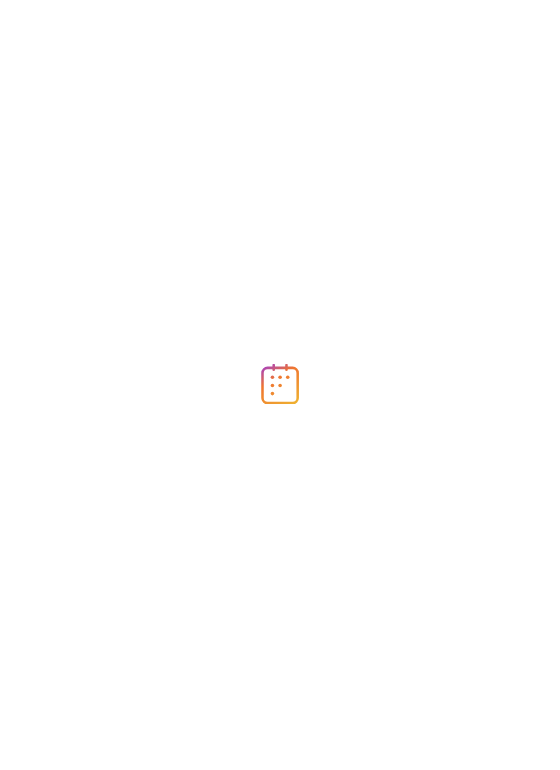 scroll, scrollTop: 0, scrollLeft: 0, axis: both 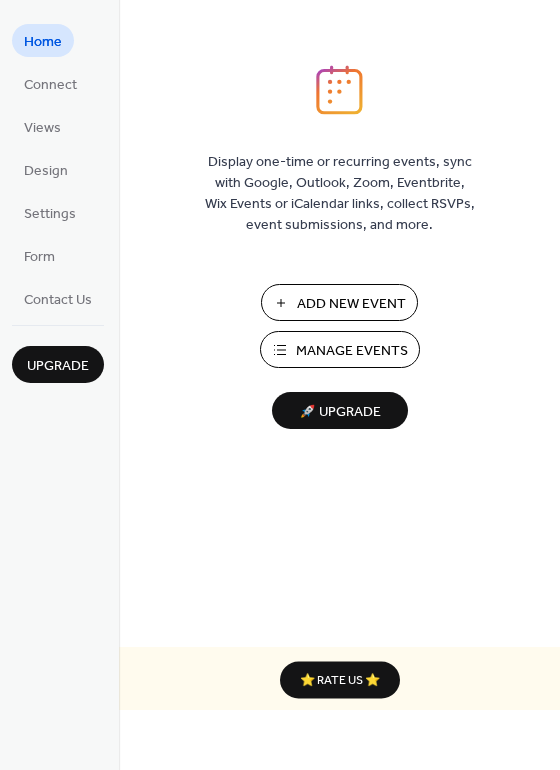 click on "Manage Events" at bounding box center (352, 351) 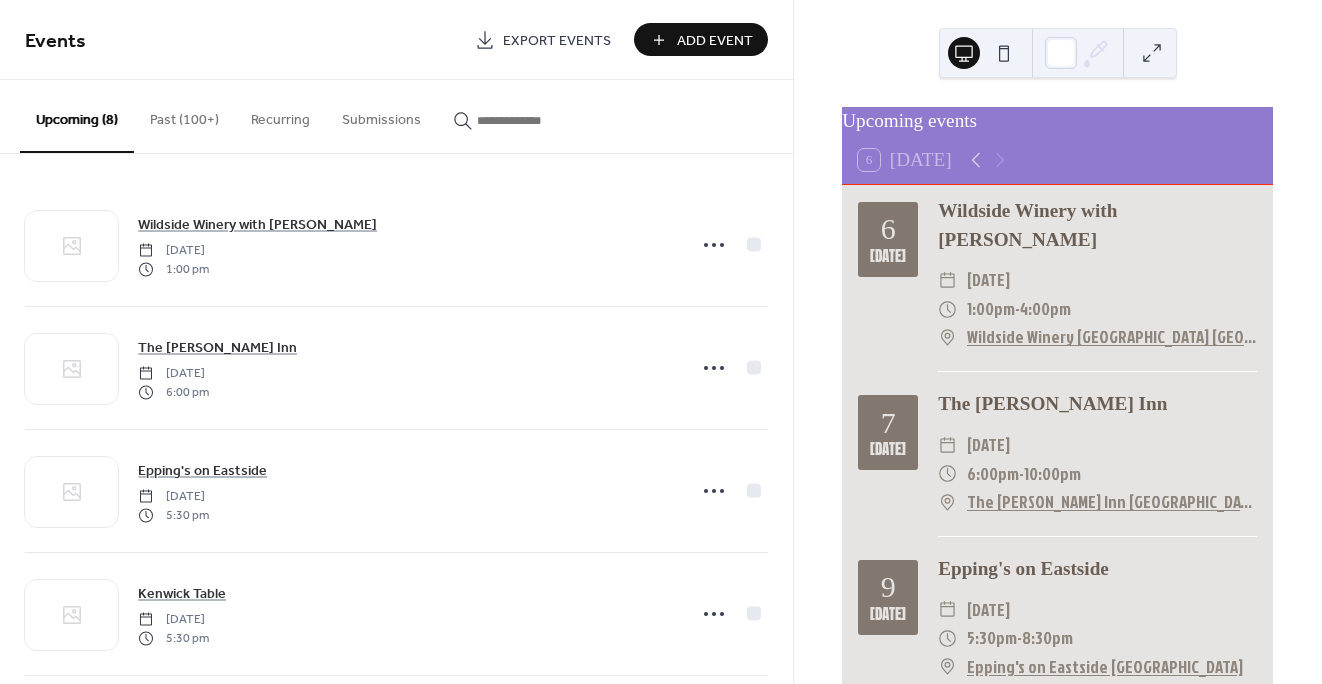 scroll, scrollTop: 0, scrollLeft: 0, axis: both 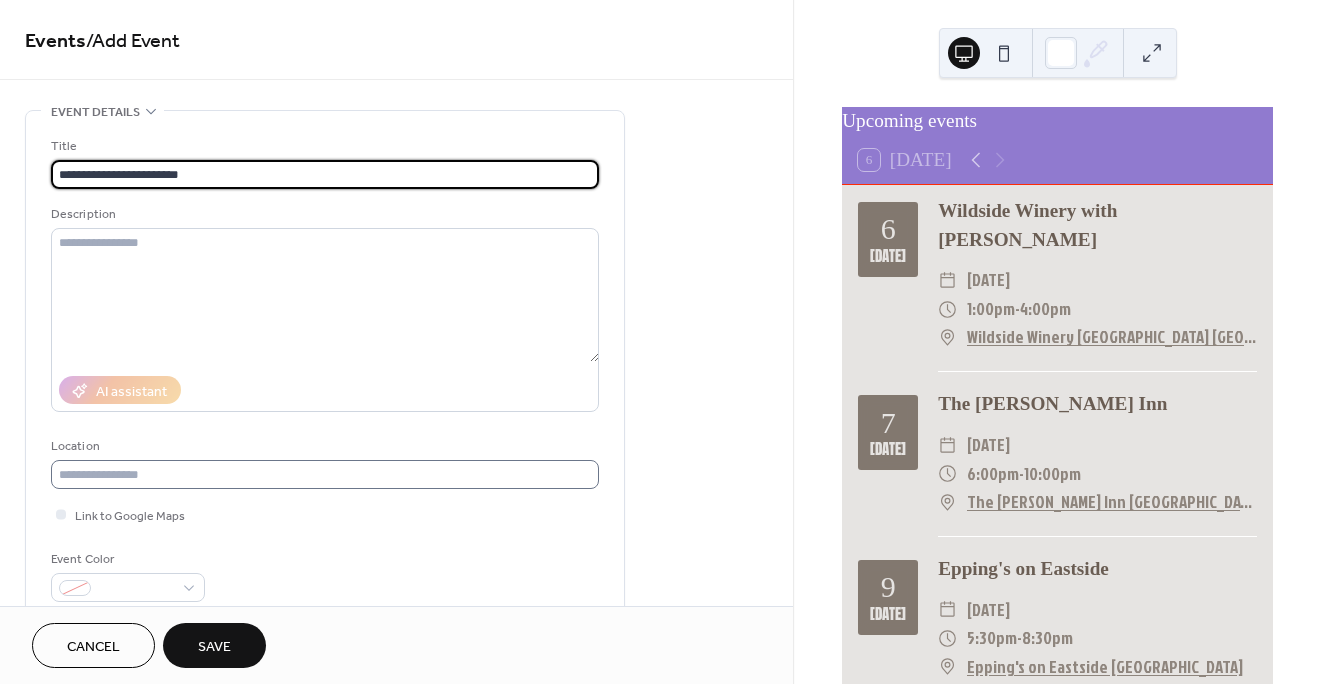 type on "**********" 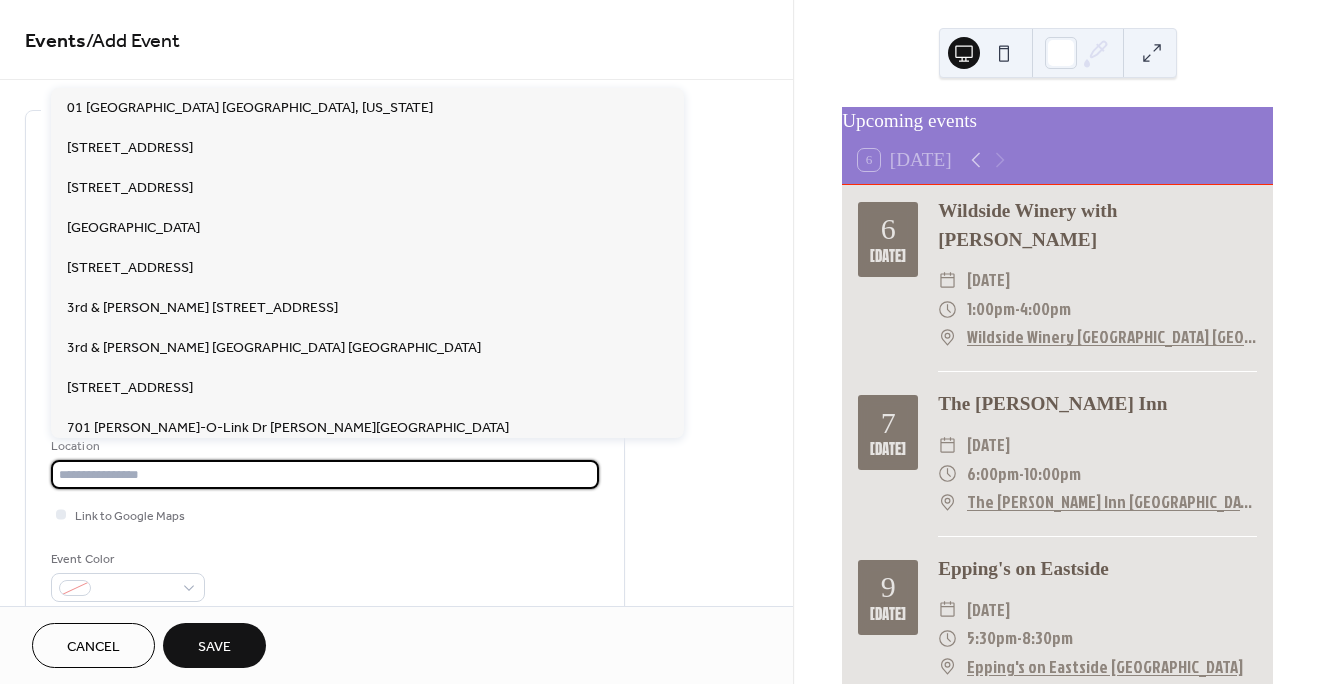 click at bounding box center [325, 474] 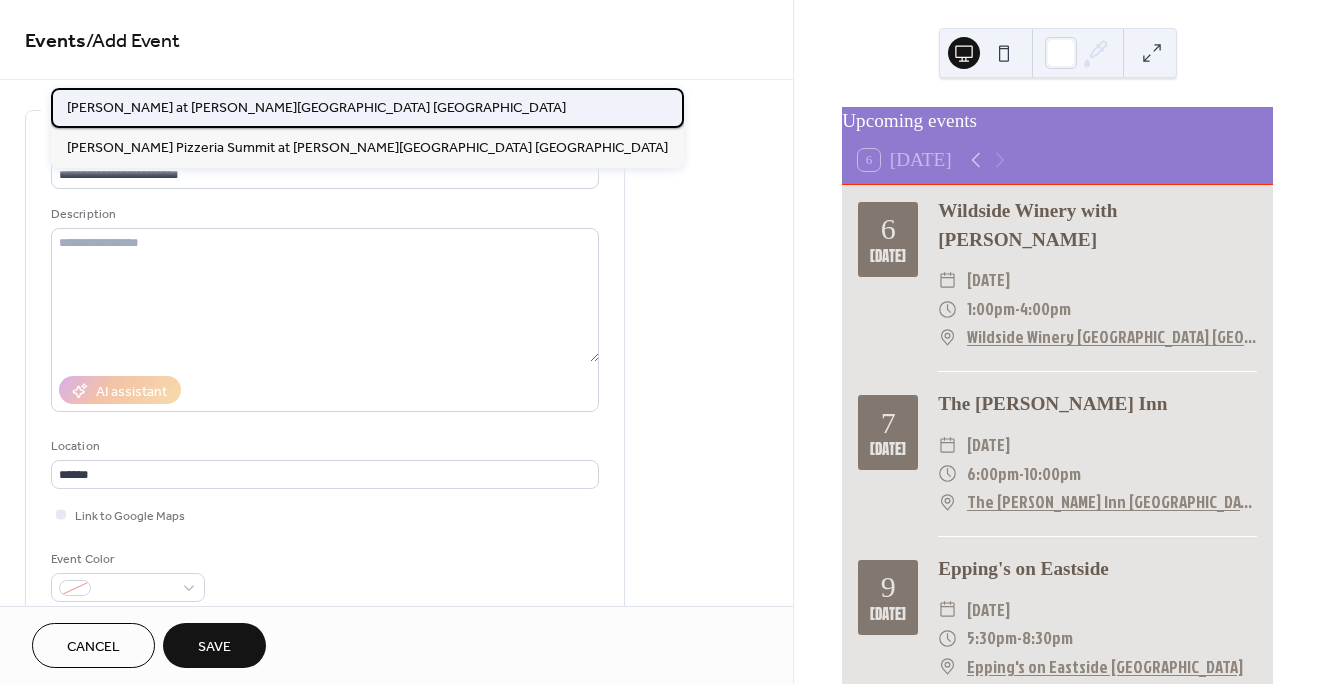 click on "[PERSON_NAME] at [PERSON_NAME][GEOGRAPHIC_DATA] [GEOGRAPHIC_DATA]" at bounding box center [316, 108] 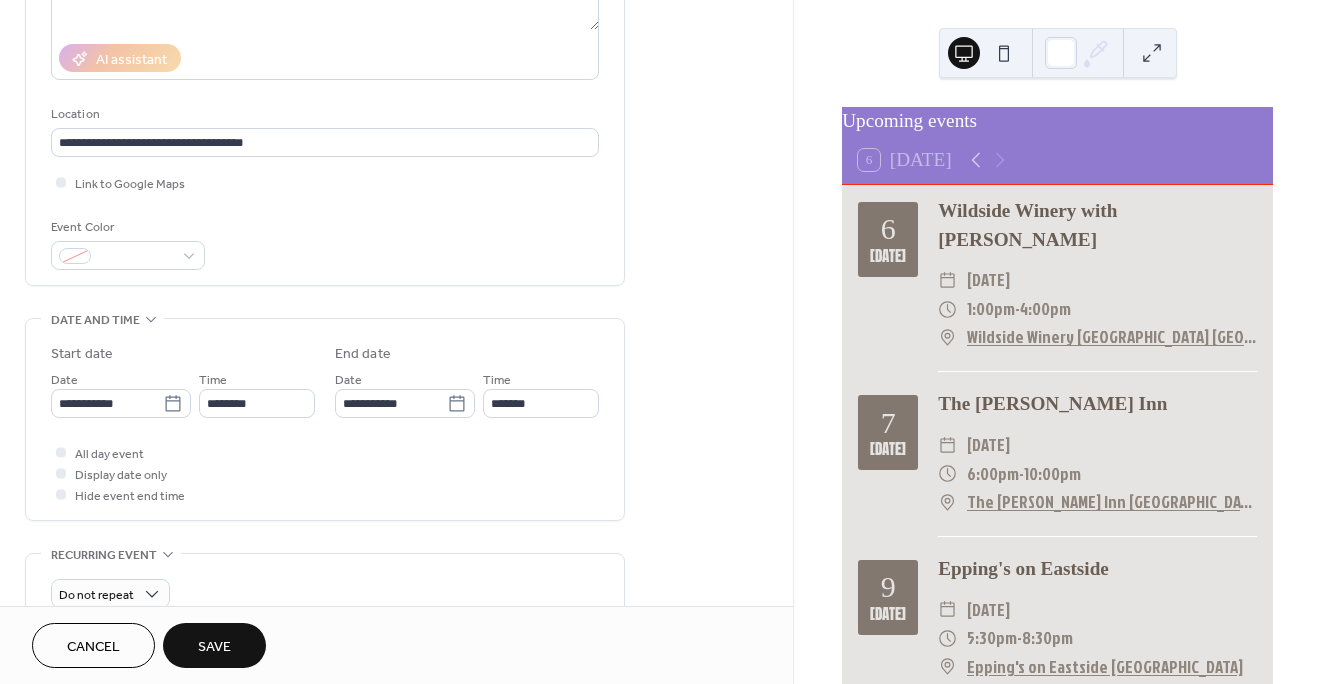 scroll, scrollTop: 335, scrollLeft: 0, axis: vertical 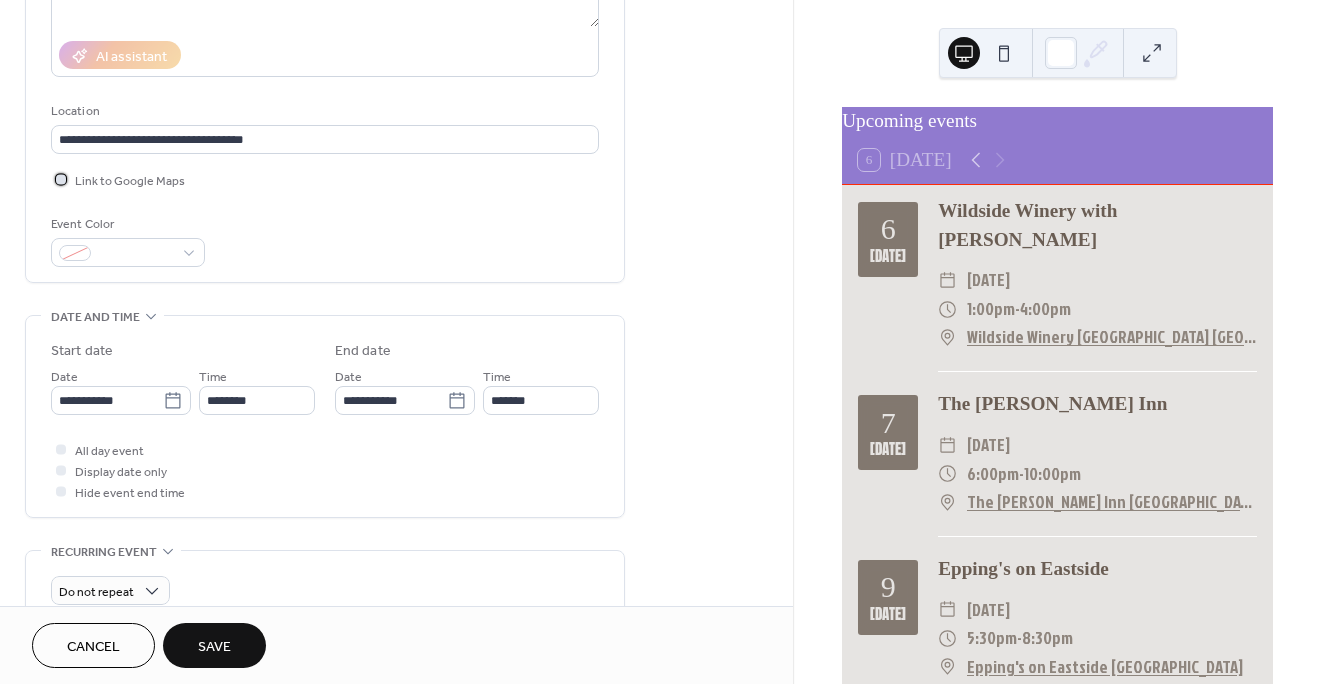 click at bounding box center [61, 179] 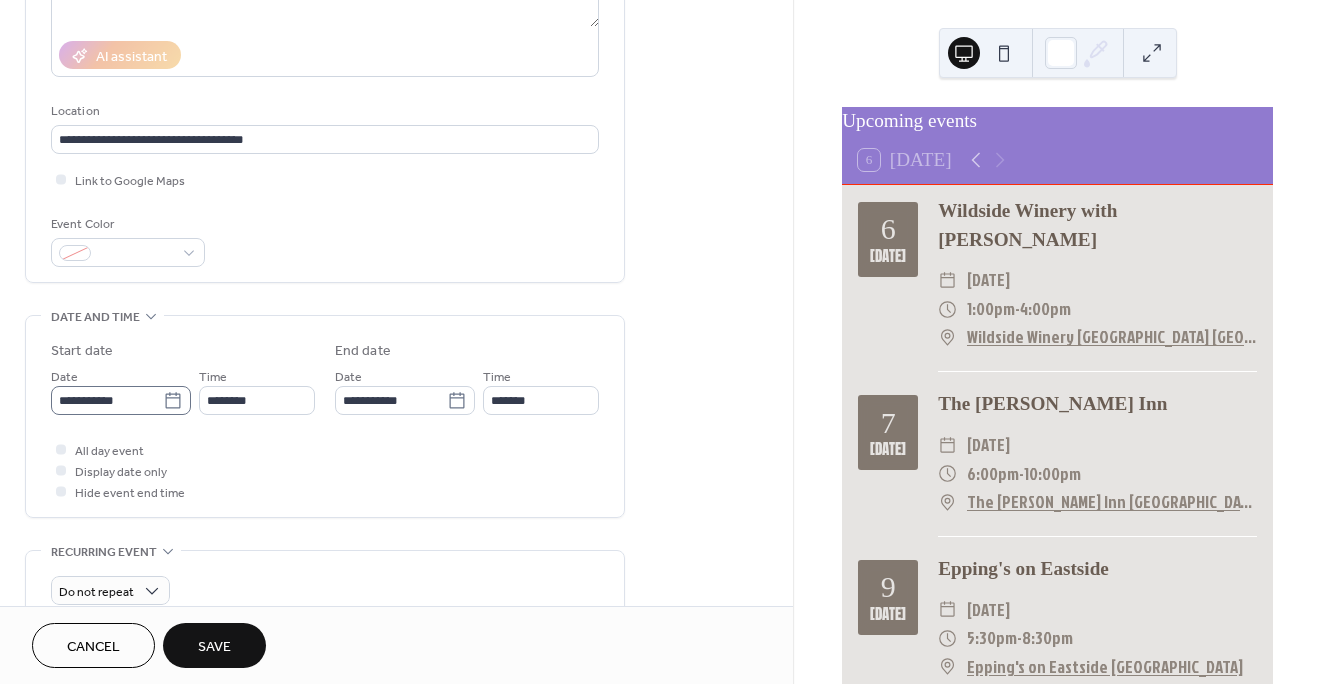 click 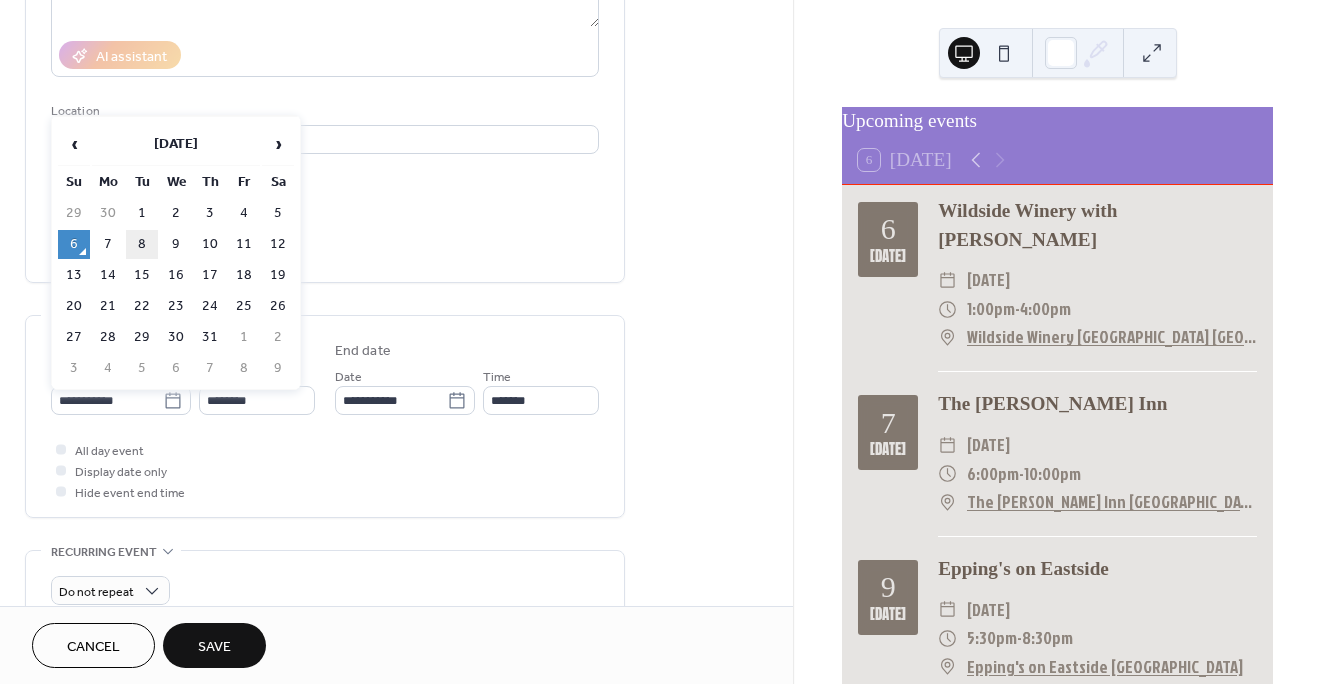 click on "8" at bounding box center (142, 244) 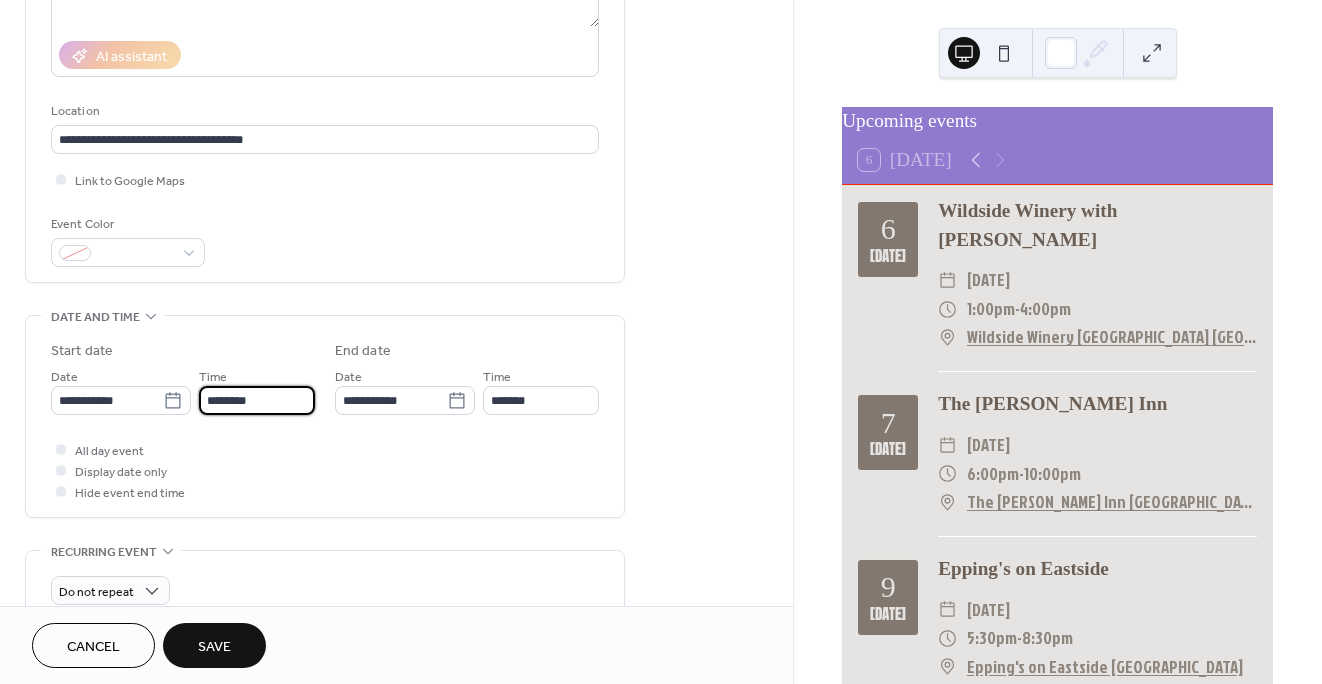 click on "********" at bounding box center [257, 400] 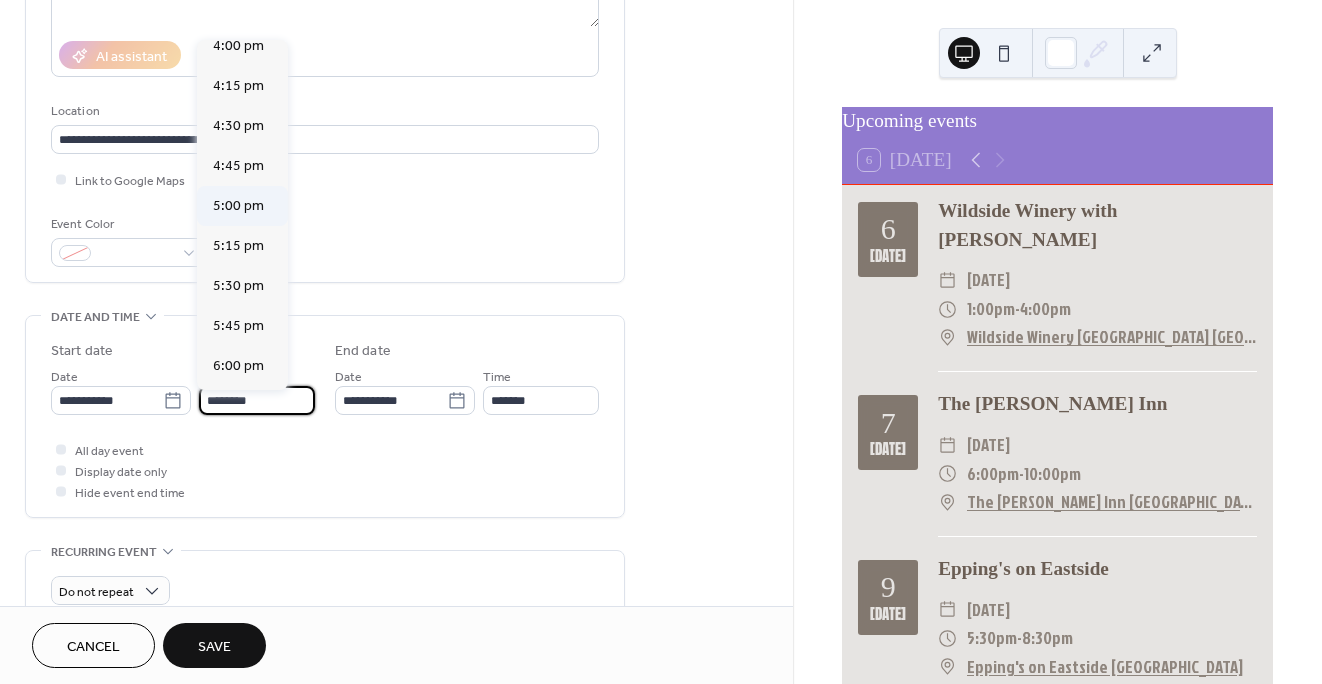 scroll, scrollTop: 2575, scrollLeft: 0, axis: vertical 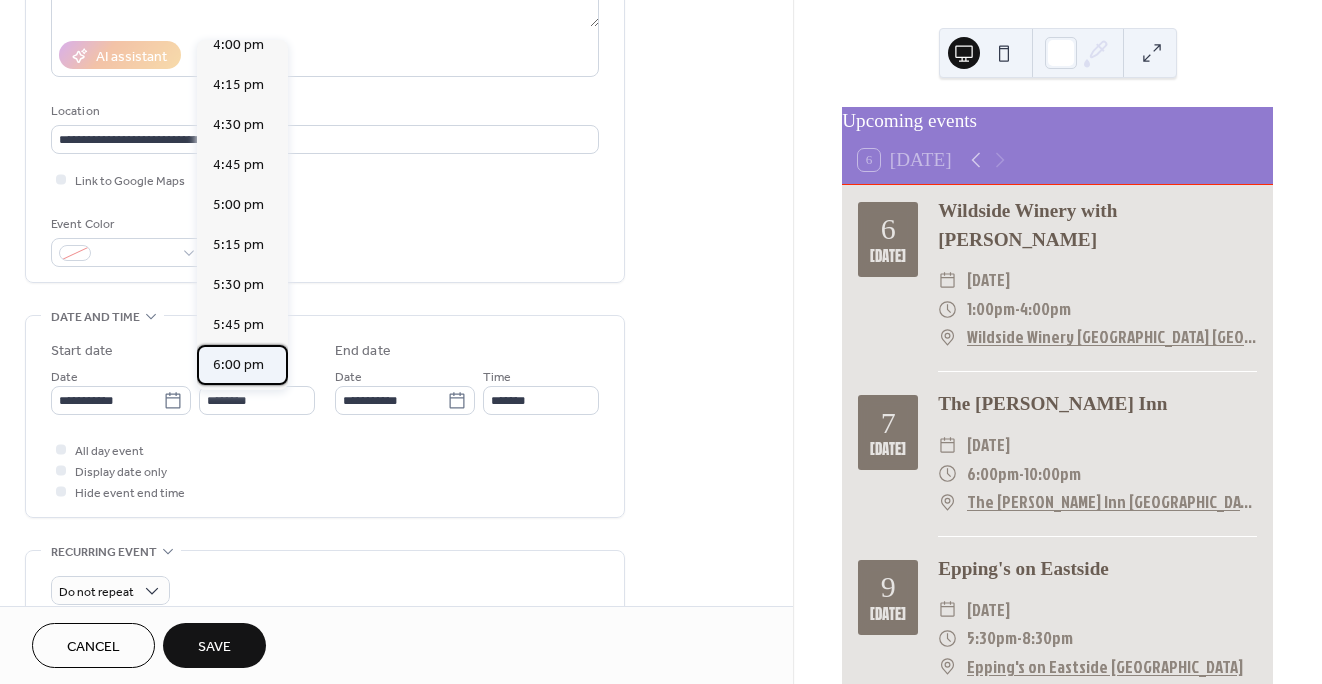 click on "6:00 pm" at bounding box center (238, 365) 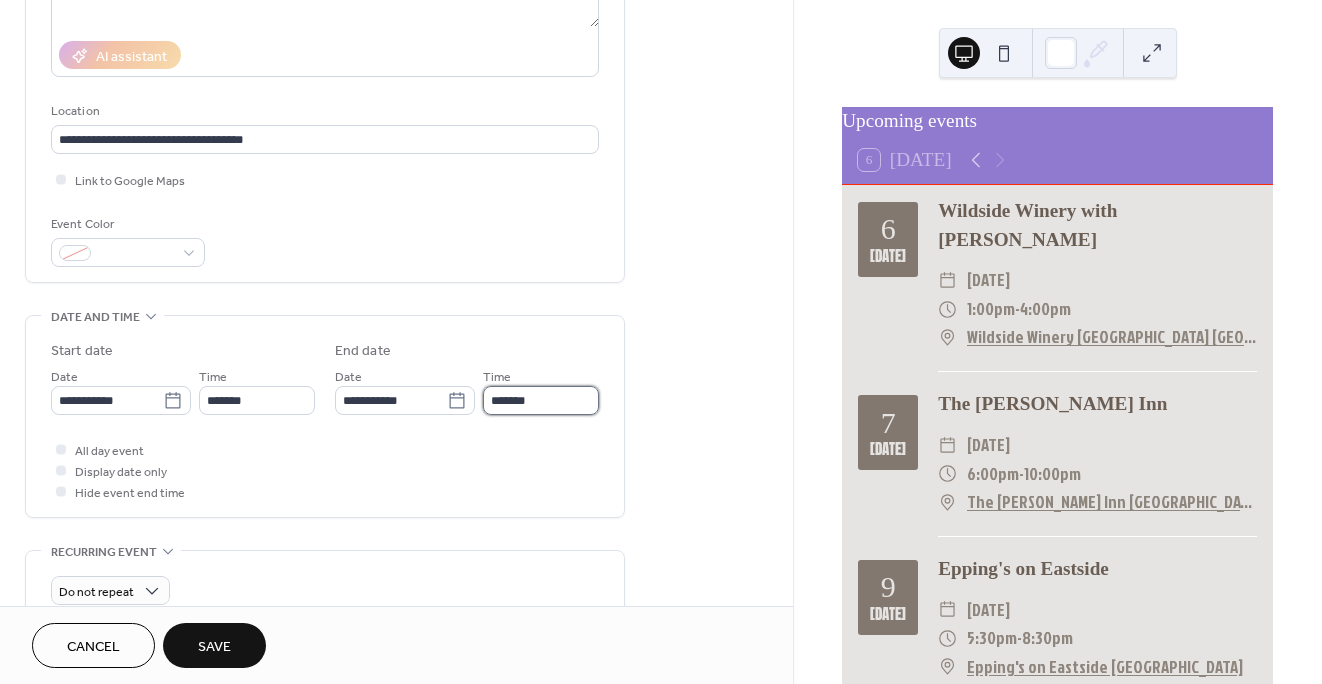click on "*******" at bounding box center (541, 400) 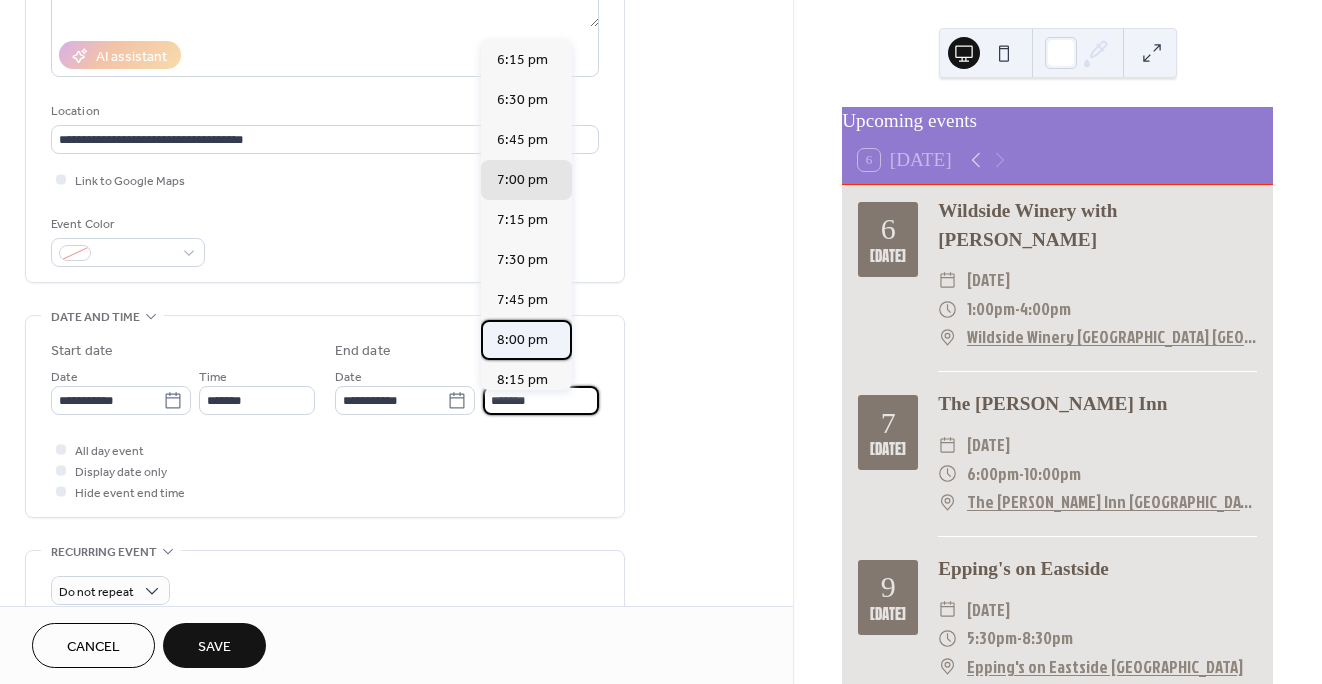 click on "8:00 pm" at bounding box center [522, 340] 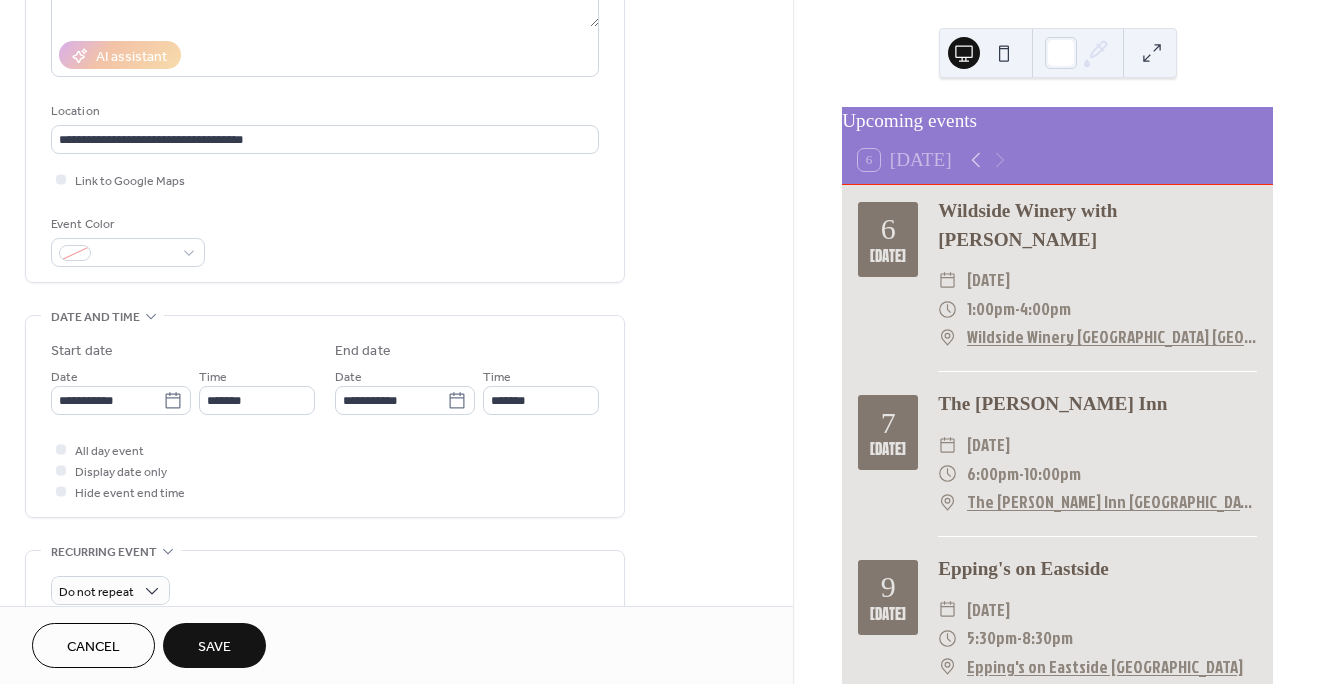click on "Save" at bounding box center (214, 647) 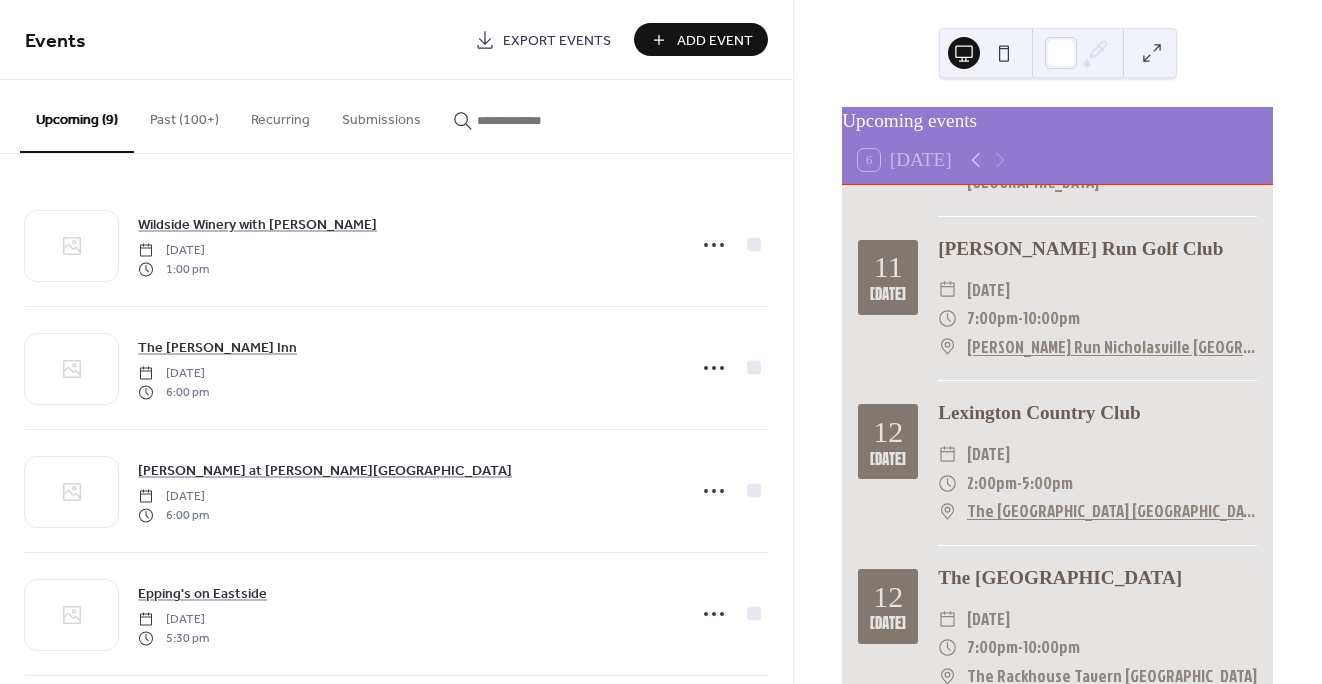 scroll, scrollTop: 899, scrollLeft: 0, axis: vertical 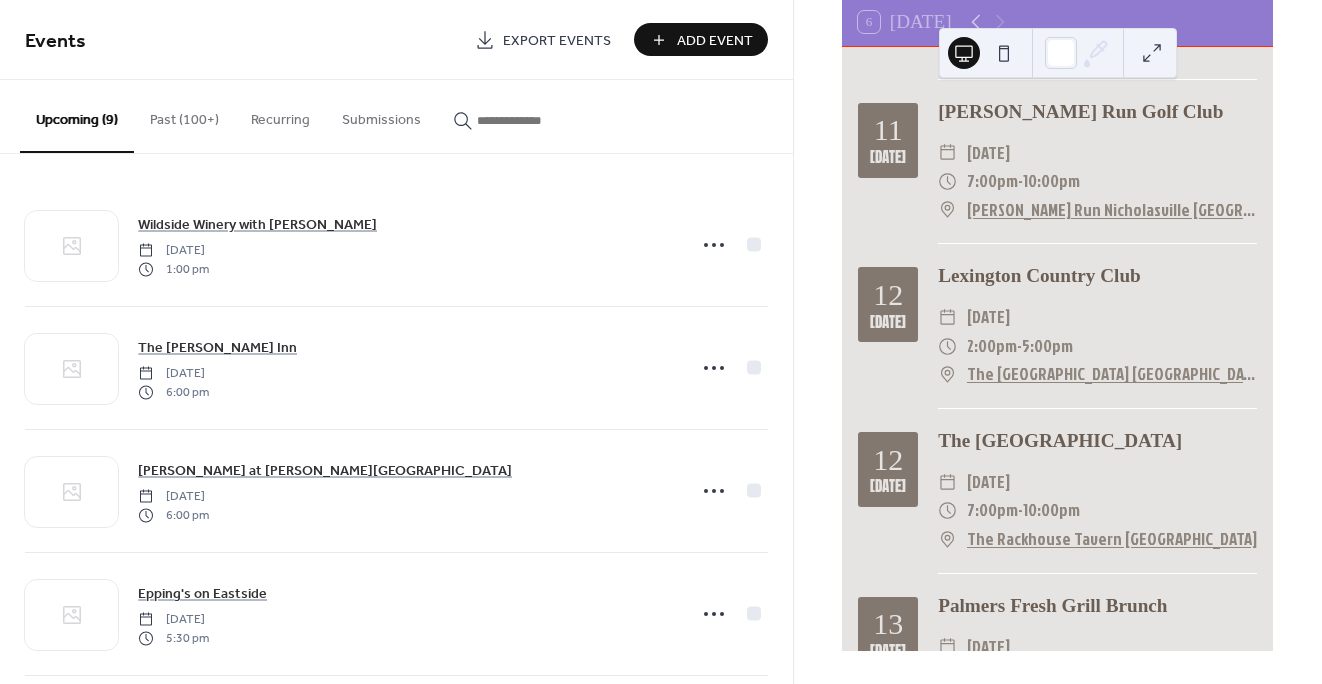 click on "Add Event" at bounding box center (715, 41) 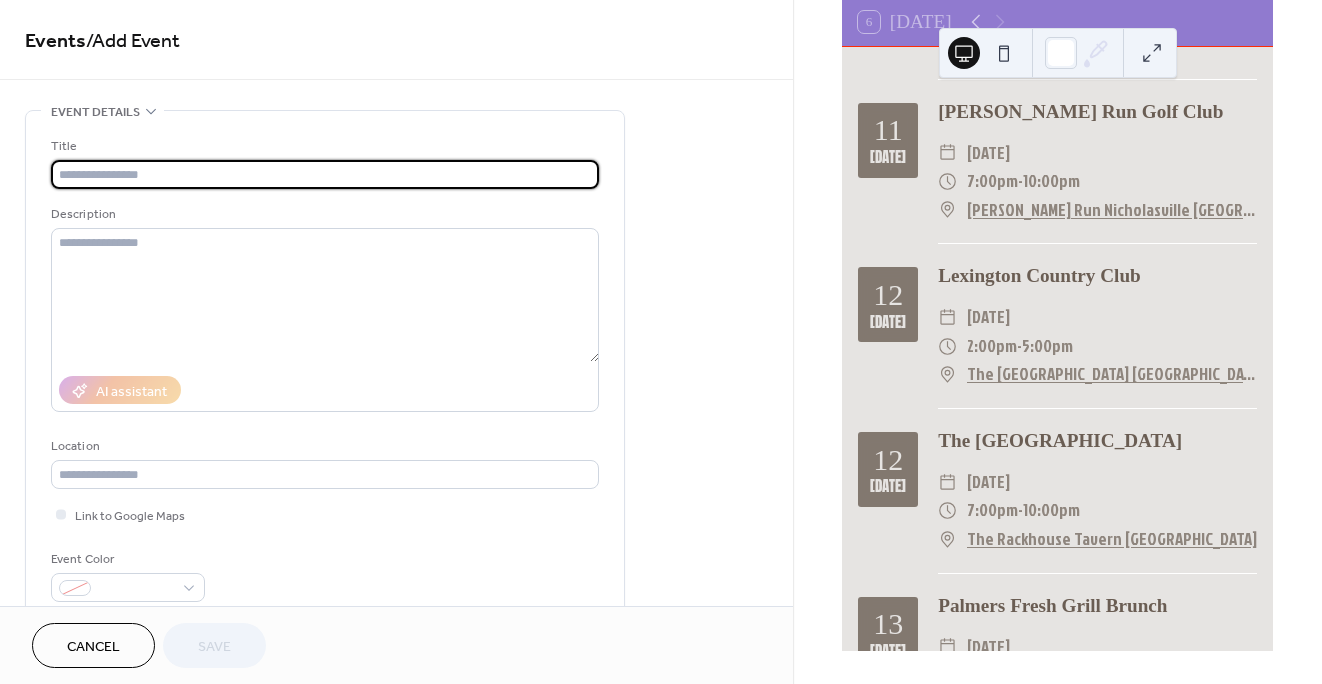 click at bounding box center (325, 174) 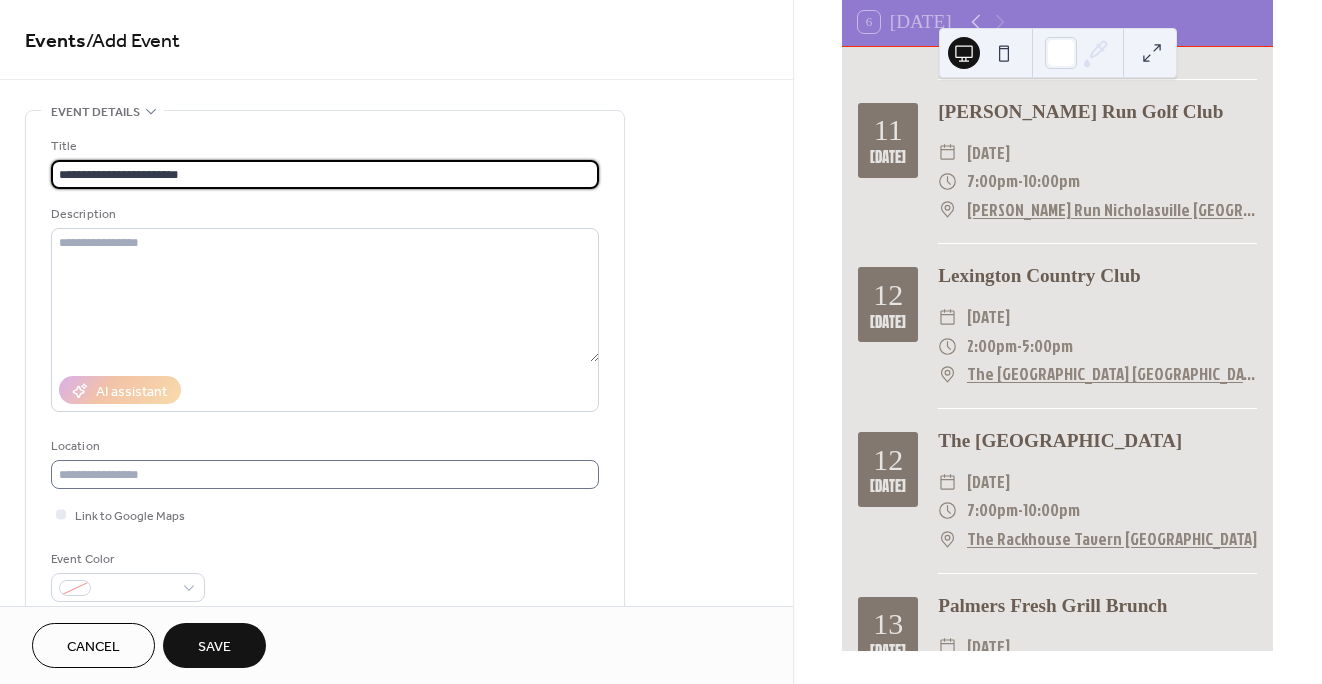 type on "**********" 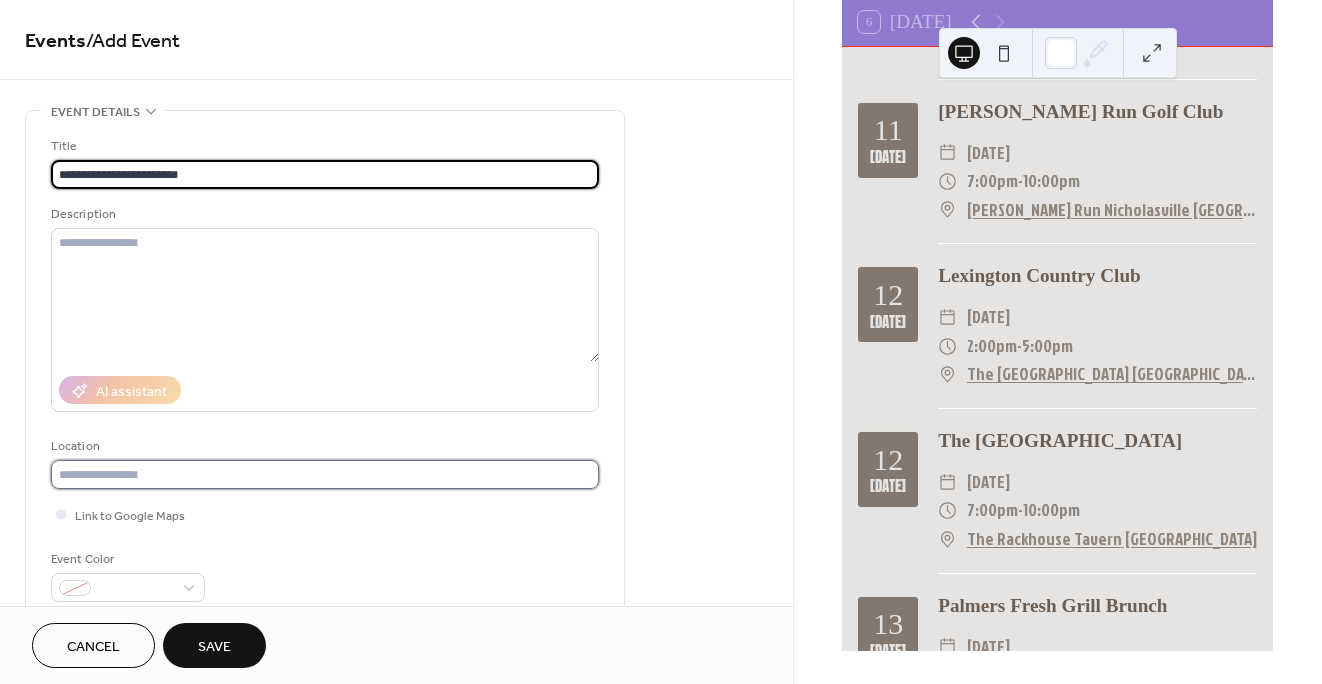 click at bounding box center (325, 474) 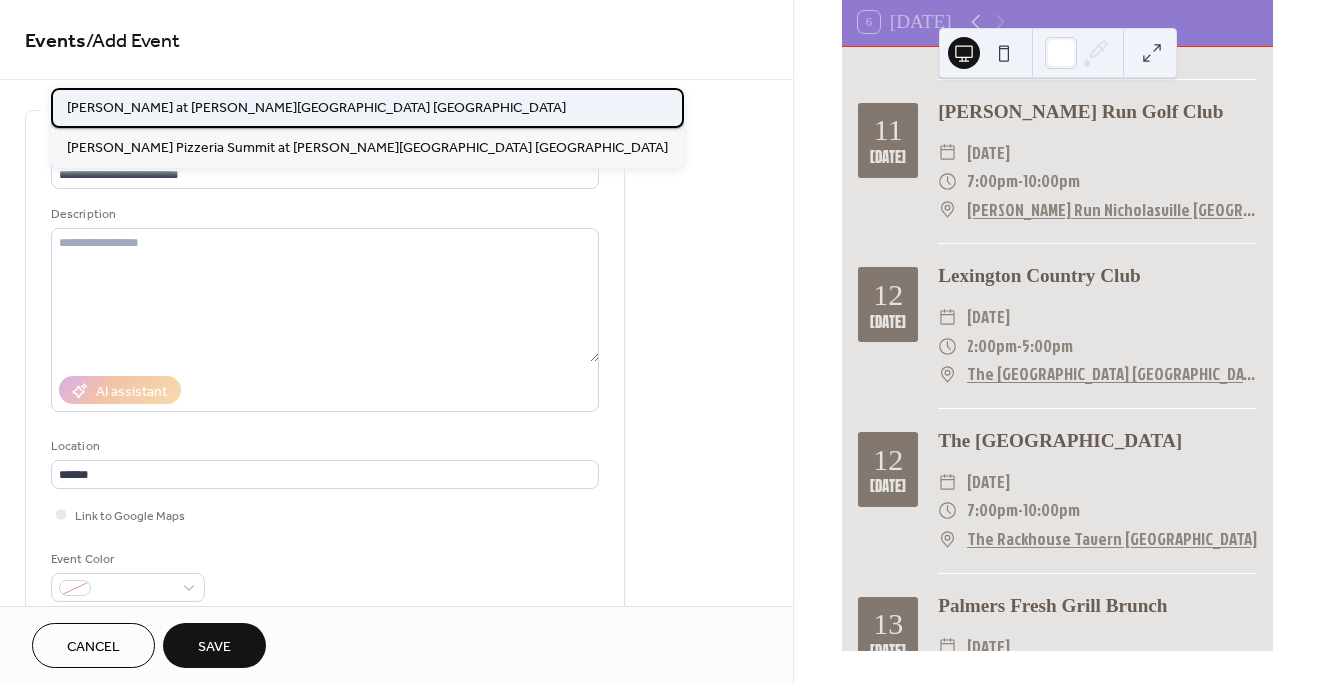 click on "[PERSON_NAME] at [PERSON_NAME][GEOGRAPHIC_DATA] [GEOGRAPHIC_DATA]" at bounding box center [316, 108] 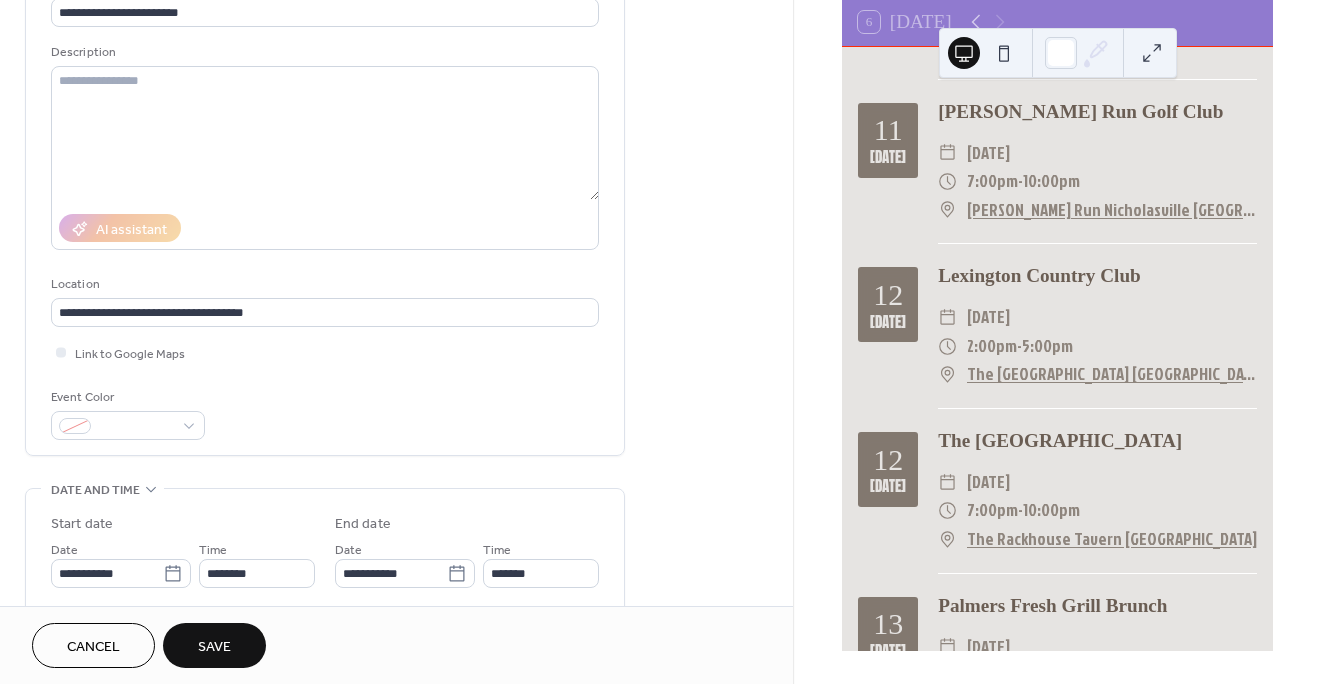 scroll, scrollTop: 163, scrollLeft: 0, axis: vertical 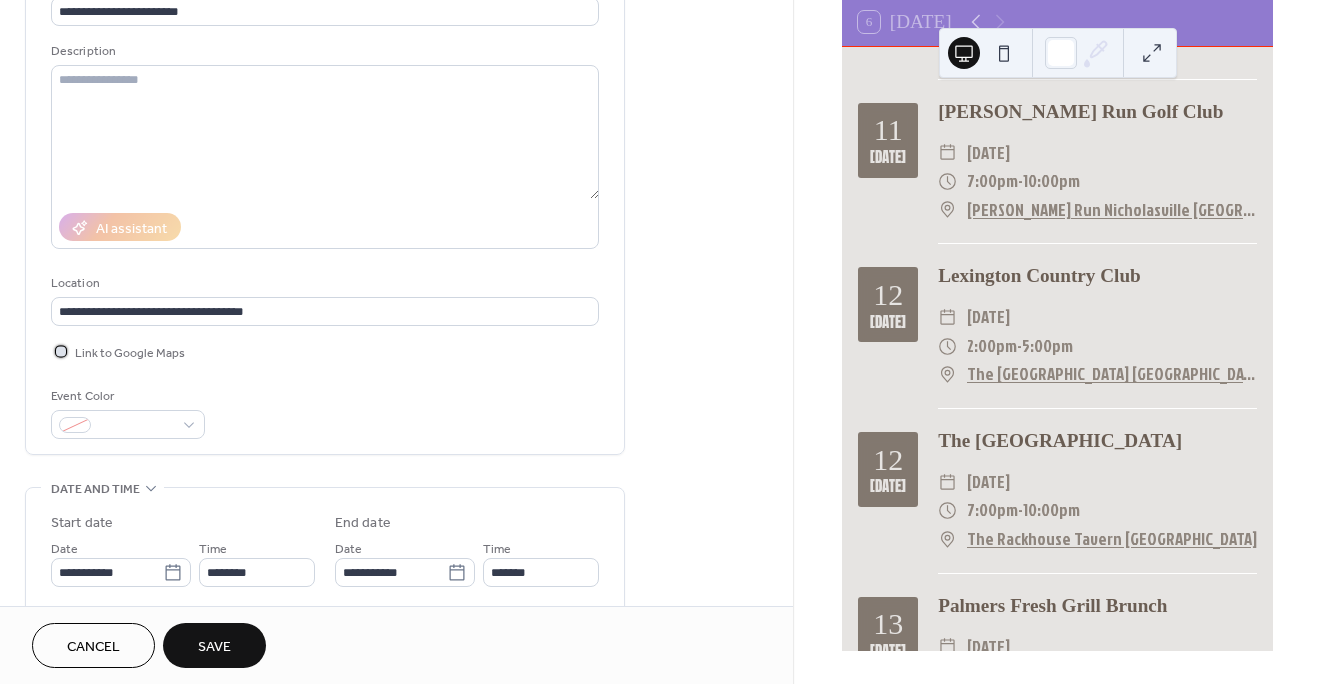 click at bounding box center (61, 351) 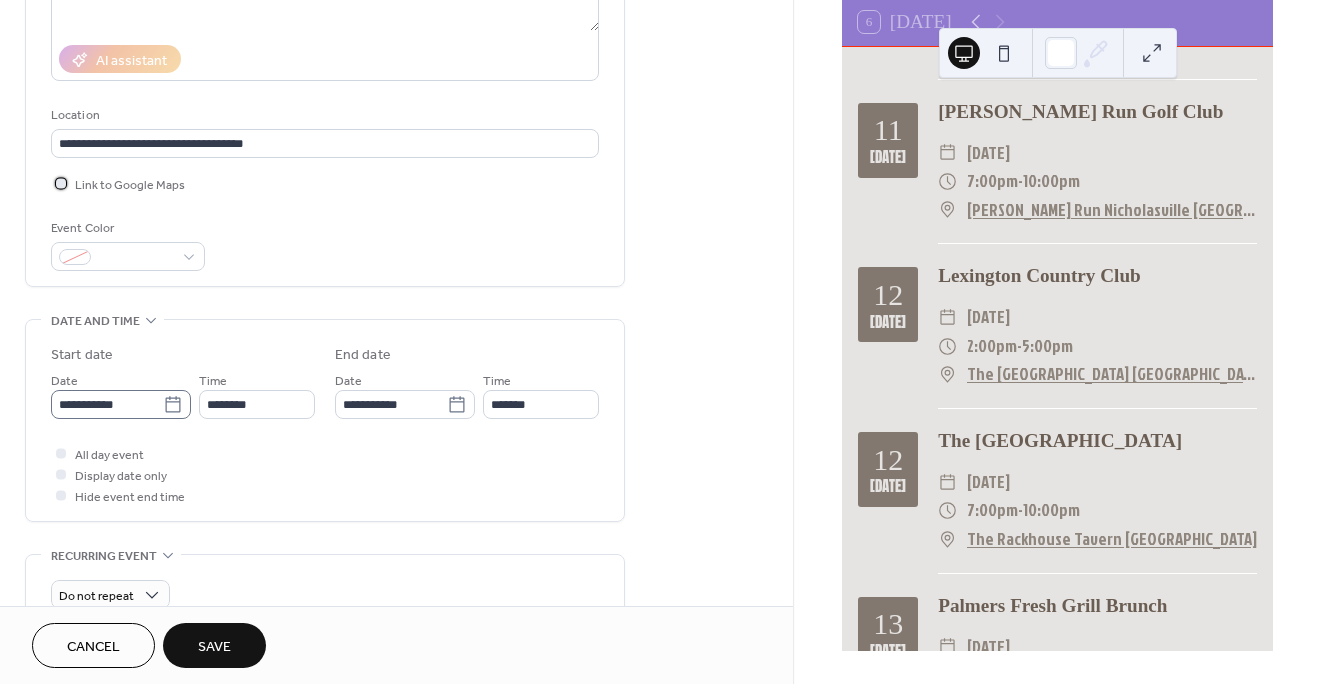 scroll, scrollTop: 333, scrollLeft: 0, axis: vertical 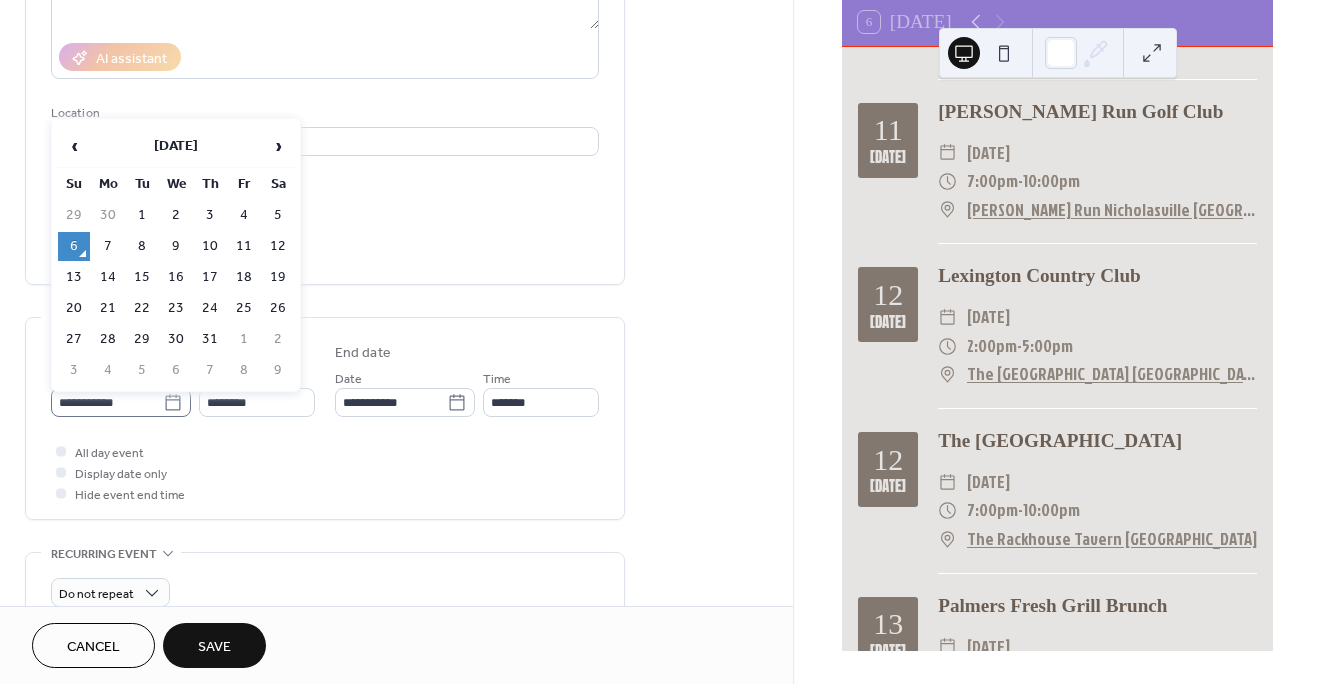 click 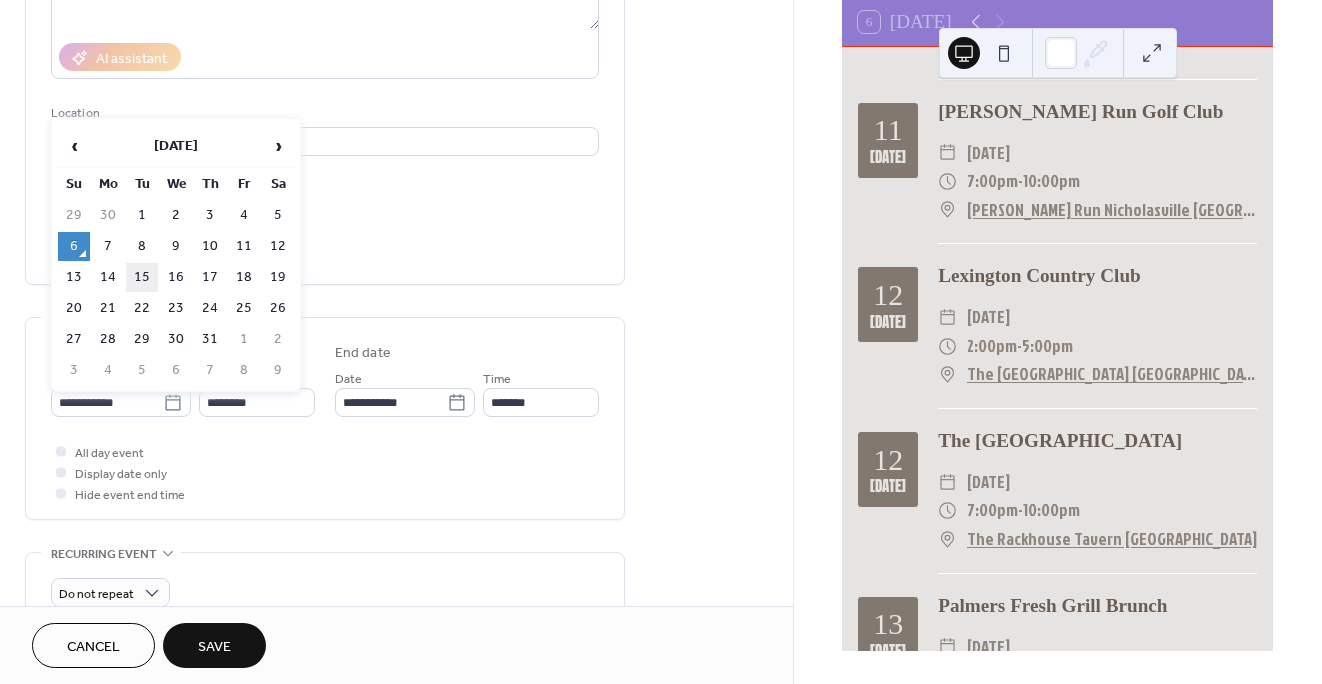 click on "15" at bounding box center (142, 277) 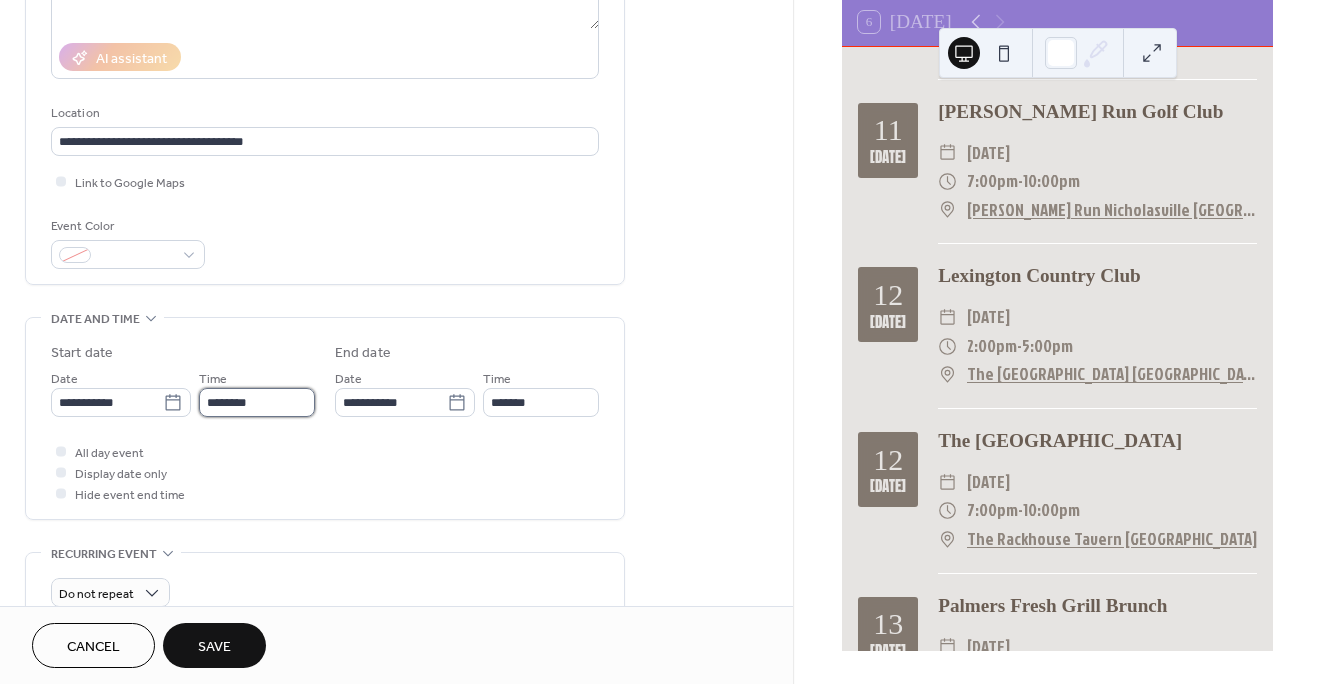 click on "********" at bounding box center (257, 402) 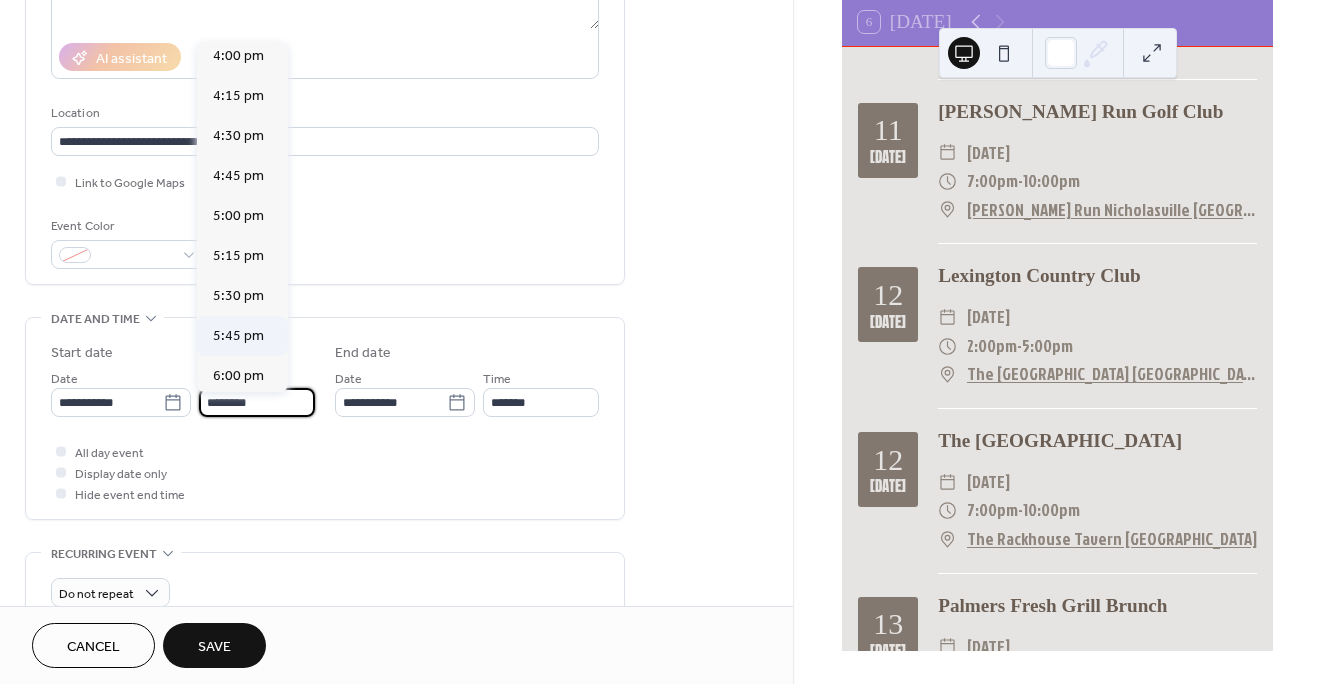 scroll, scrollTop: 2567, scrollLeft: 0, axis: vertical 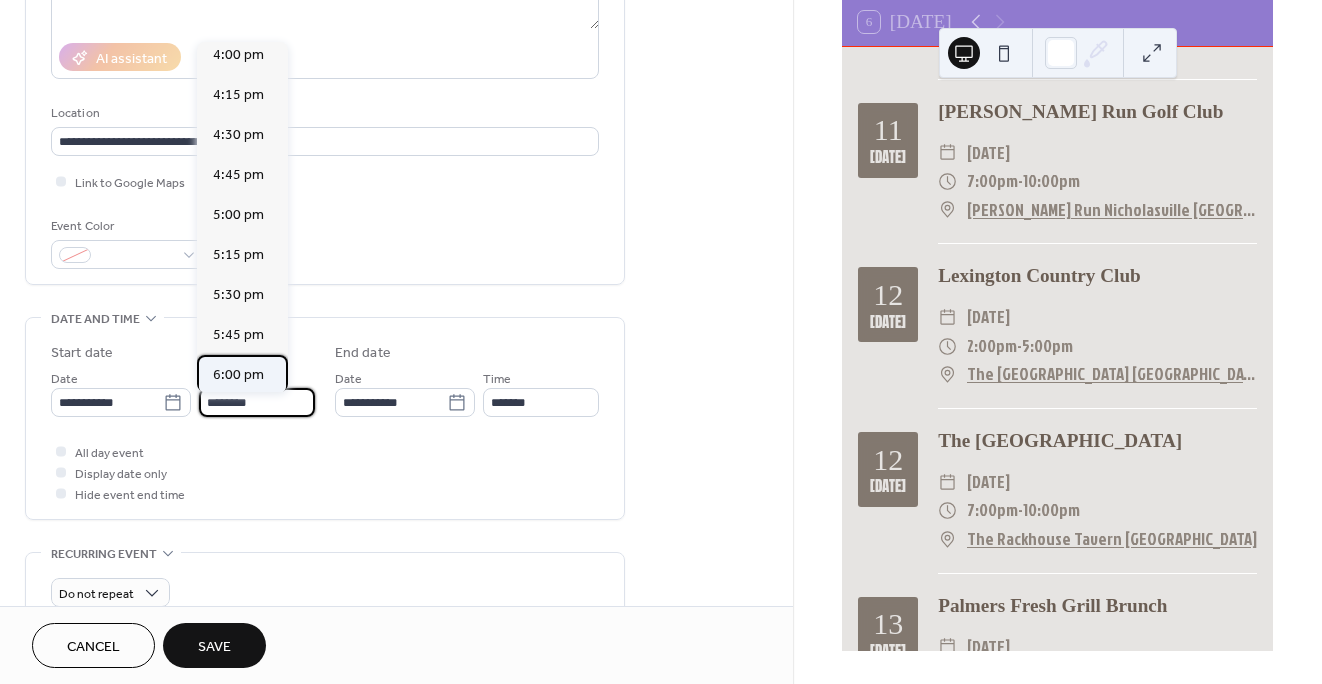 click on "6:00 pm" at bounding box center [238, 375] 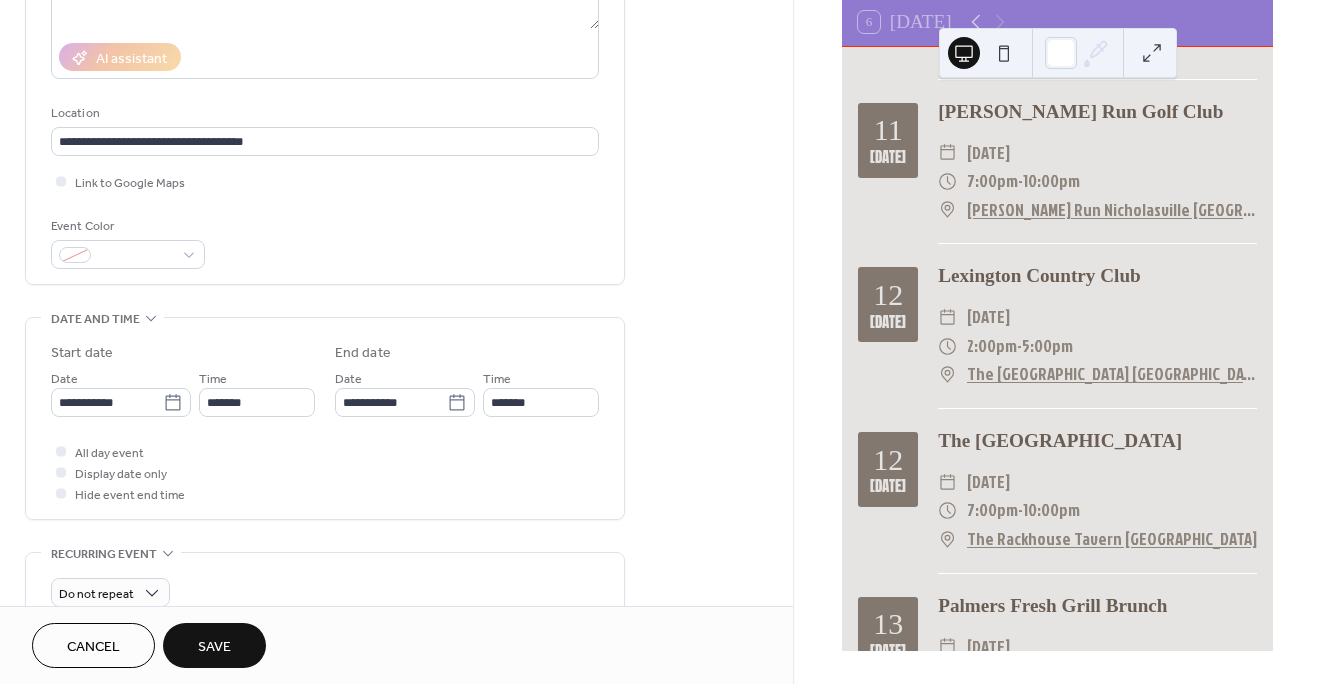 type on "*******" 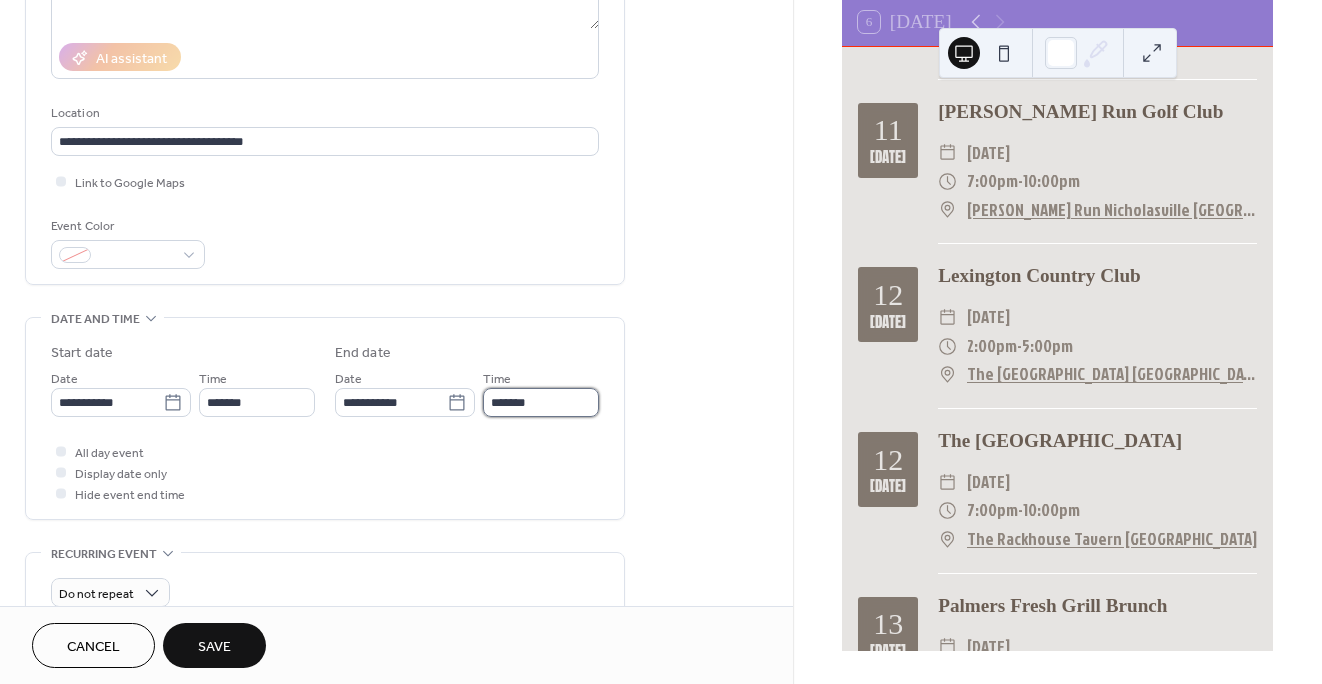 click on "*******" at bounding box center [541, 402] 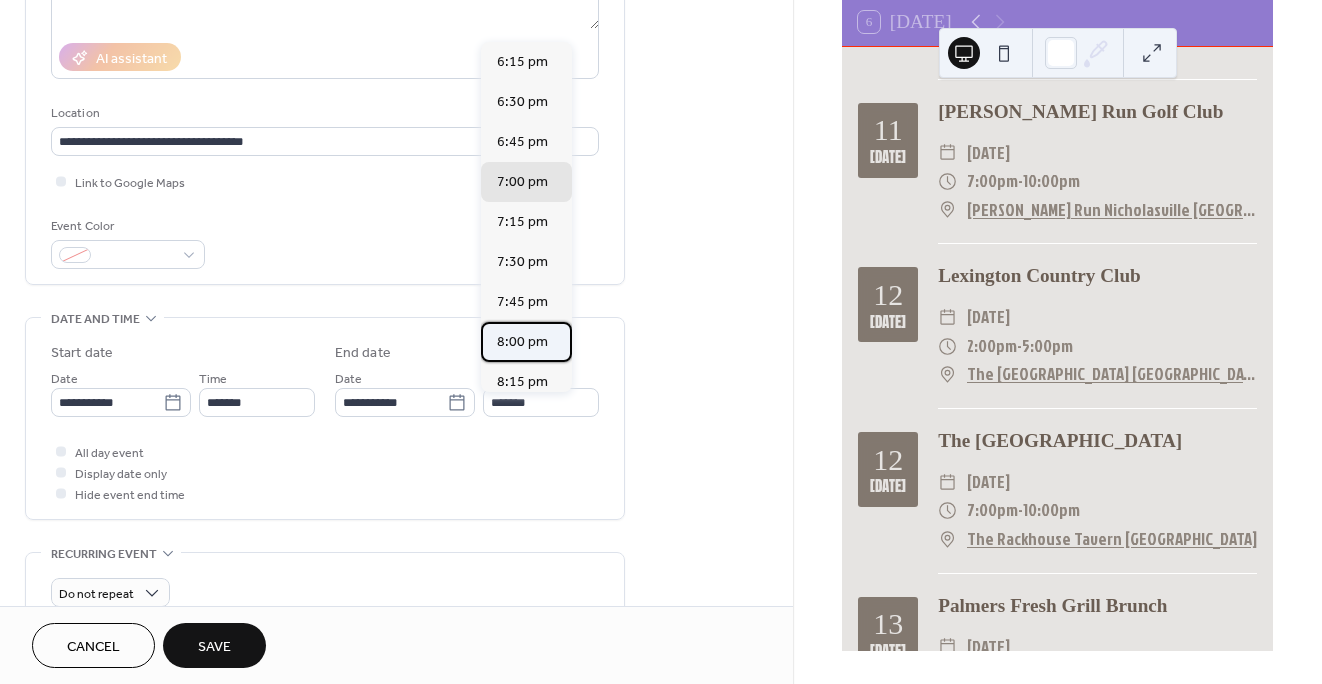 click on "8:00 pm" at bounding box center (526, 342) 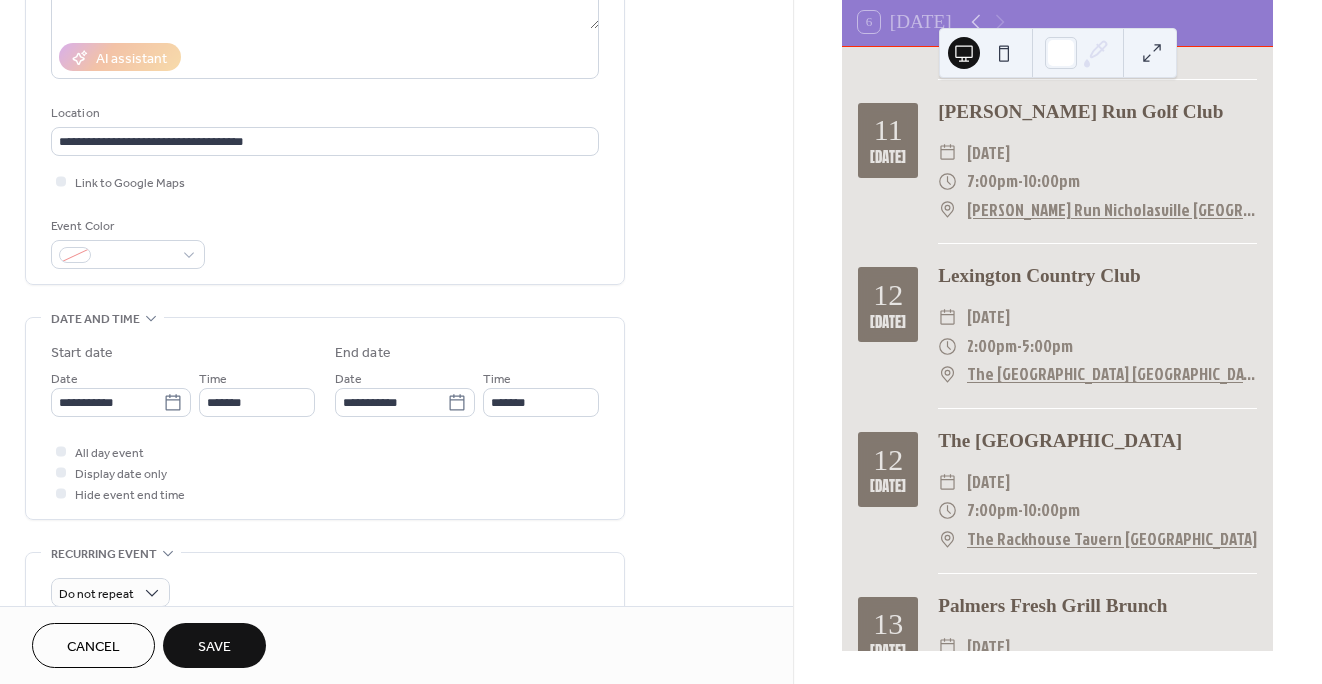 click on "Save" at bounding box center [214, 645] 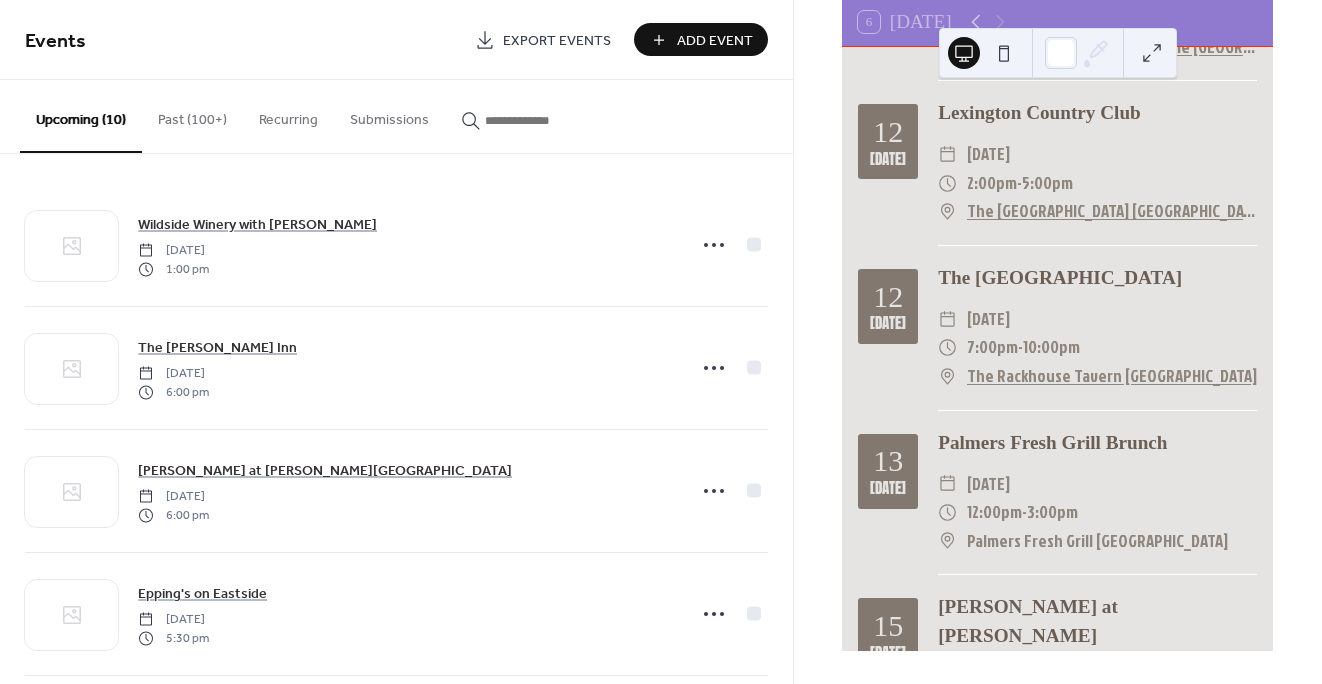 scroll, scrollTop: 1061, scrollLeft: 0, axis: vertical 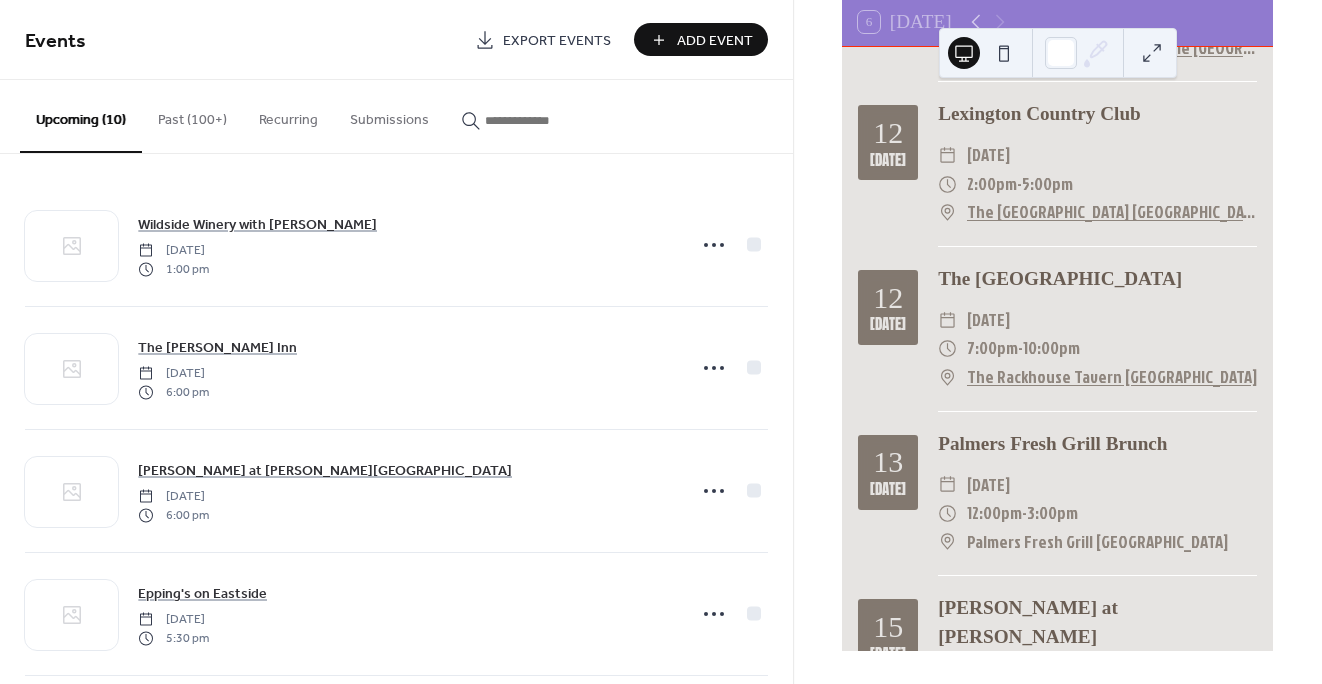 click on "Add Event" at bounding box center [715, 41] 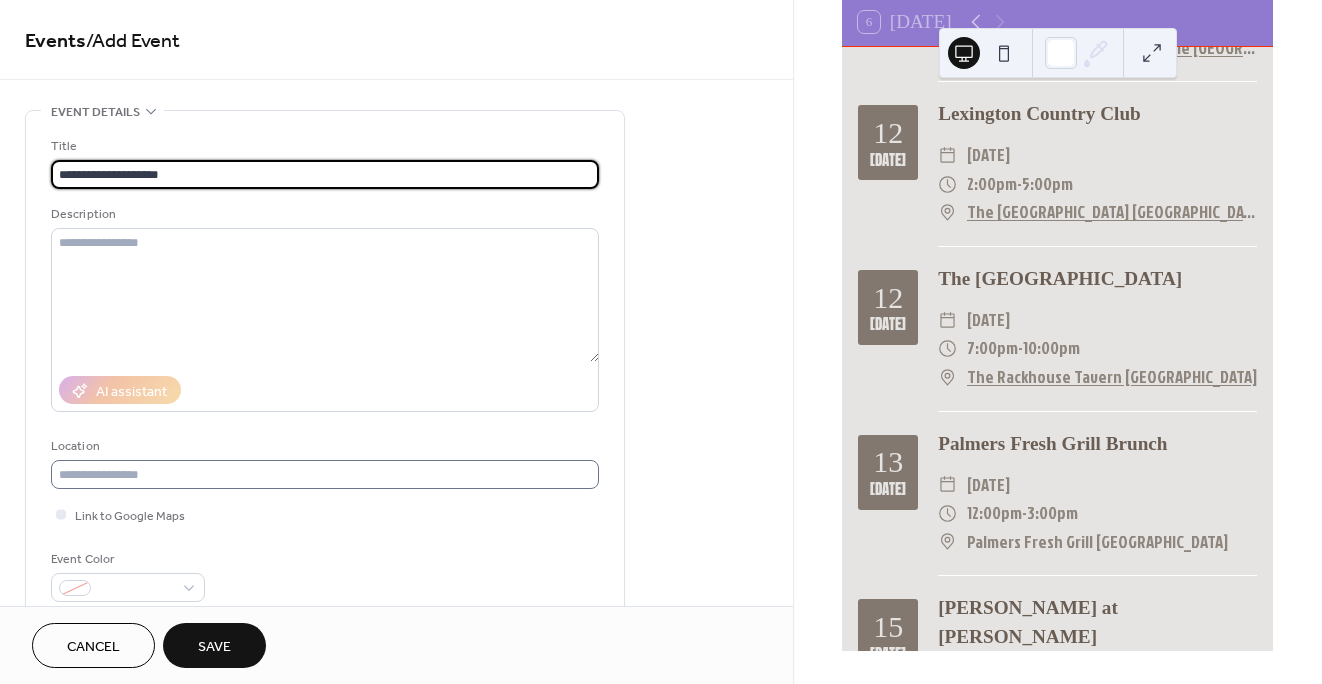 type on "**********" 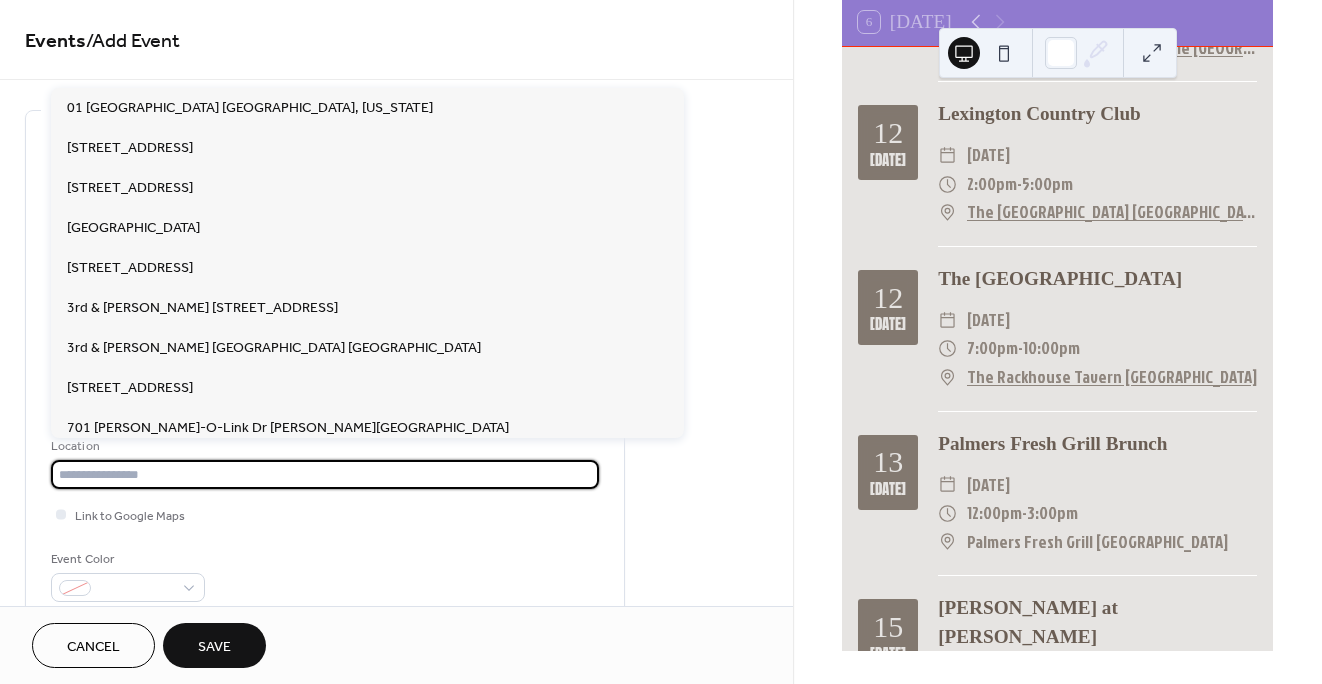 click at bounding box center [325, 474] 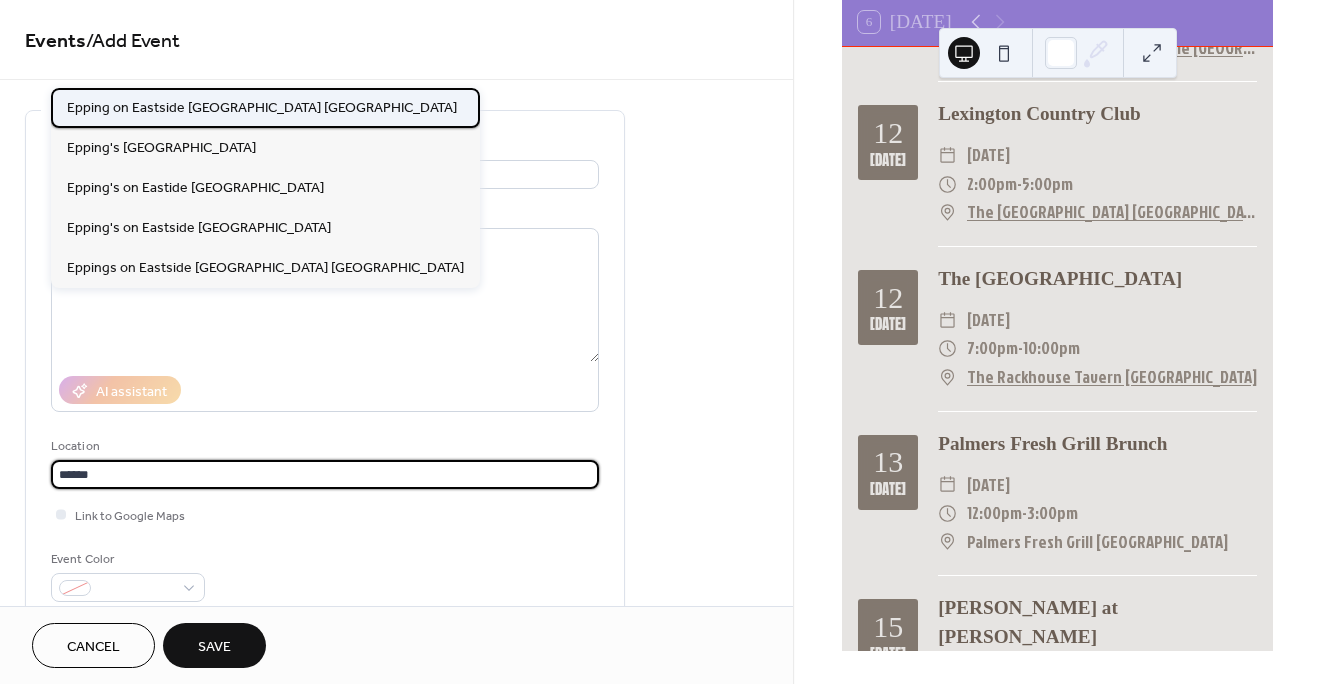 drag, startPoint x: 190, startPoint y: 479, endPoint x: 157, endPoint y: 105, distance: 375.45306 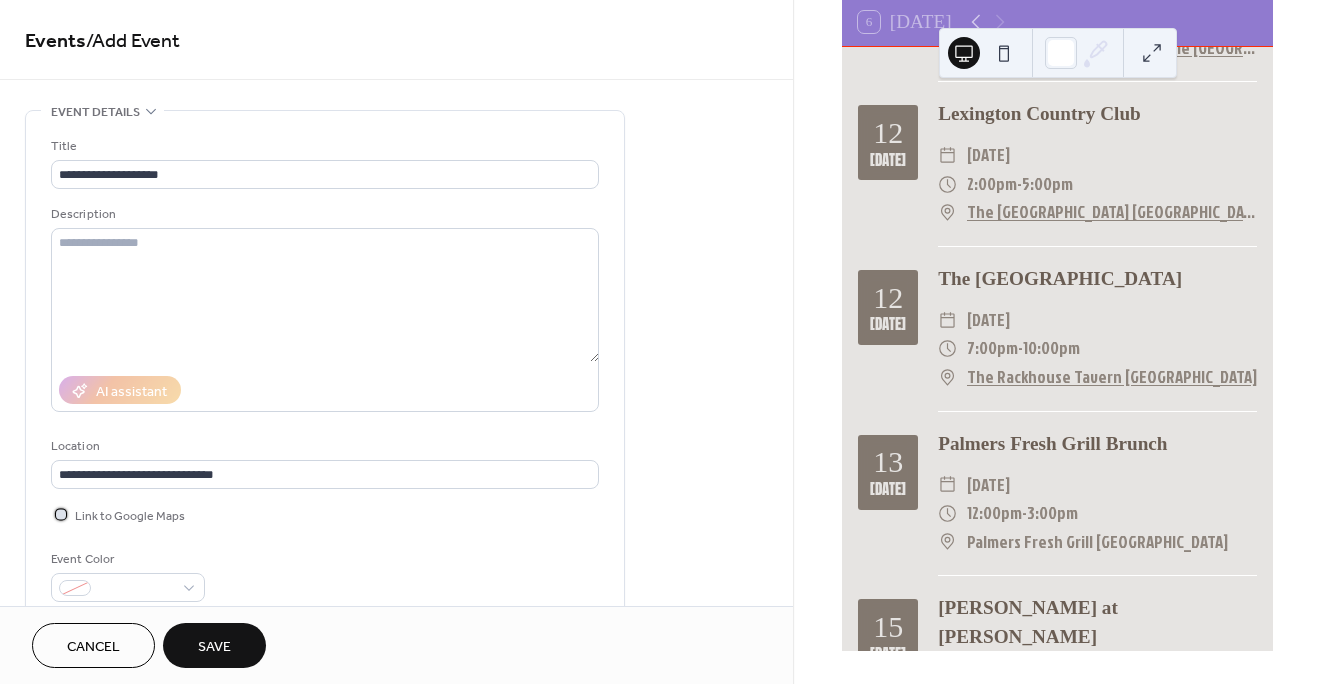 click at bounding box center [61, 514] 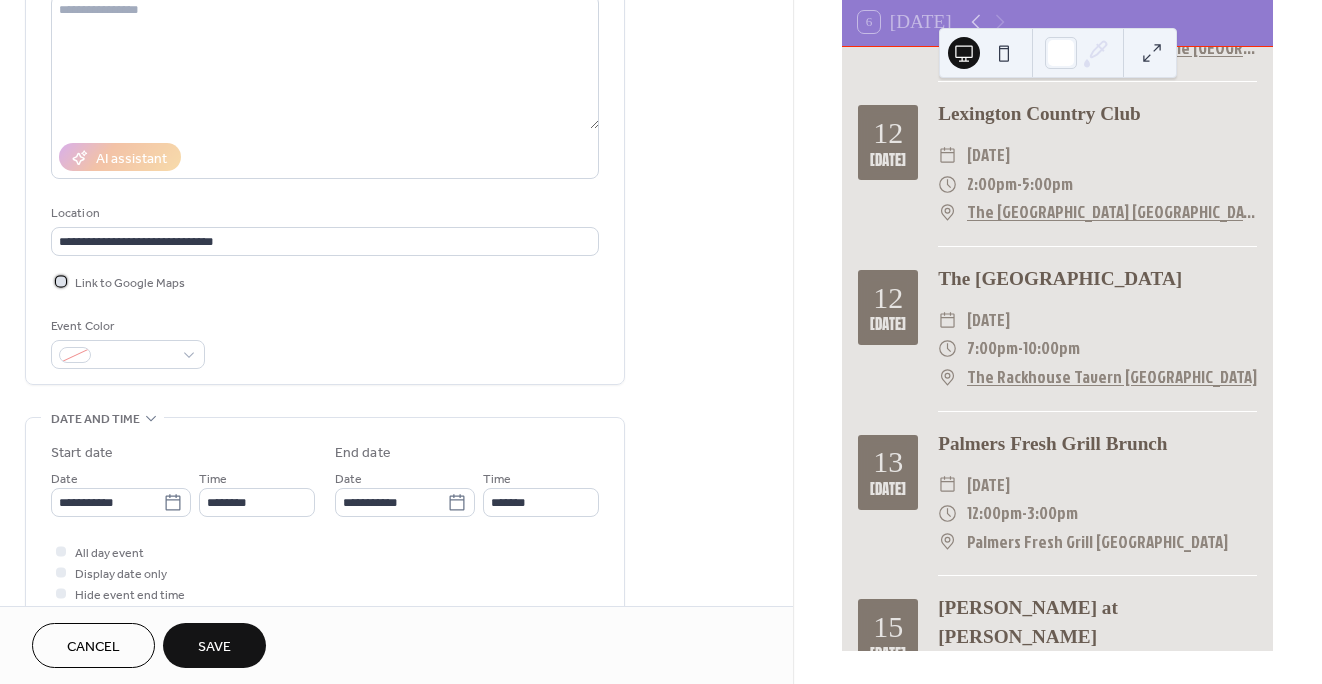 scroll, scrollTop: 280, scrollLeft: 0, axis: vertical 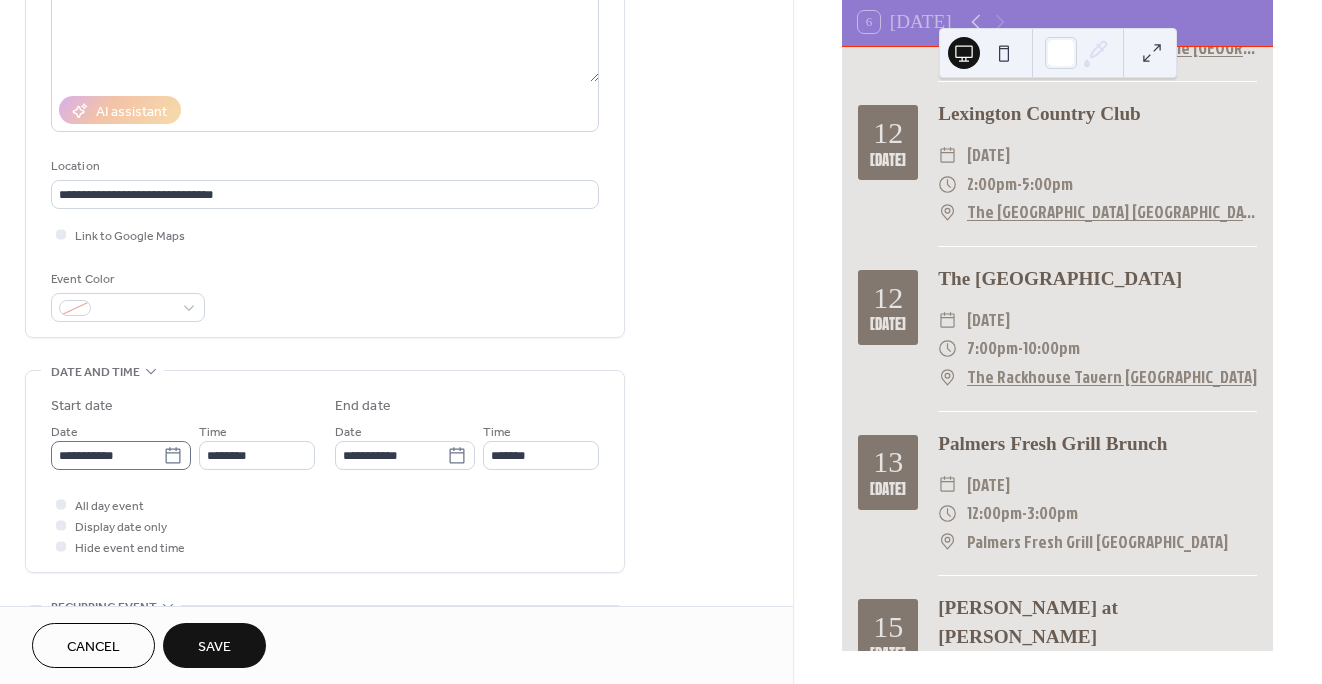 click 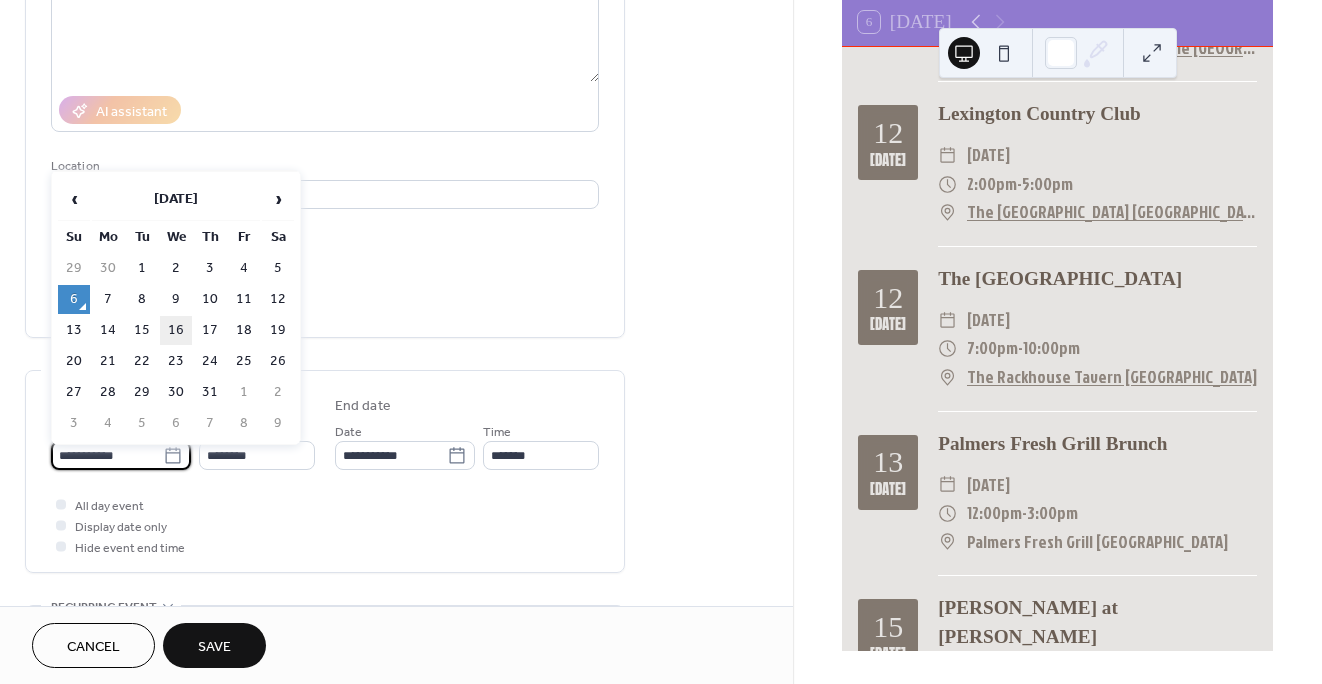 click on "16" at bounding box center (176, 330) 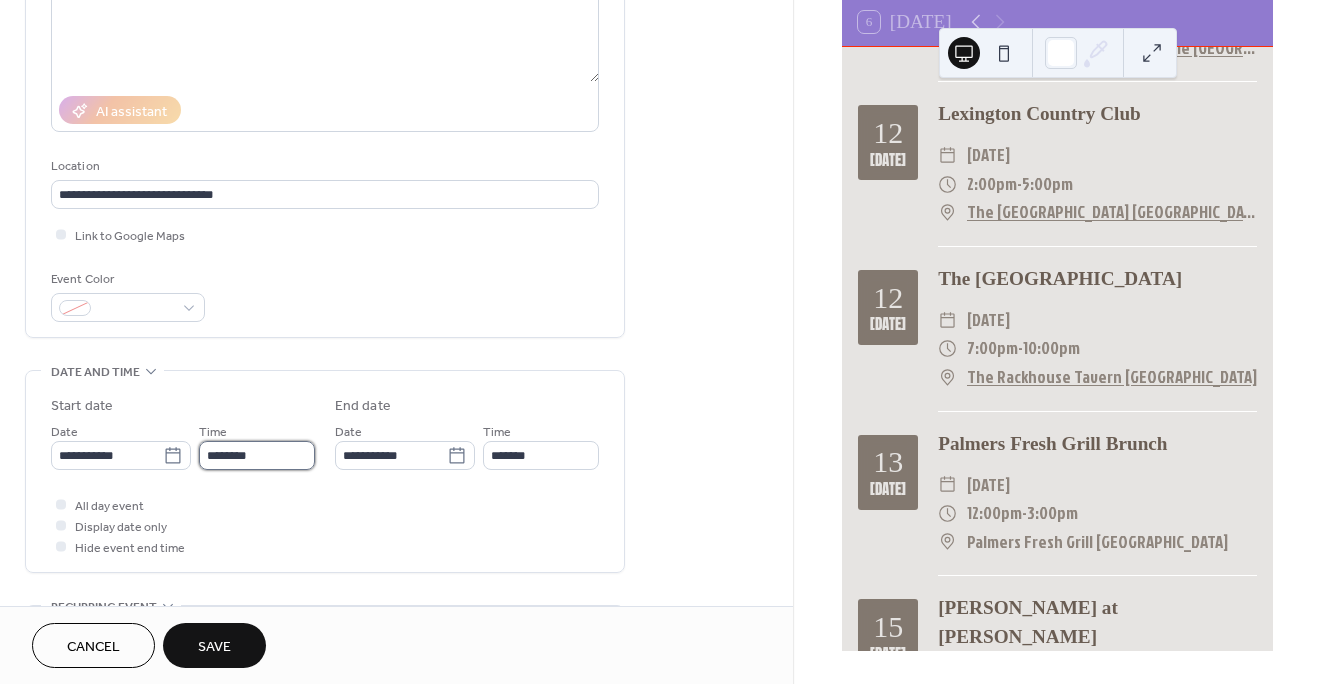 click on "********" at bounding box center (257, 455) 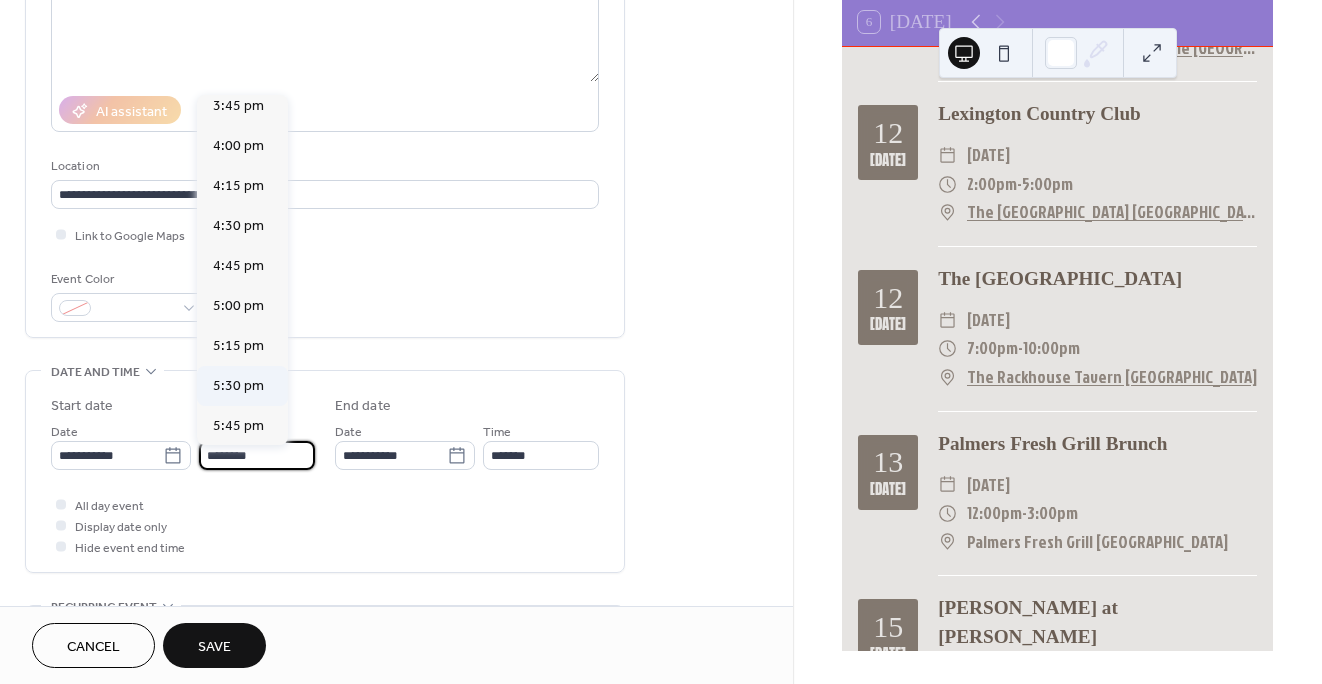 scroll, scrollTop: 2530, scrollLeft: 0, axis: vertical 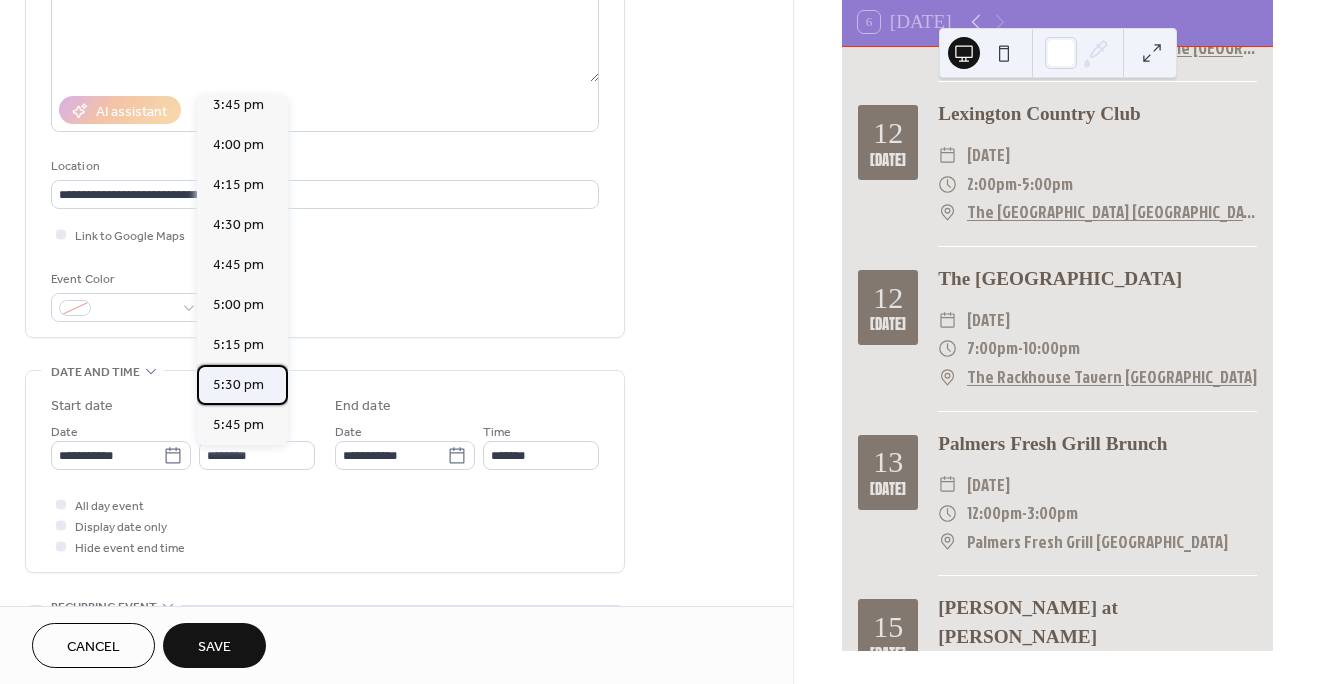 click on "5:30 pm" at bounding box center [238, 385] 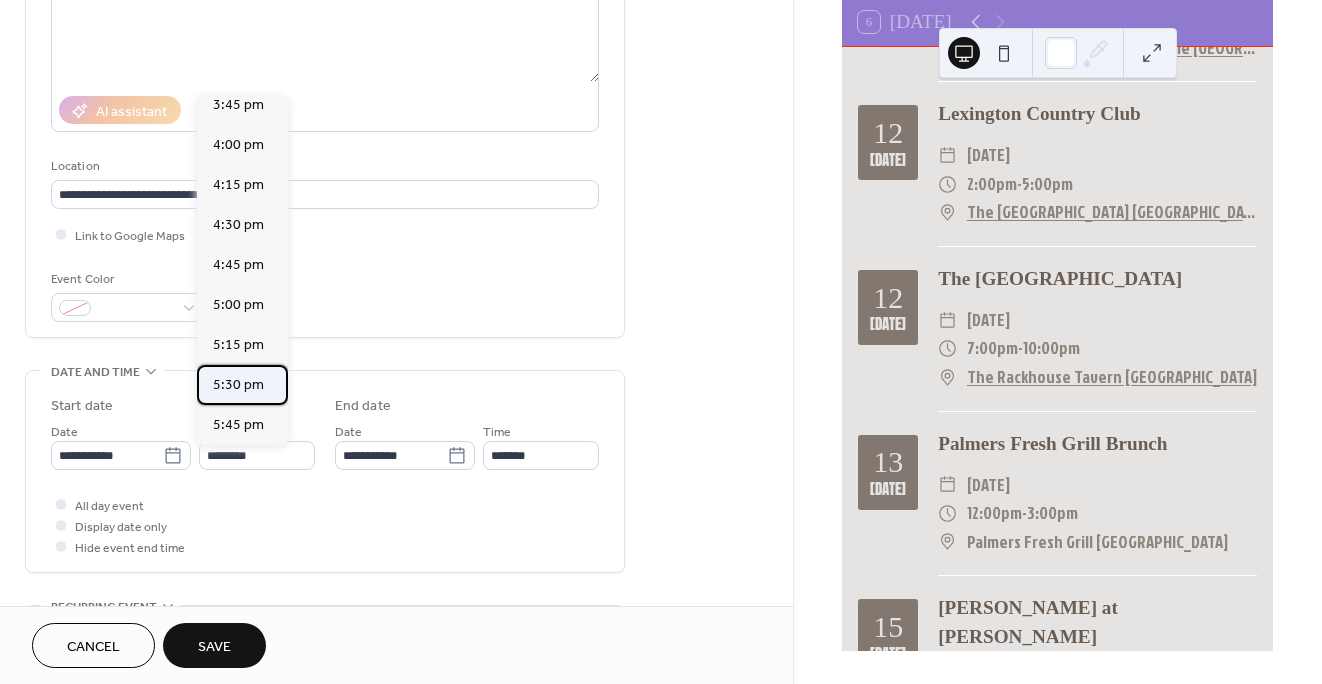 type on "*******" 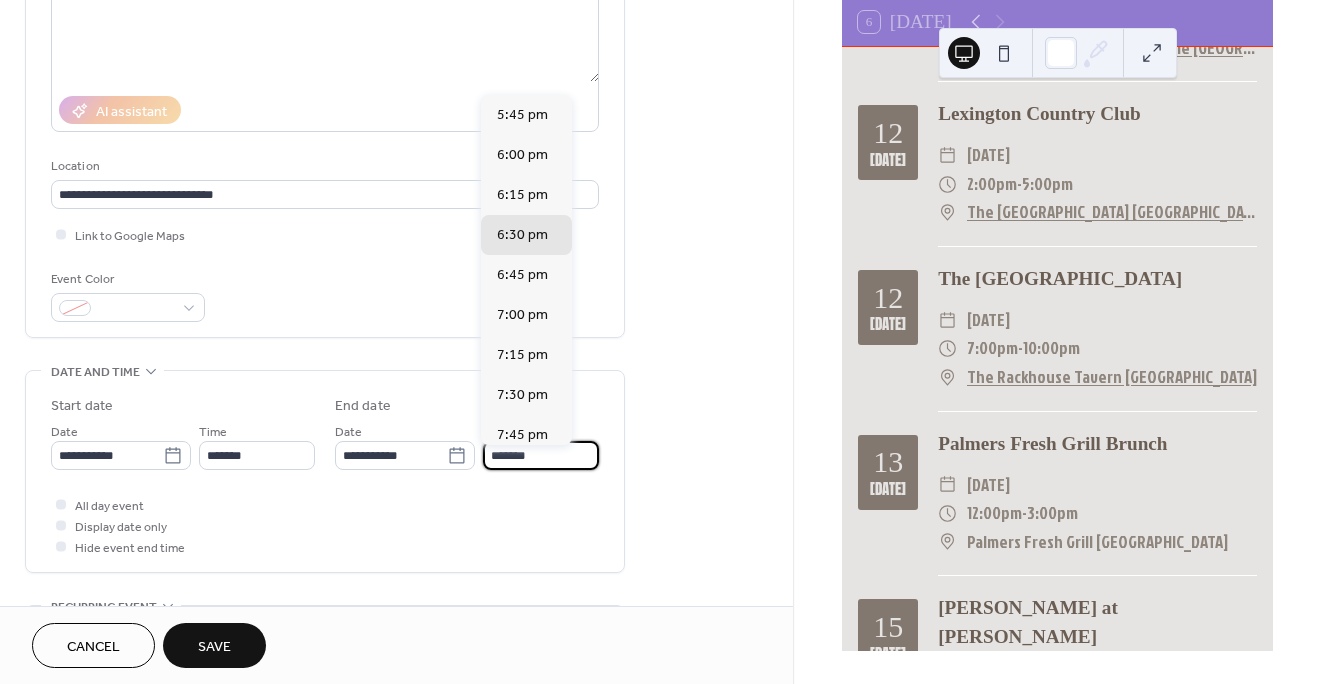 click on "*******" at bounding box center [541, 455] 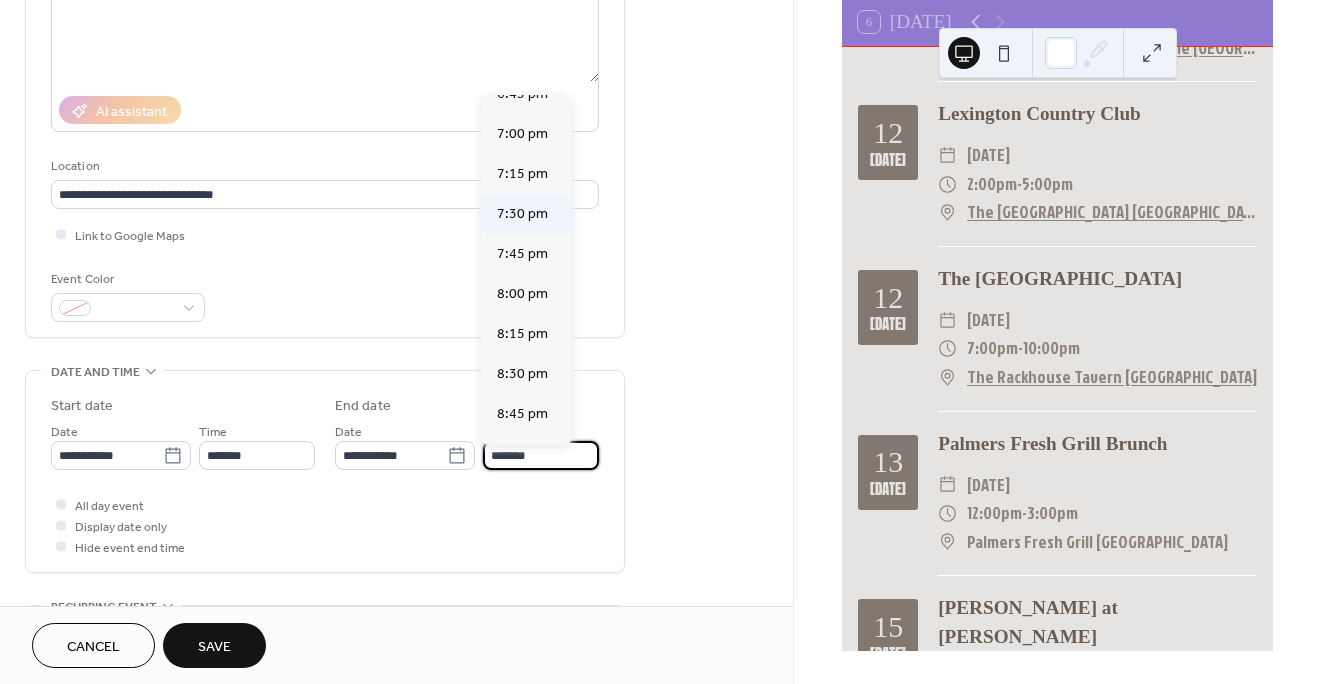 scroll, scrollTop: 191, scrollLeft: 0, axis: vertical 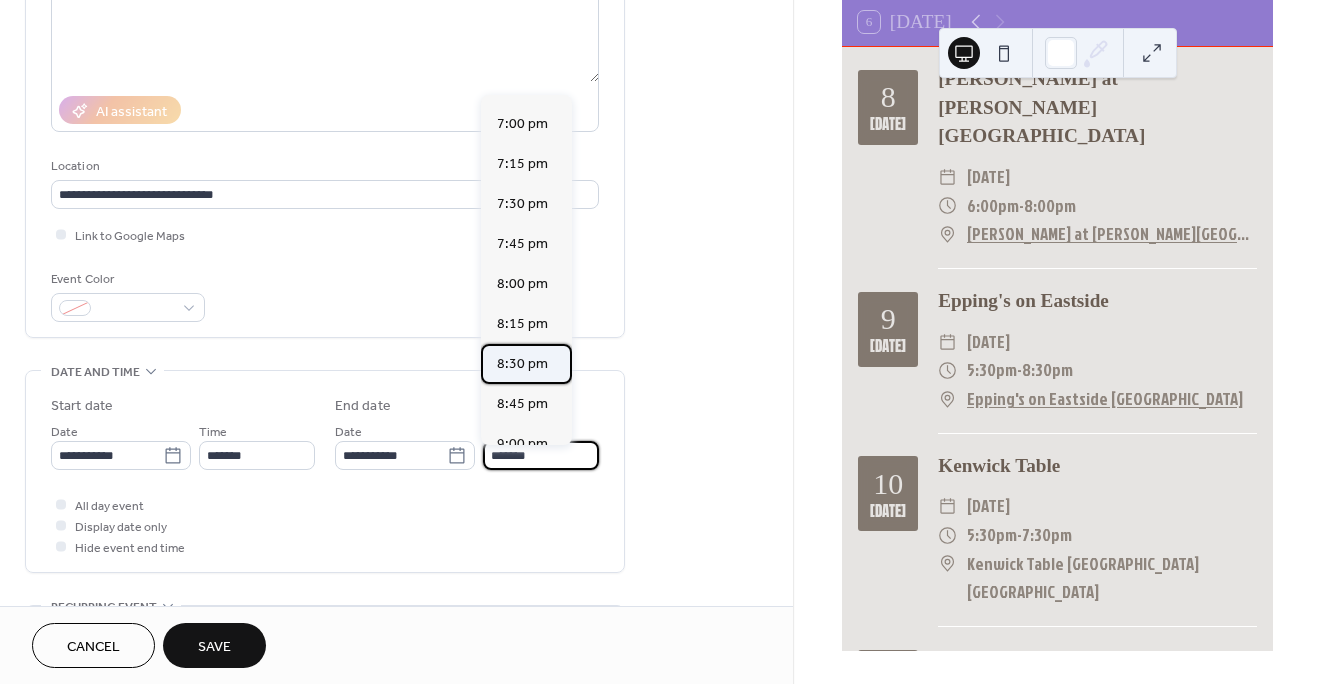 click on "8:30 pm" at bounding box center [522, 364] 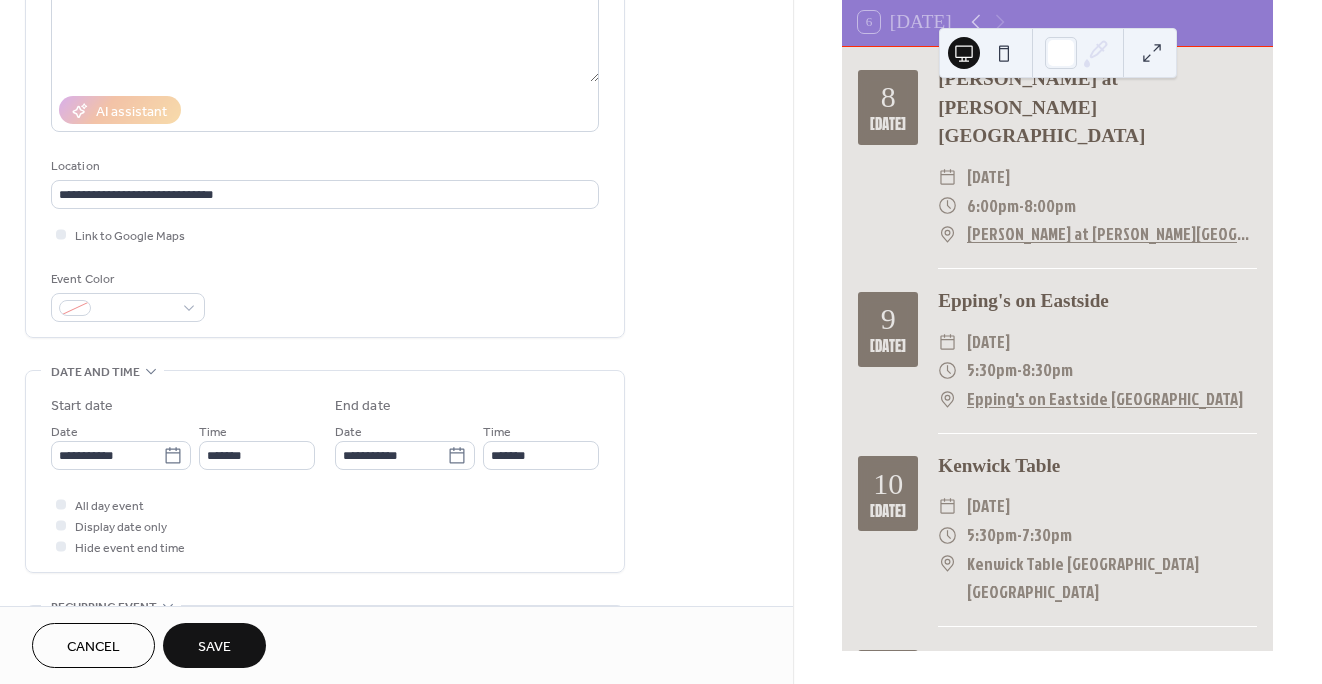 type on "*******" 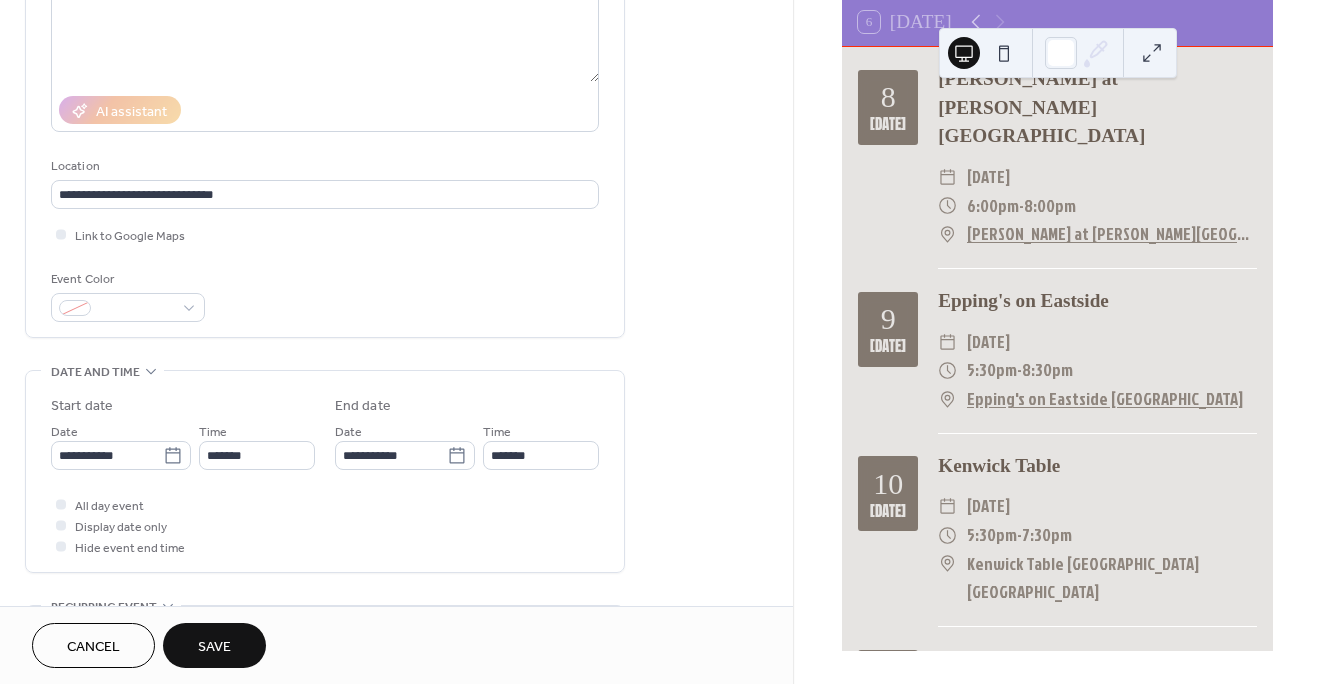 click on "Save" at bounding box center (214, 647) 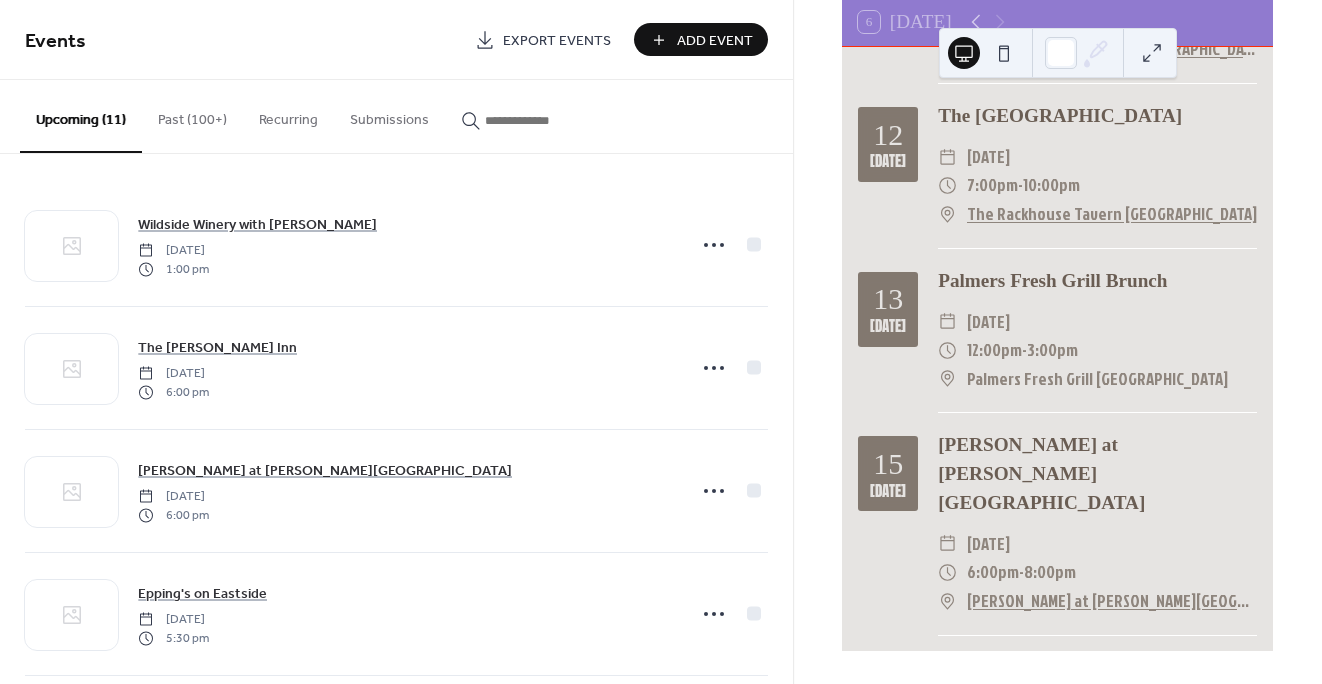 scroll, scrollTop: 1223, scrollLeft: 0, axis: vertical 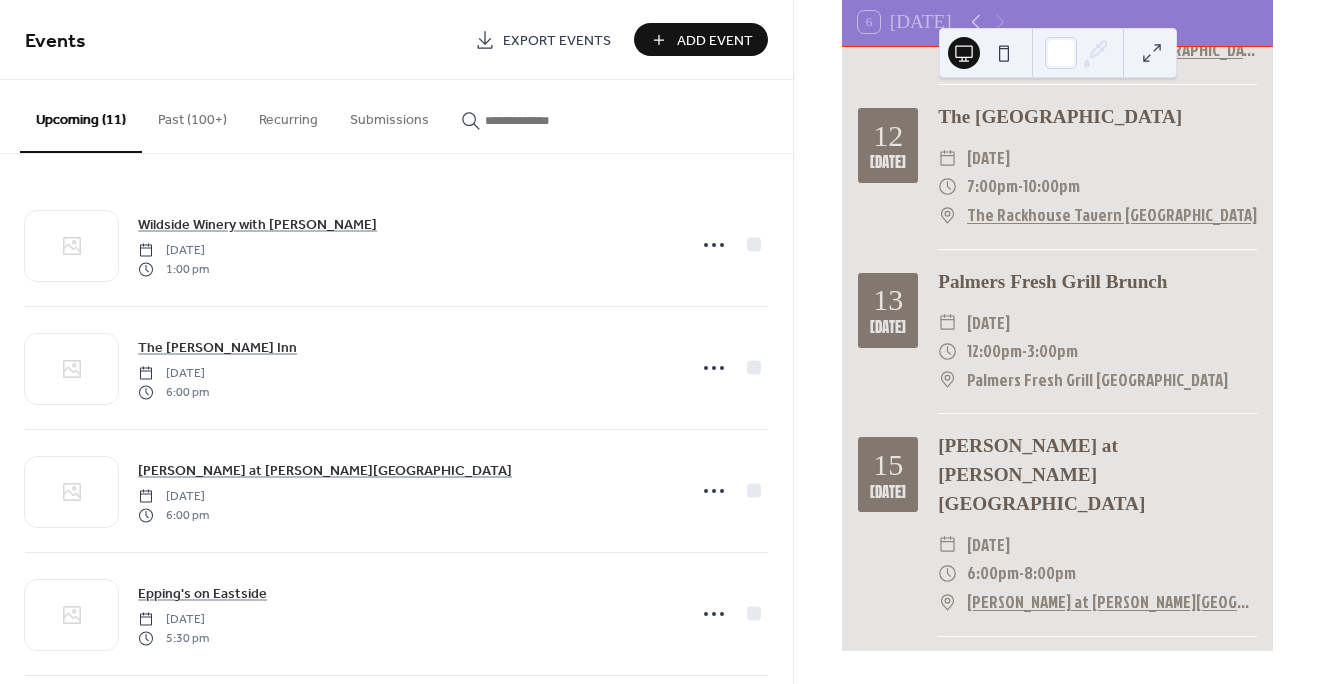 click on "Add Event" at bounding box center (715, 41) 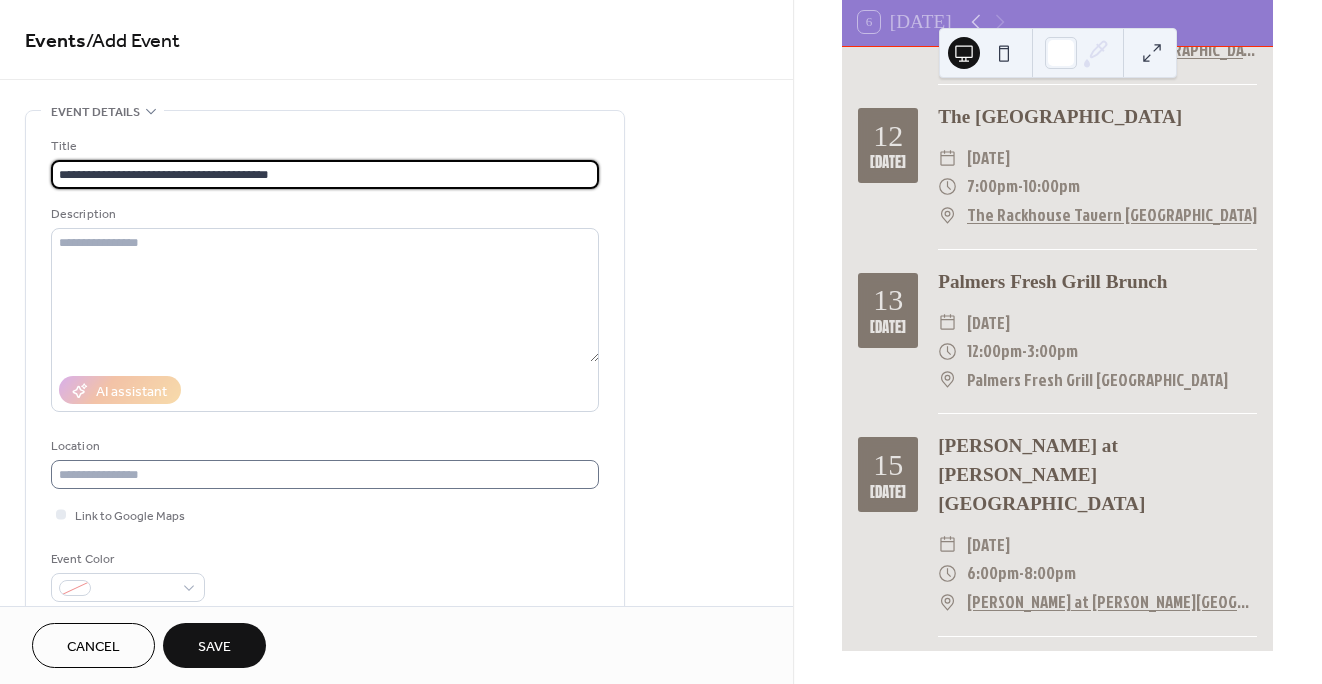type on "**********" 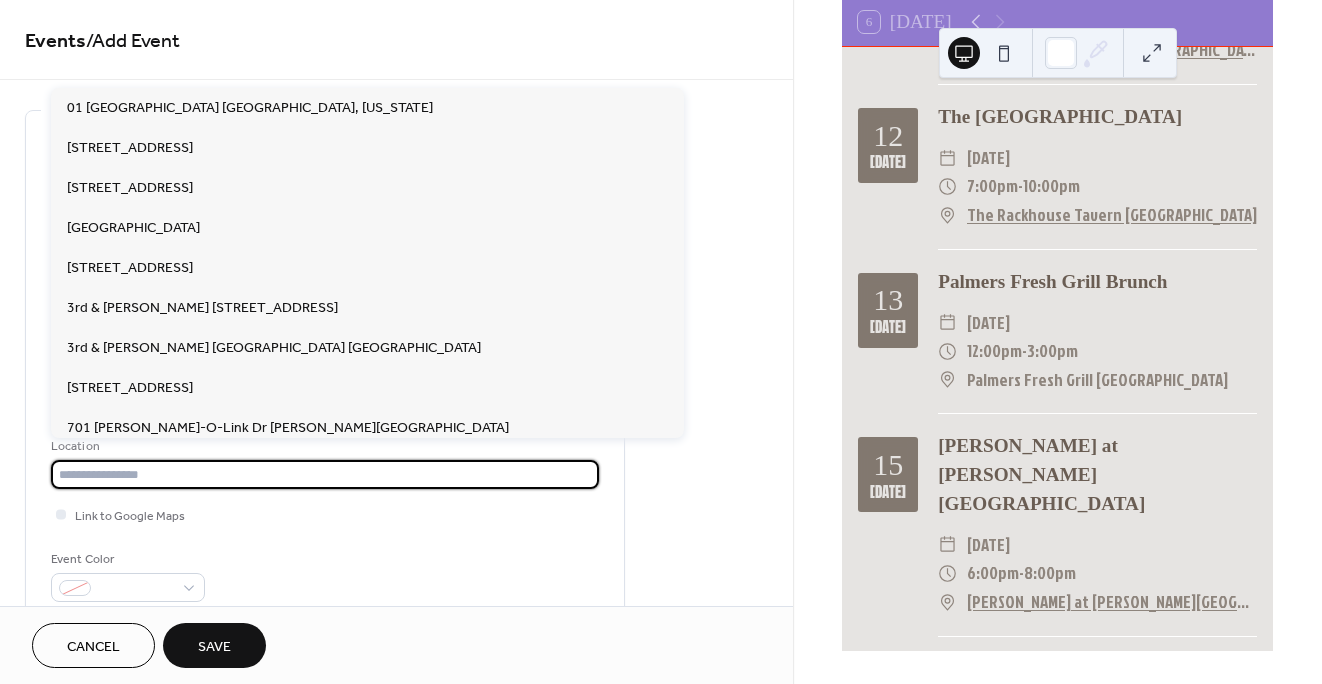 click at bounding box center [325, 474] 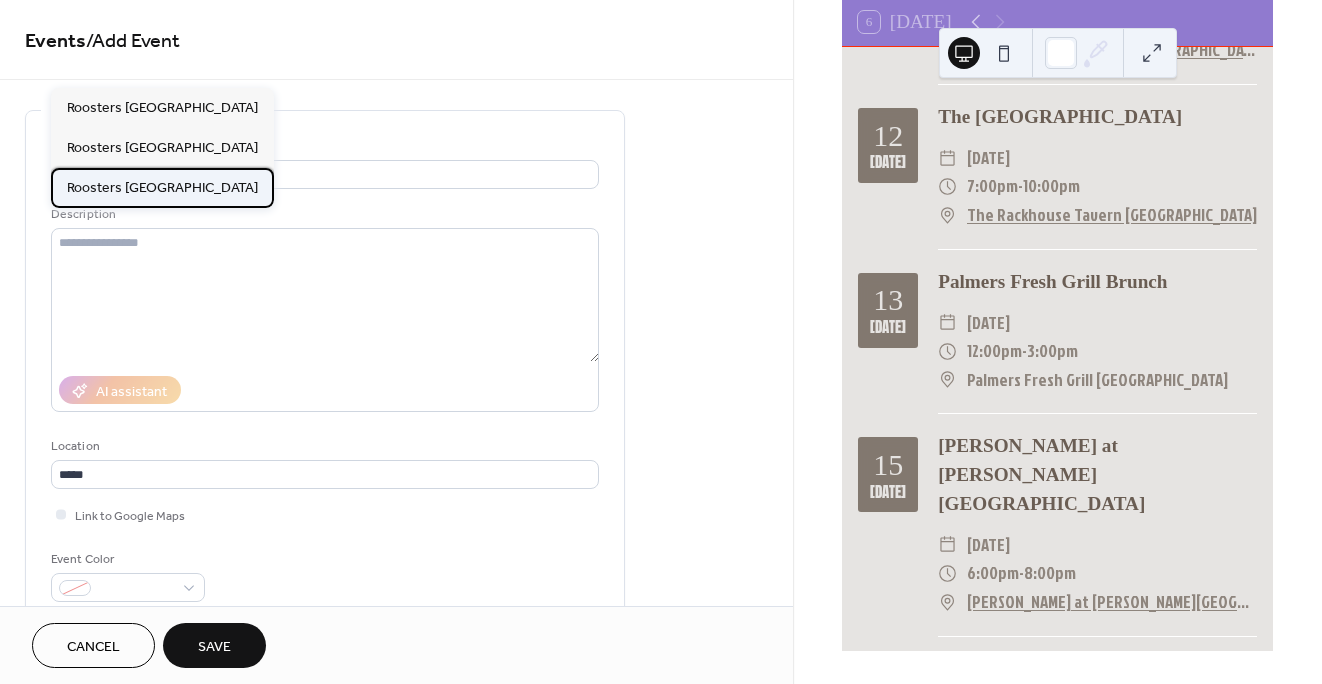 click on "Roosters [GEOGRAPHIC_DATA]" at bounding box center (162, 188) 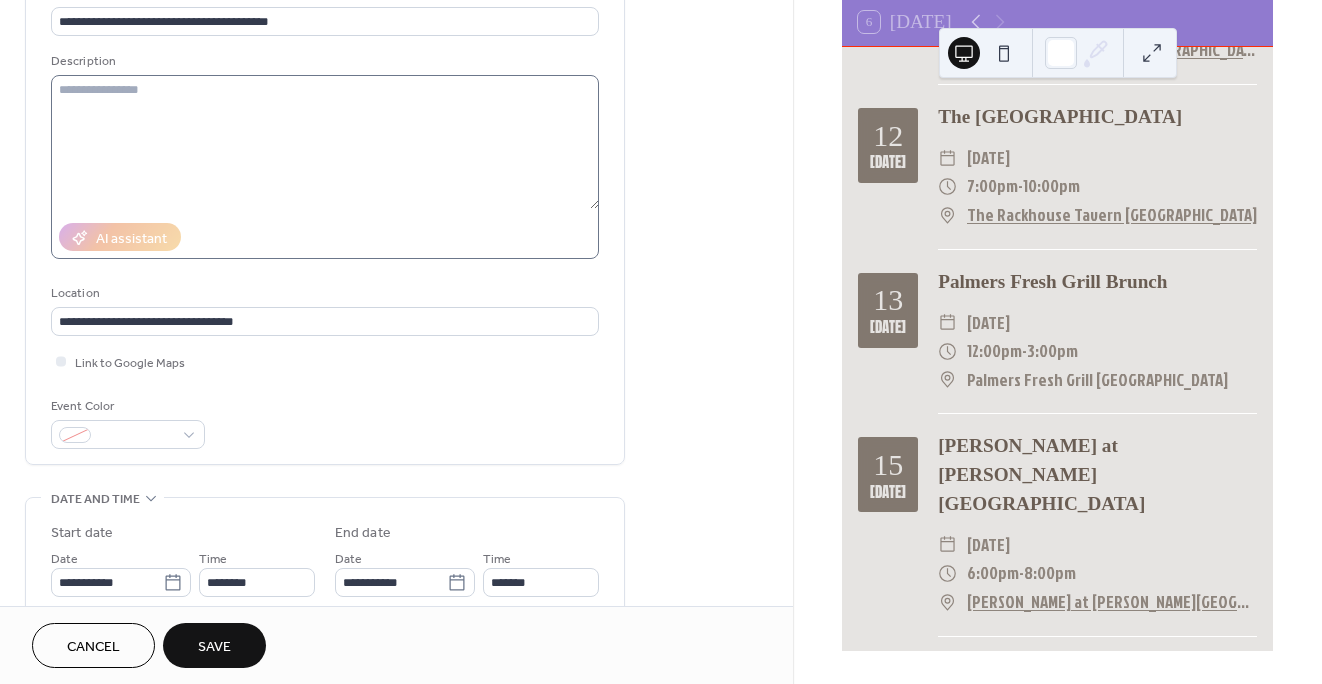 scroll, scrollTop: 164, scrollLeft: 0, axis: vertical 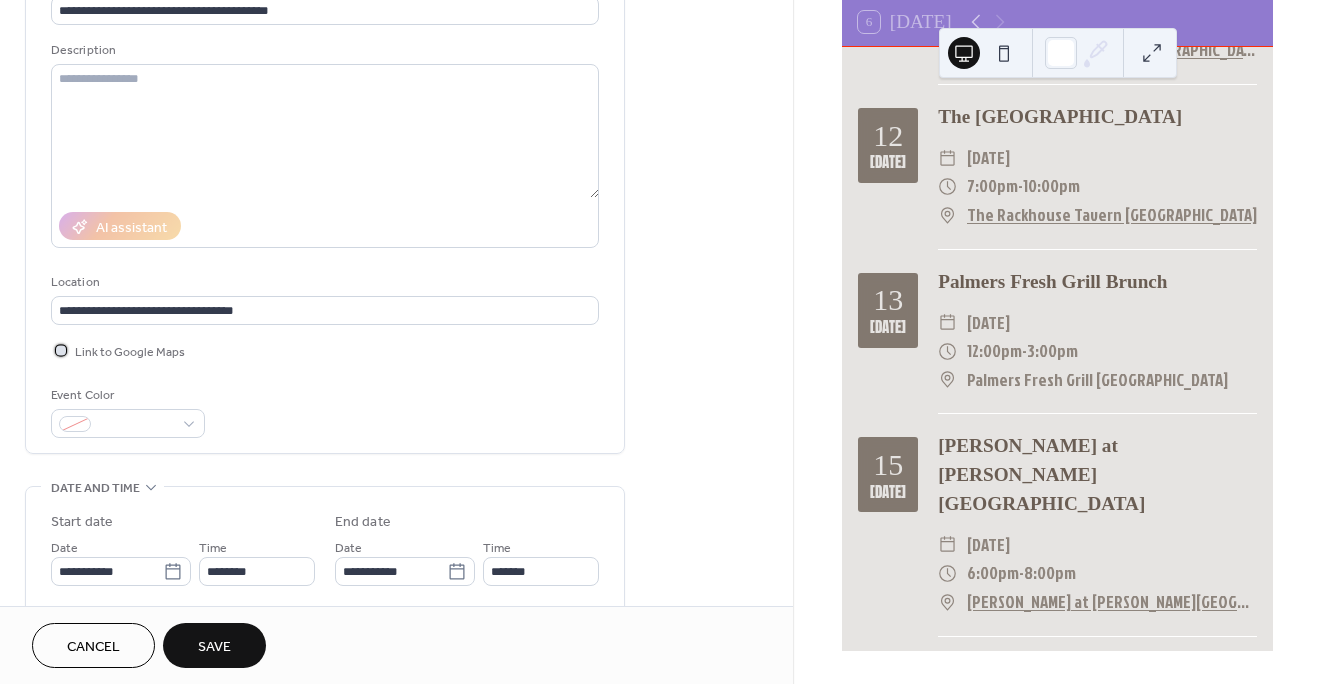 click at bounding box center [61, 350] 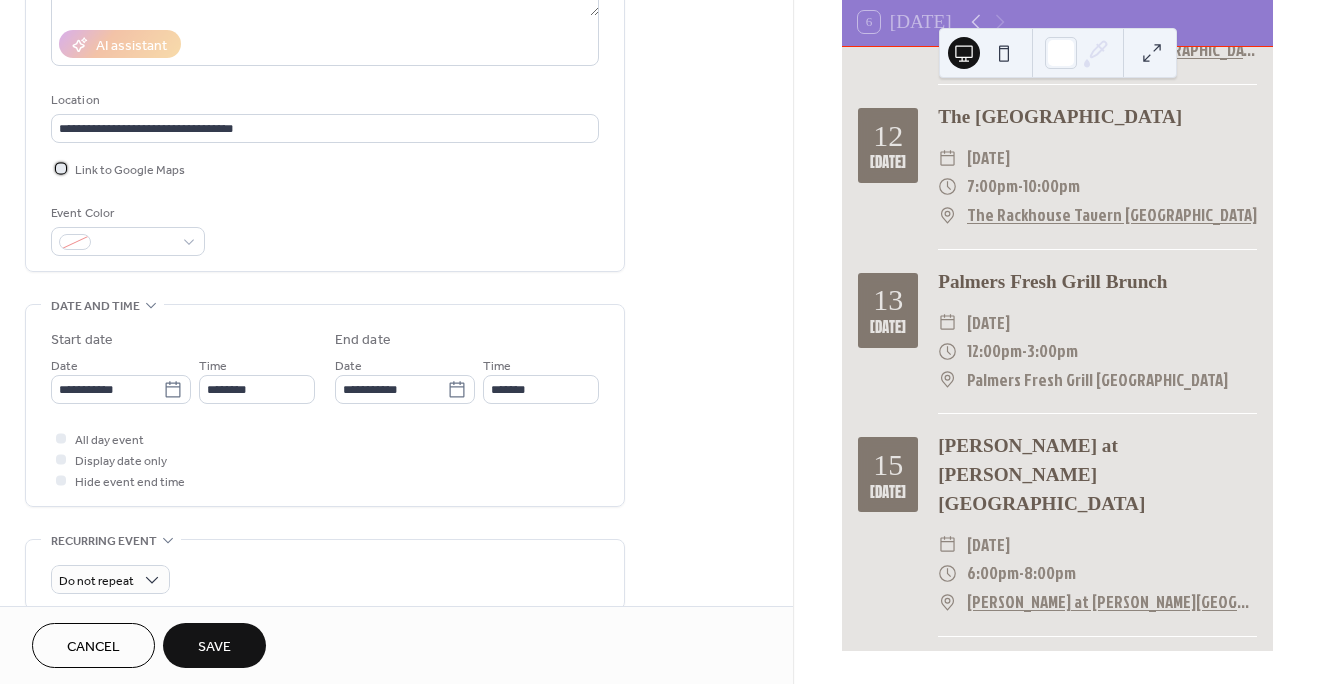 scroll, scrollTop: 352, scrollLeft: 0, axis: vertical 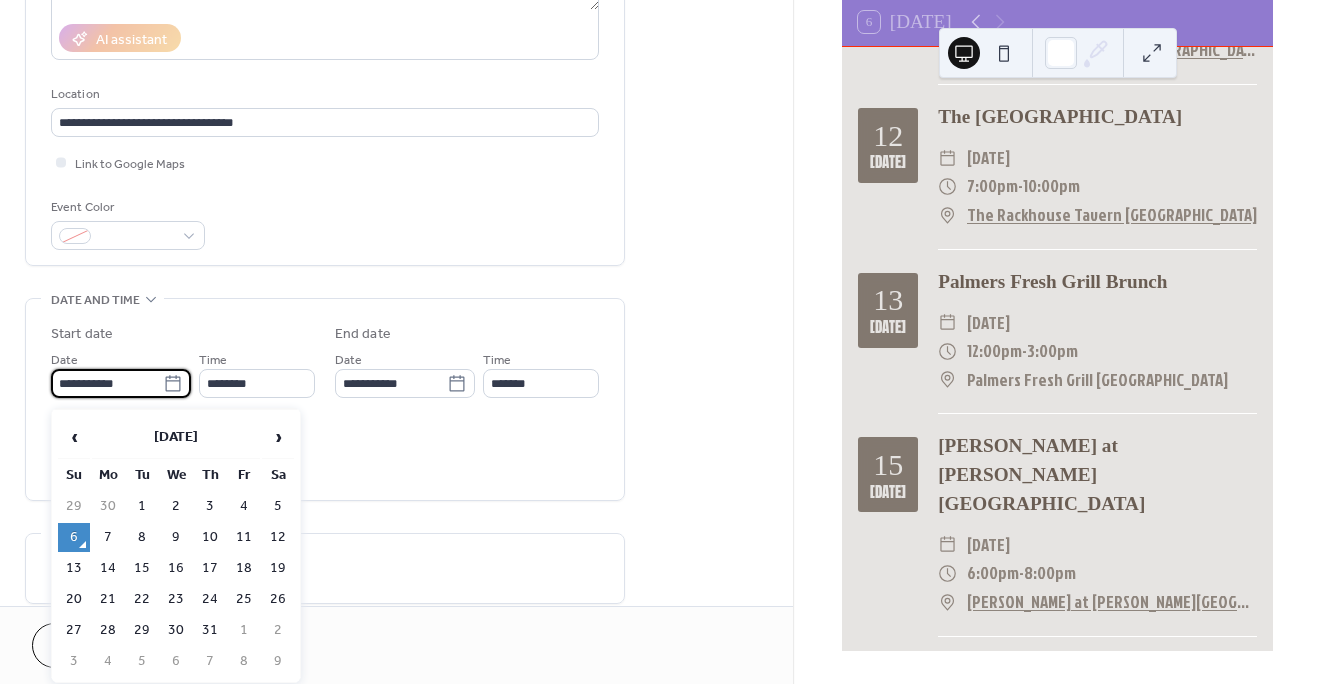 click on "**********" at bounding box center [107, 383] 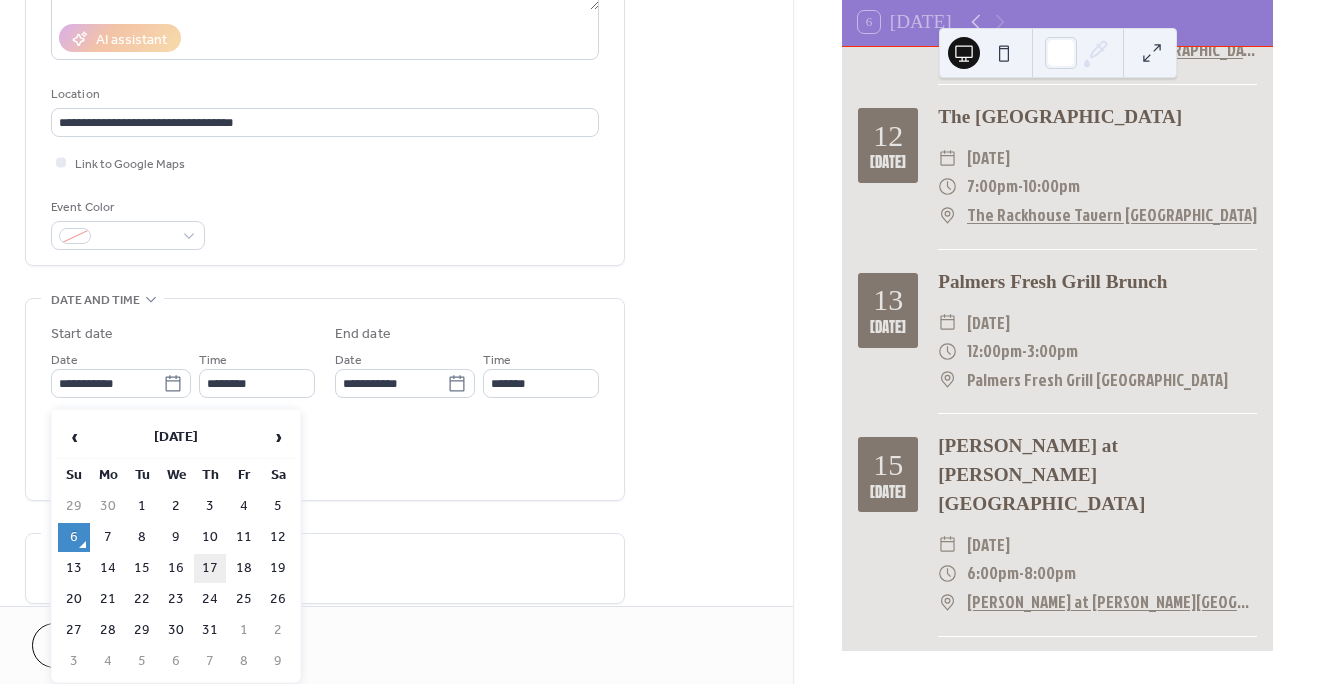 click on "17" at bounding box center [210, 568] 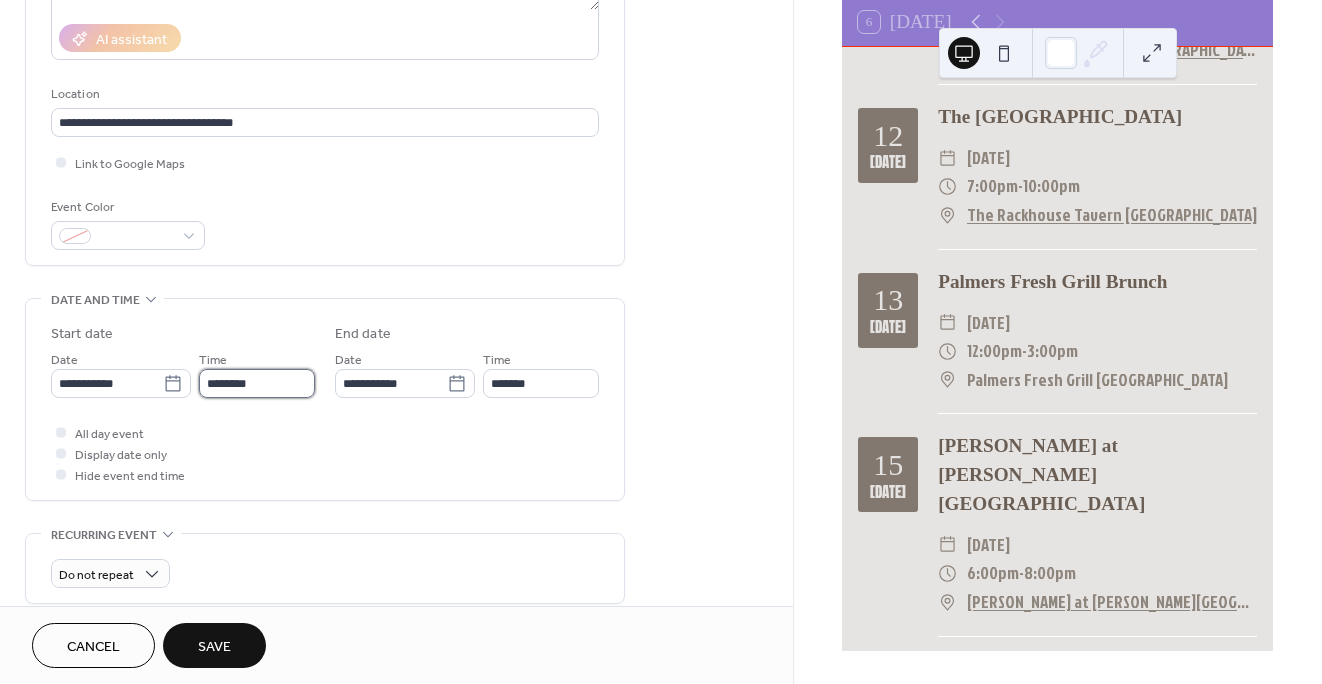 click on "********" at bounding box center [257, 383] 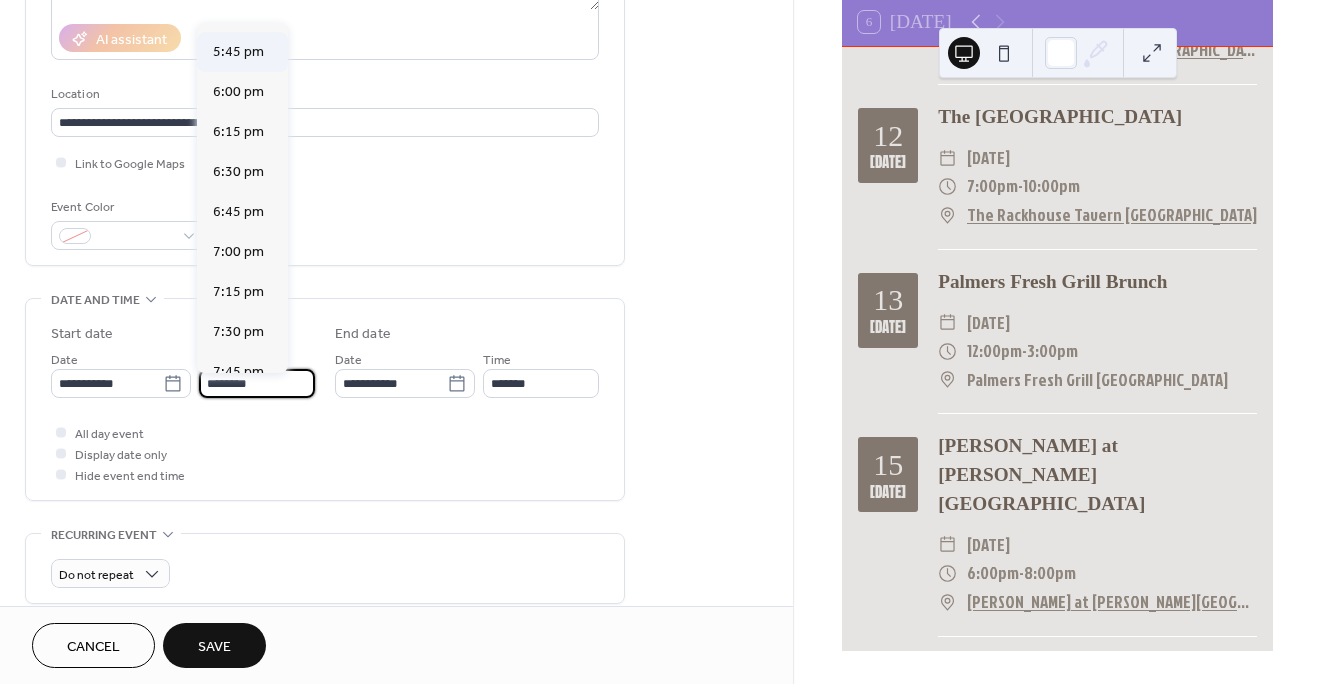 scroll, scrollTop: 2854, scrollLeft: 0, axis: vertical 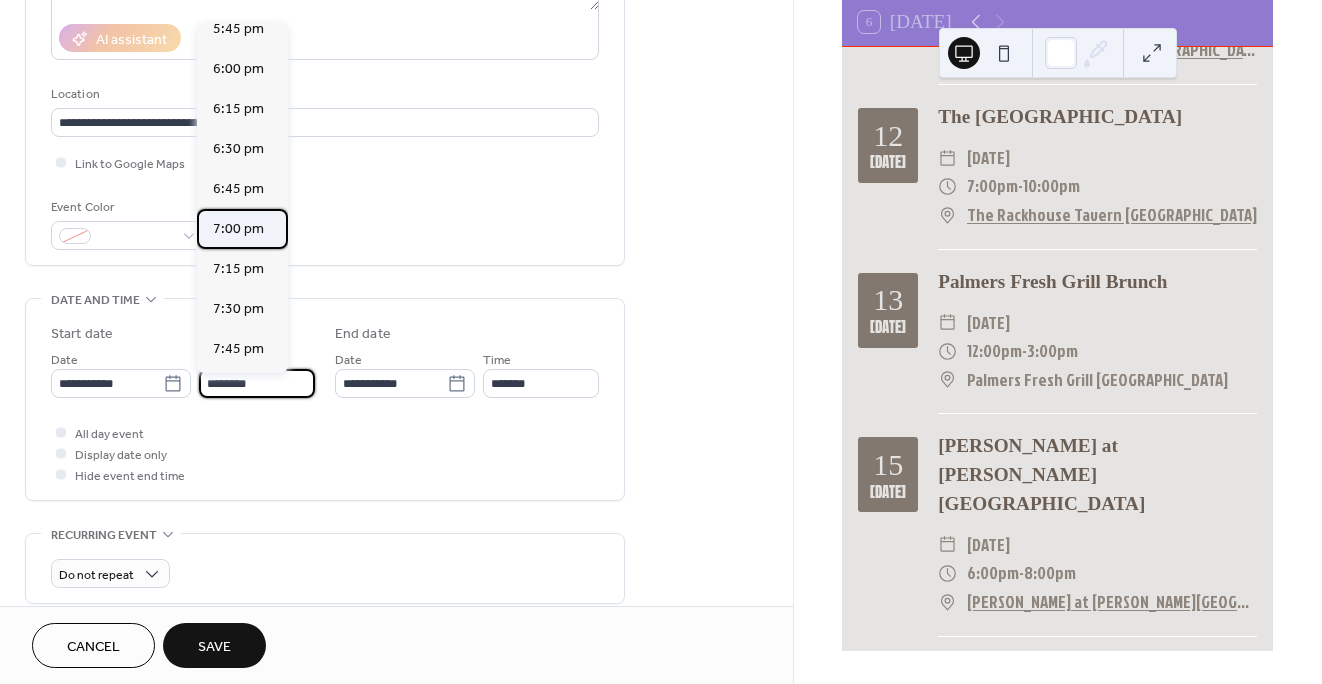 click on "7:00 pm" at bounding box center (238, 229) 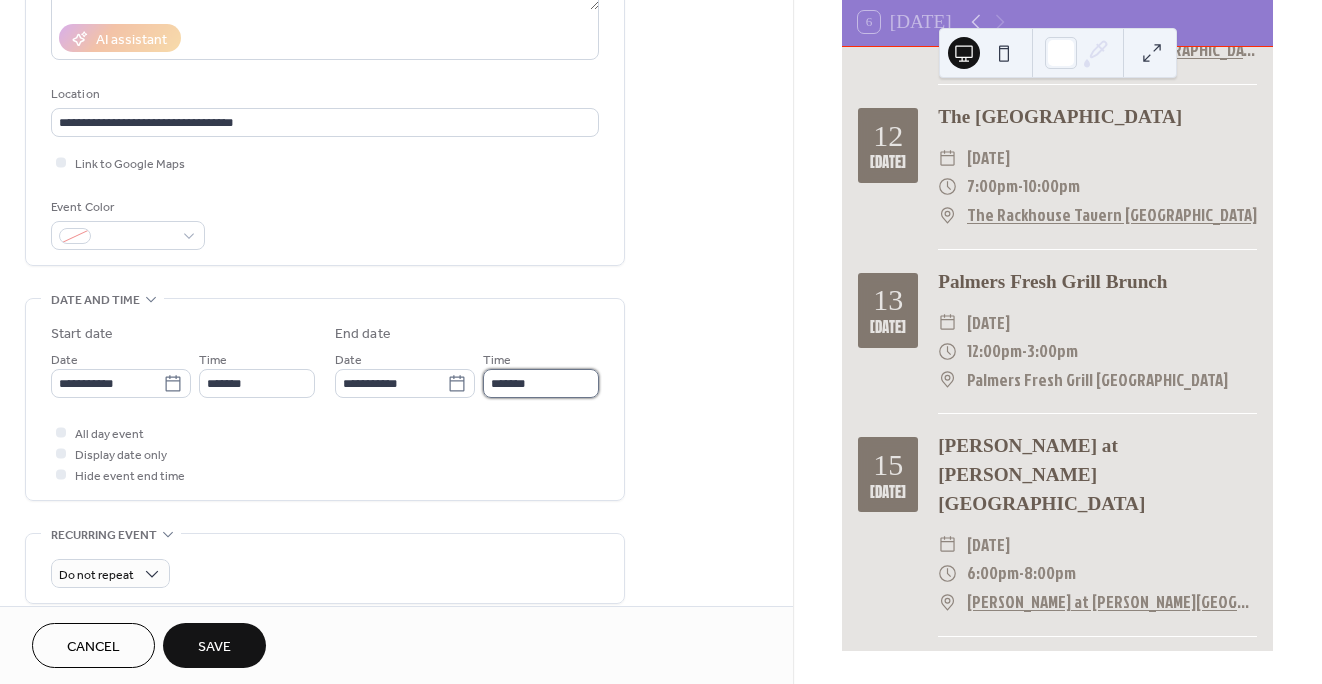 click on "*******" at bounding box center (541, 383) 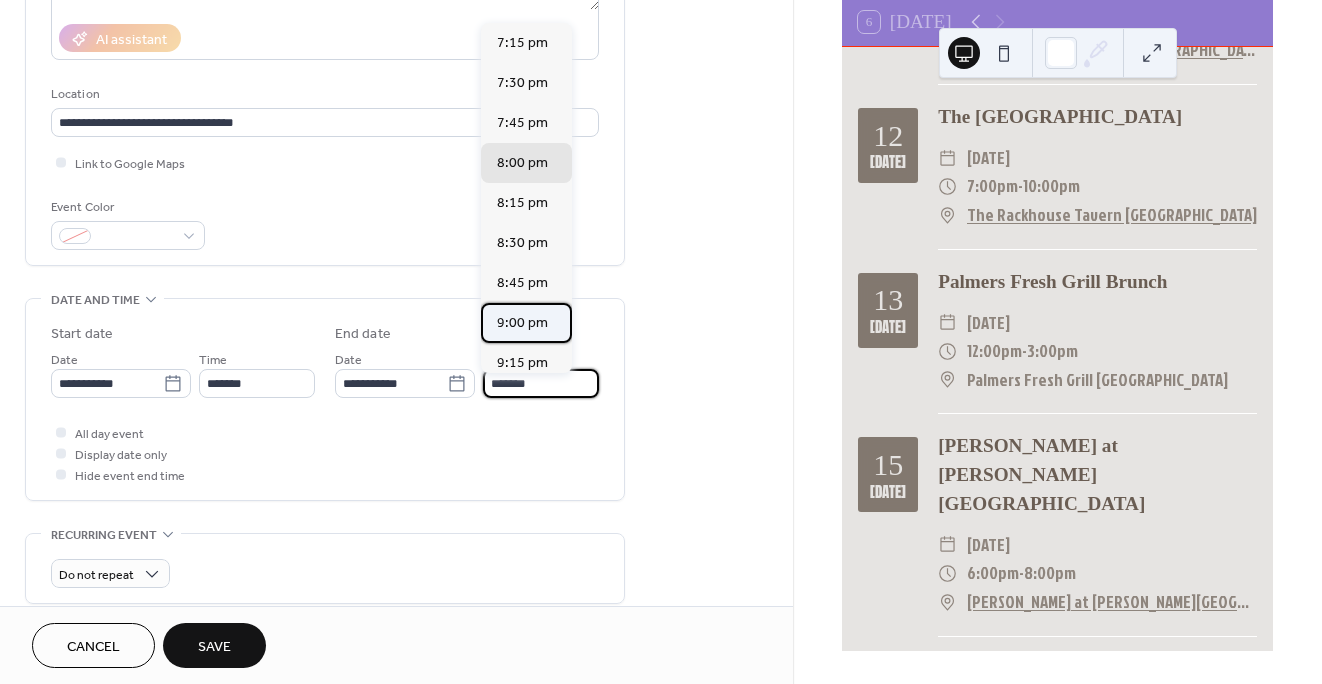 click on "9:00 pm" at bounding box center (522, 323) 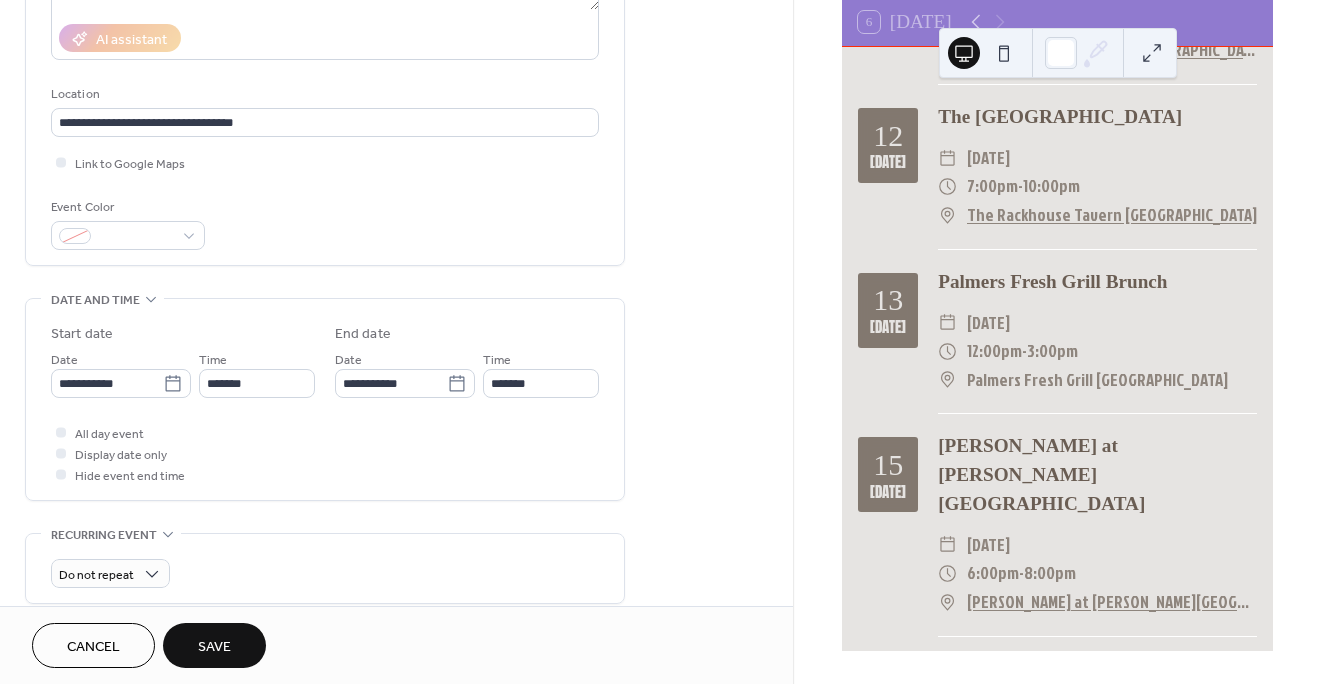 click on "Save" at bounding box center (214, 647) 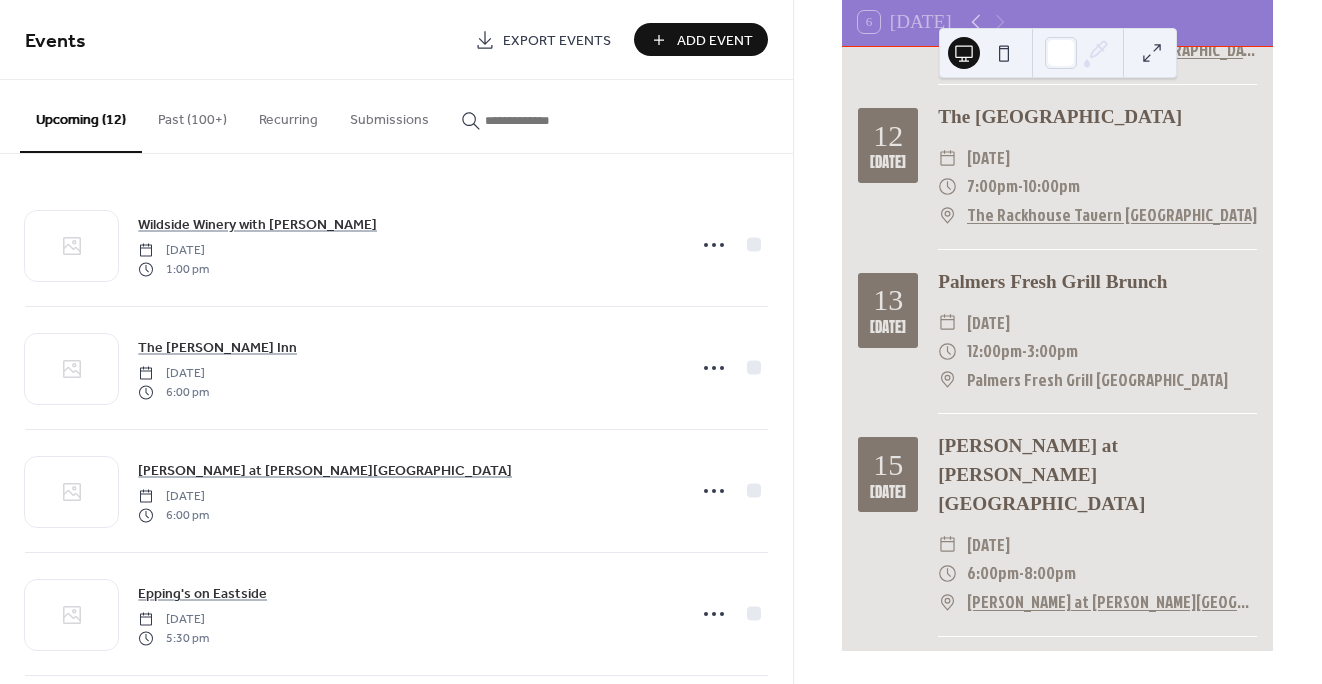 click on "Add Event" at bounding box center (701, 39) 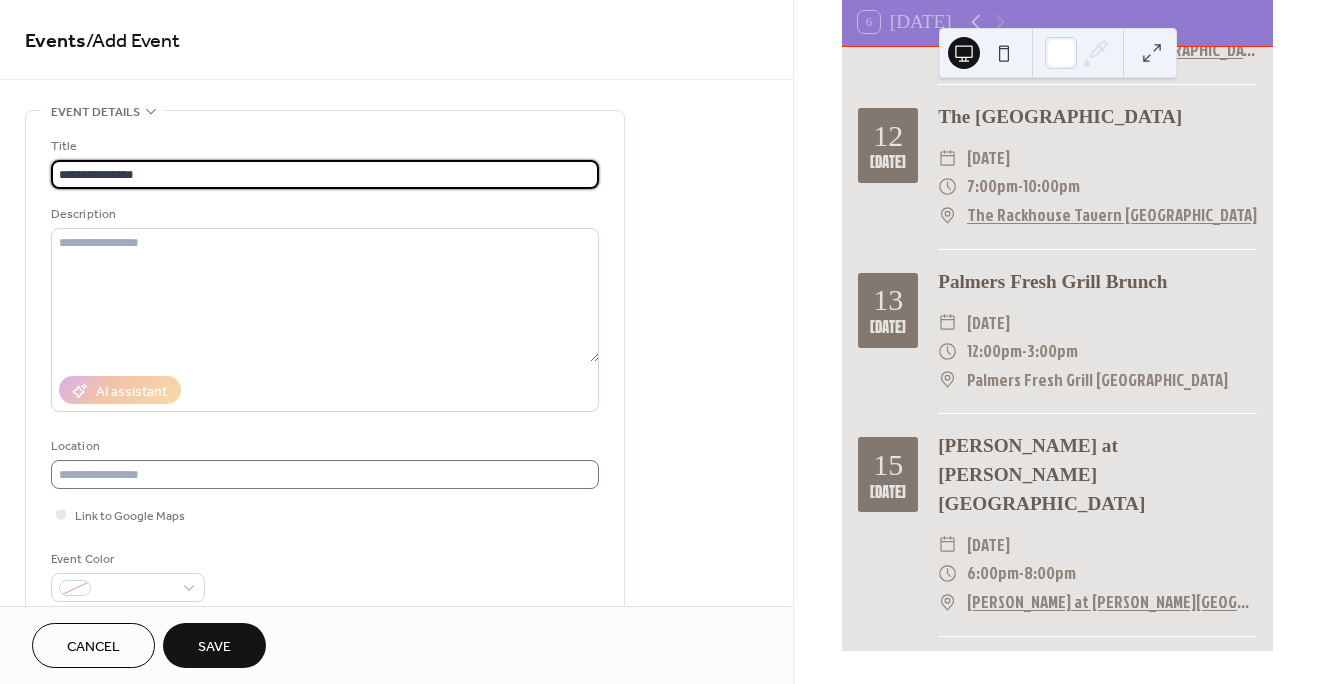 type on "**********" 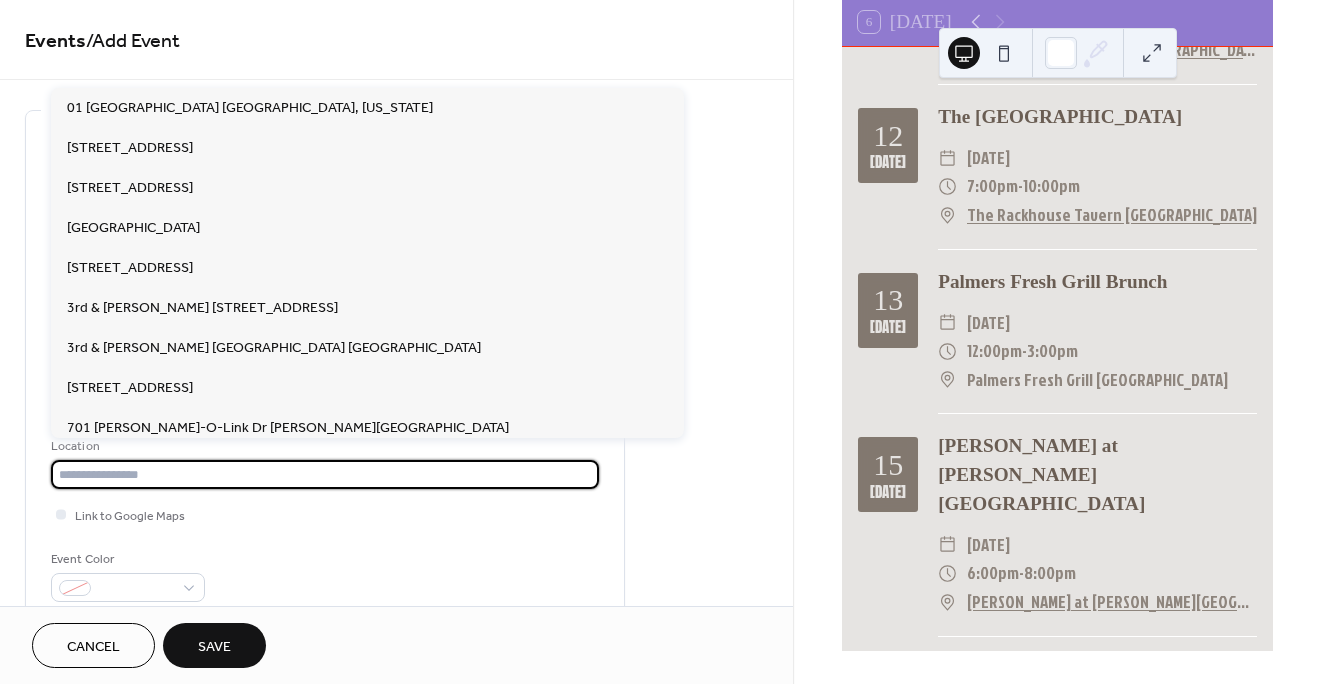 click at bounding box center [325, 474] 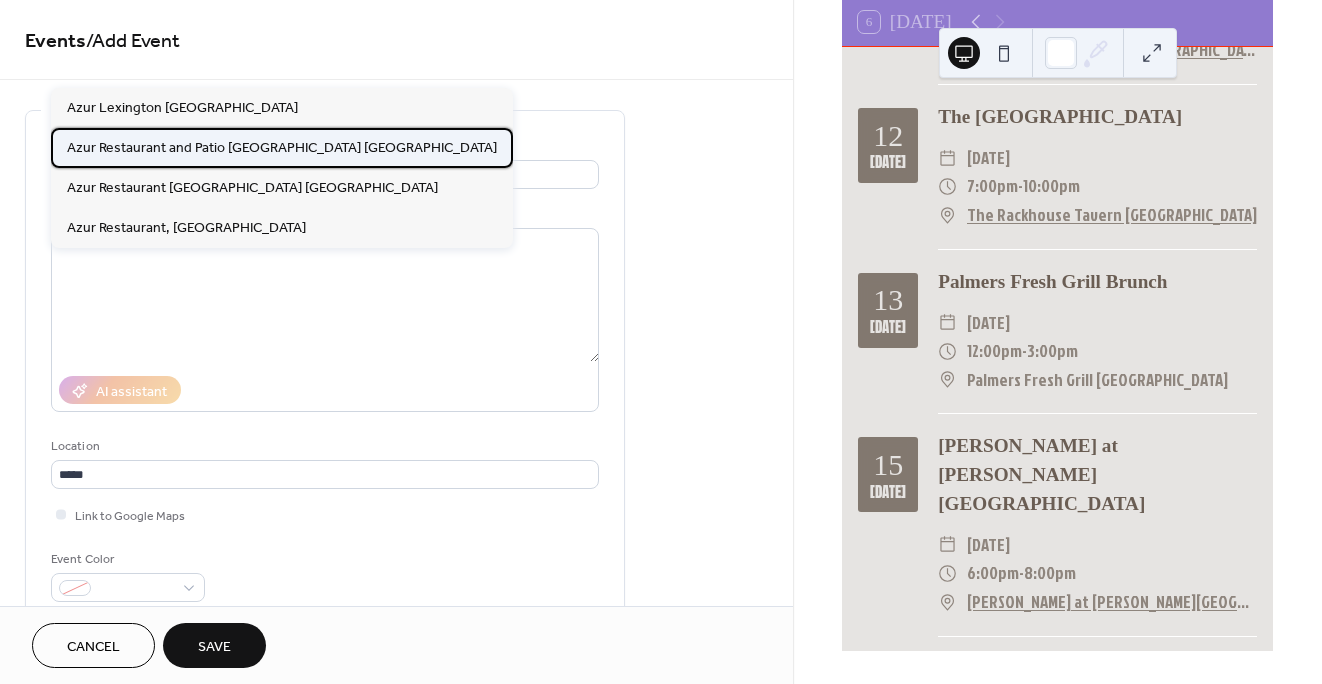 click on "Azur Restaurant and Patio [GEOGRAPHIC_DATA] [GEOGRAPHIC_DATA]" at bounding box center (282, 148) 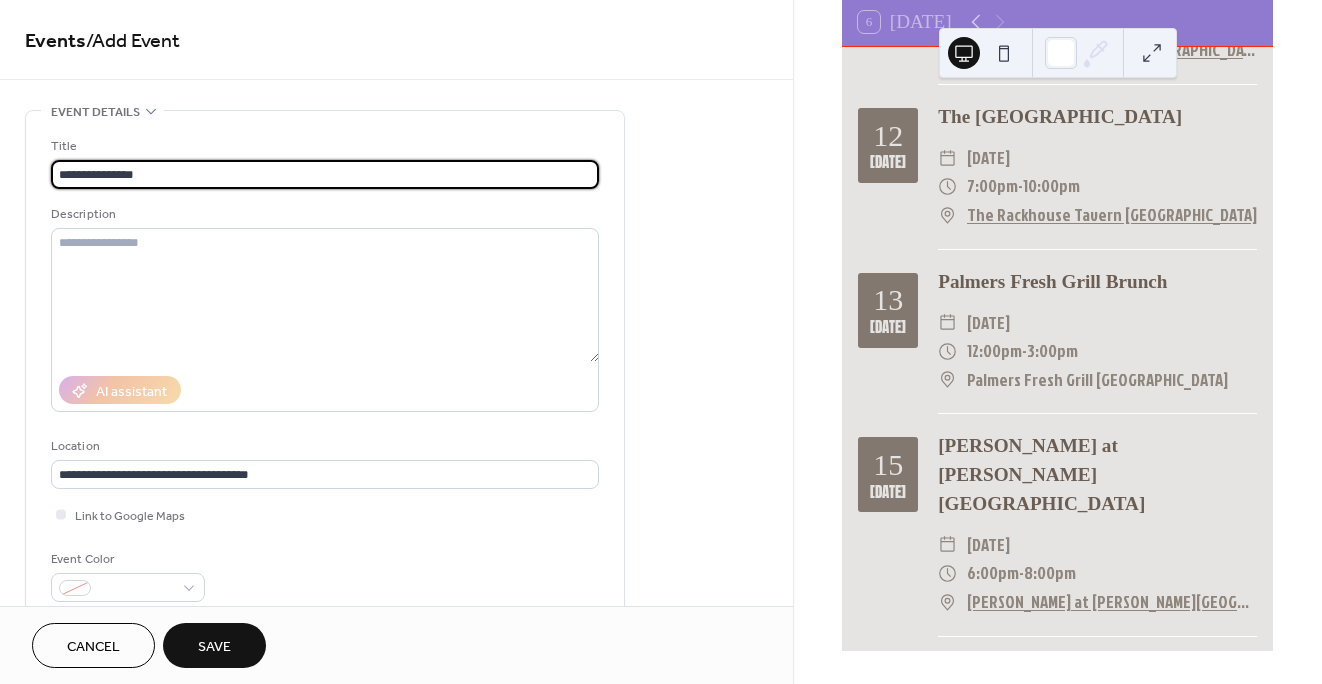 click on "**********" at bounding box center (325, 174) 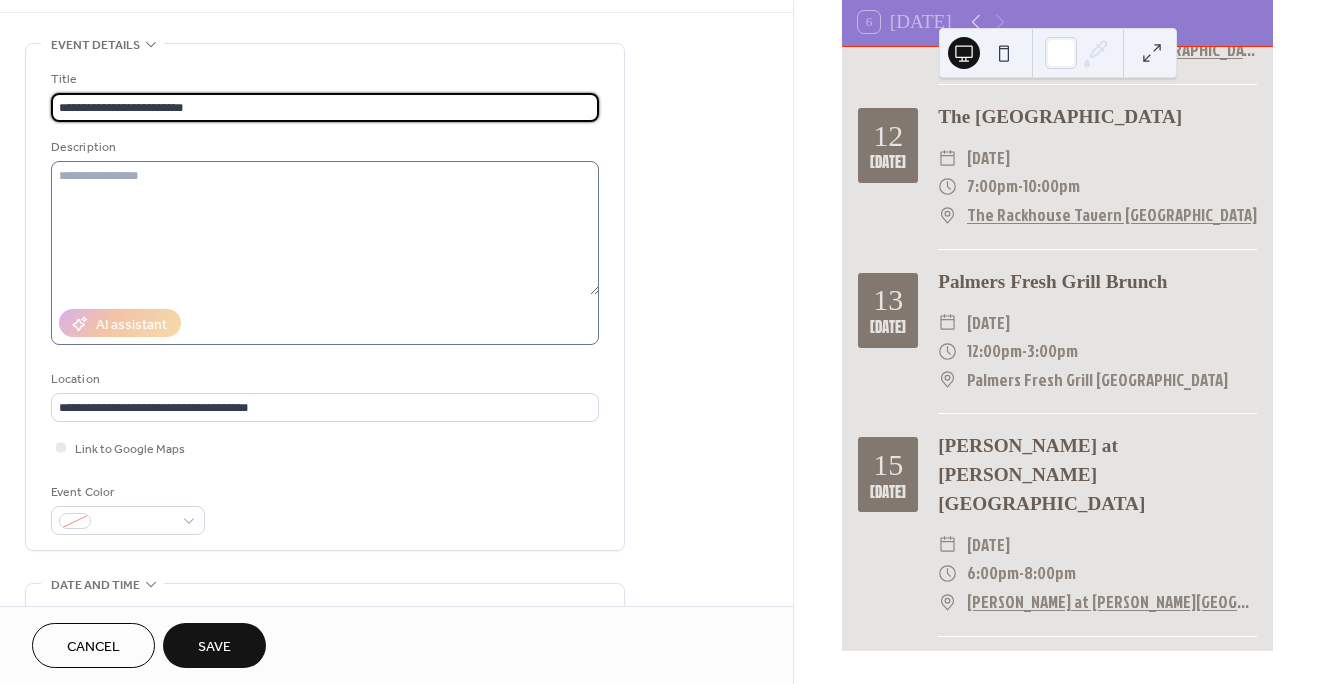 scroll, scrollTop: 242, scrollLeft: 0, axis: vertical 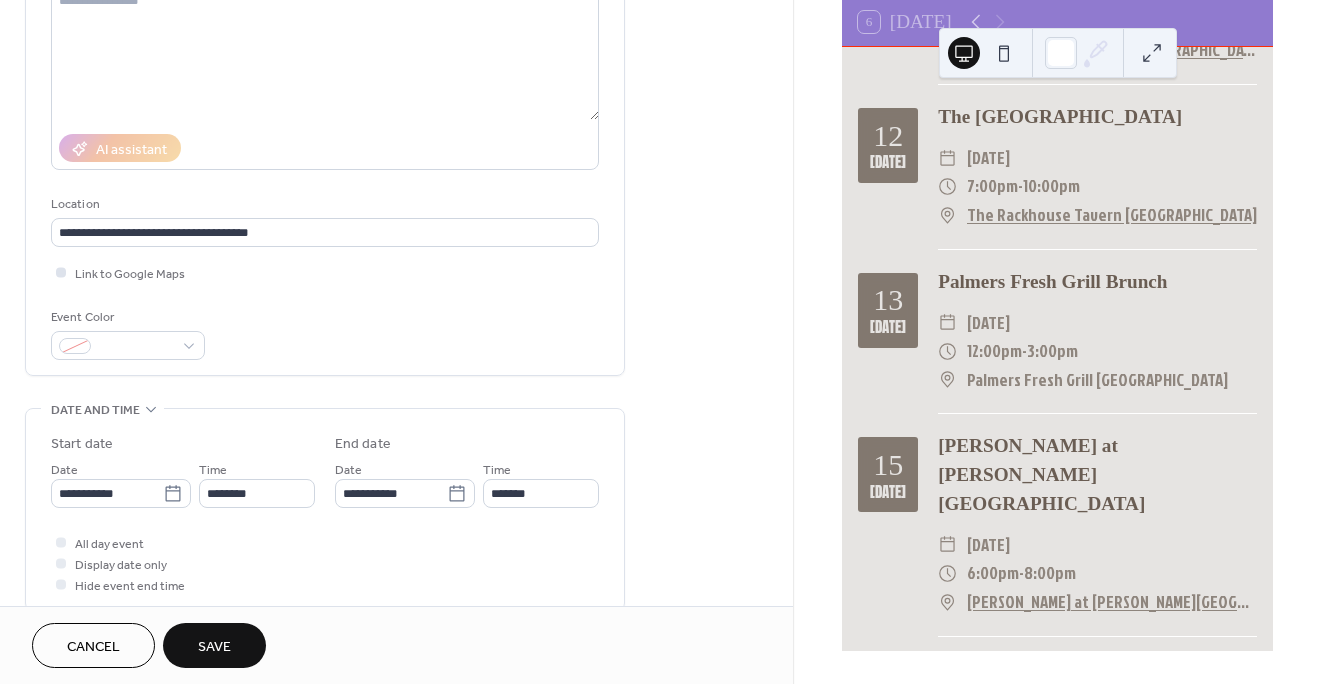 type on "**********" 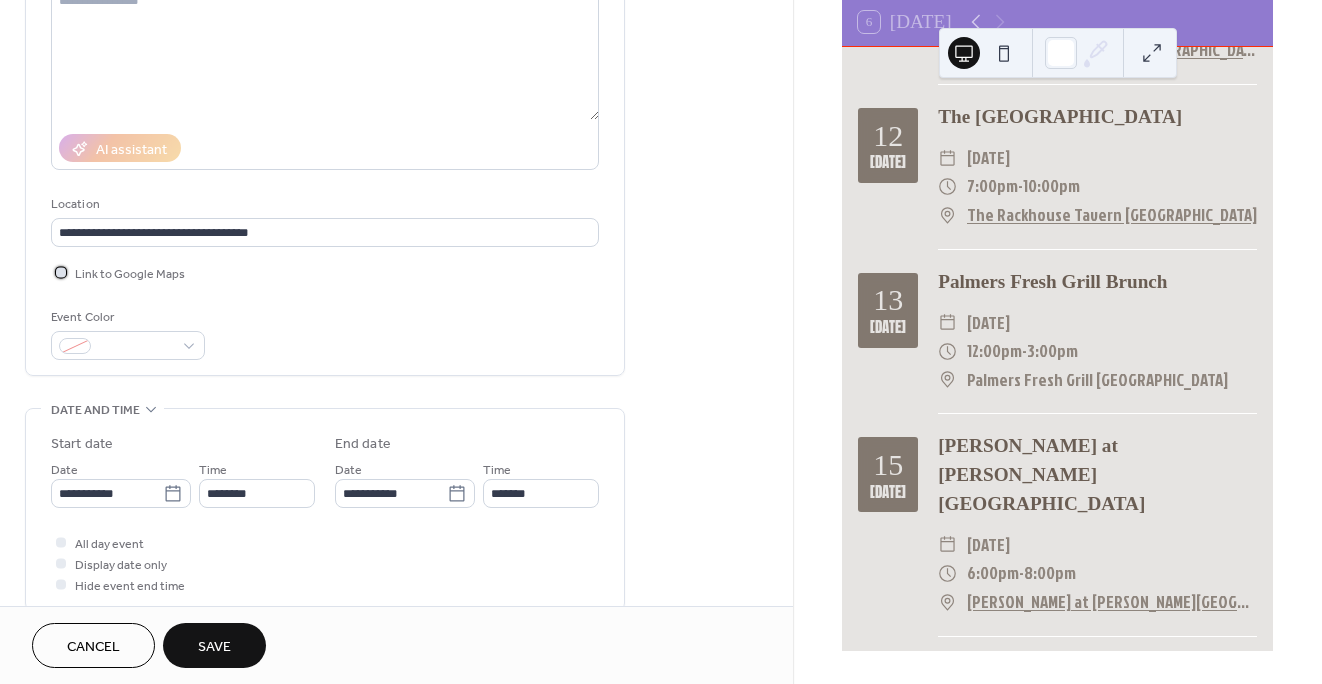click at bounding box center (61, 272) 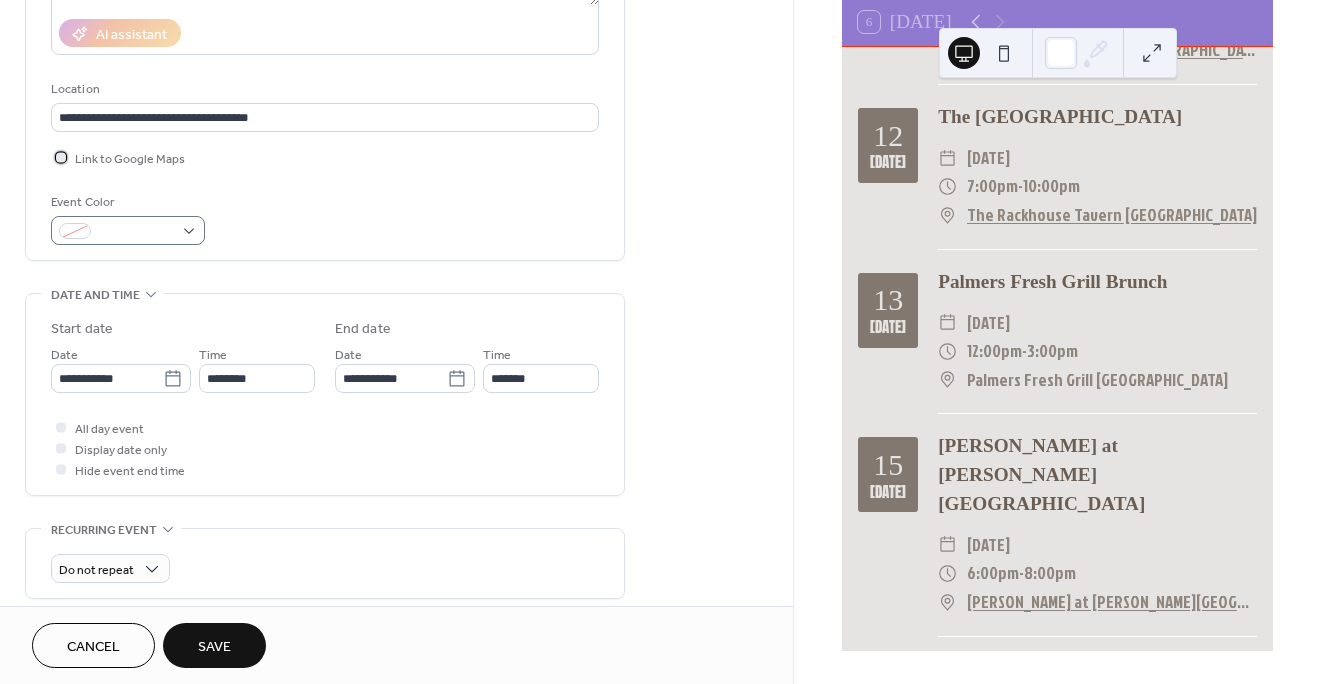 scroll, scrollTop: 375, scrollLeft: 0, axis: vertical 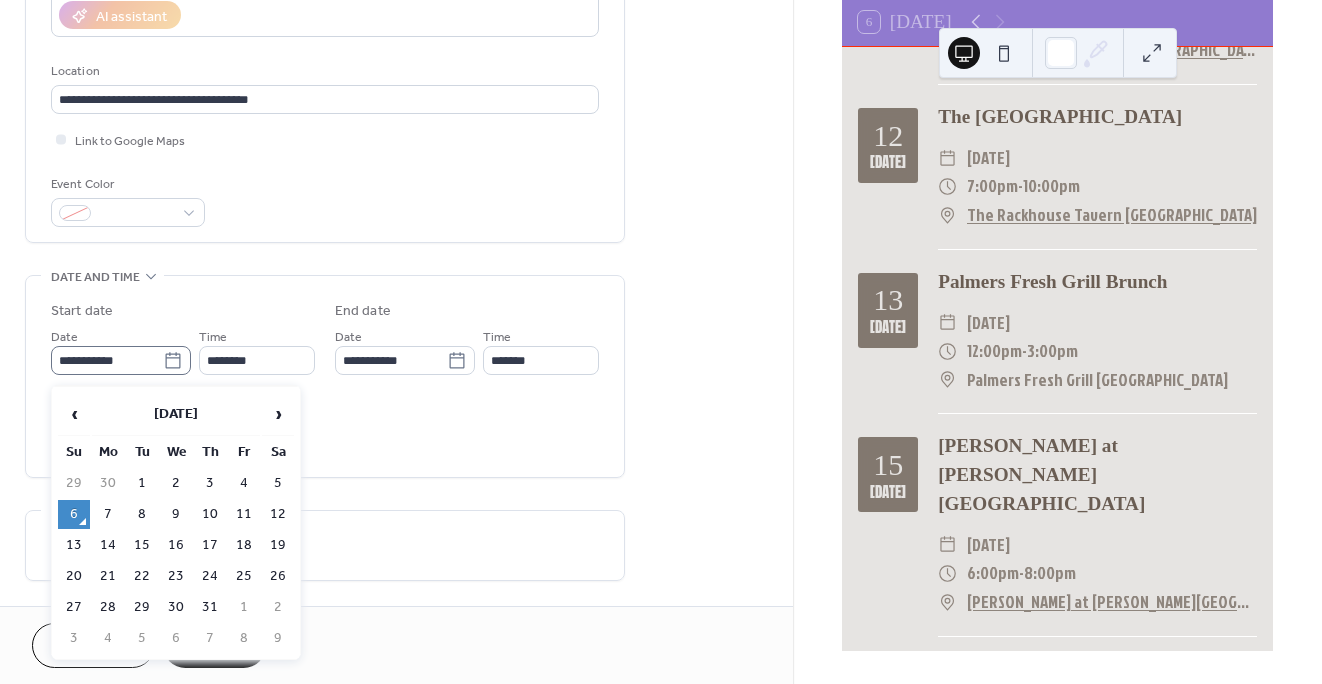click 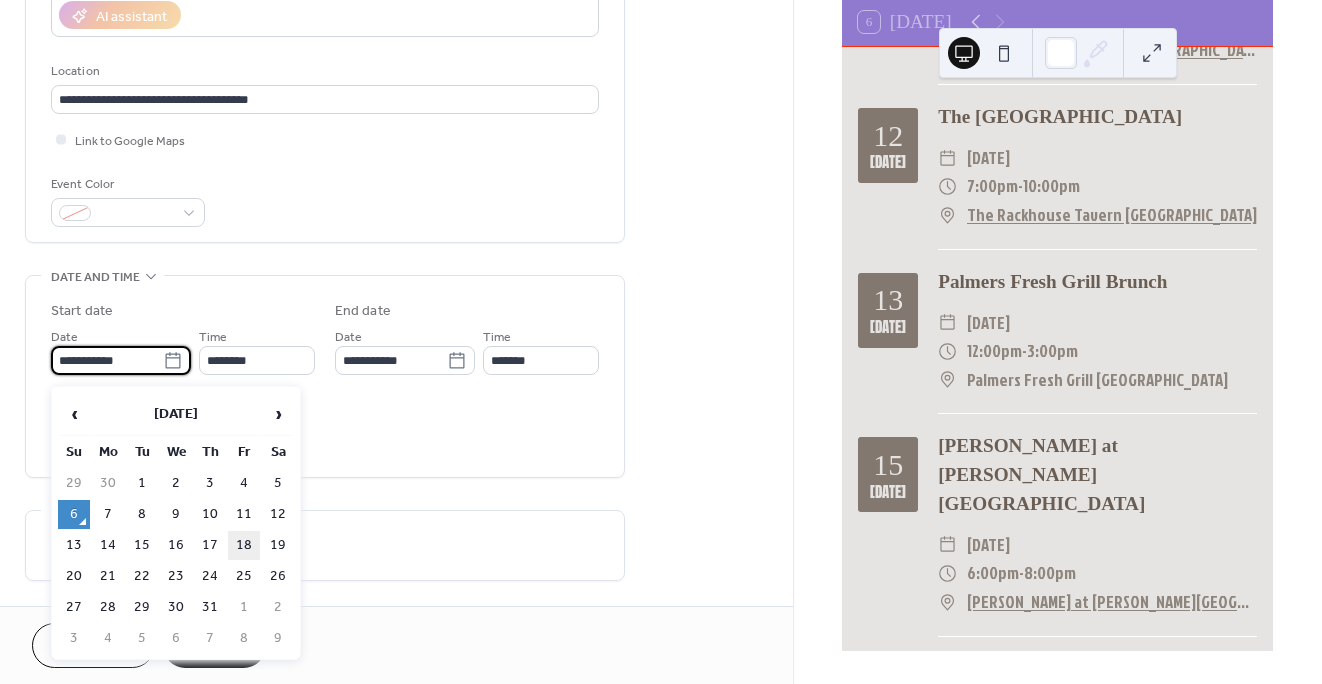 click on "18" at bounding box center (244, 545) 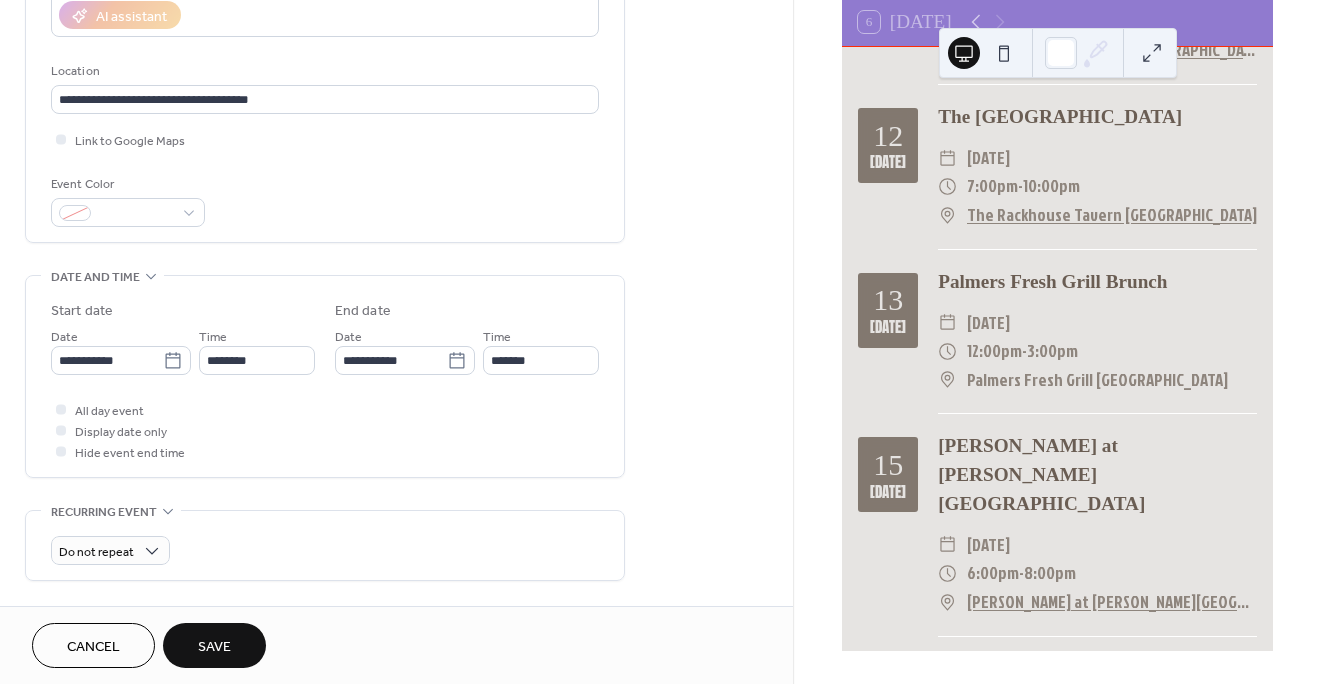 type on "**********" 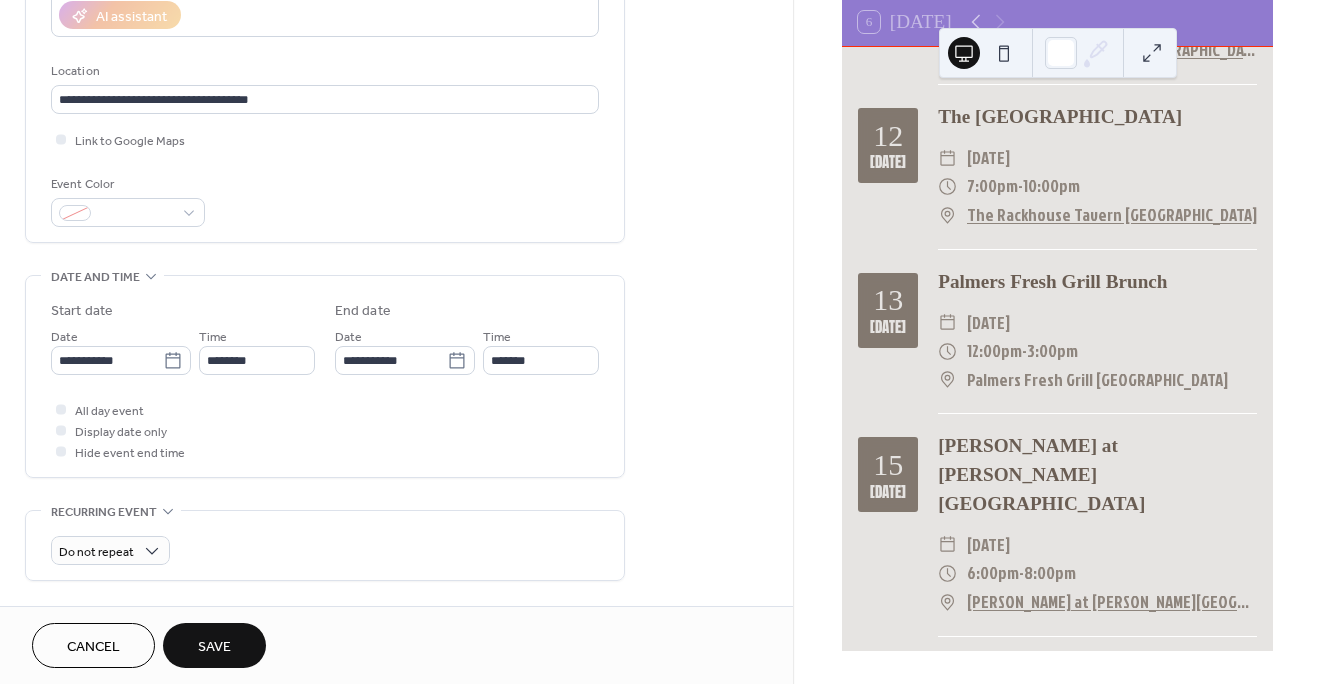 type on "**********" 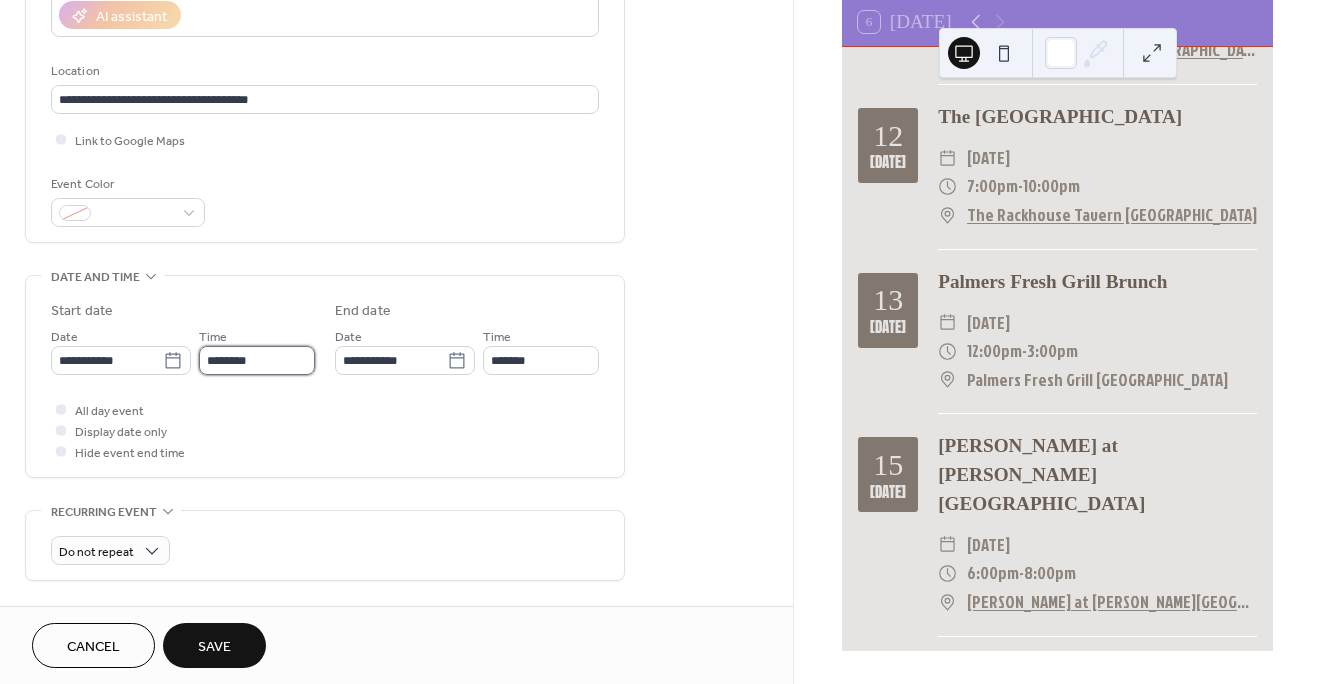 click on "********" at bounding box center [257, 360] 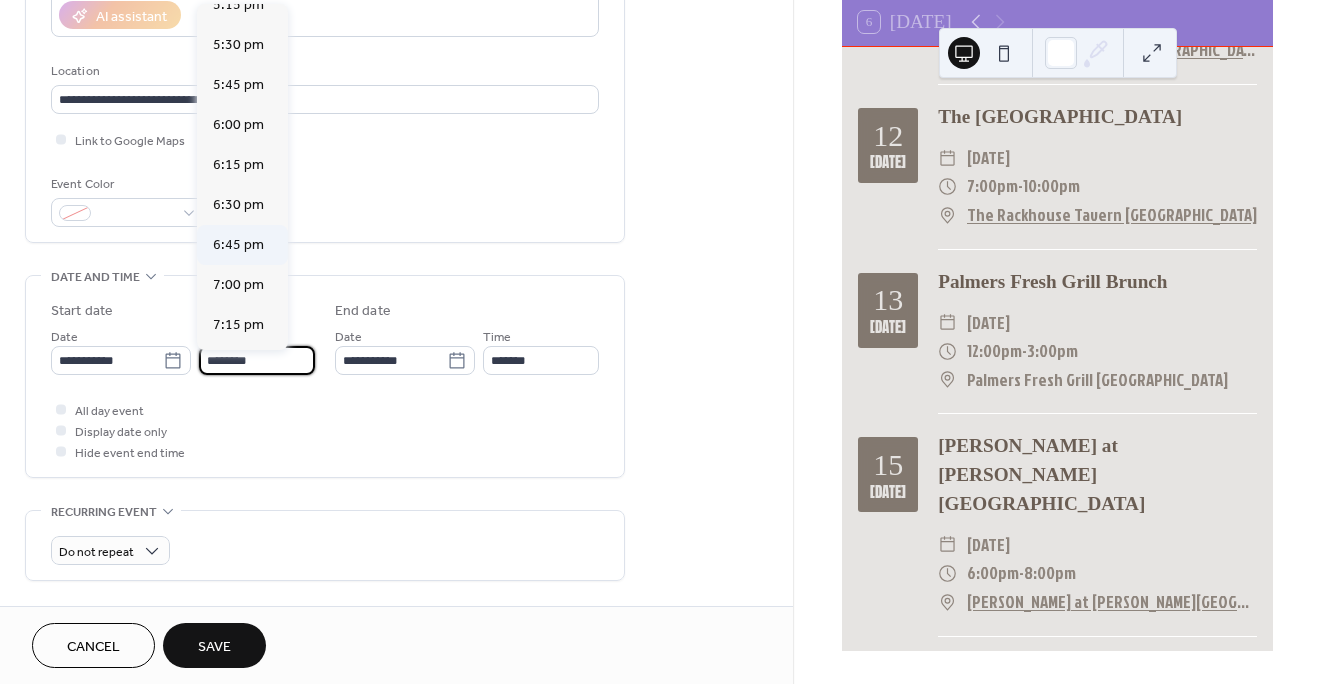 scroll, scrollTop: 2778, scrollLeft: 0, axis: vertical 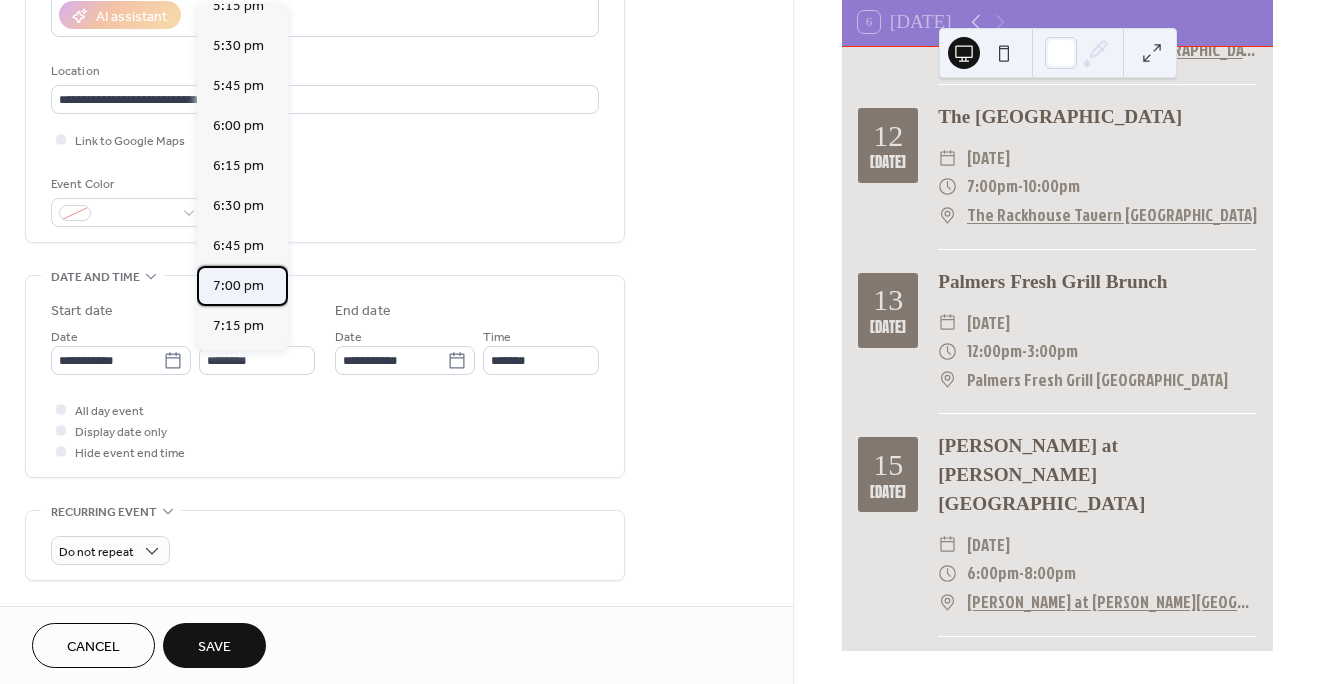 click on "7:00 pm" at bounding box center [238, 286] 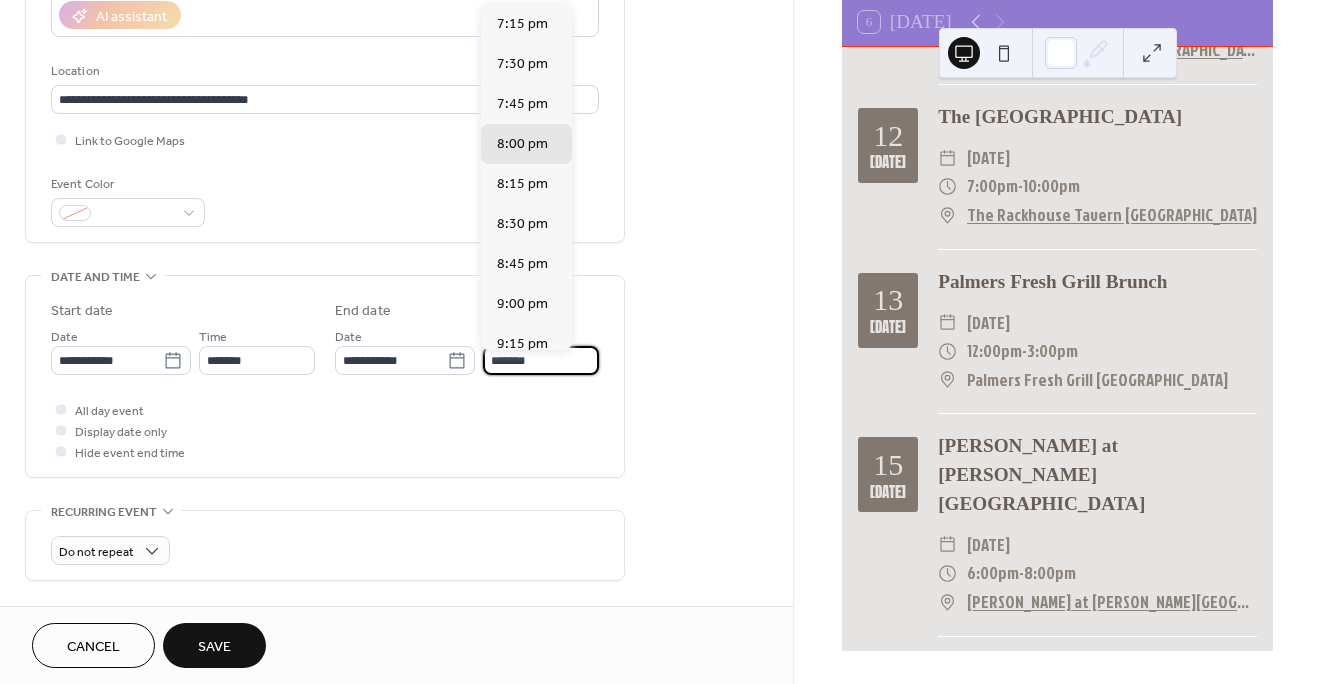 click on "*******" at bounding box center (541, 360) 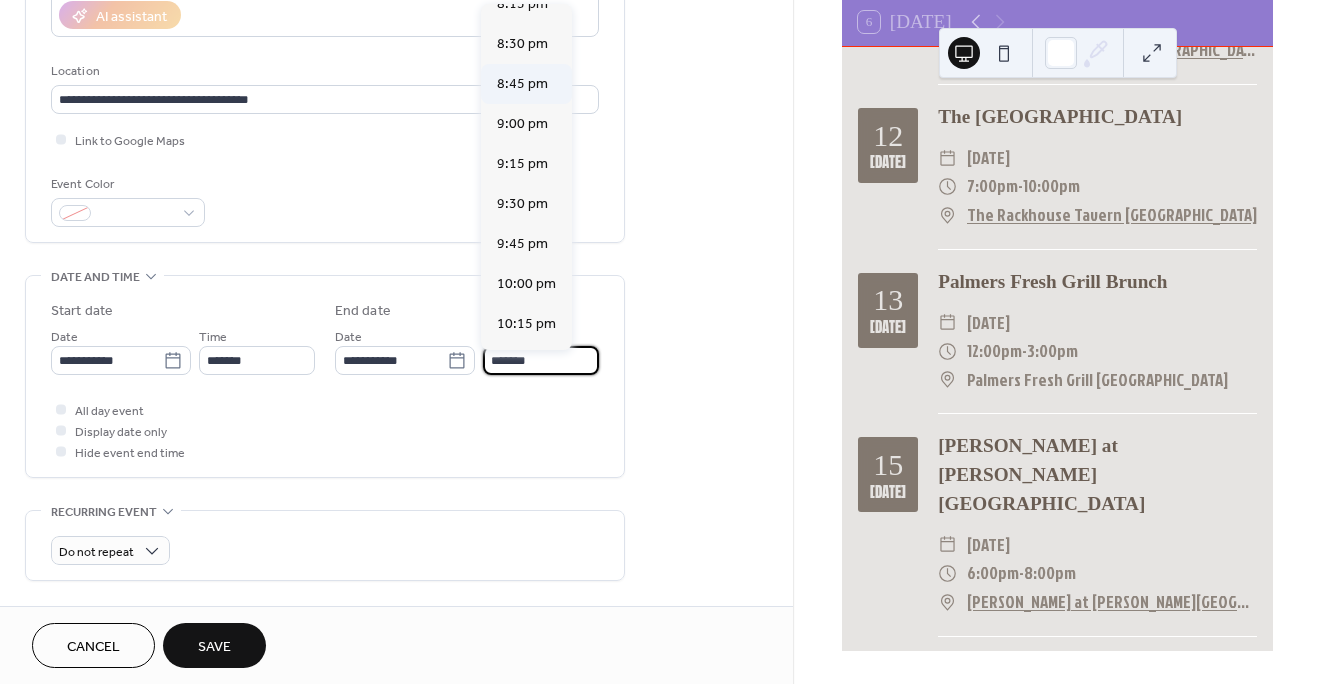 scroll, scrollTop: 208, scrollLeft: 0, axis: vertical 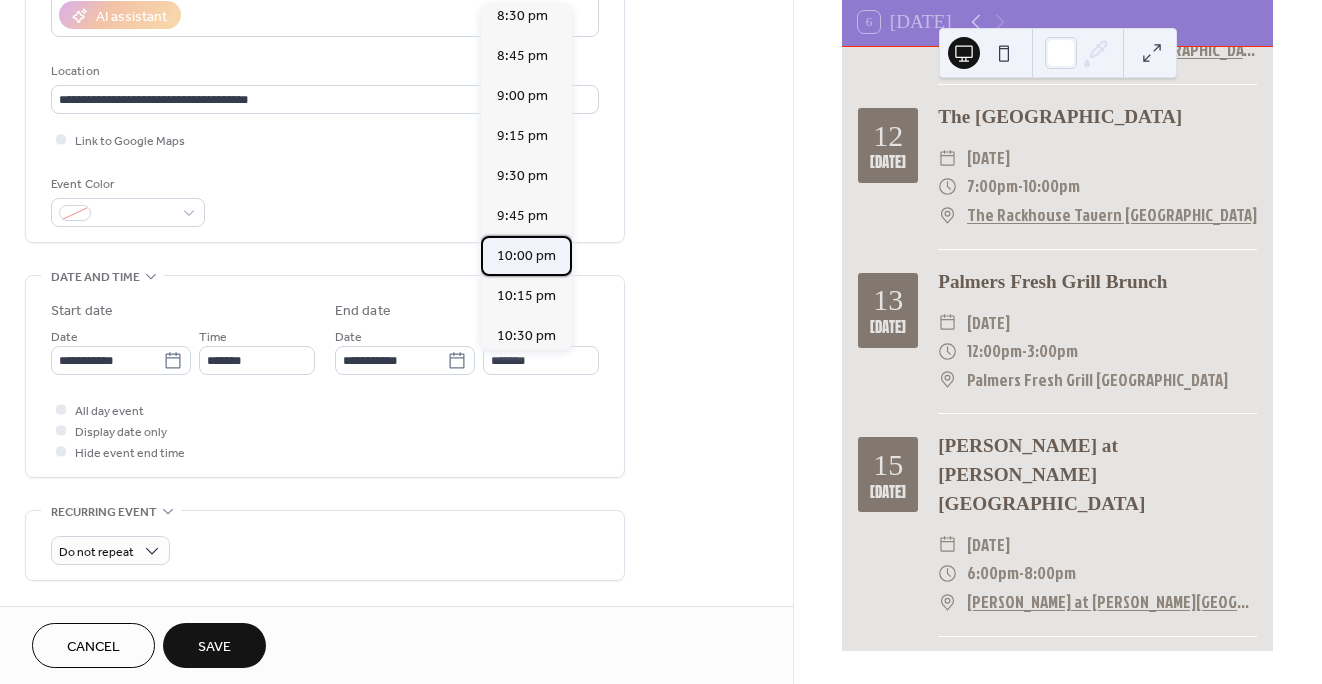 click on "10:00 pm" at bounding box center (526, 256) 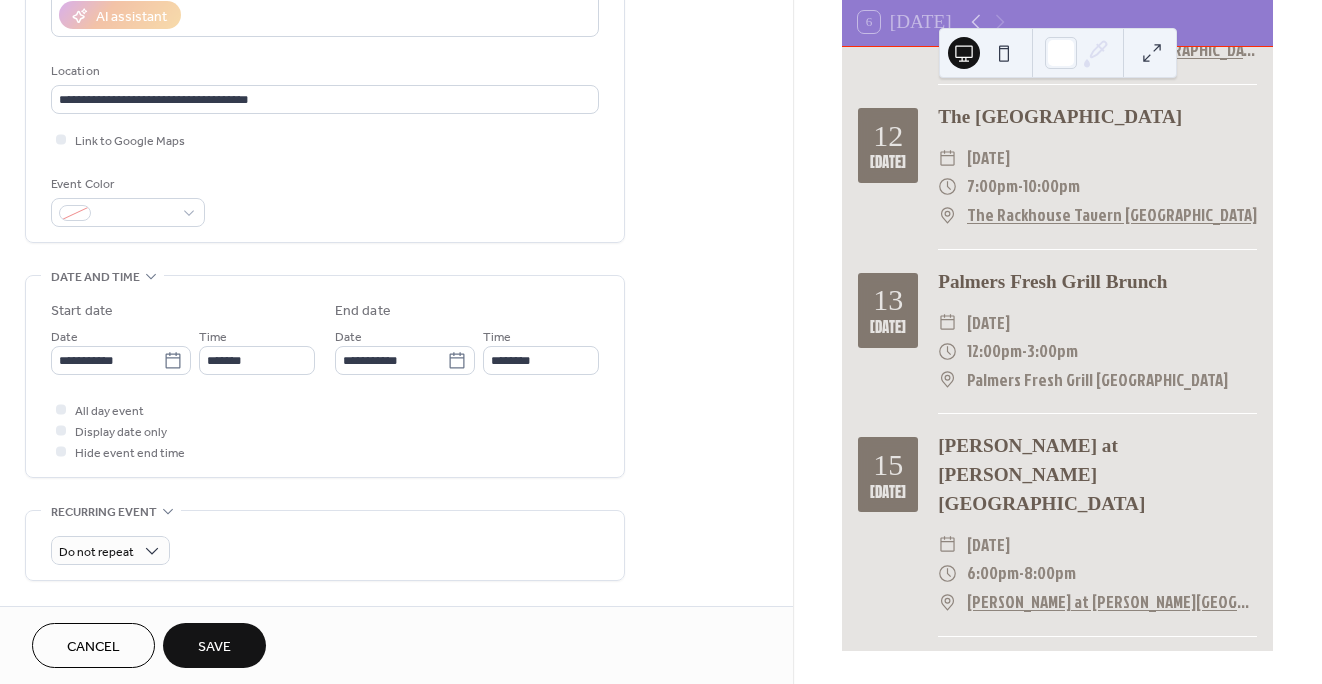 click on "Save" at bounding box center [214, 645] 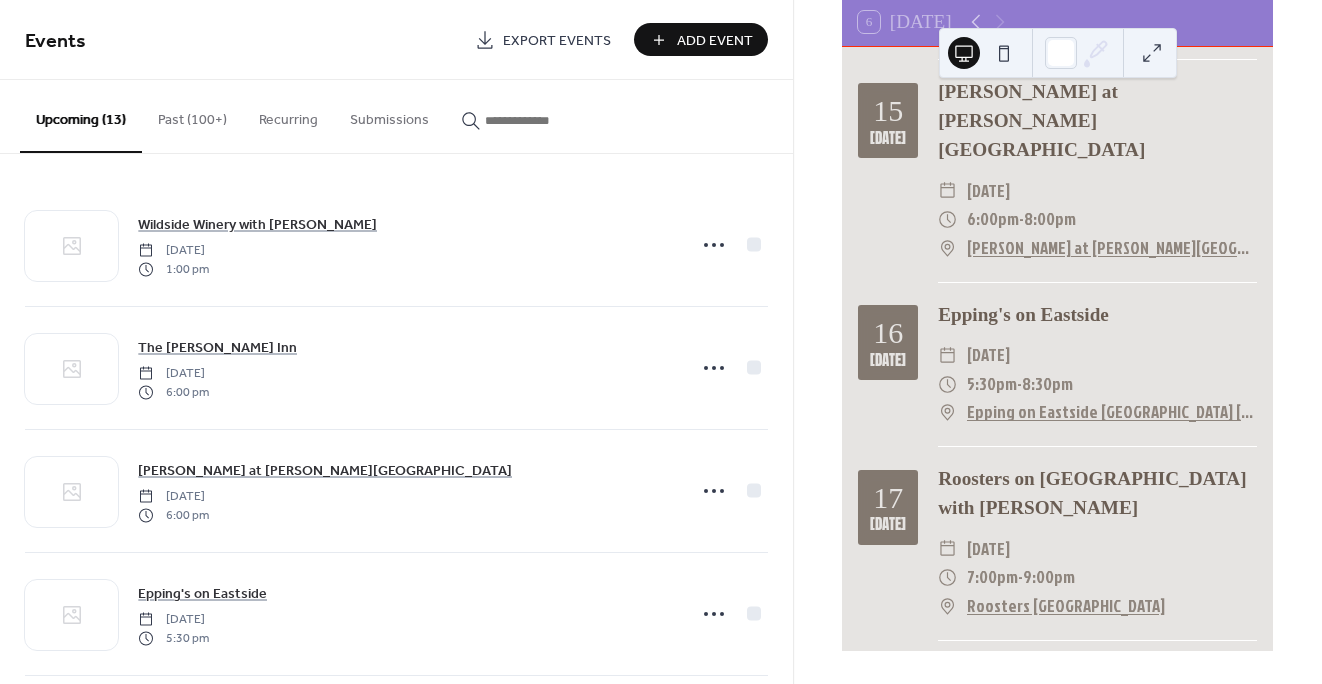 scroll, scrollTop: 1575, scrollLeft: 0, axis: vertical 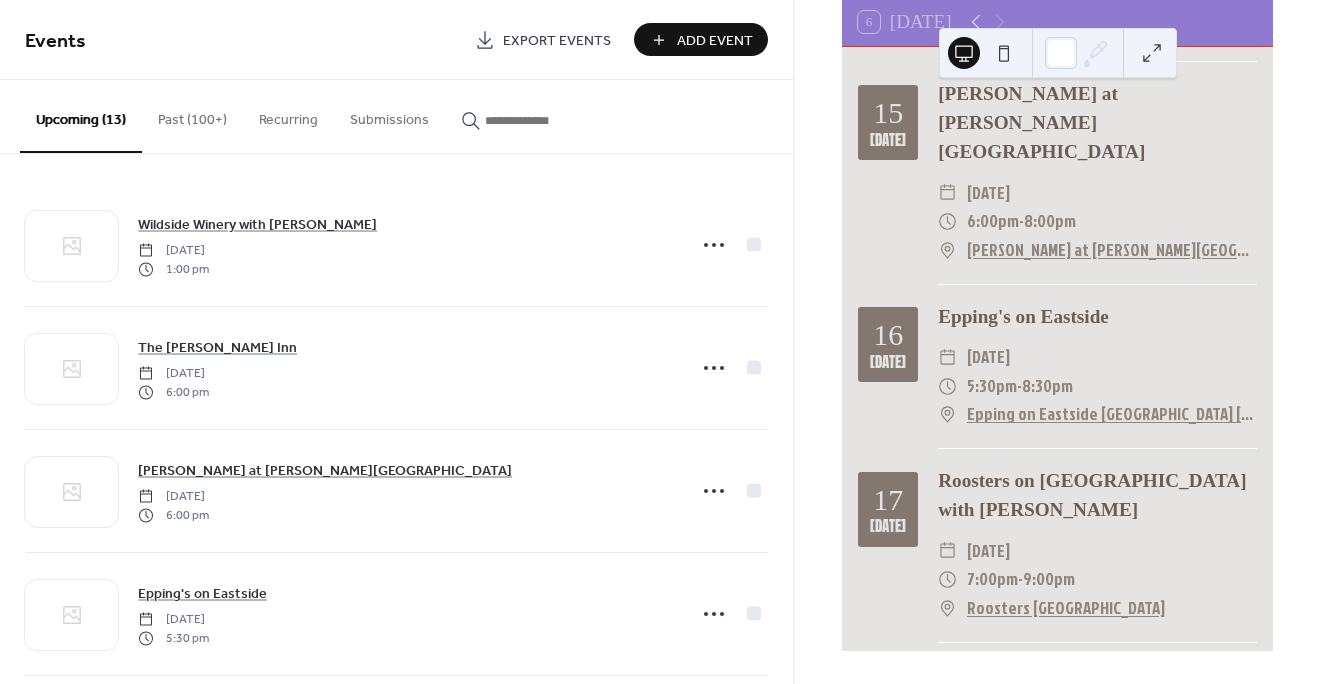 click on "Add Event" at bounding box center [715, 41] 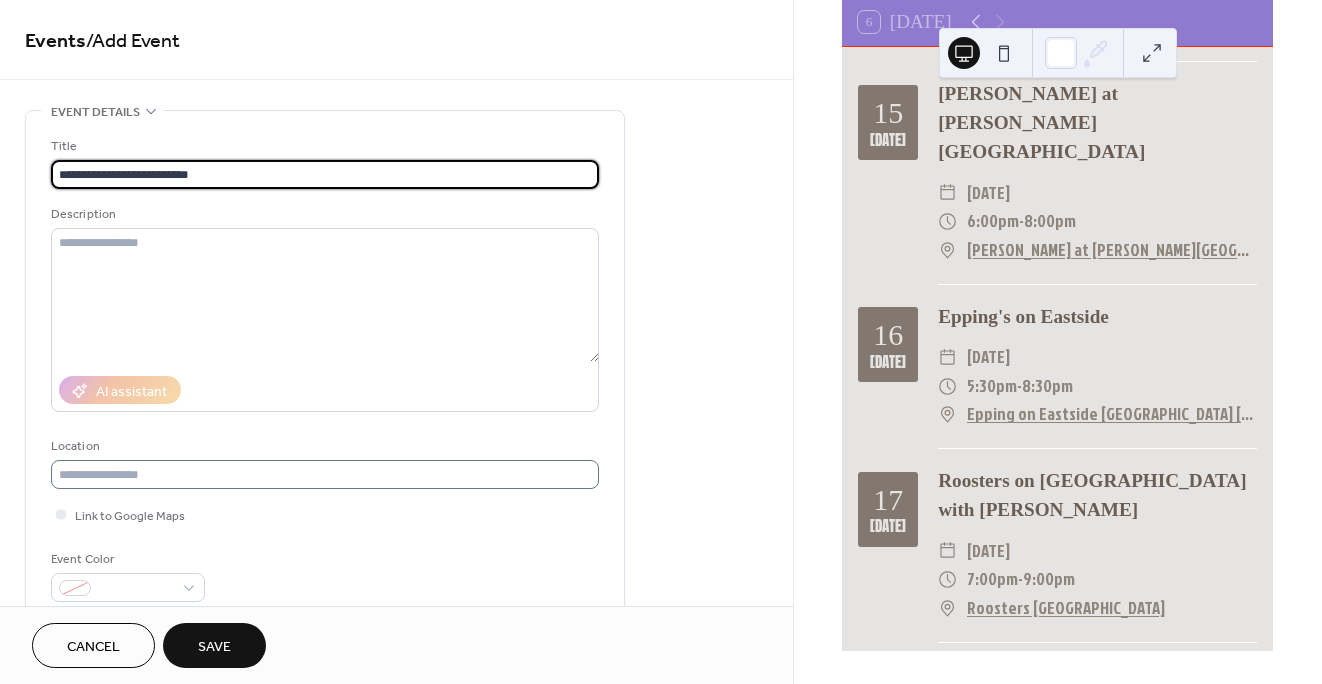 type on "**********" 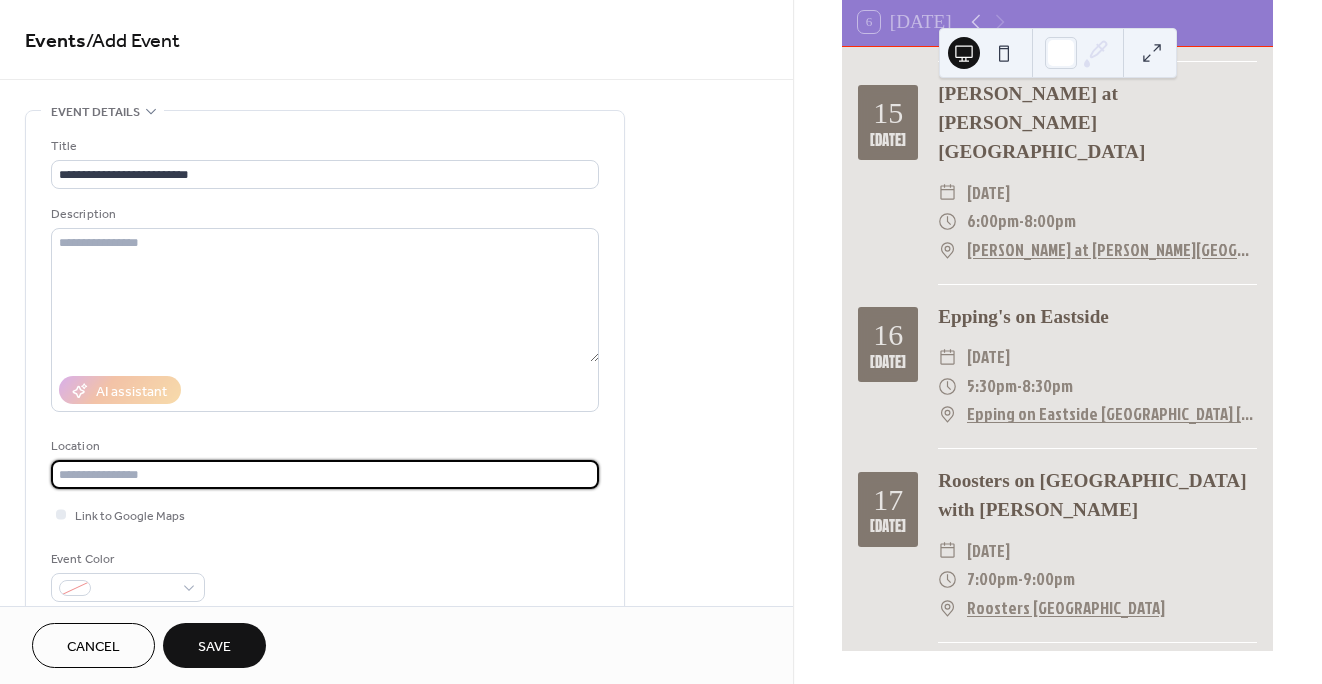 click at bounding box center (325, 474) 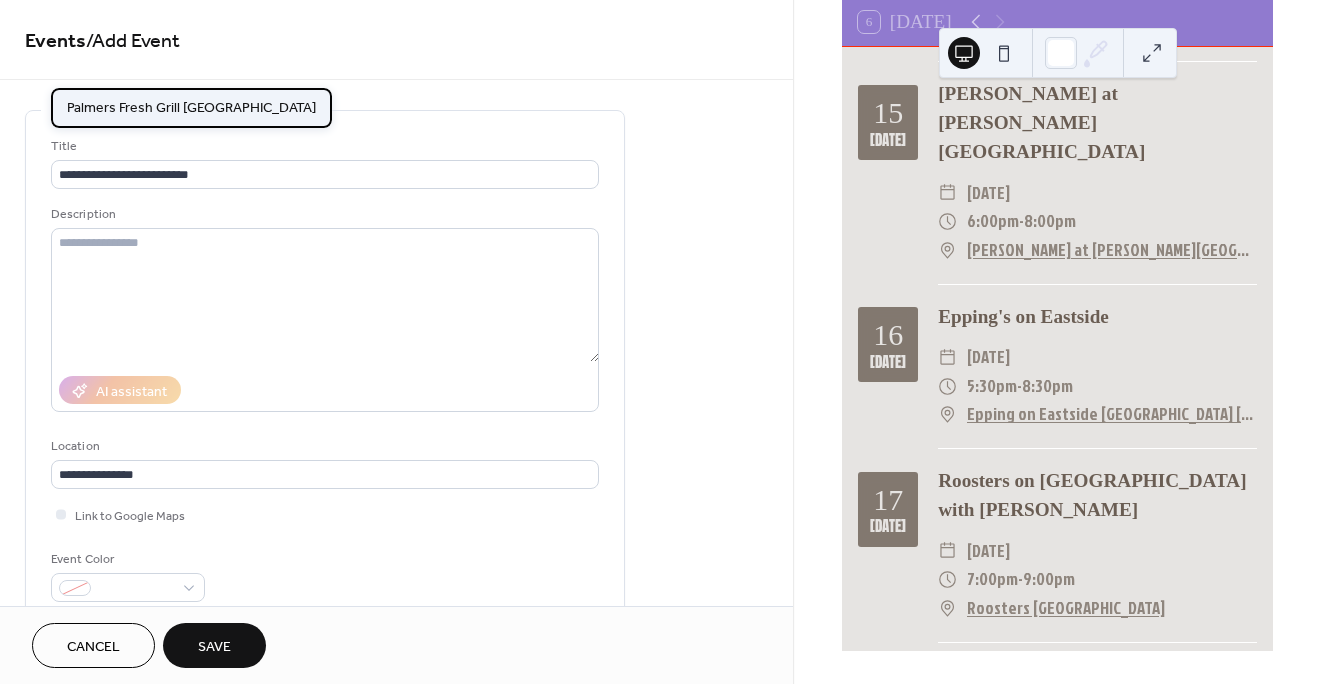 click on "Palmers Fresh Grill [GEOGRAPHIC_DATA]" at bounding box center [191, 108] 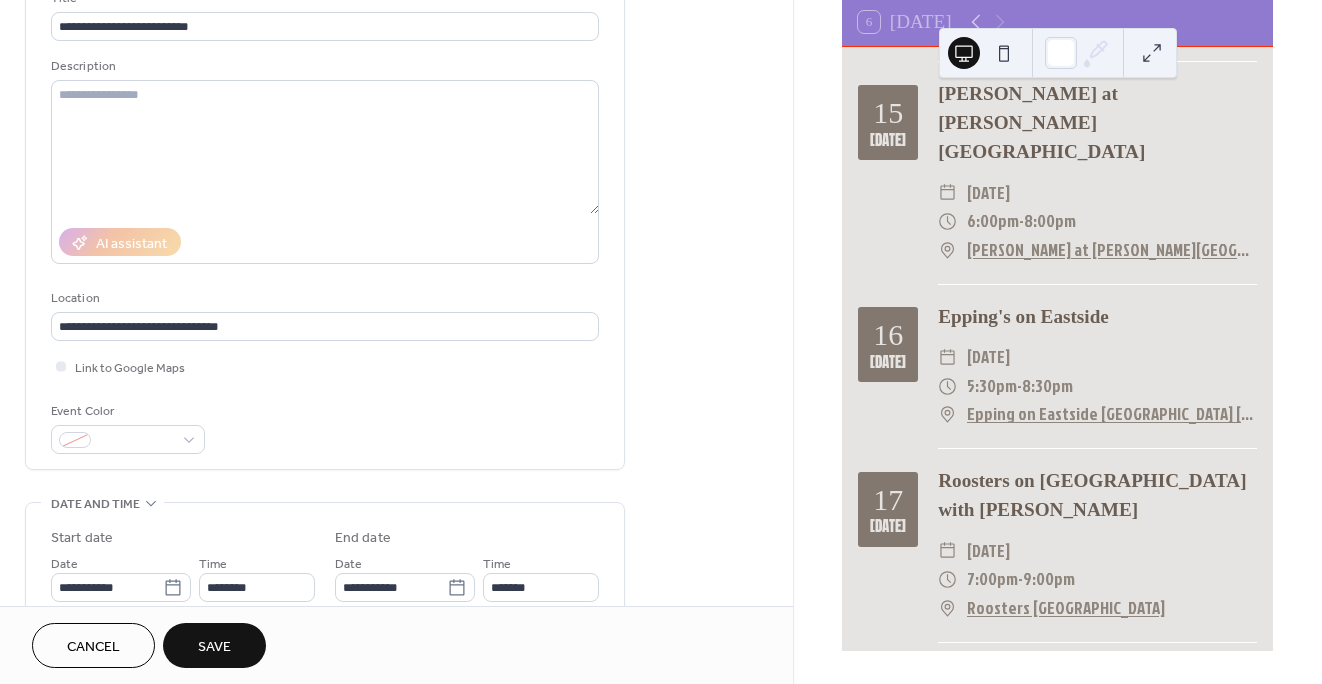 scroll, scrollTop: 160, scrollLeft: 0, axis: vertical 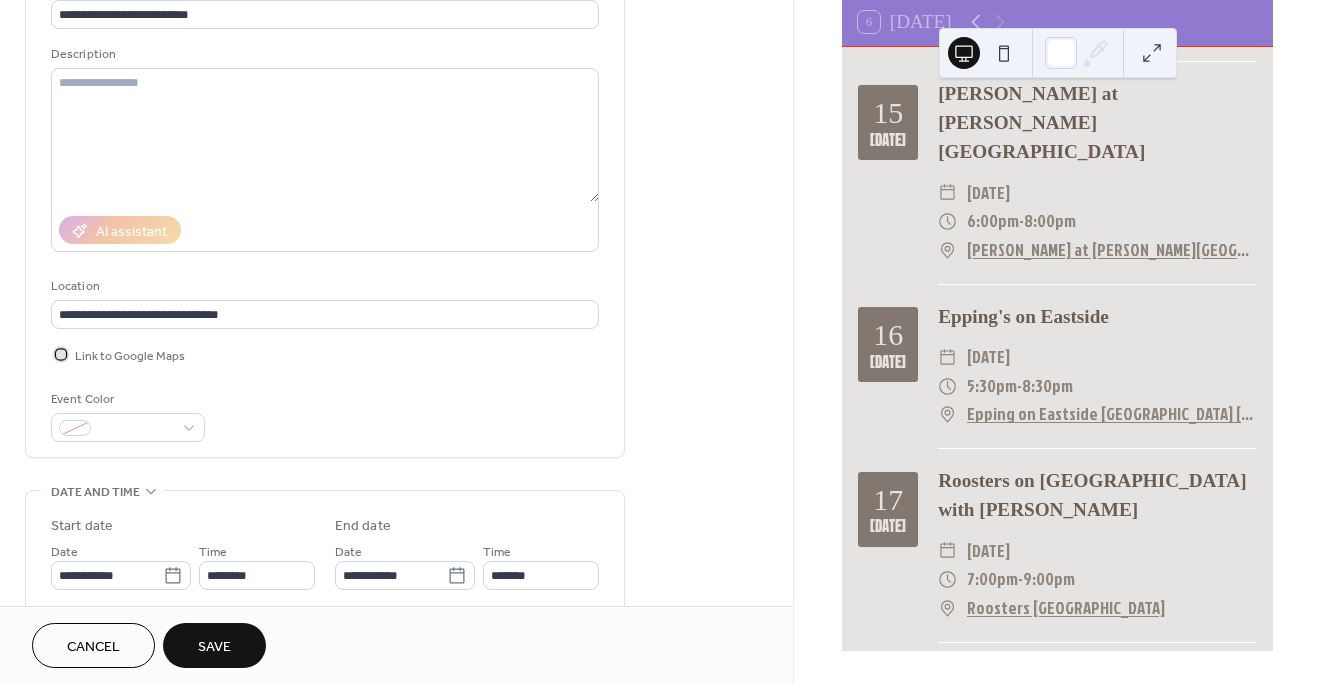 click at bounding box center (61, 354) 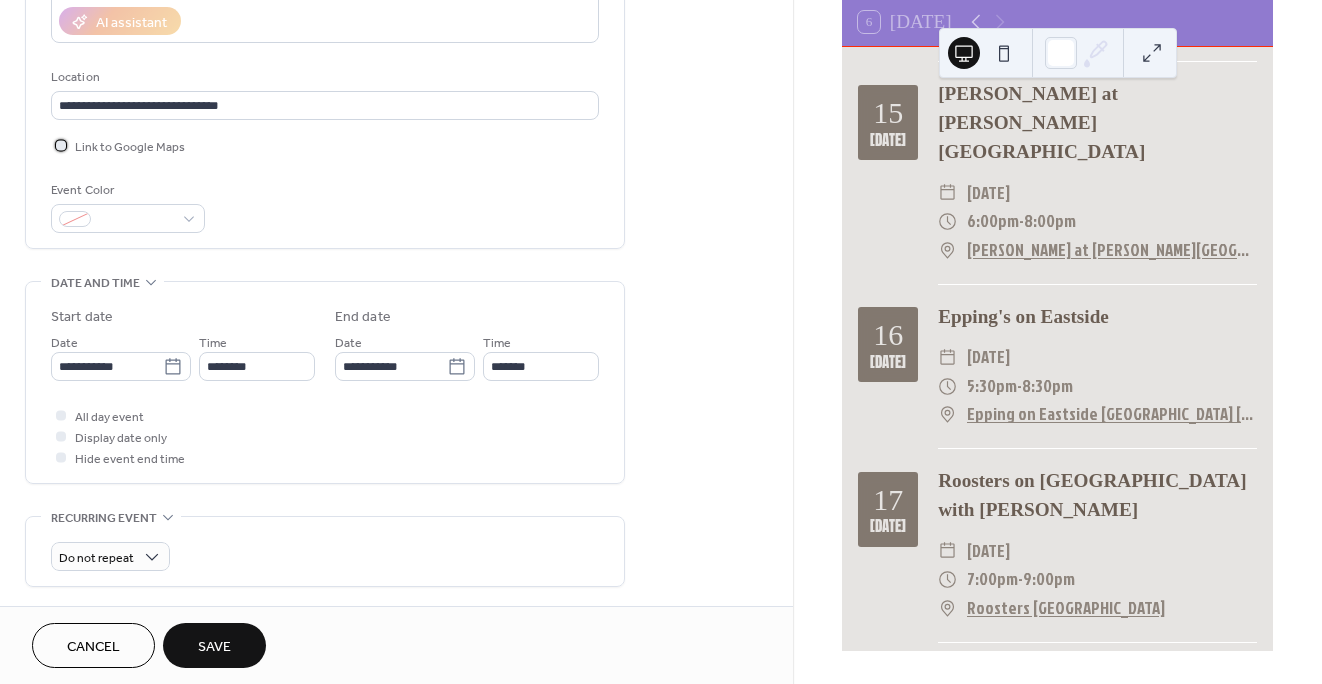 scroll, scrollTop: 372, scrollLeft: 0, axis: vertical 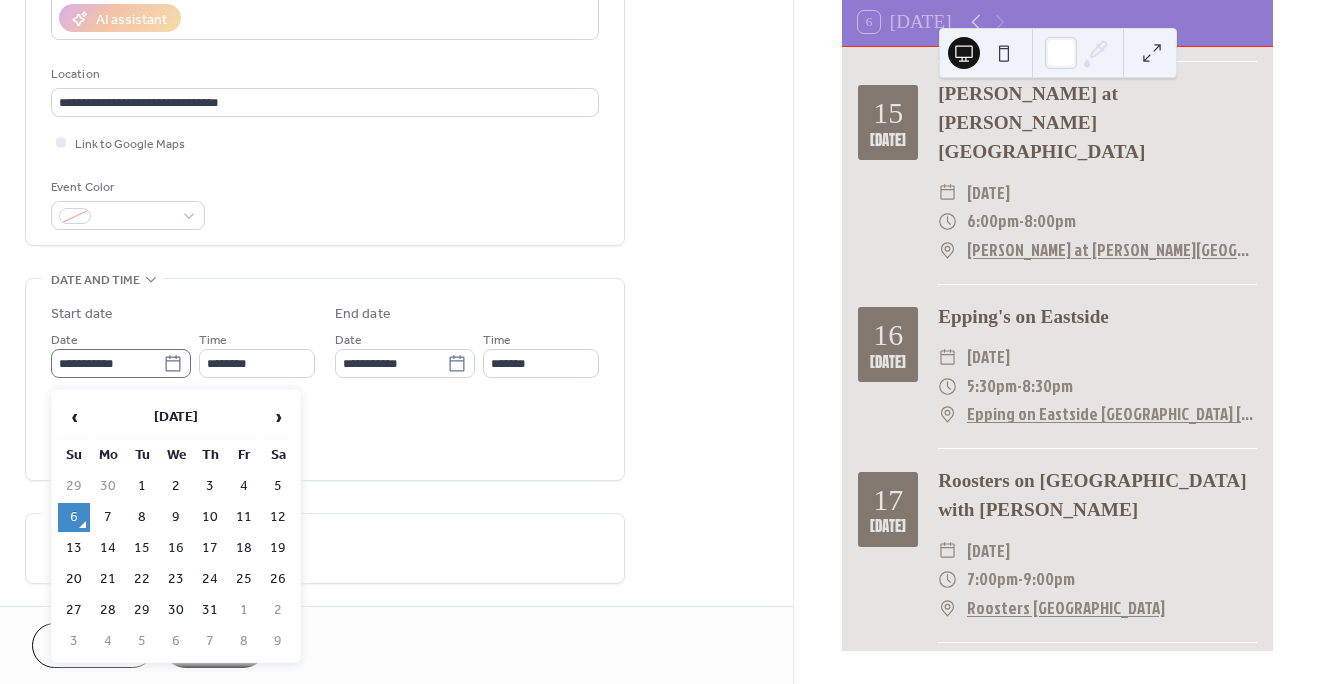 click 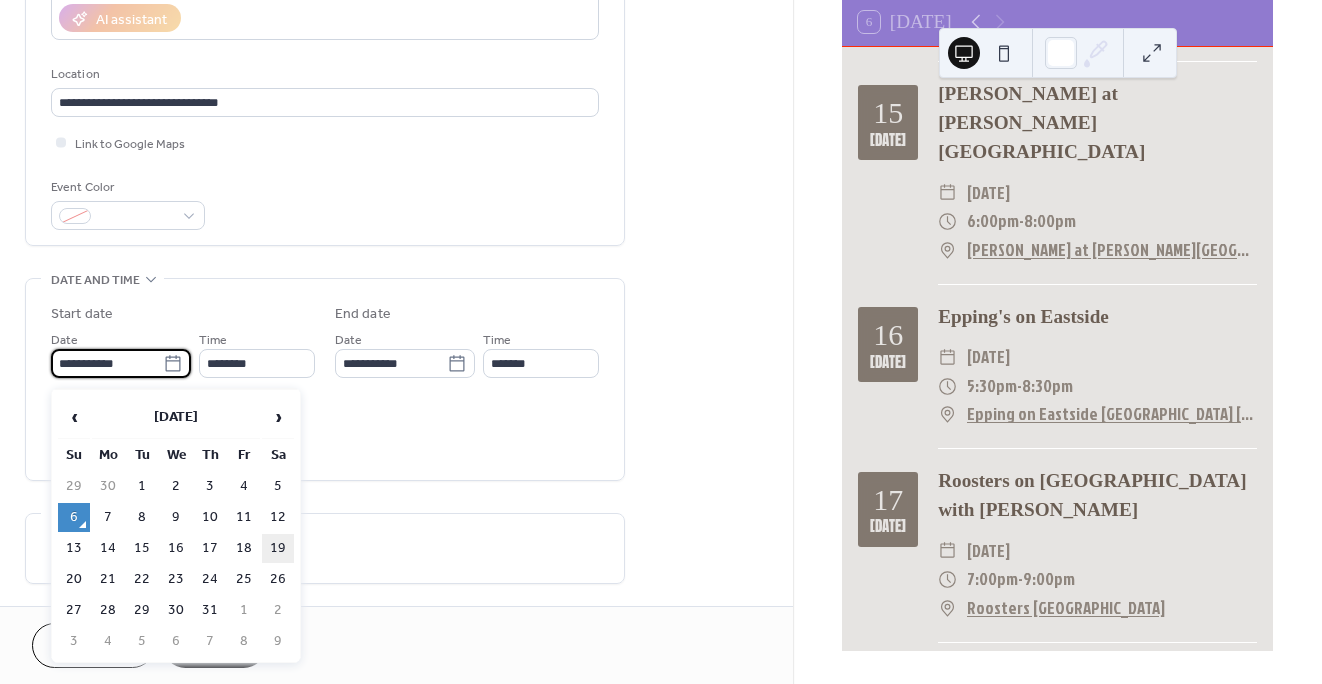 click on "19" at bounding box center [278, 548] 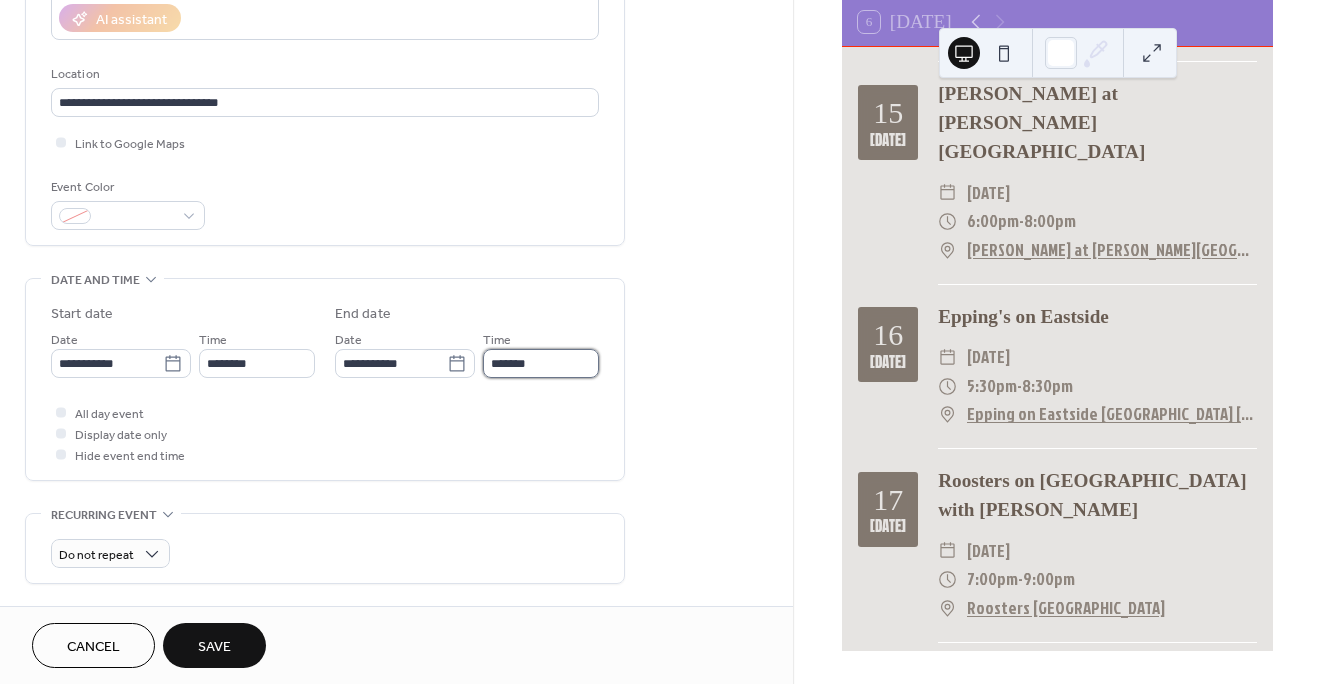 click on "*******" at bounding box center [541, 363] 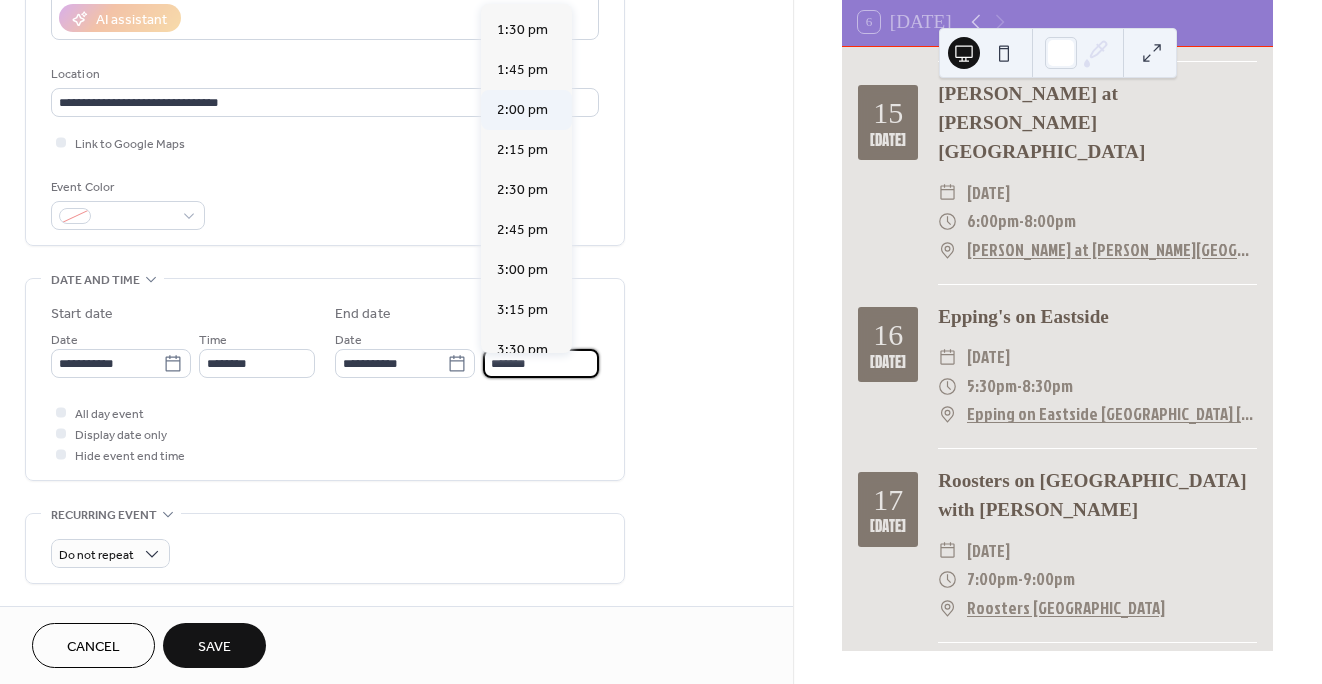 scroll, scrollTop: 205, scrollLeft: 0, axis: vertical 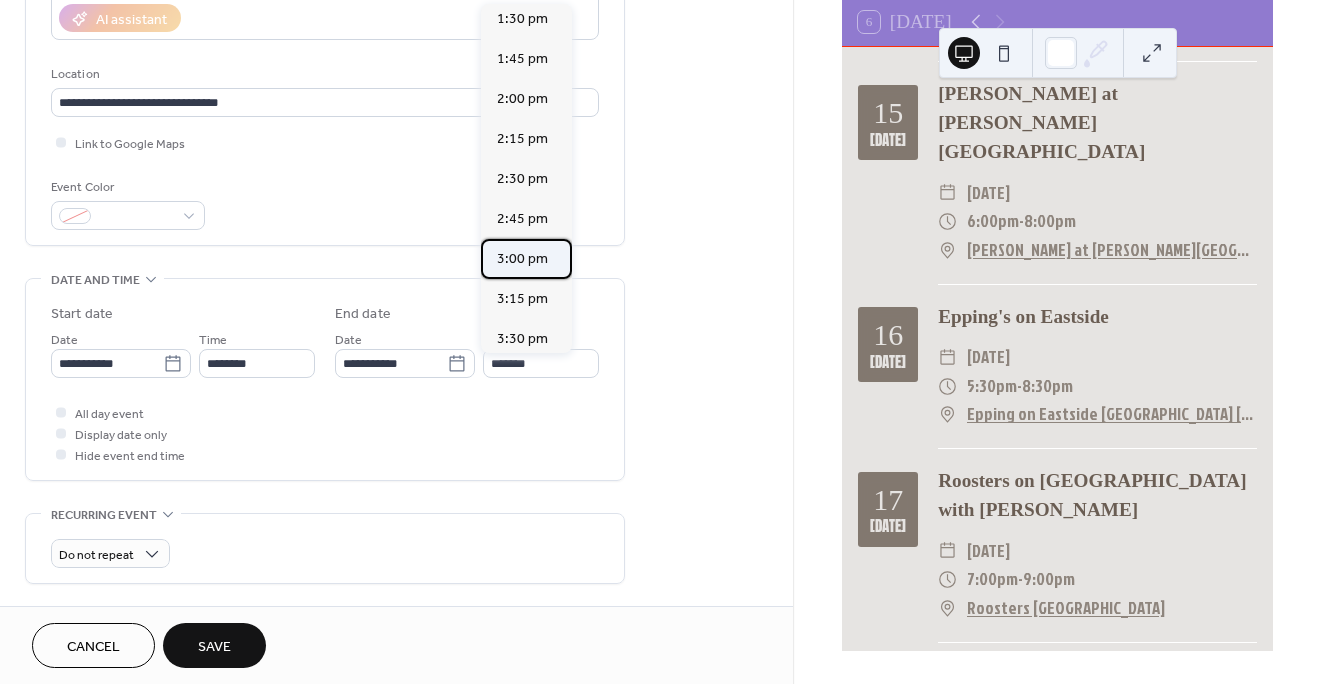 click on "3:00 pm" at bounding box center [522, 259] 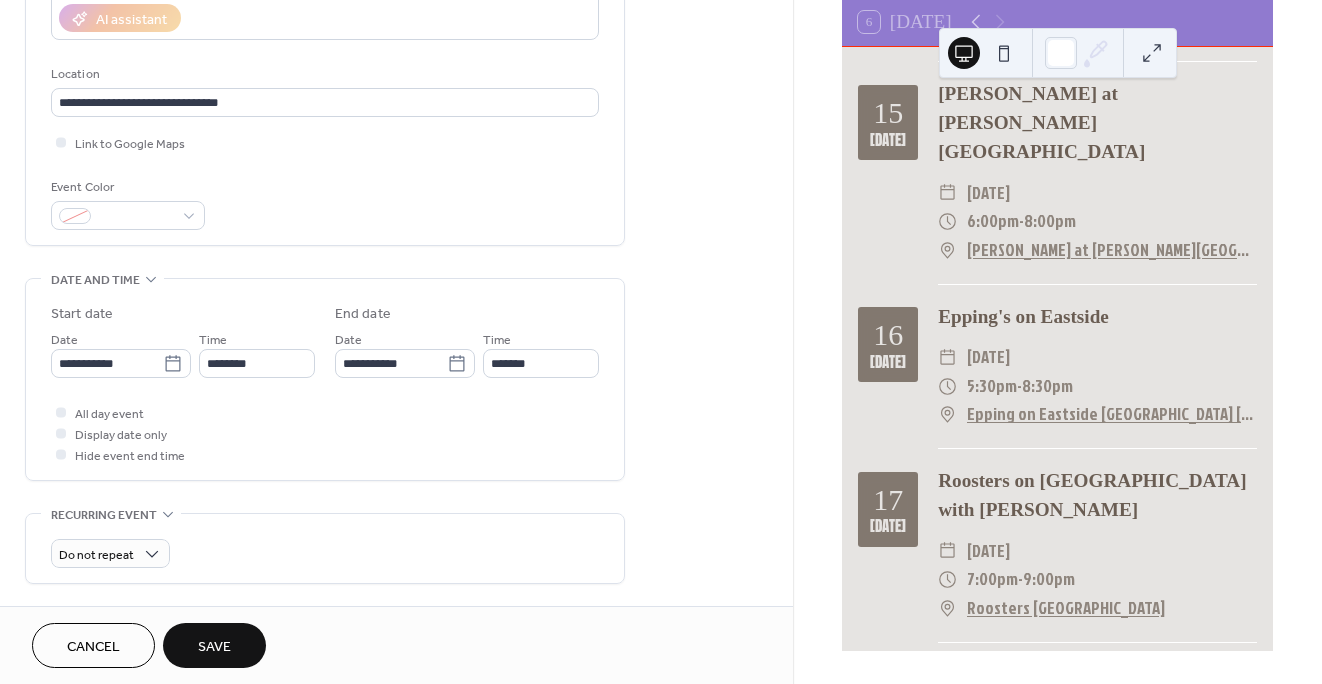 click on "Save" at bounding box center [214, 647] 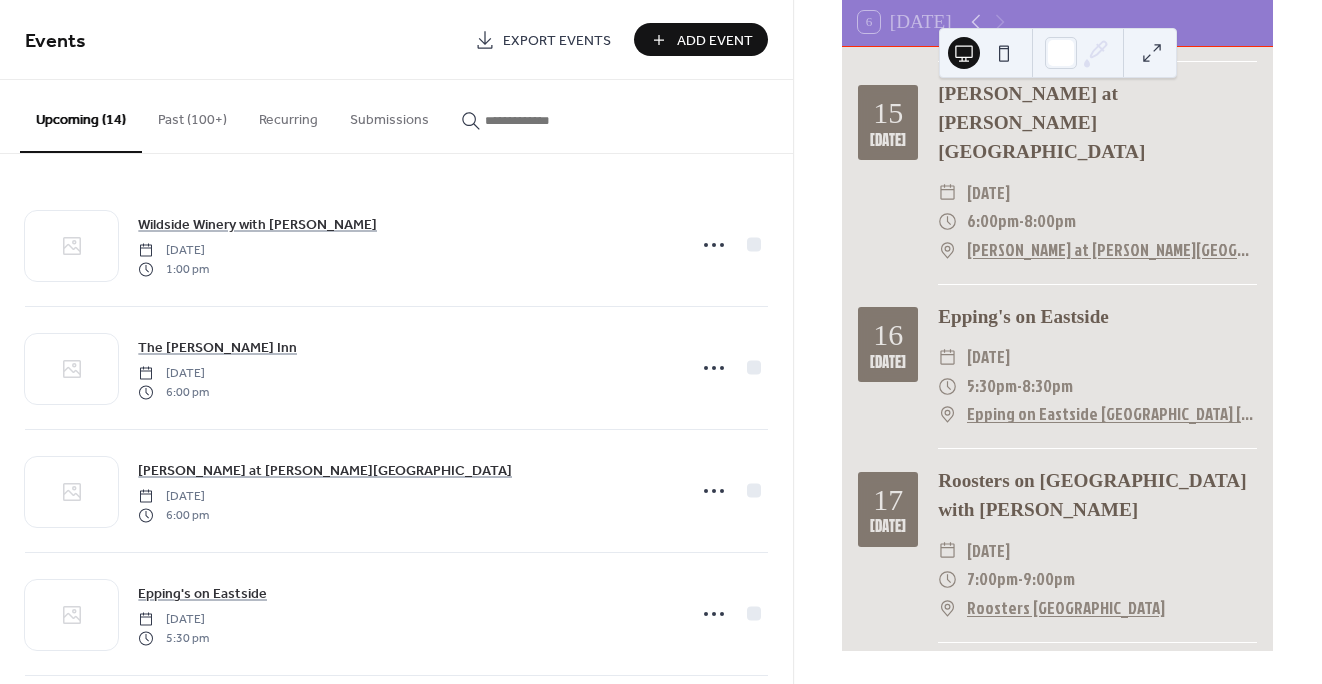 click on "Add Event" at bounding box center (715, 41) 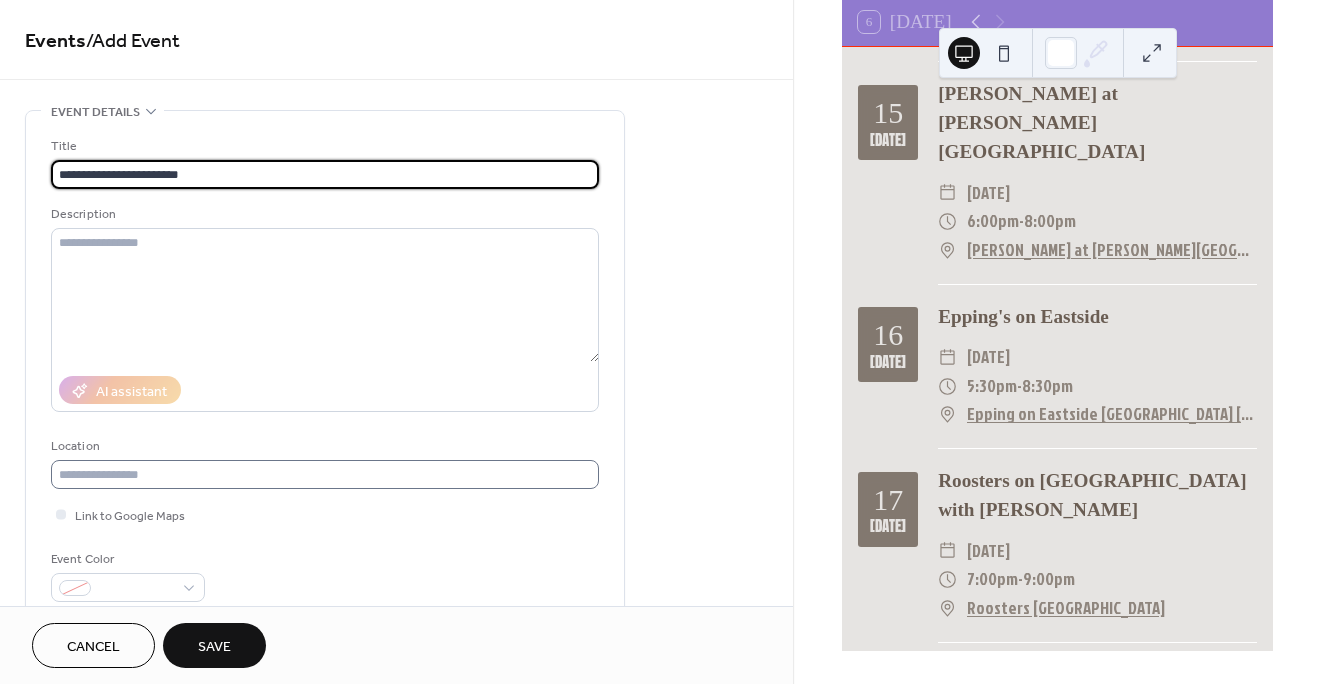 type on "**********" 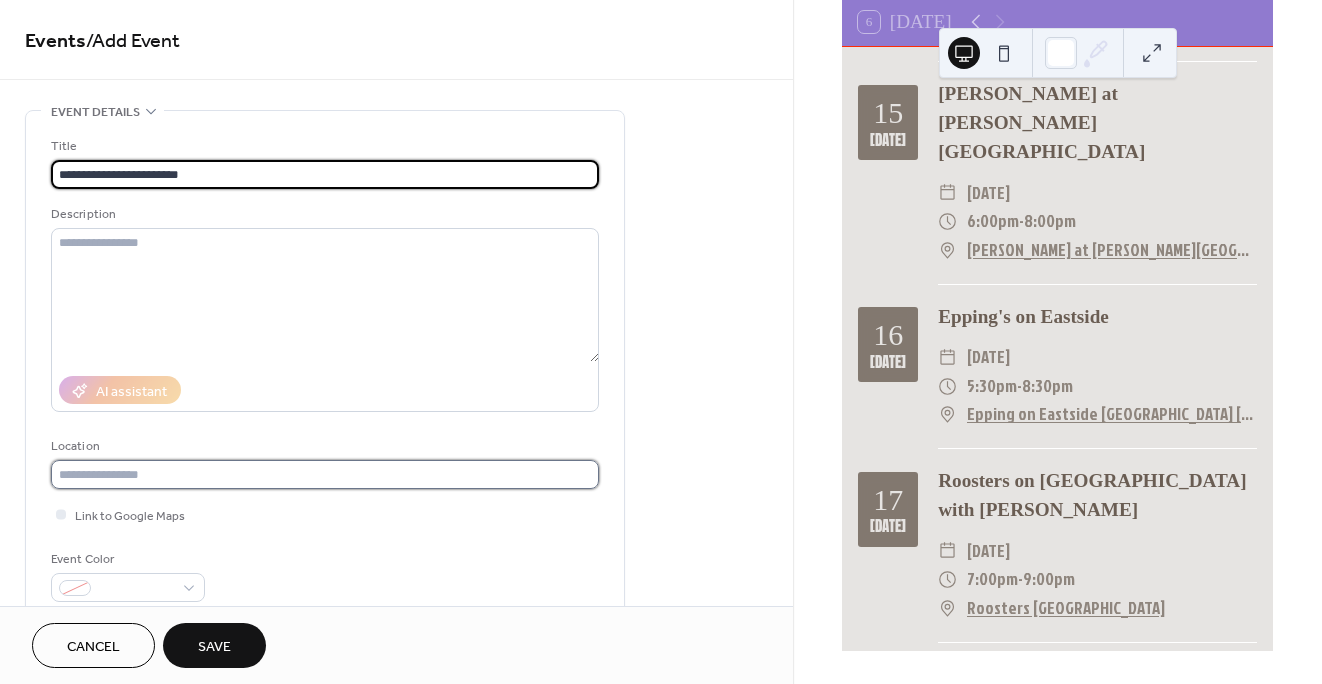 click at bounding box center (325, 474) 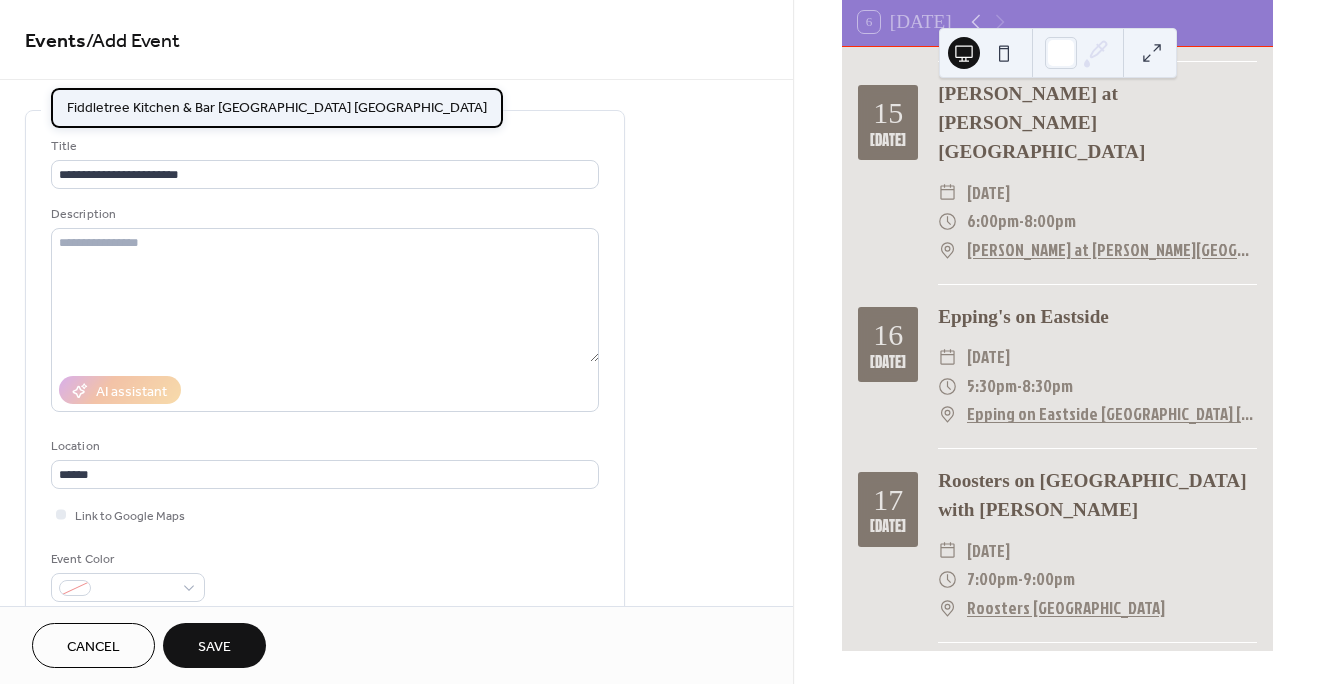 click on "Fiddletree Kitchen & Bar [GEOGRAPHIC_DATA] [GEOGRAPHIC_DATA]" at bounding box center [277, 108] 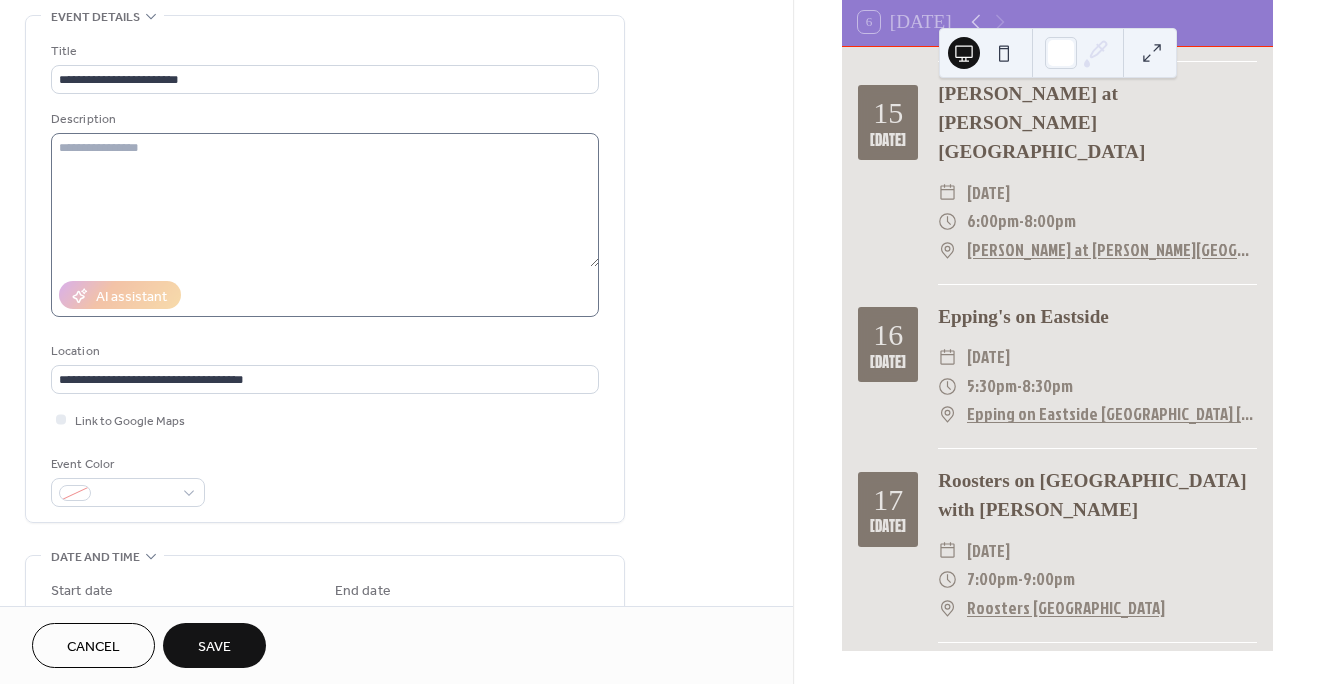 scroll, scrollTop: 185, scrollLeft: 0, axis: vertical 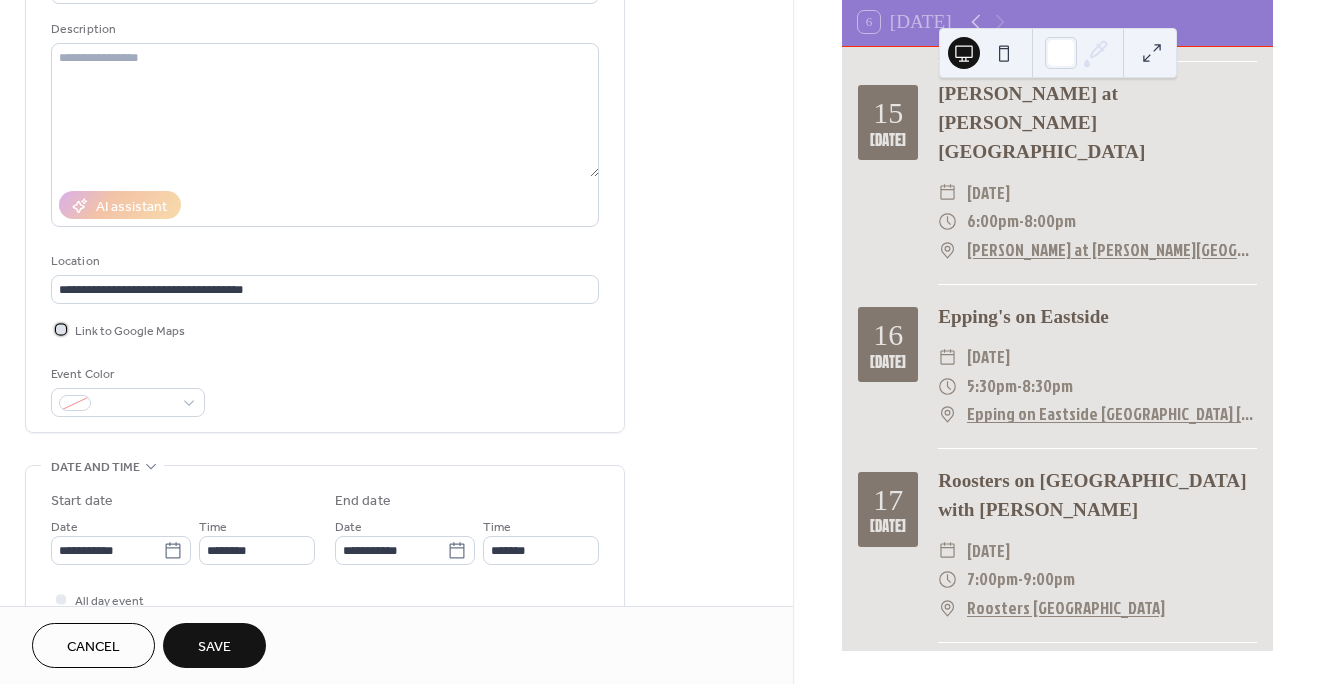 click at bounding box center (61, 329) 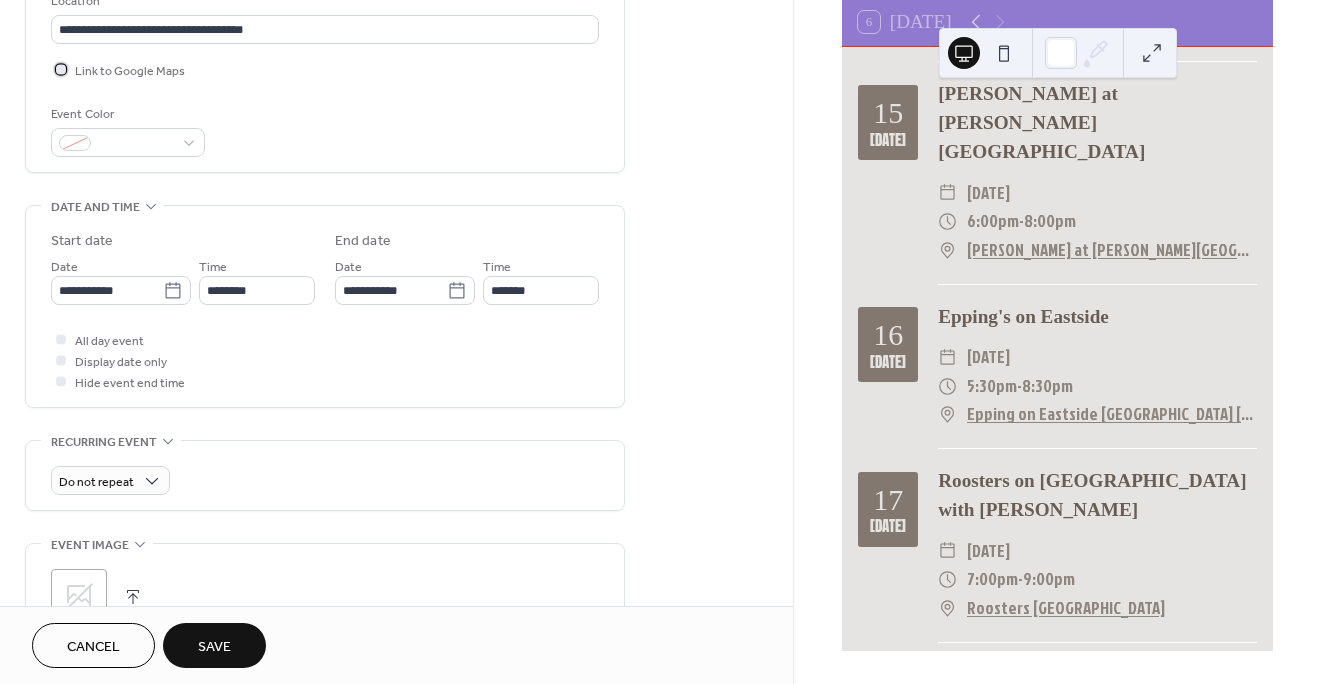 scroll, scrollTop: 449, scrollLeft: 0, axis: vertical 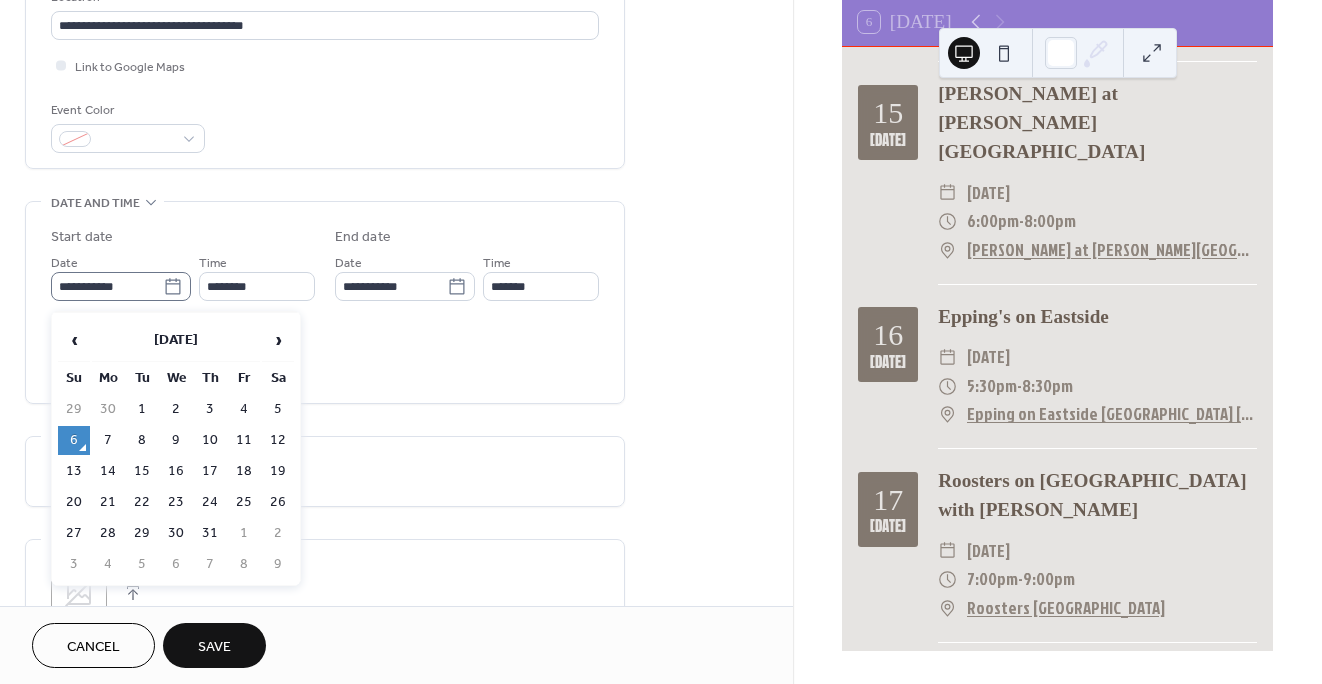click 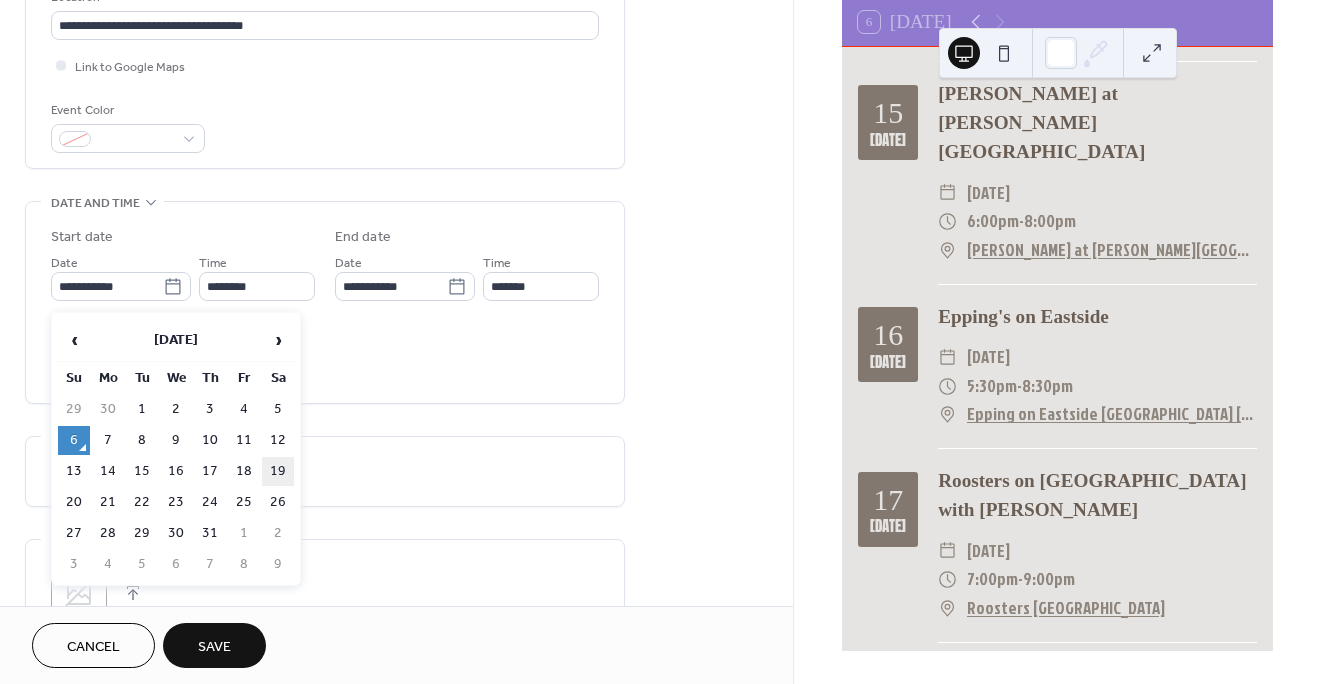 click on "19" at bounding box center [278, 471] 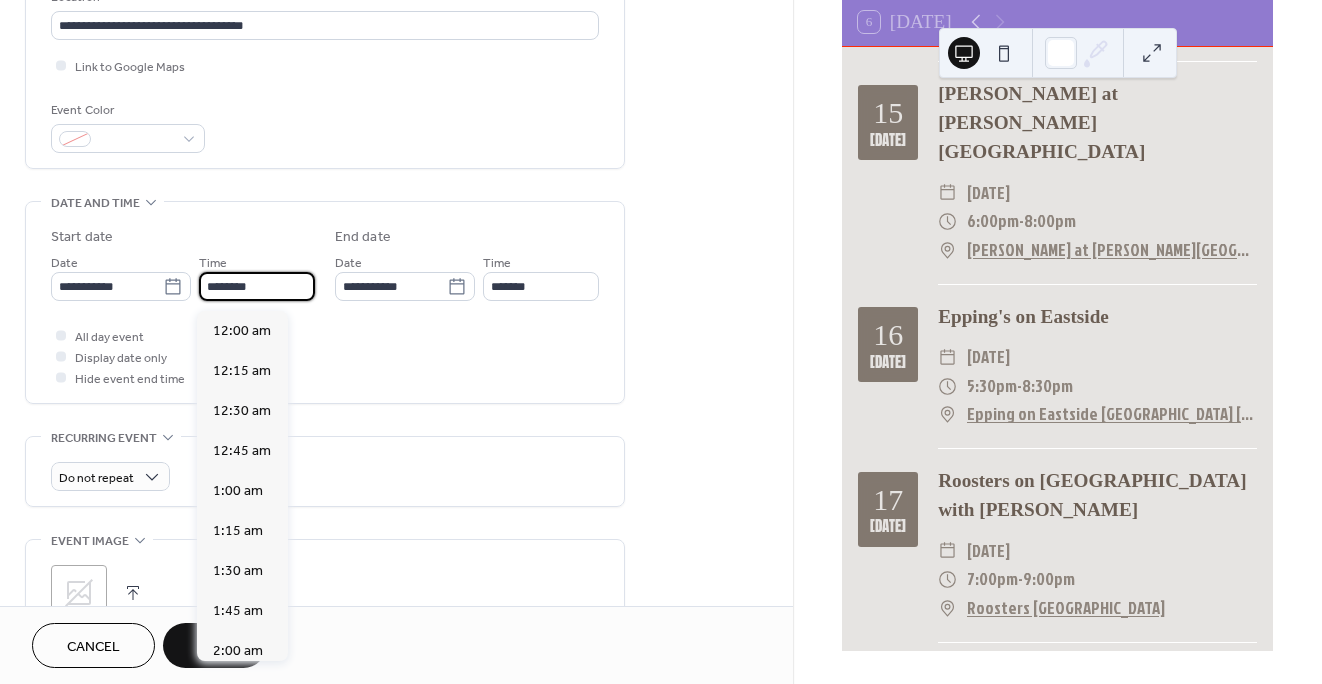 click on "********" at bounding box center (257, 286) 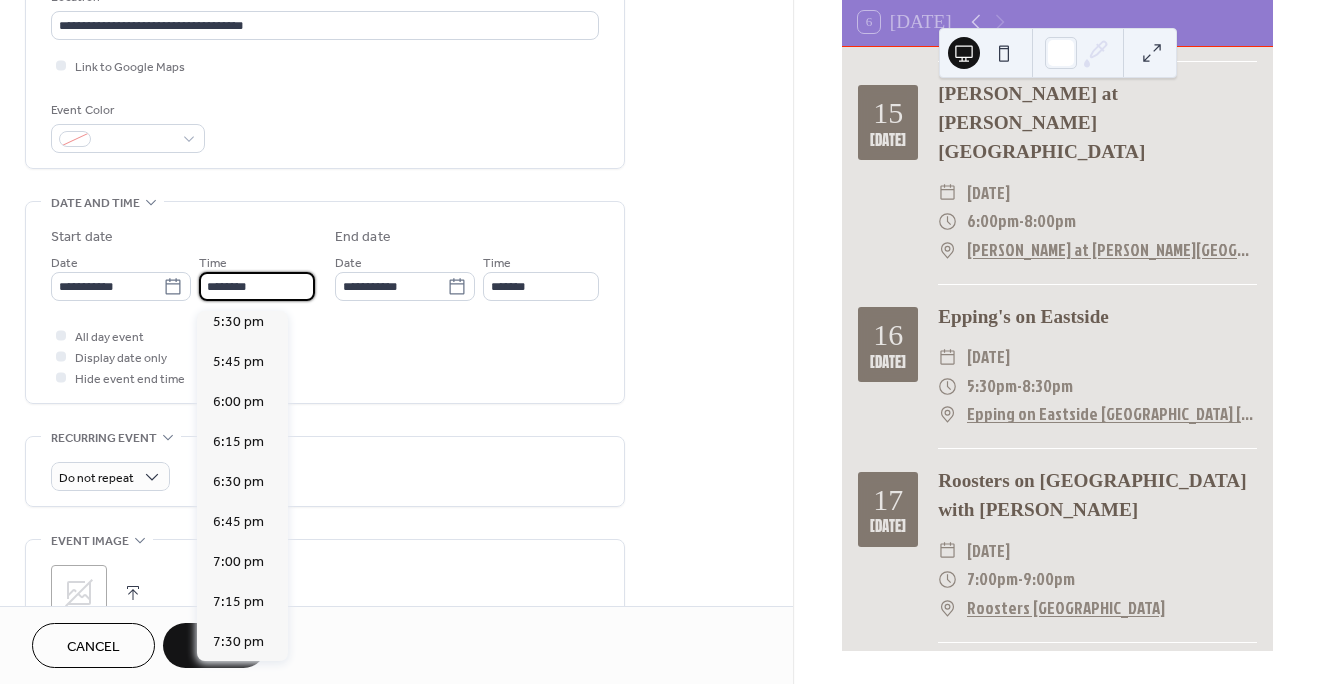 scroll, scrollTop: 2829, scrollLeft: 0, axis: vertical 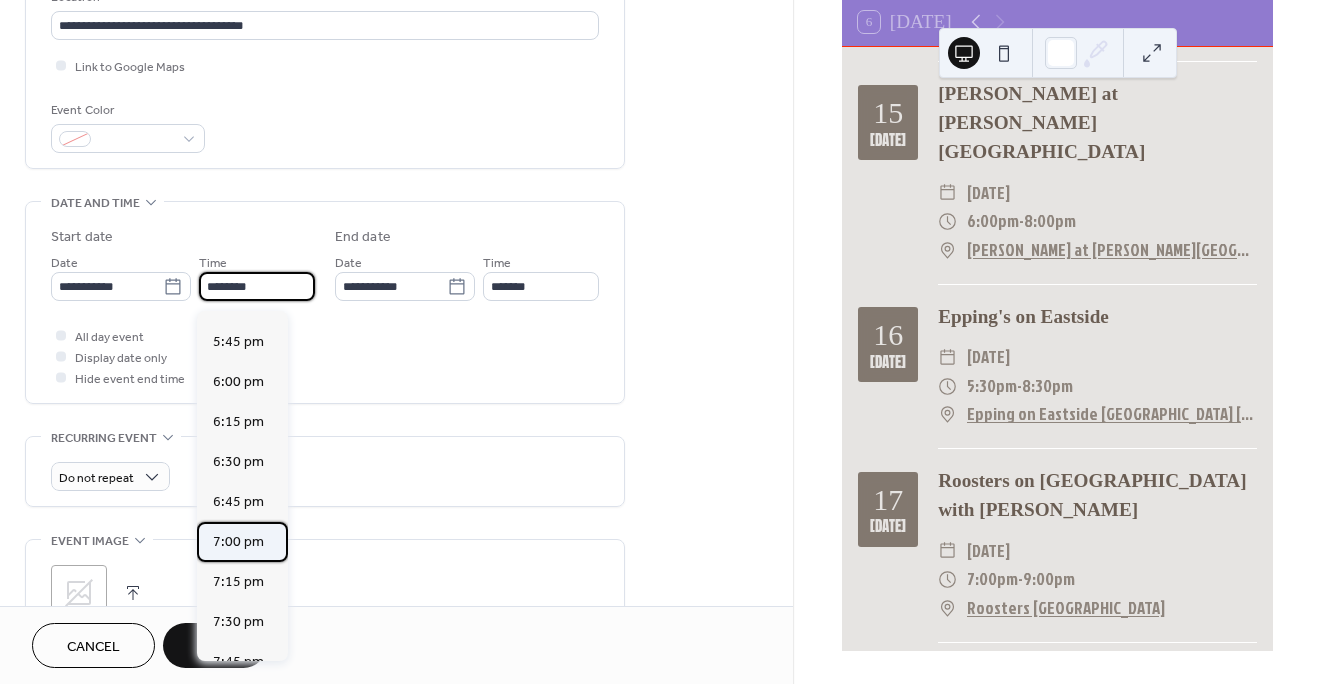 click on "7:00 pm" at bounding box center (238, 542) 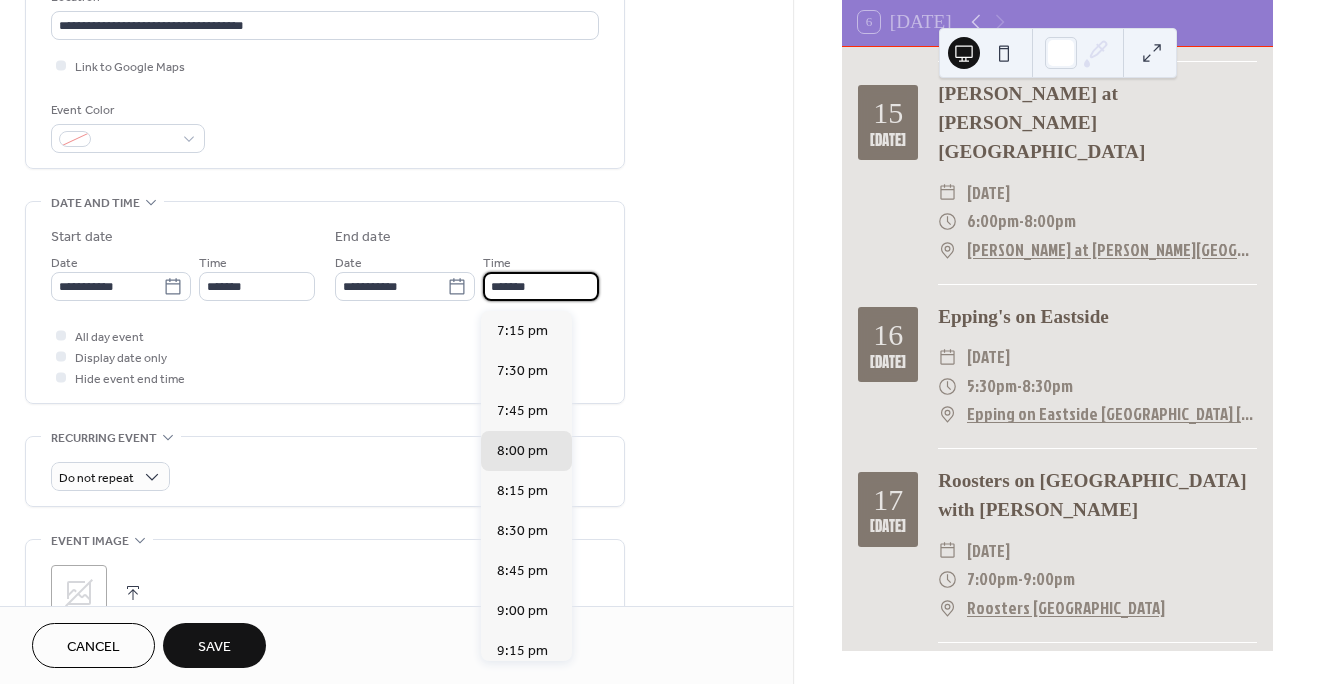 click on "*******" at bounding box center (541, 286) 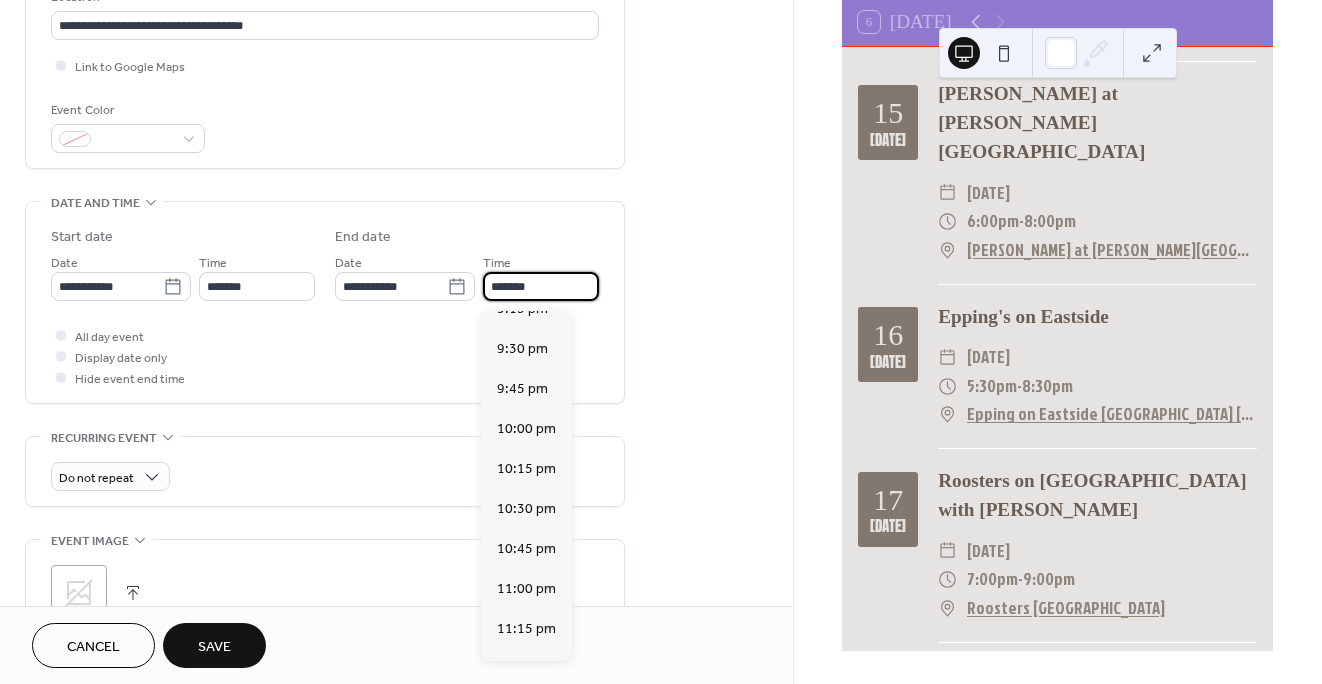 scroll, scrollTop: 345, scrollLeft: 0, axis: vertical 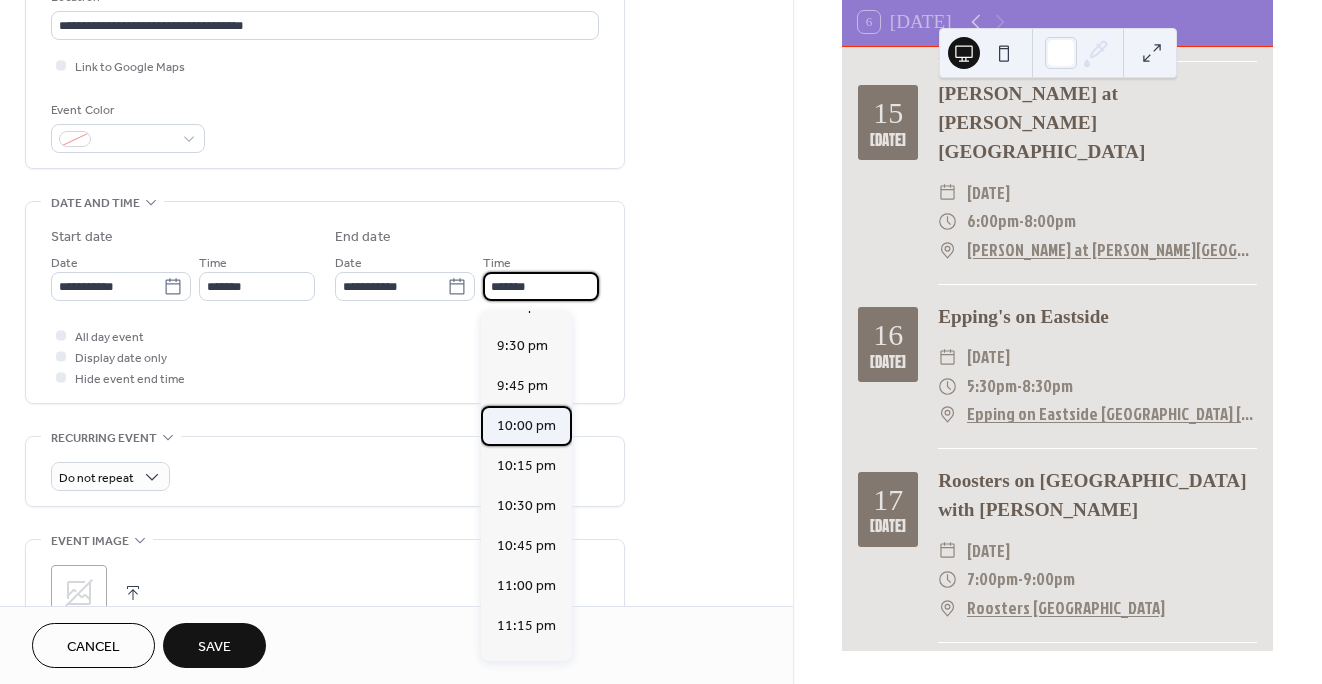 click on "10:00 pm" at bounding box center (526, 426) 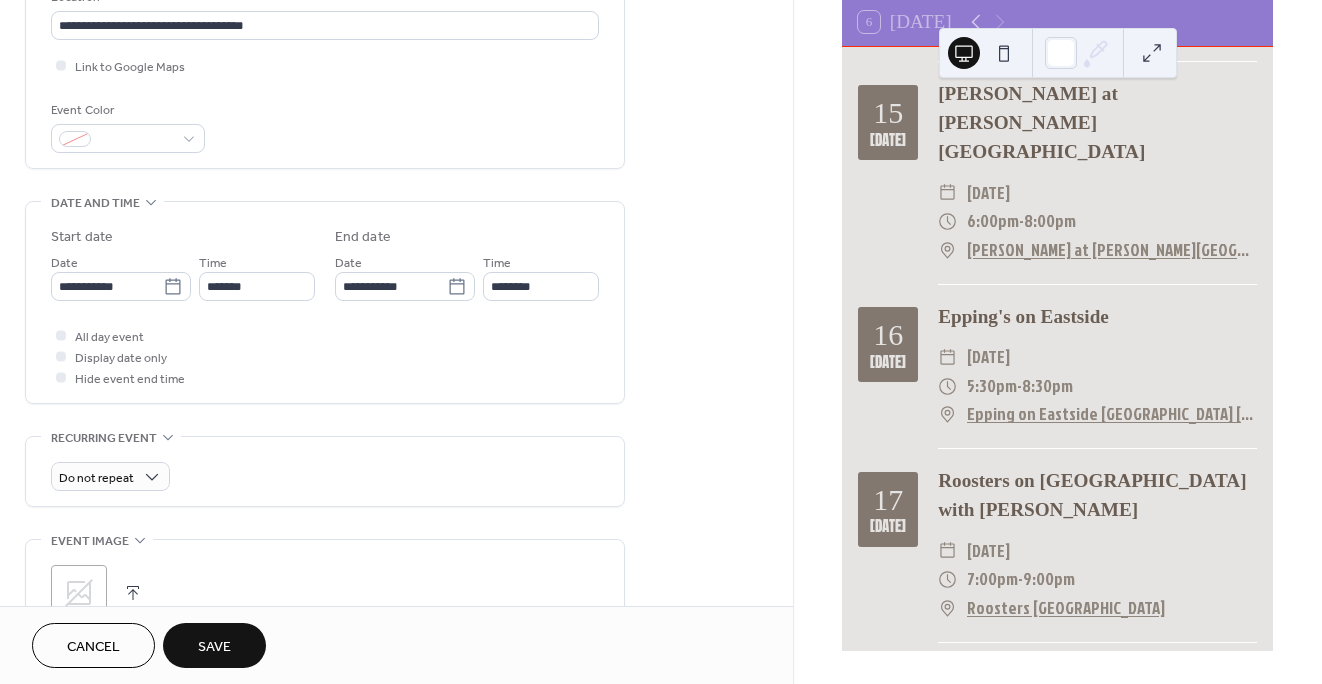 click on "Save" at bounding box center (214, 647) 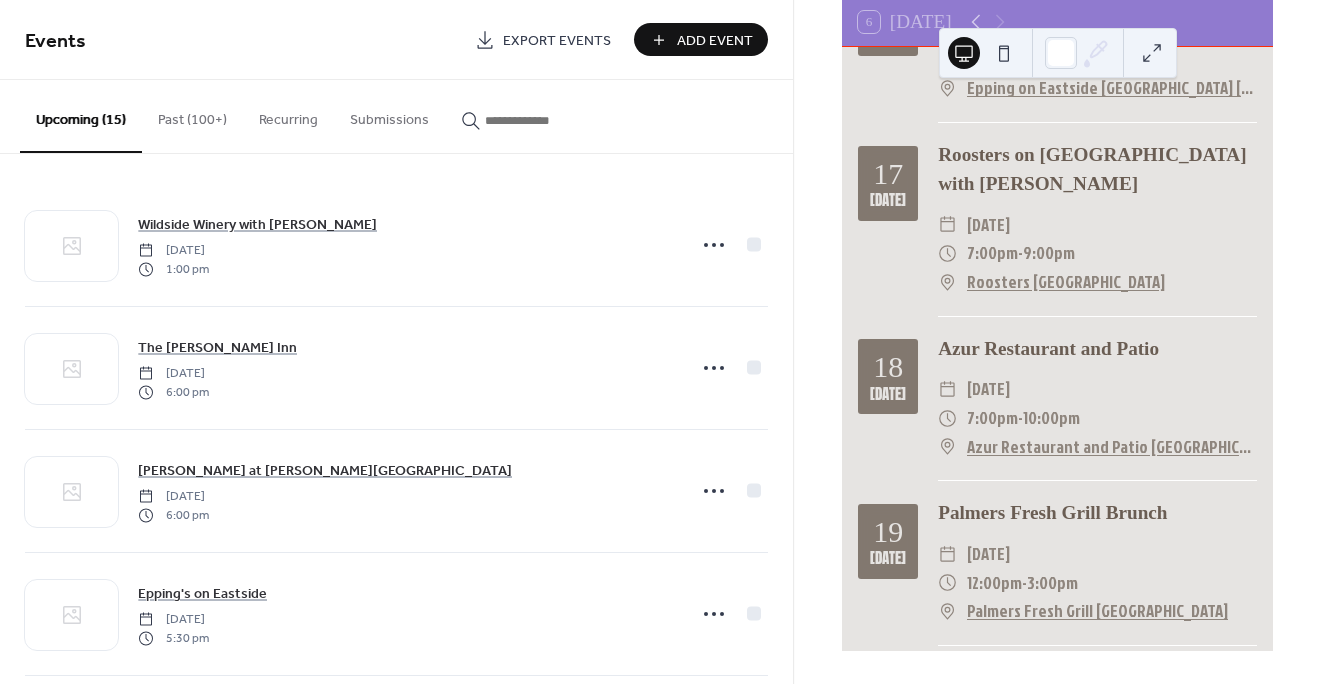 scroll, scrollTop: 1900, scrollLeft: 0, axis: vertical 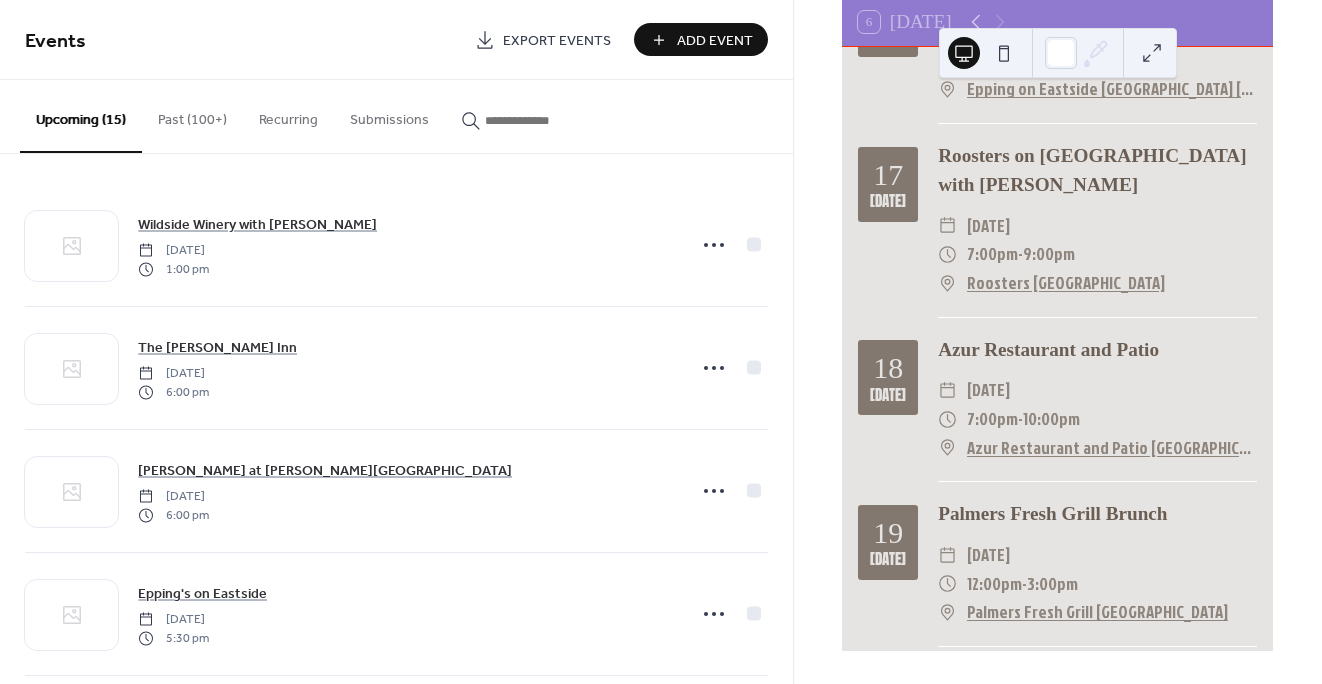 click on "Add Event" at bounding box center (701, 39) 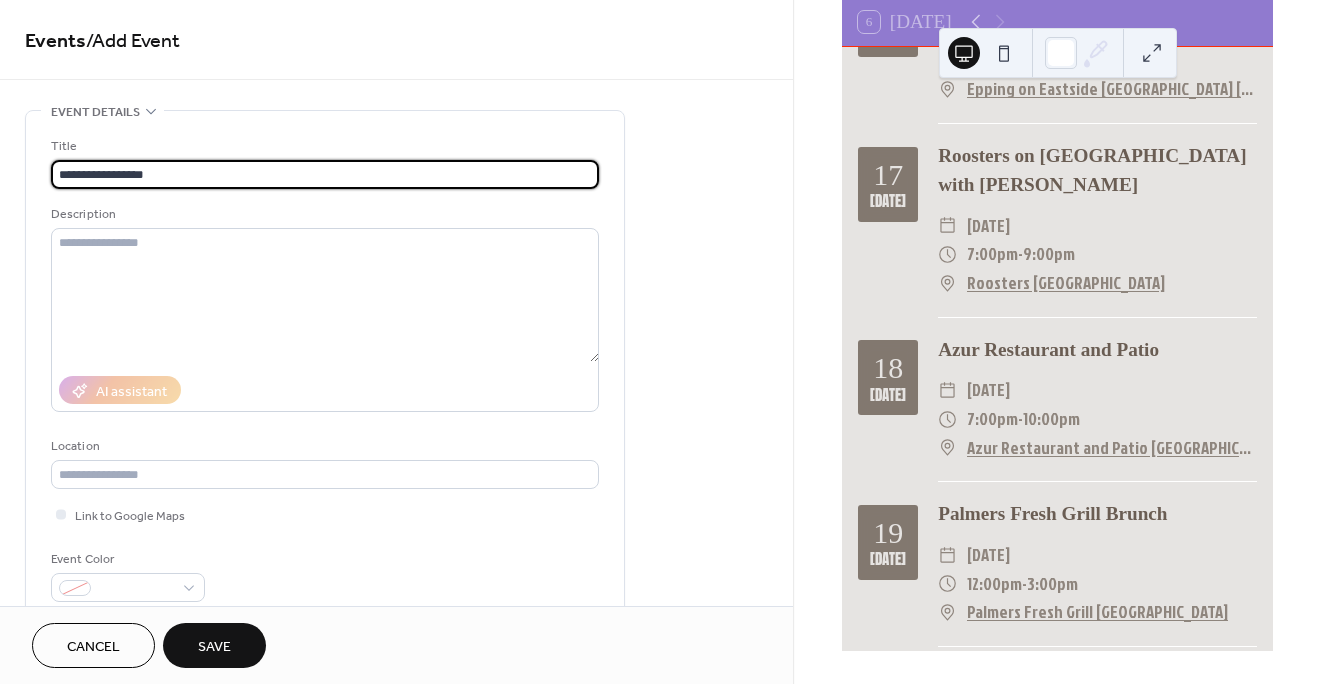 click on "**********" at bounding box center (325, 174) 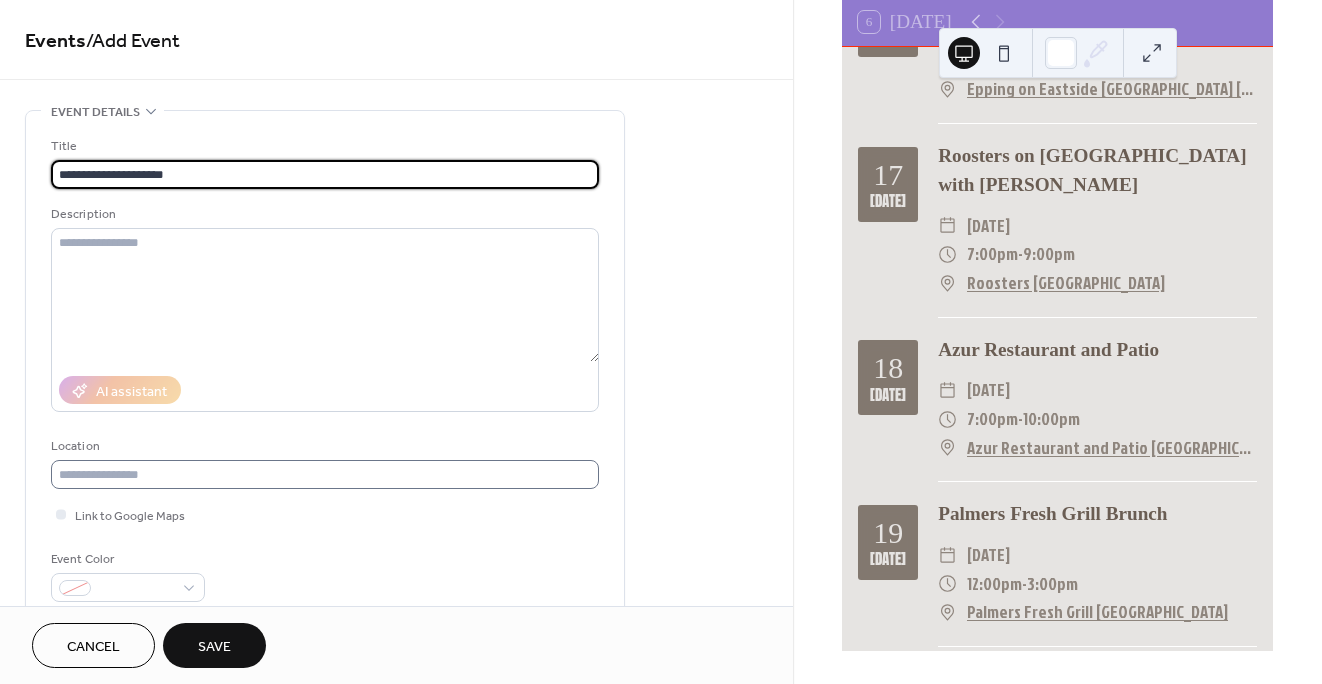 type on "**********" 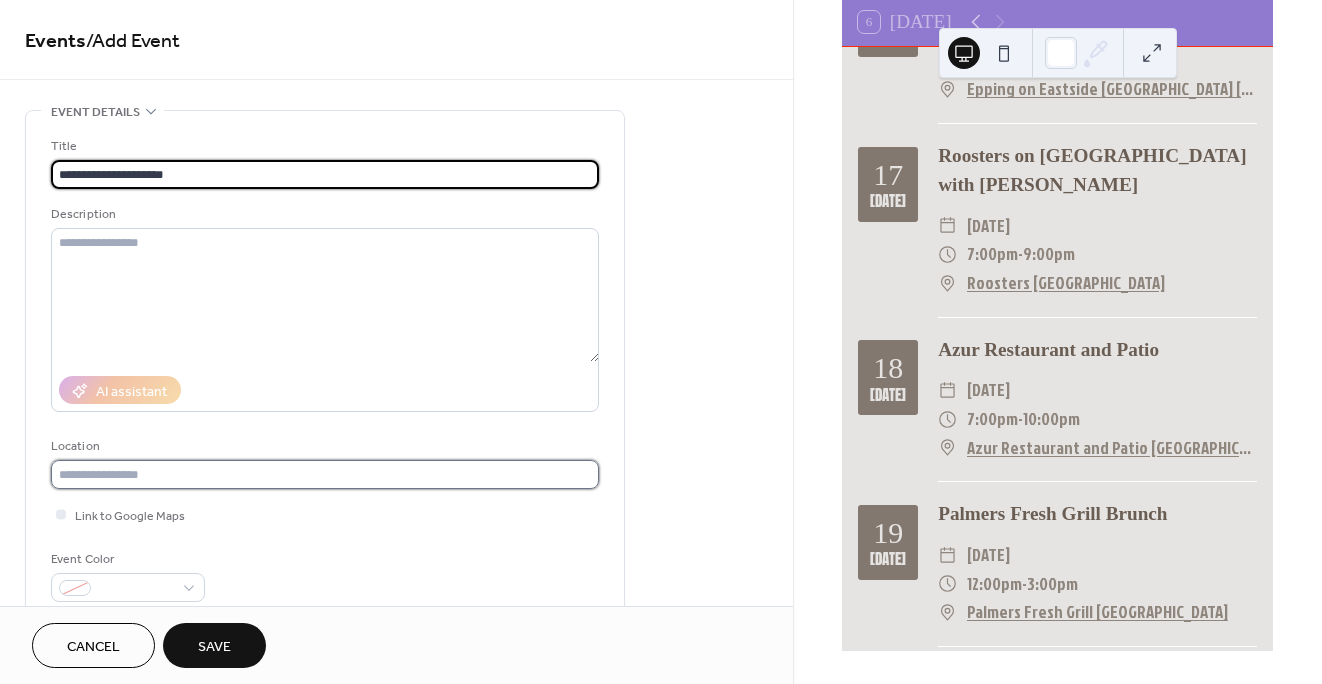 click at bounding box center [325, 474] 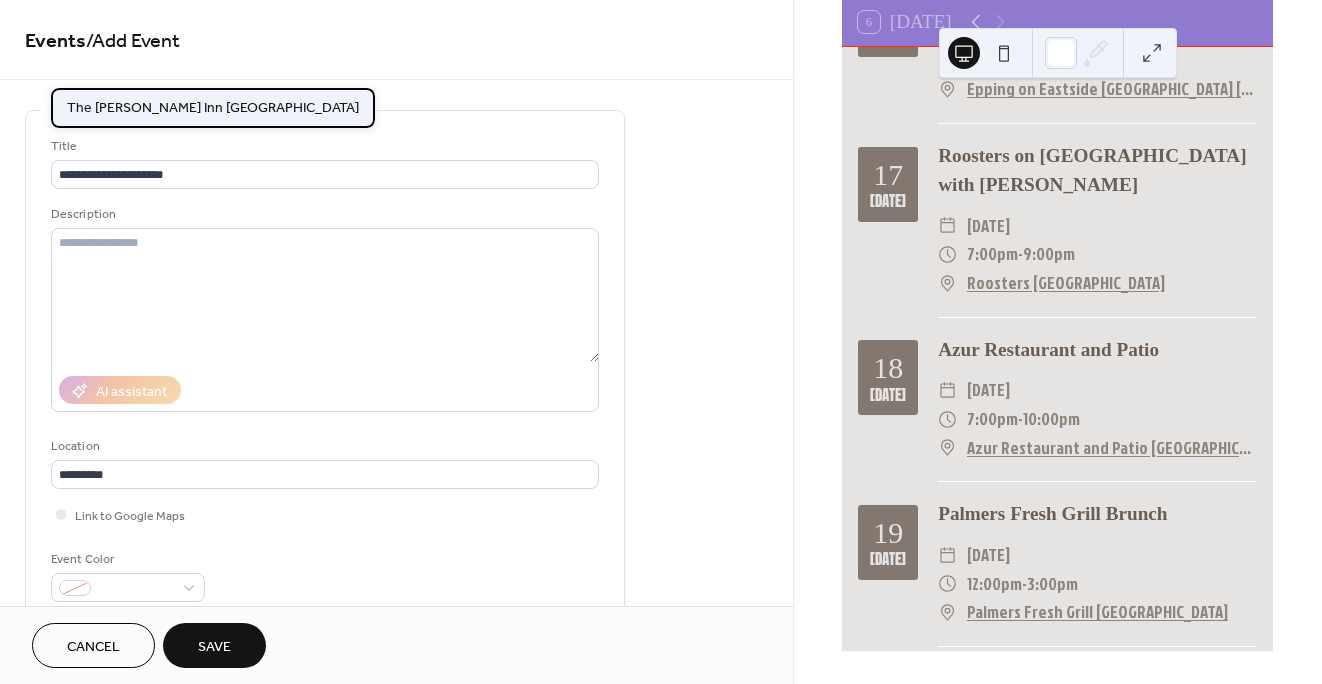 click on "The [PERSON_NAME] Inn [GEOGRAPHIC_DATA]" at bounding box center (213, 108) 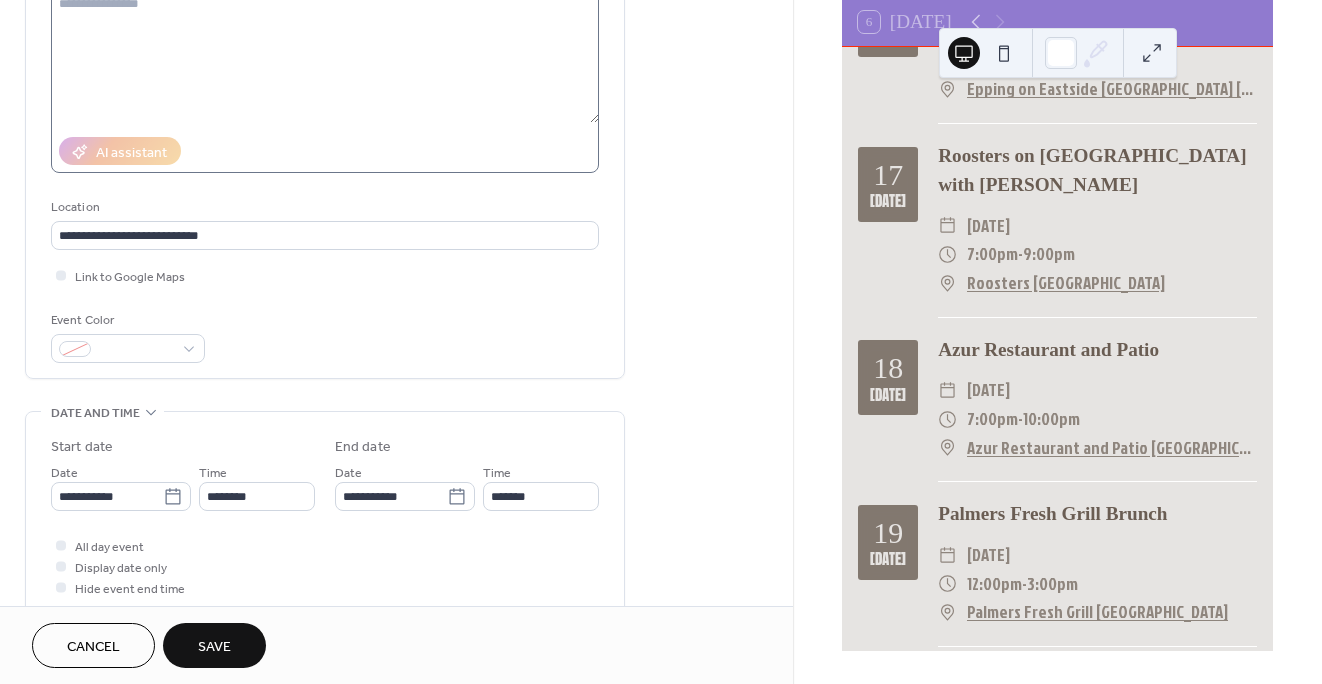 scroll, scrollTop: 271, scrollLeft: 0, axis: vertical 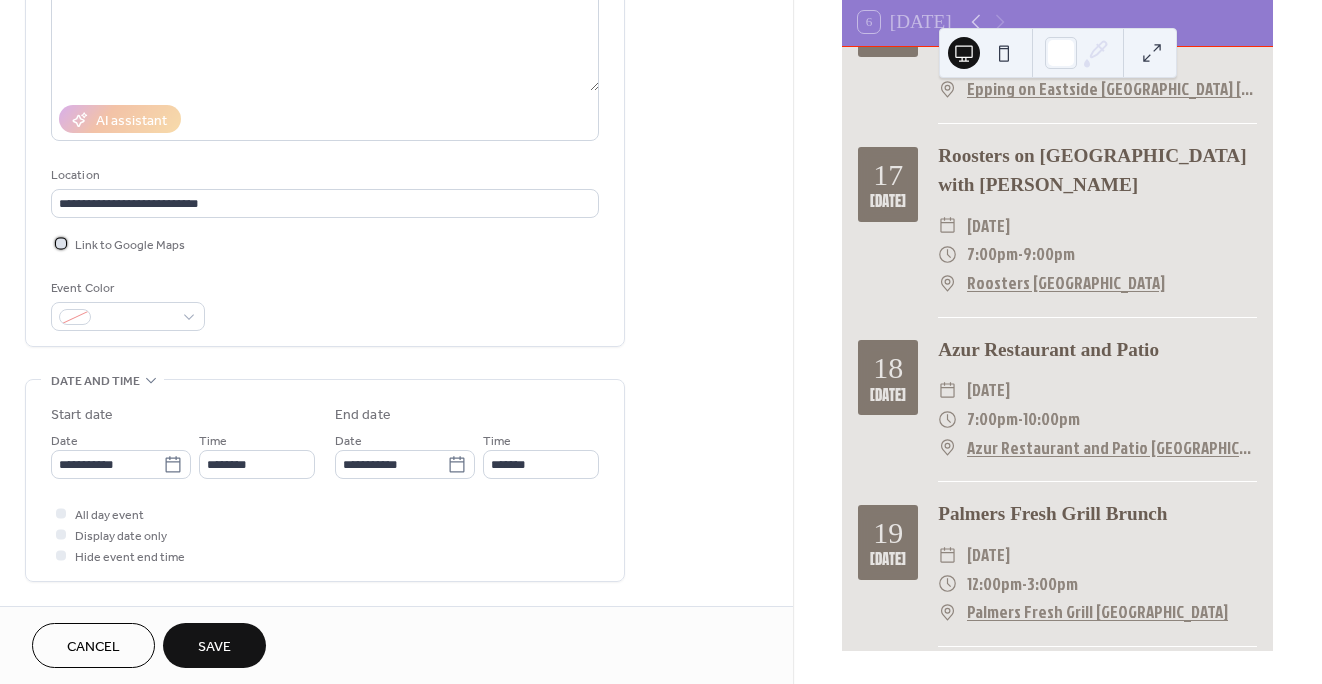 click at bounding box center [61, 243] 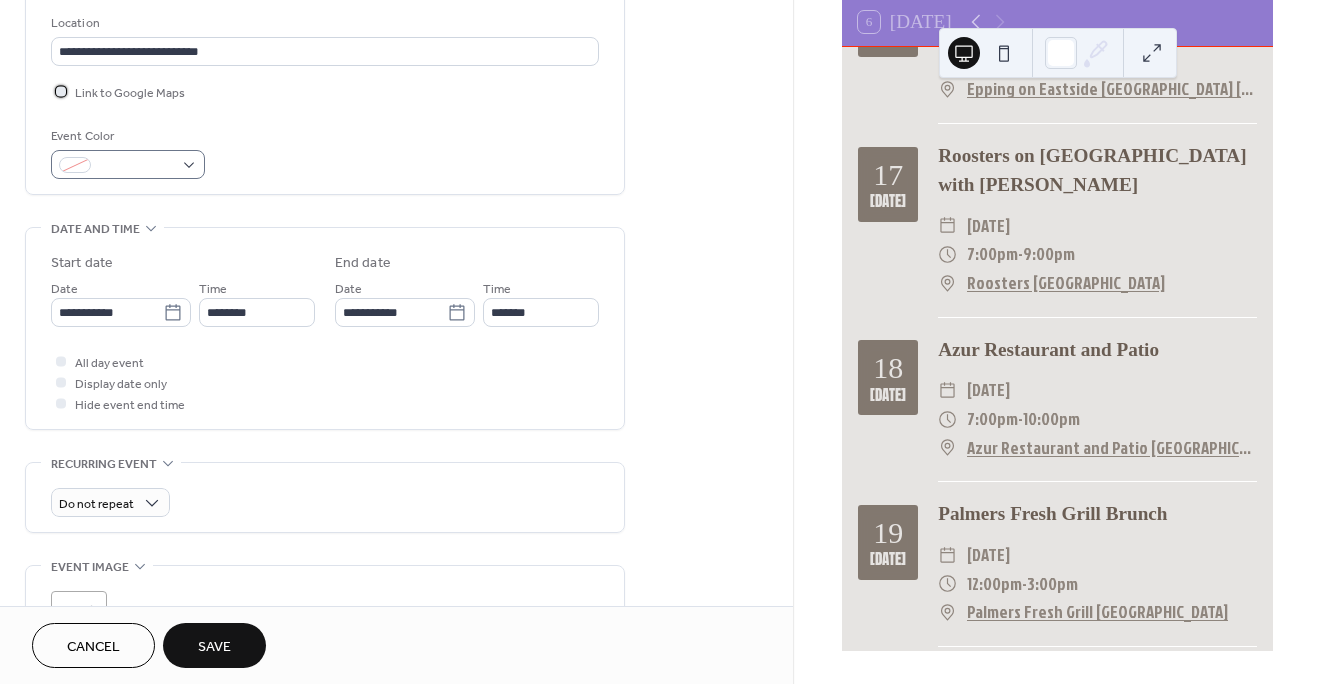 scroll, scrollTop: 426, scrollLeft: 0, axis: vertical 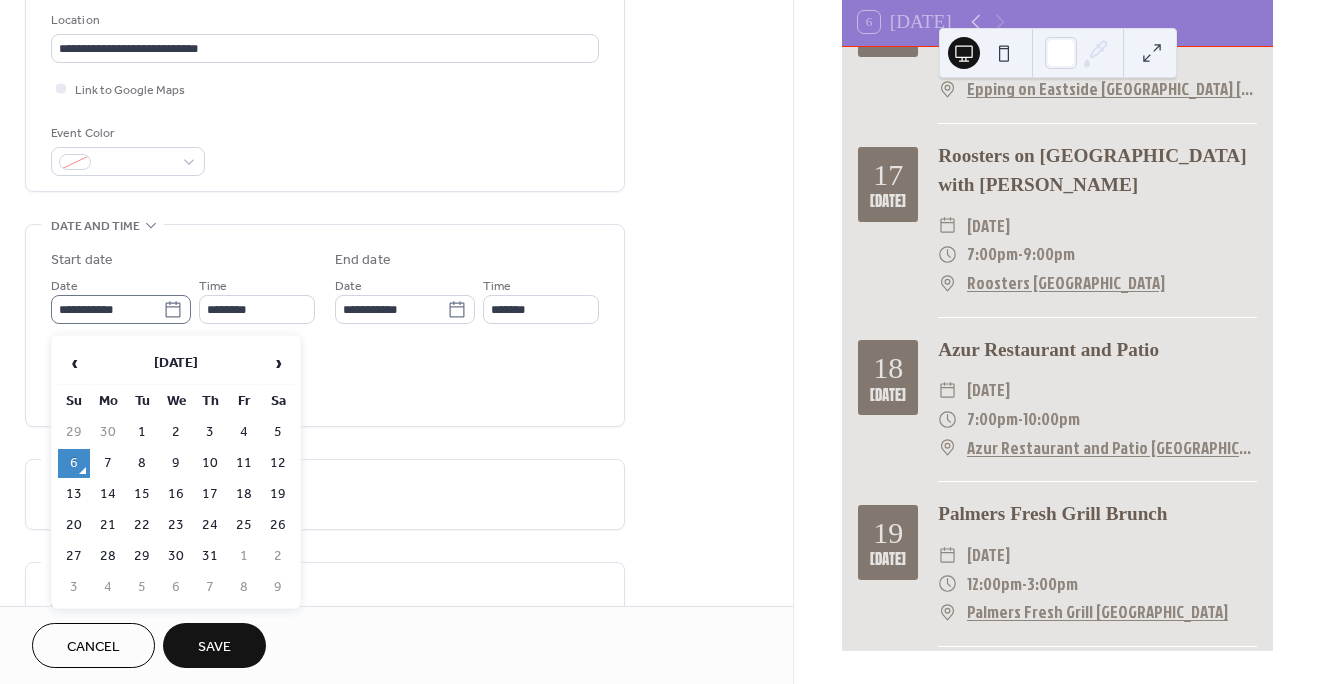 click 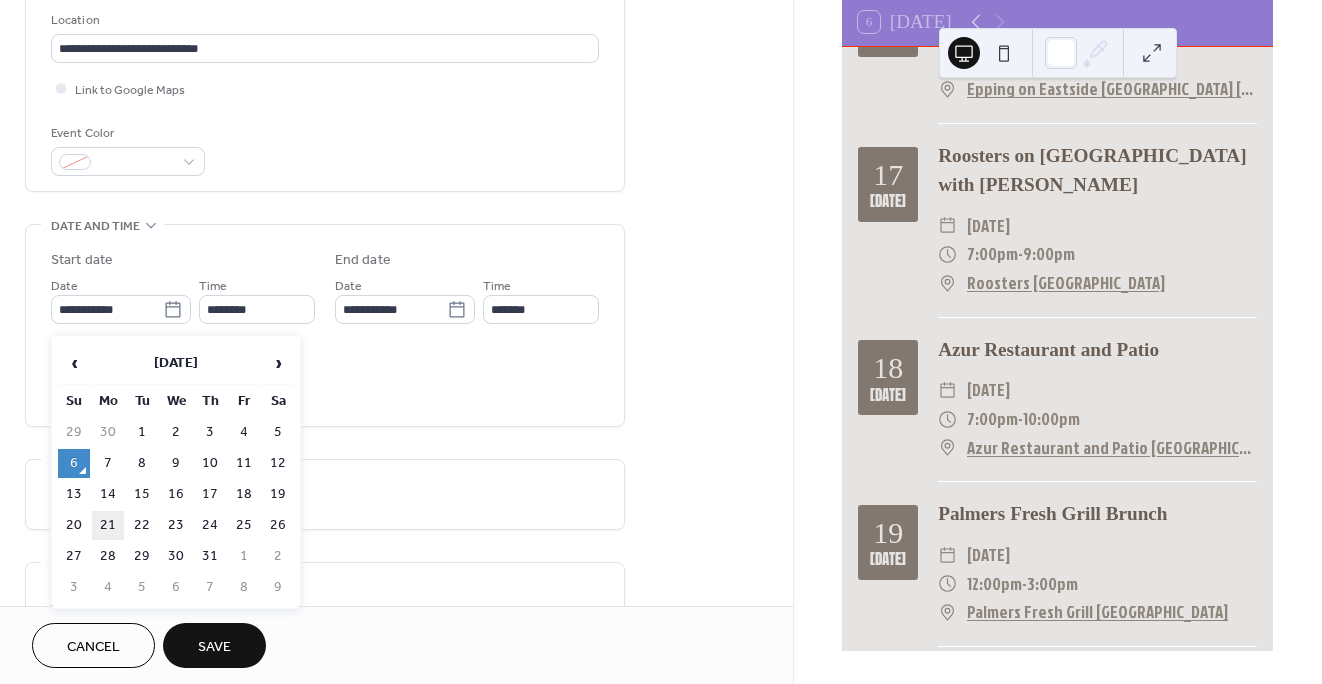 click on "21" at bounding box center (108, 525) 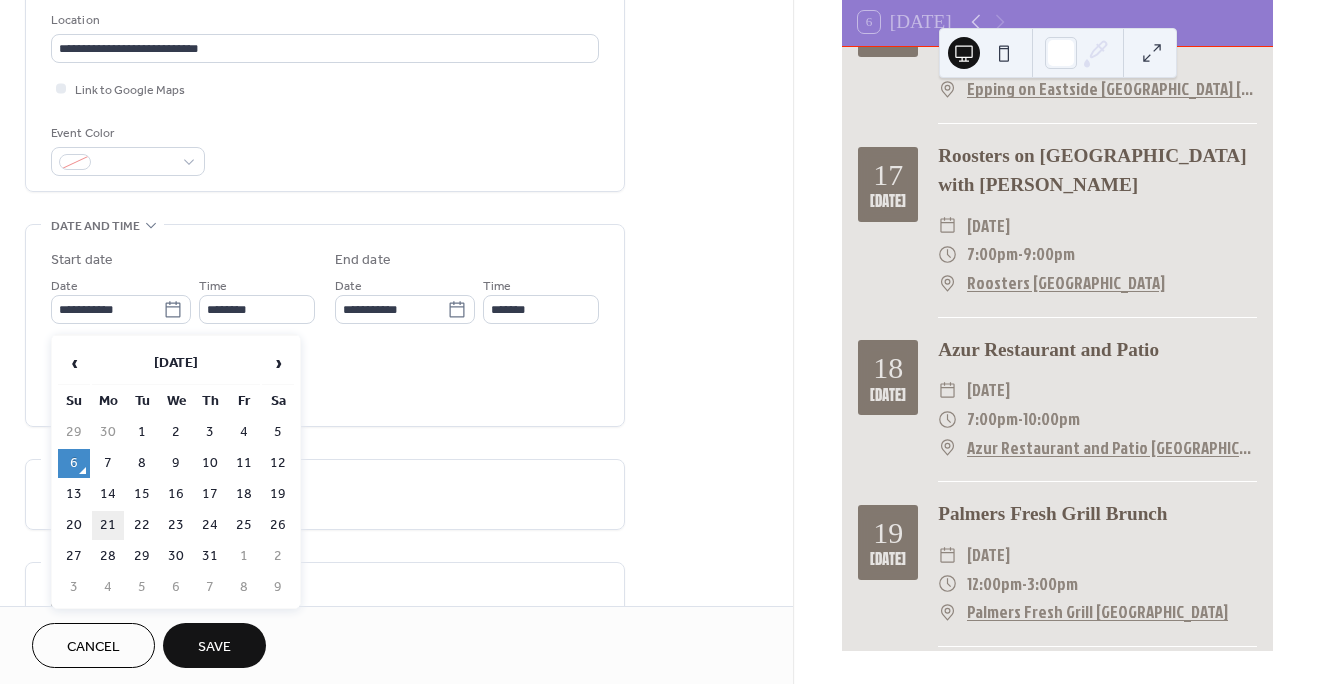 type on "**********" 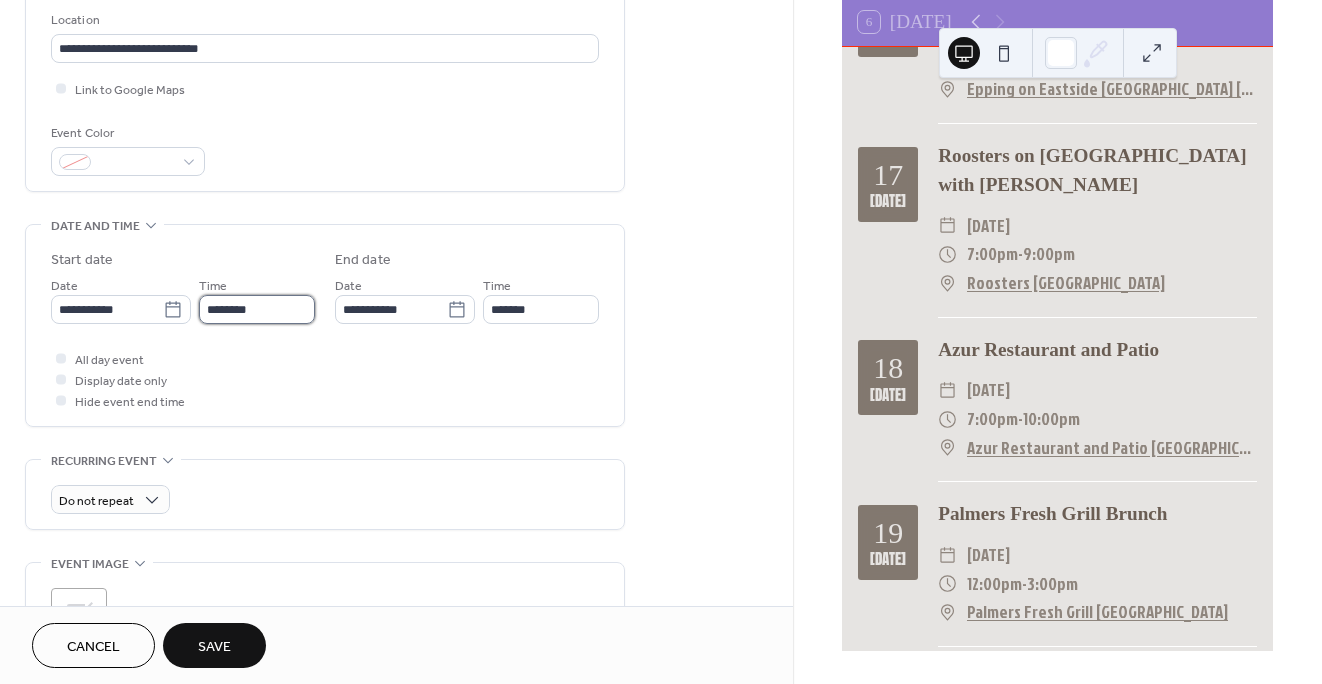 click on "********" at bounding box center [257, 309] 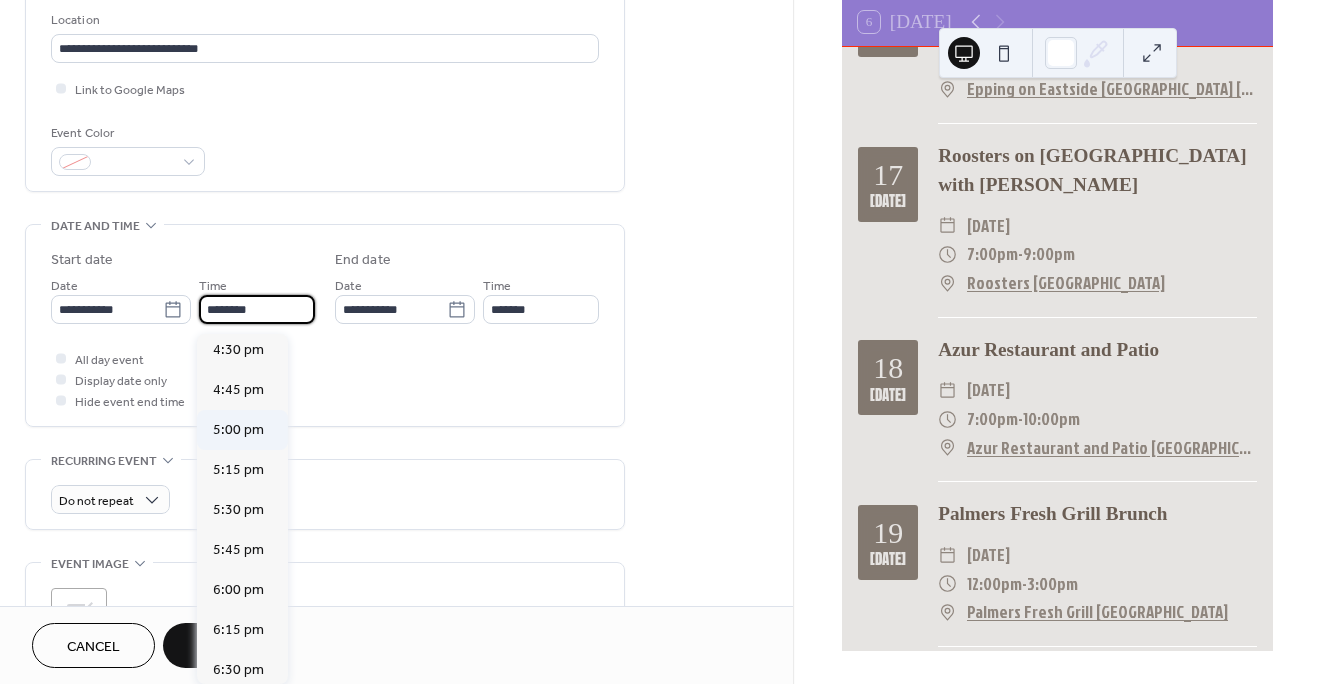 scroll, scrollTop: 2667, scrollLeft: 0, axis: vertical 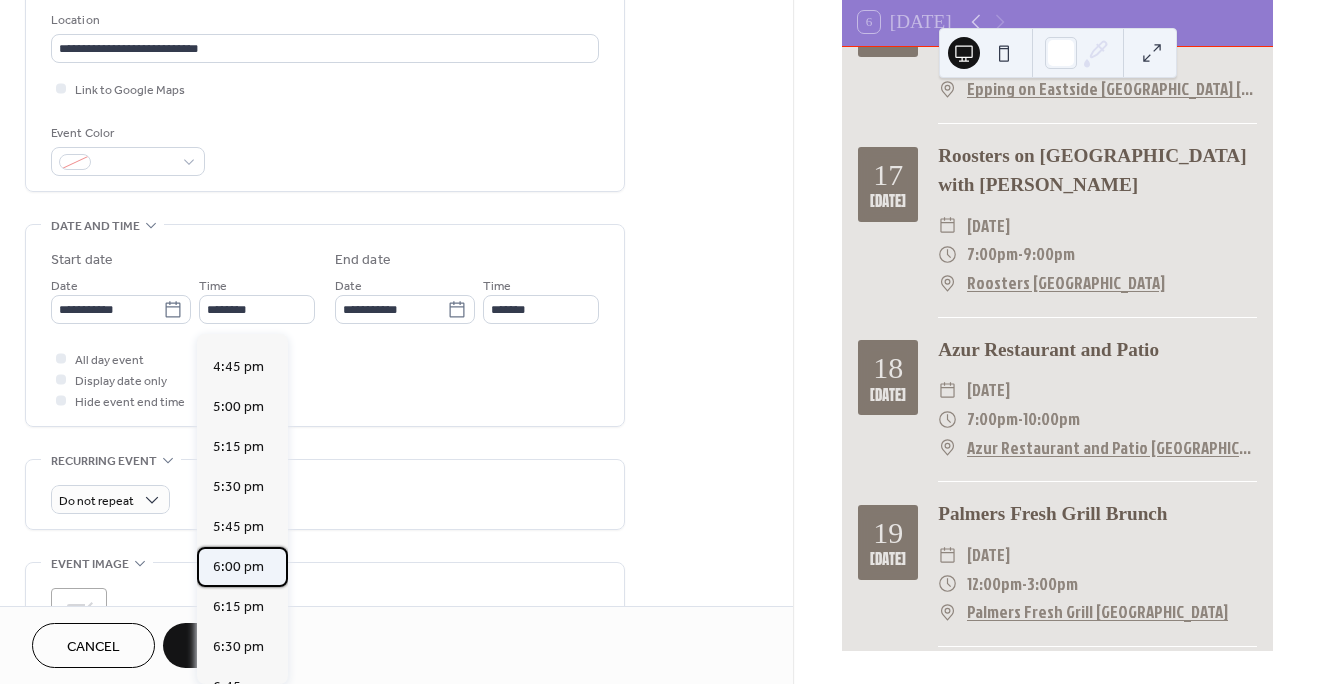 click on "6:00 pm" at bounding box center (238, 567) 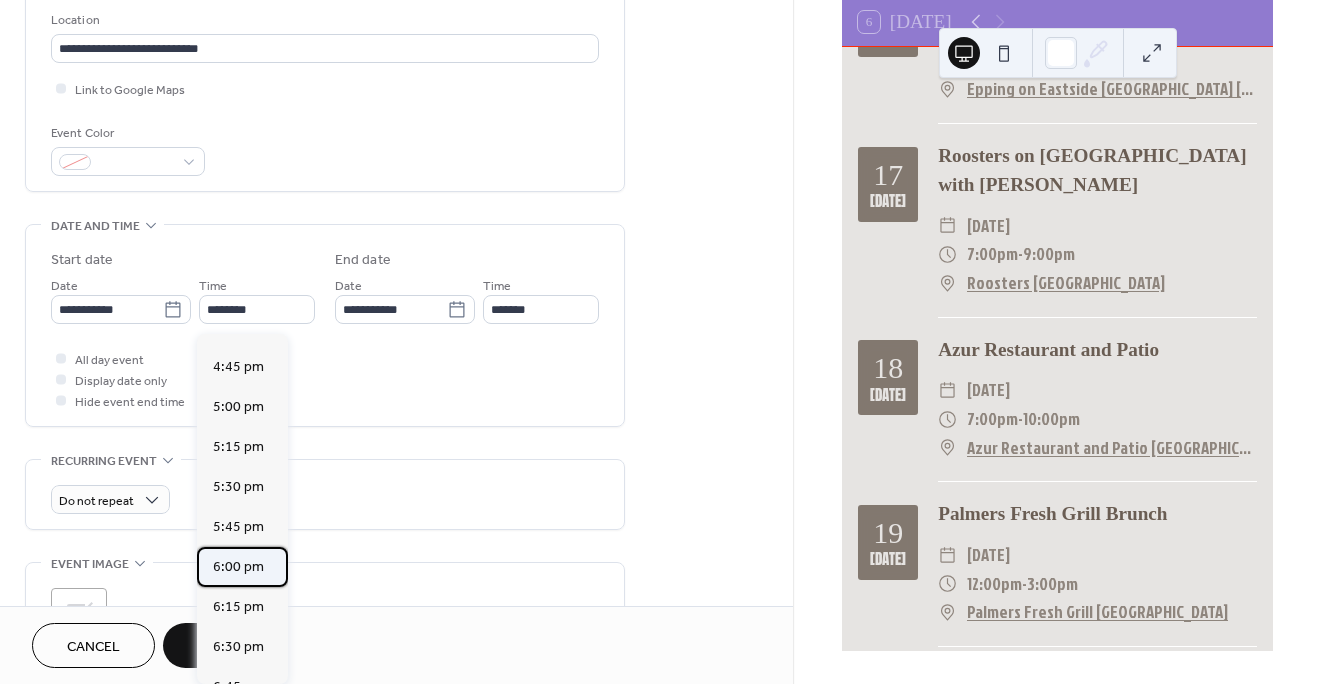 type on "*******" 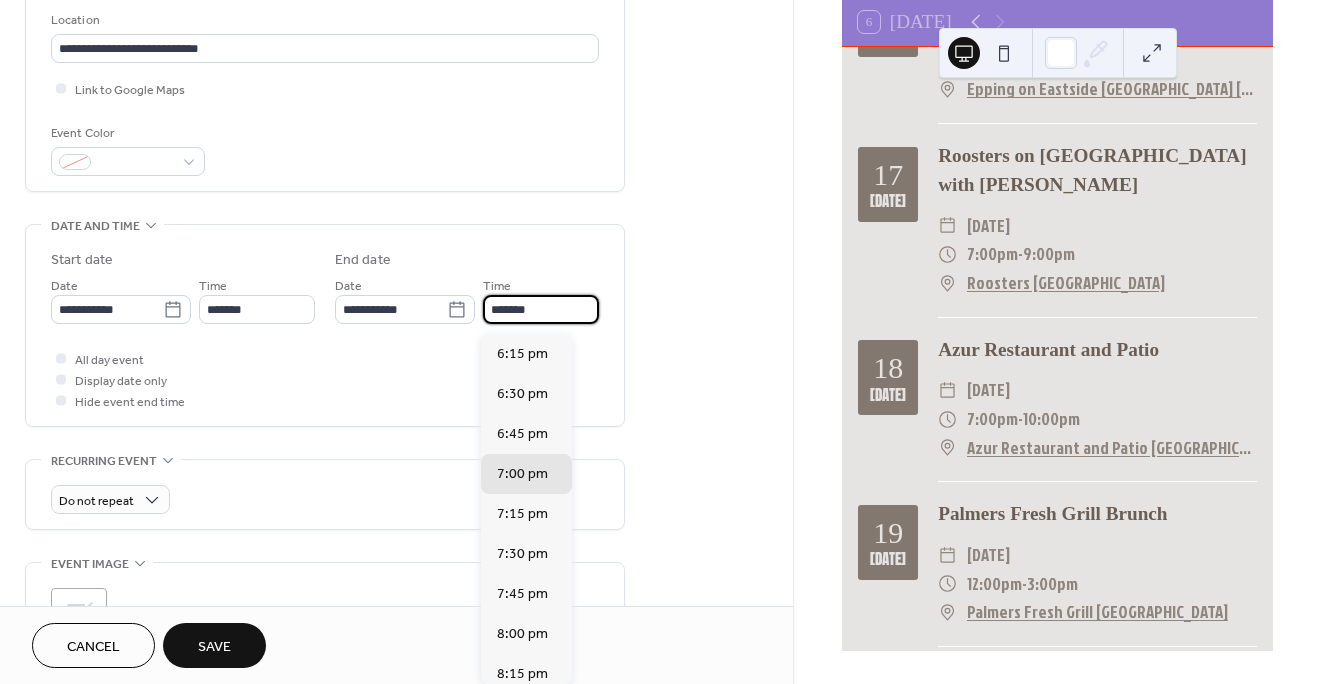 click on "*******" at bounding box center (541, 309) 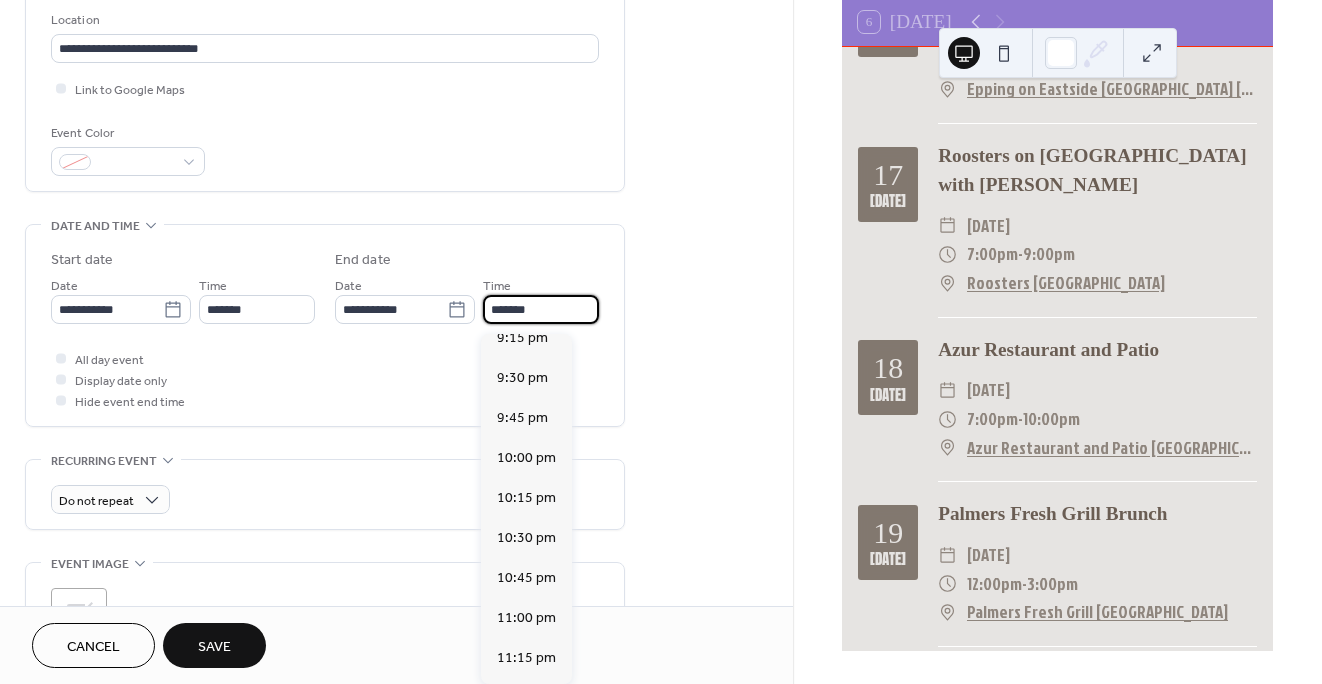 scroll, scrollTop: 502, scrollLeft: 0, axis: vertical 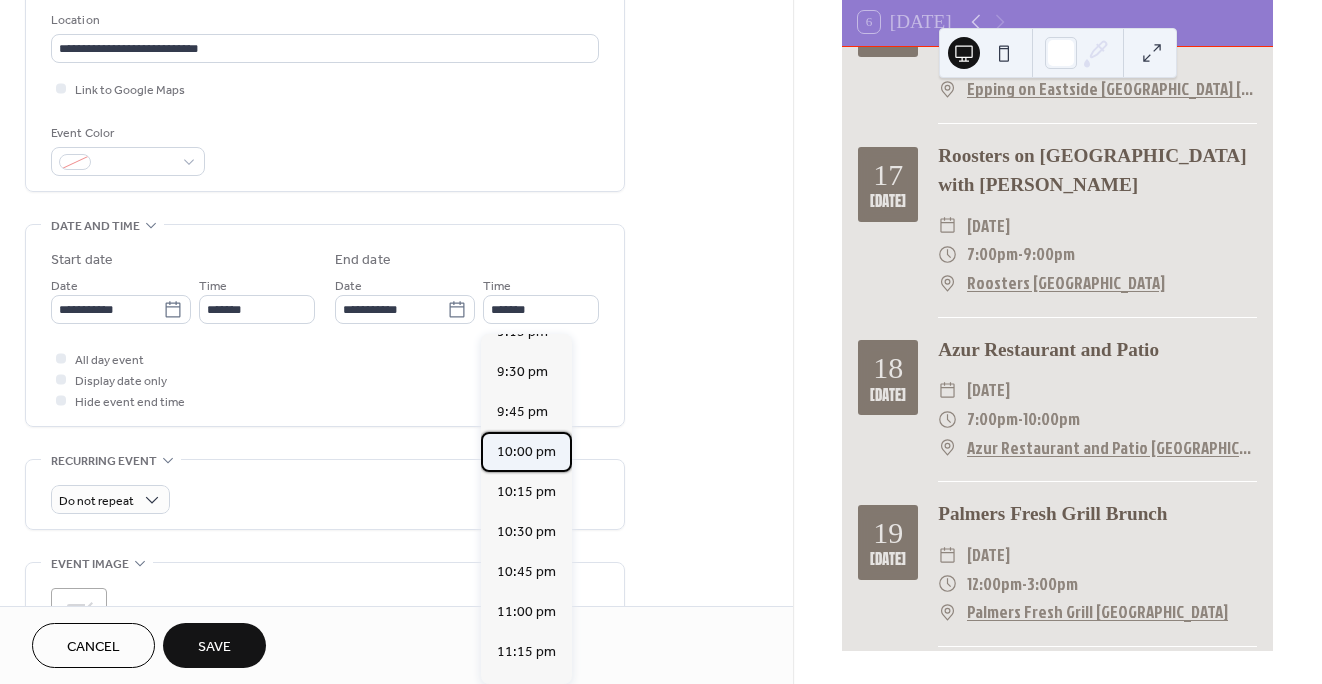 click on "10:00 pm" at bounding box center (526, 452) 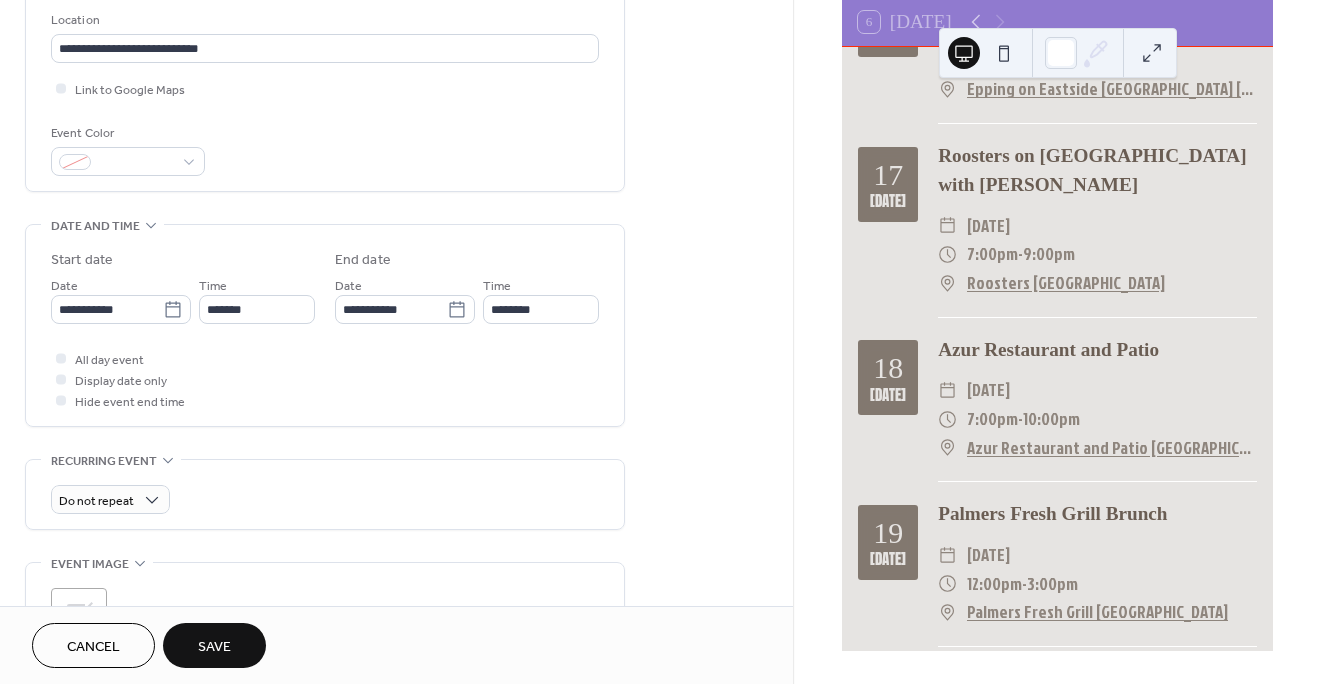 click on "Save" at bounding box center [214, 645] 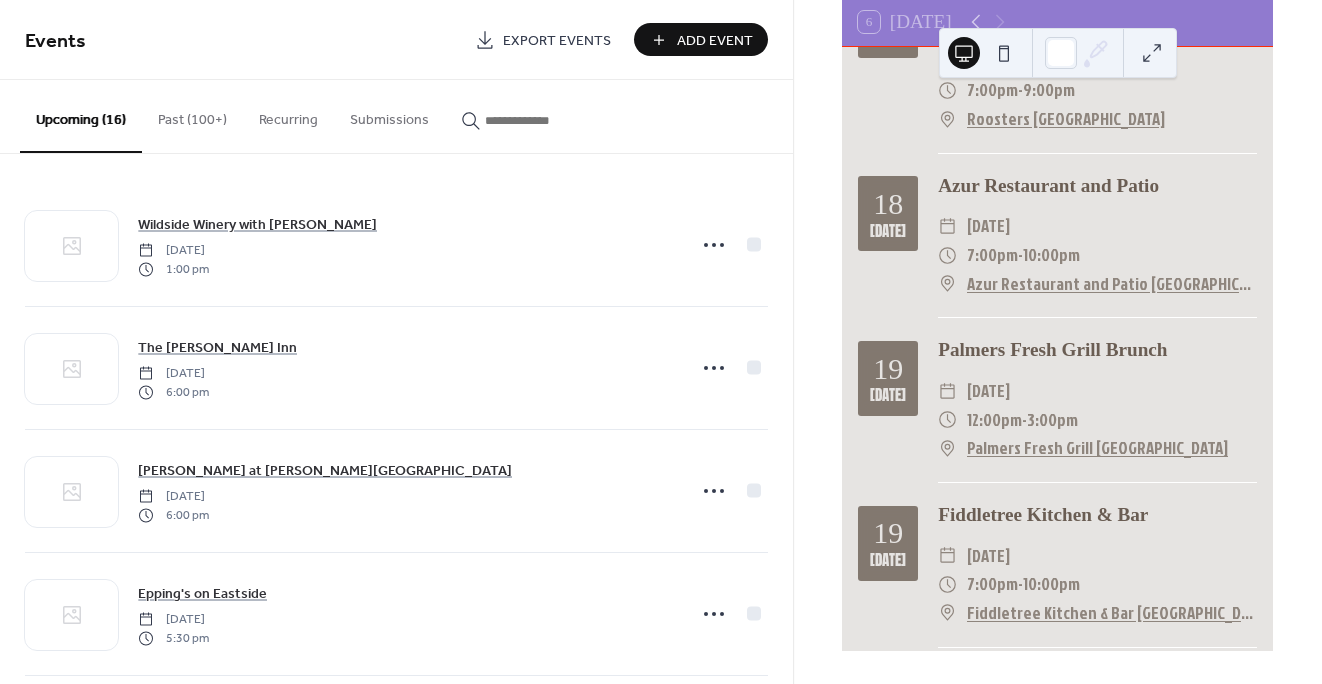 scroll, scrollTop: 2062, scrollLeft: 0, axis: vertical 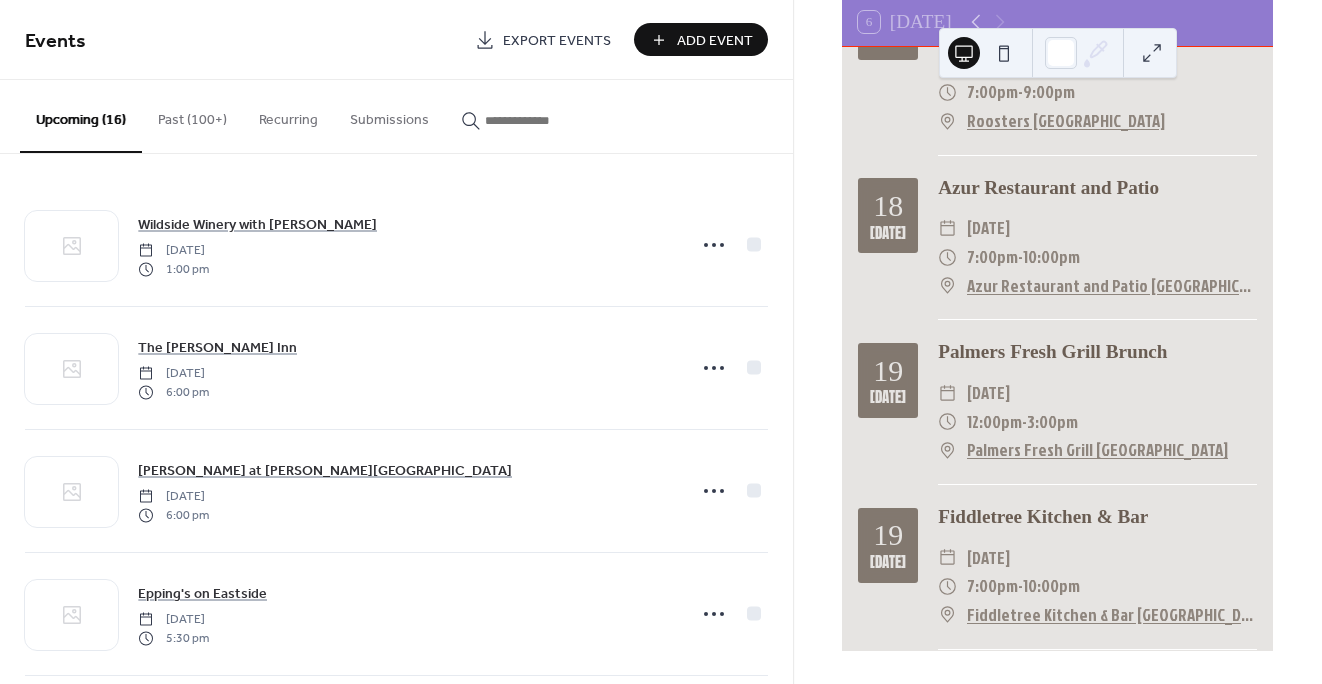click on "Add Event" at bounding box center (715, 41) 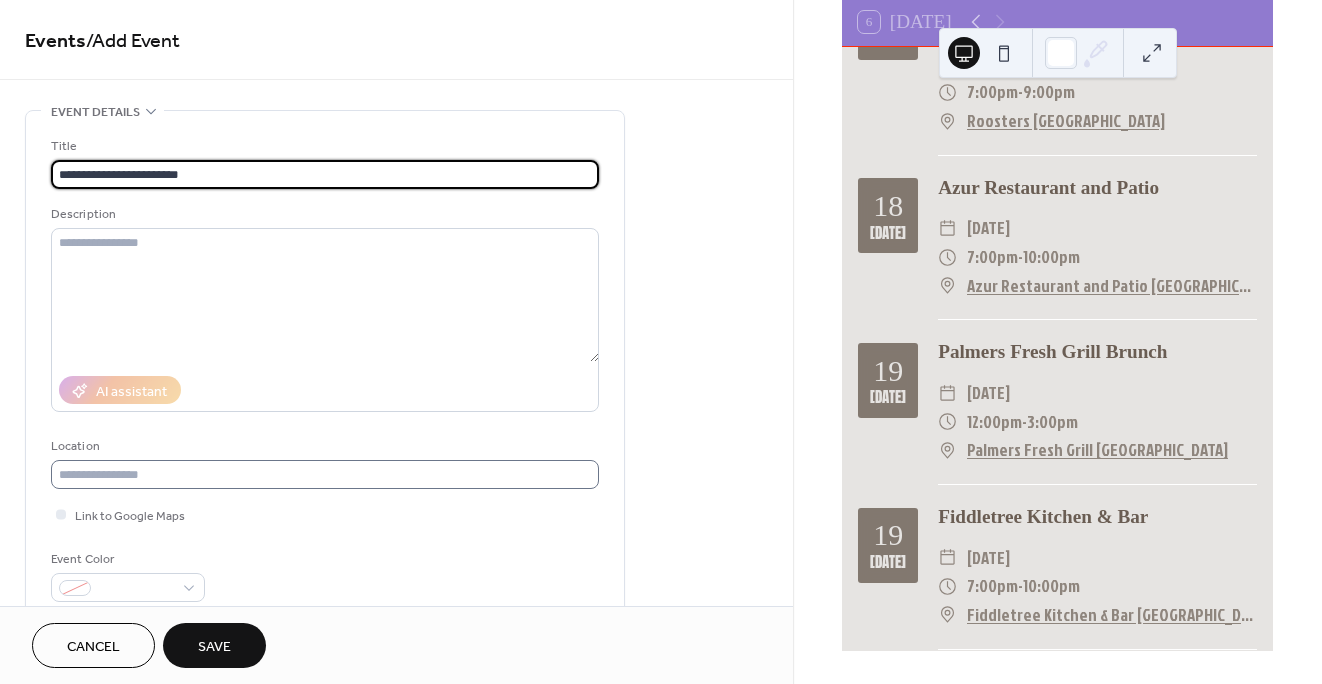 type on "**********" 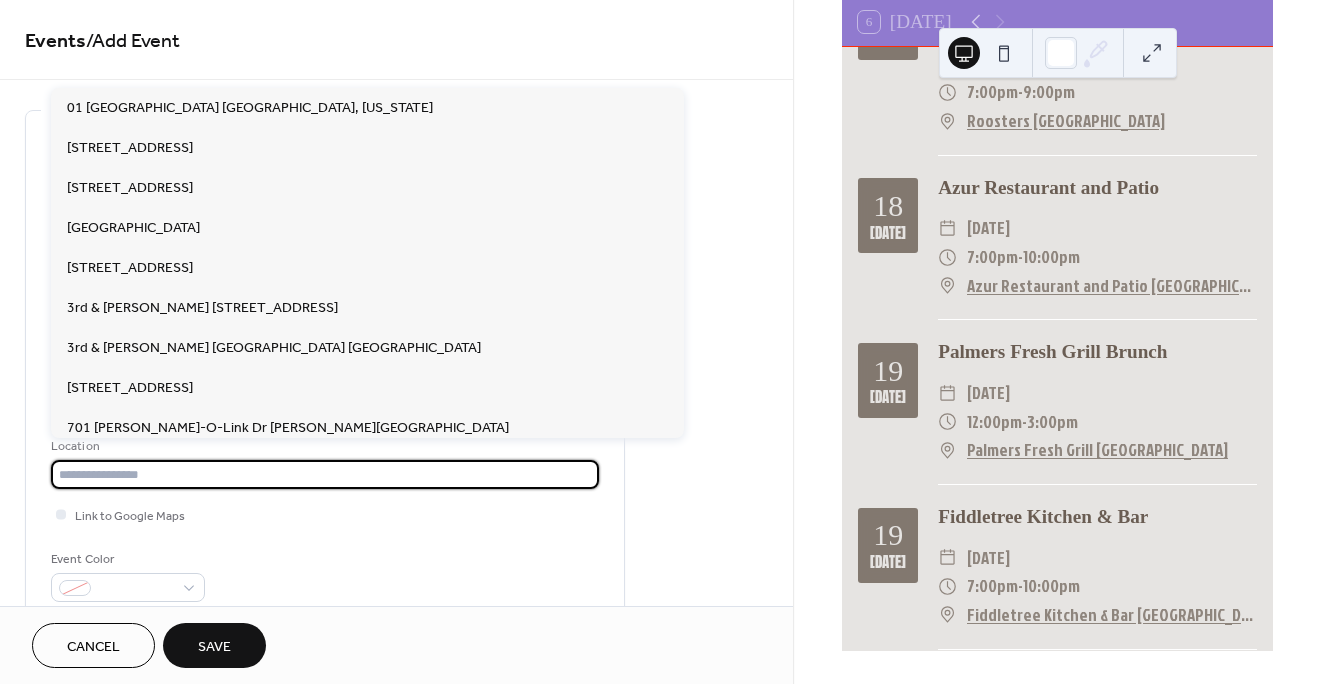 click at bounding box center (325, 474) 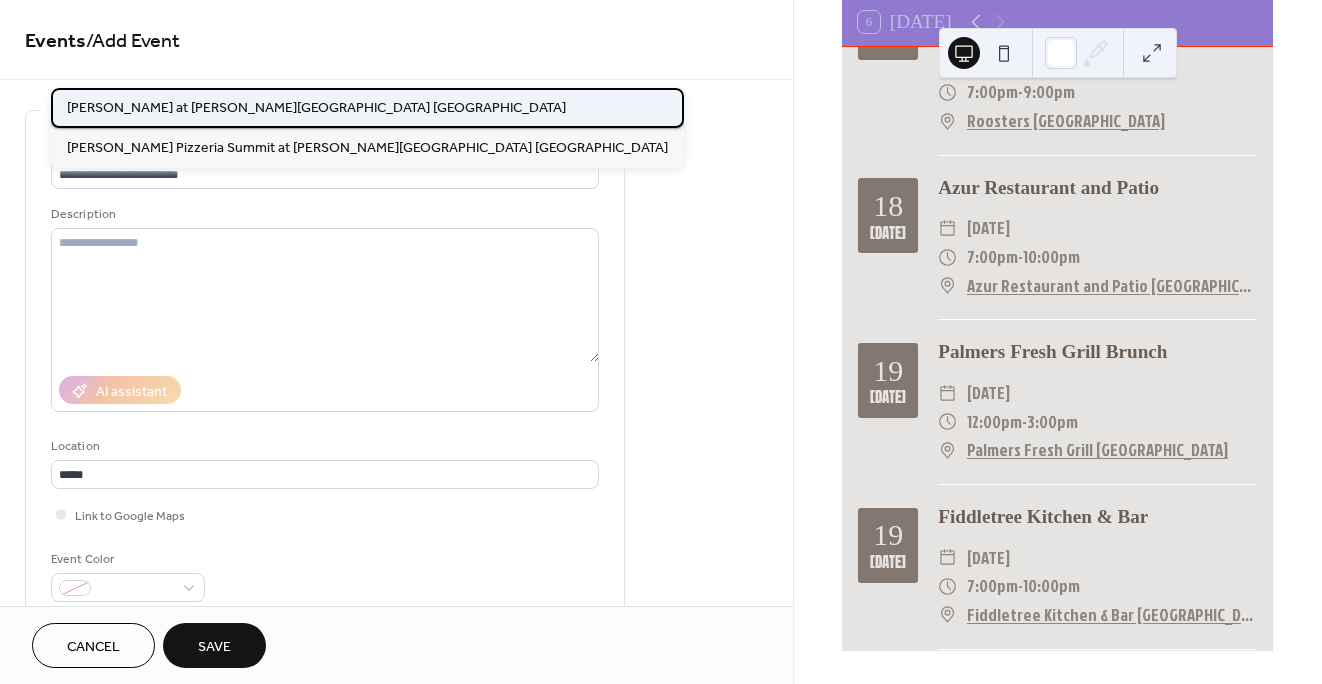 click on "[PERSON_NAME] at [PERSON_NAME][GEOGRAPHIC_DATA] [GEOGRAPHIC_DATA]" at bounding box center [316, 108] 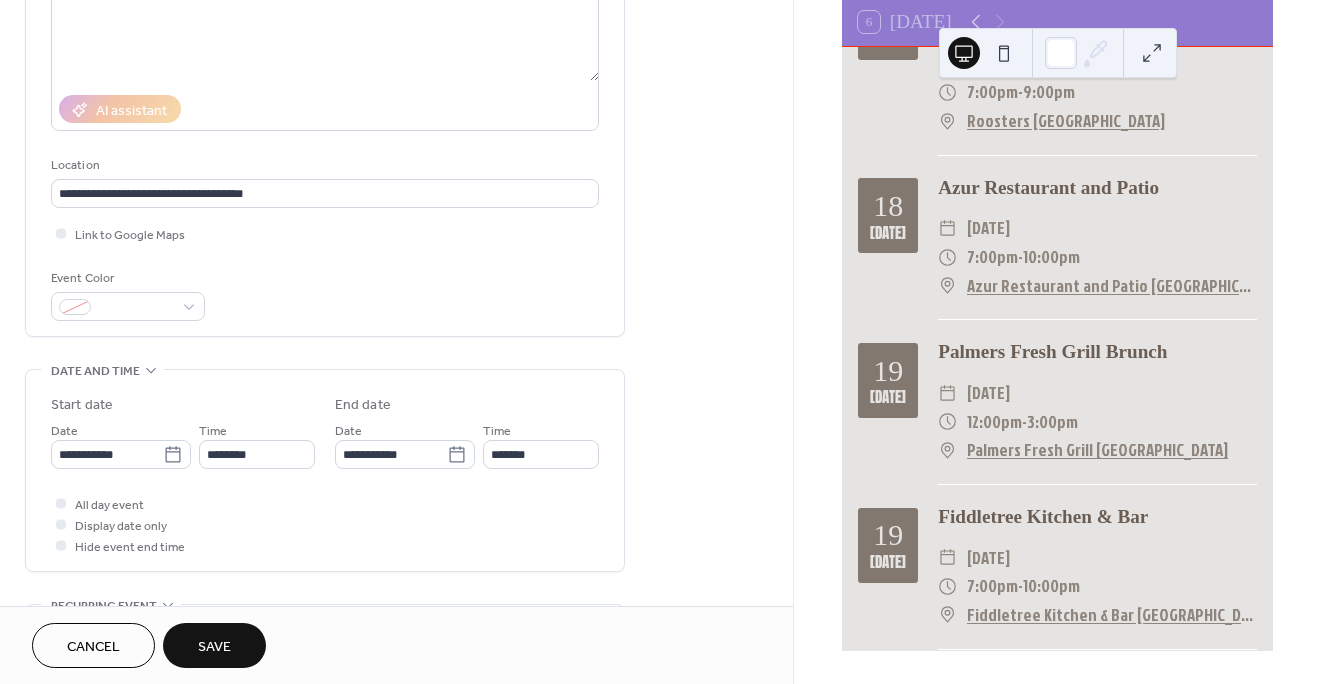 scroll, scrollTop: 298, scrollLeft: 0, axis: vertical 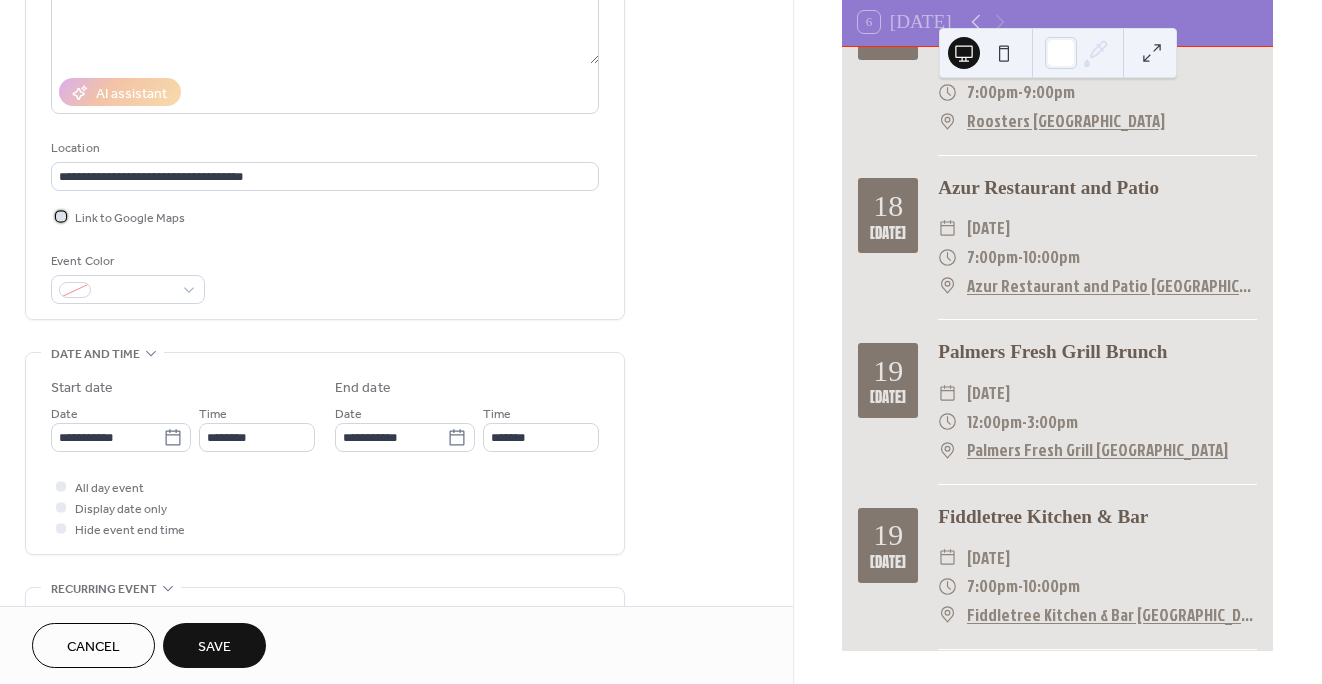 click at bounding box center [61, 216] 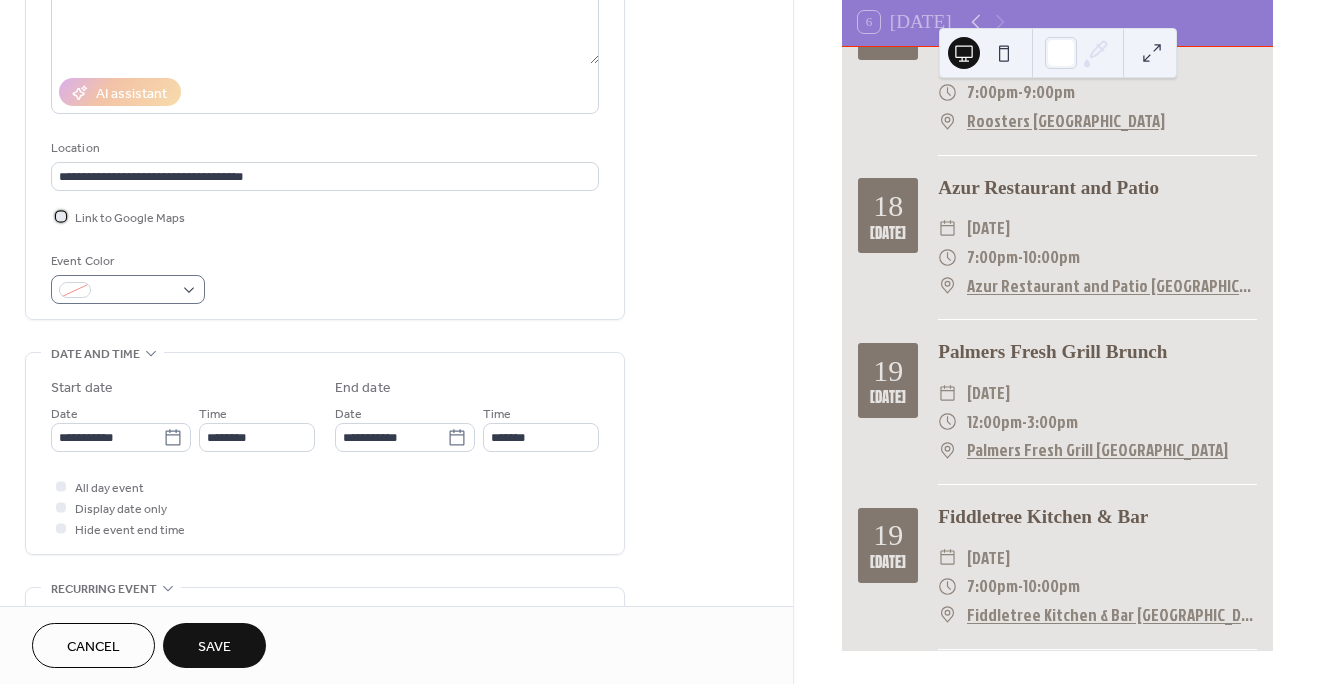 scroll, scrollTop: 462, scrollLeft: 0, axis: vertical 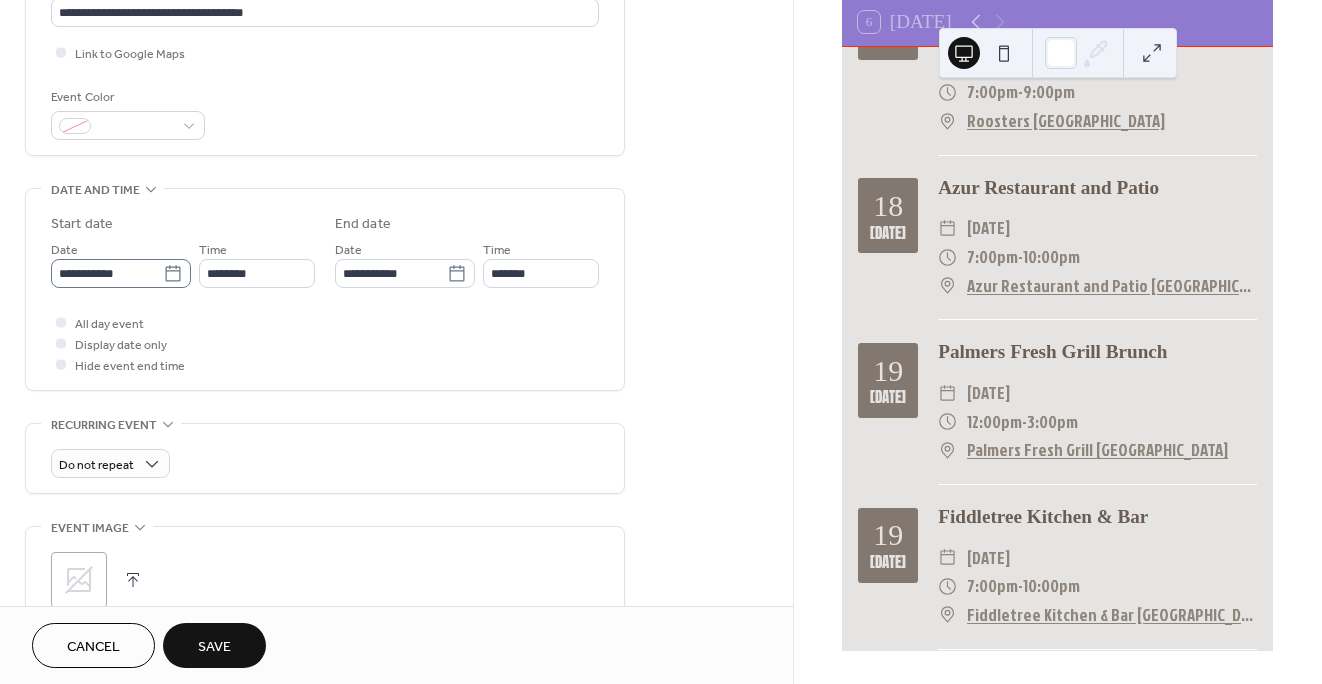 click 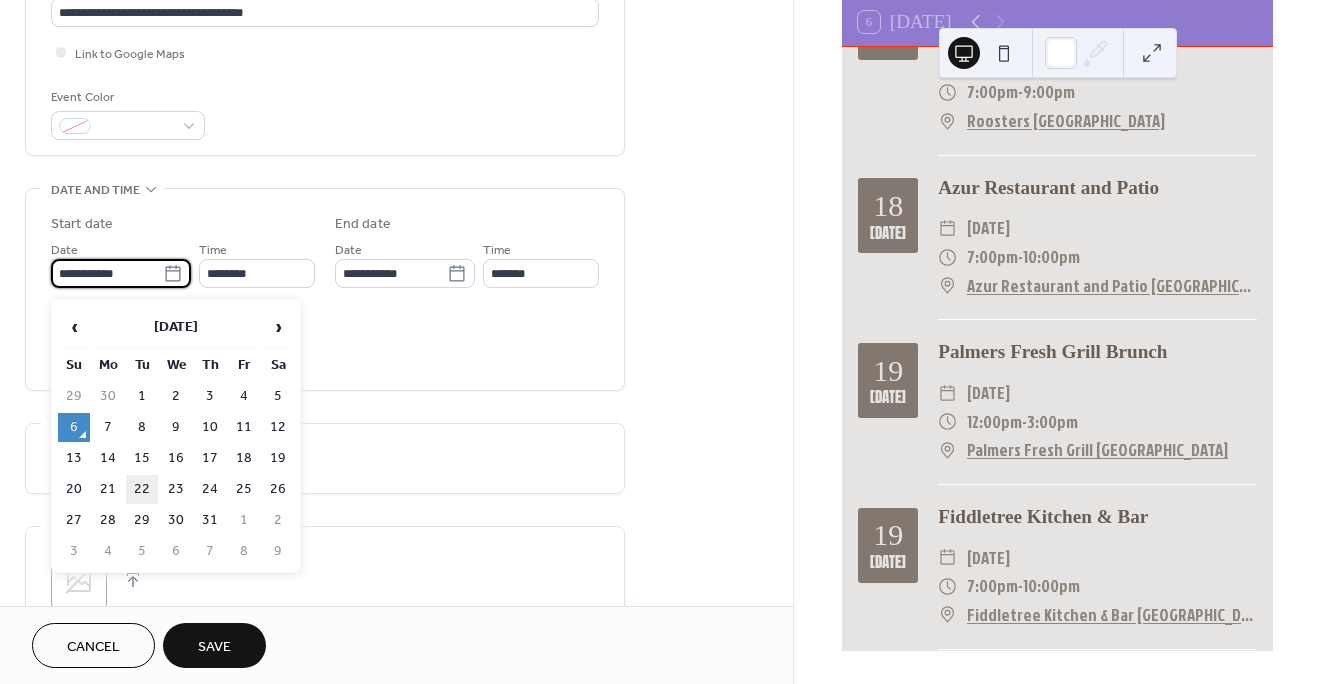 click on "22" at bounding box center (142, 489) 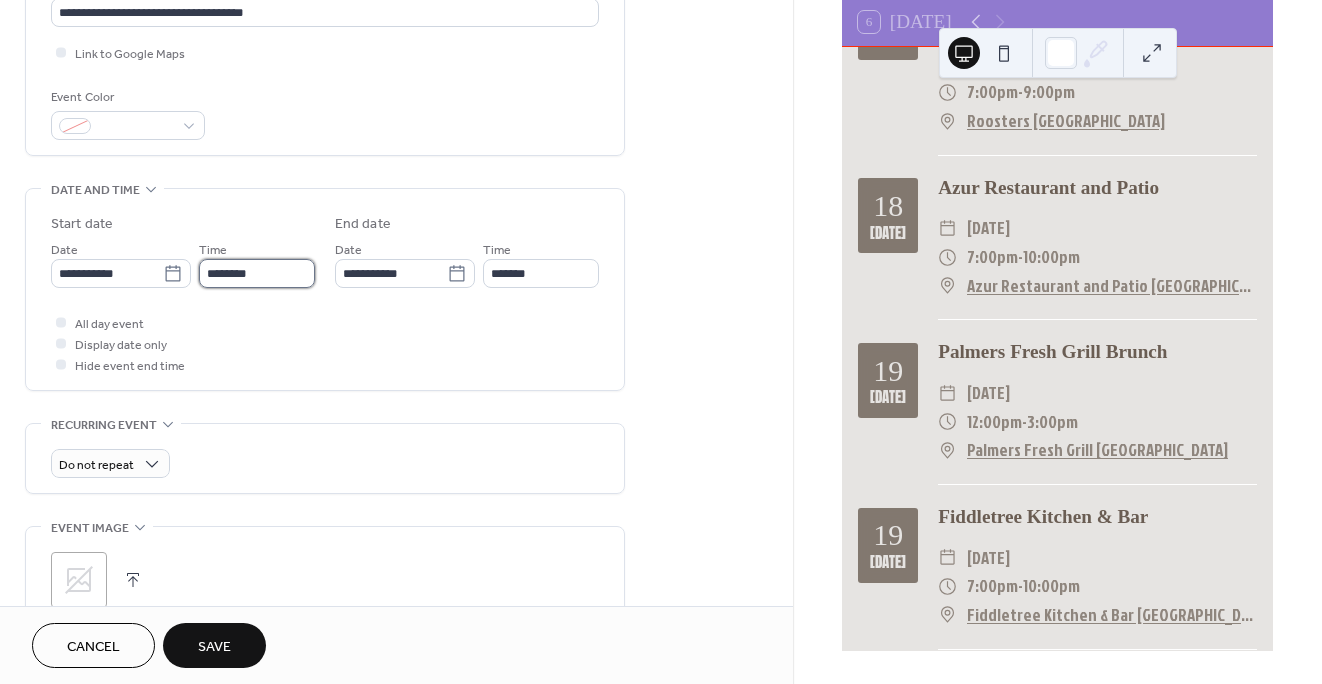 click on "********" at bounding box center [257, 273] 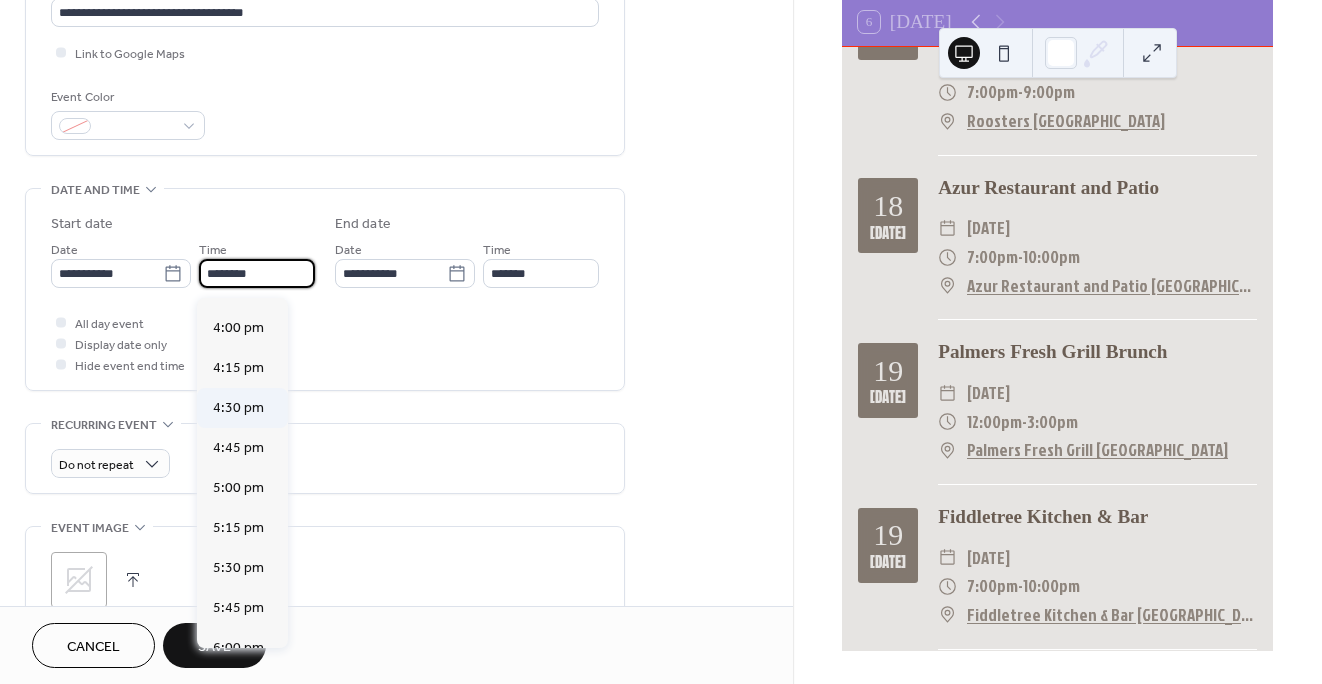 scroll, scrollTop: 2628, scrollLeft: 0, axis: vertical 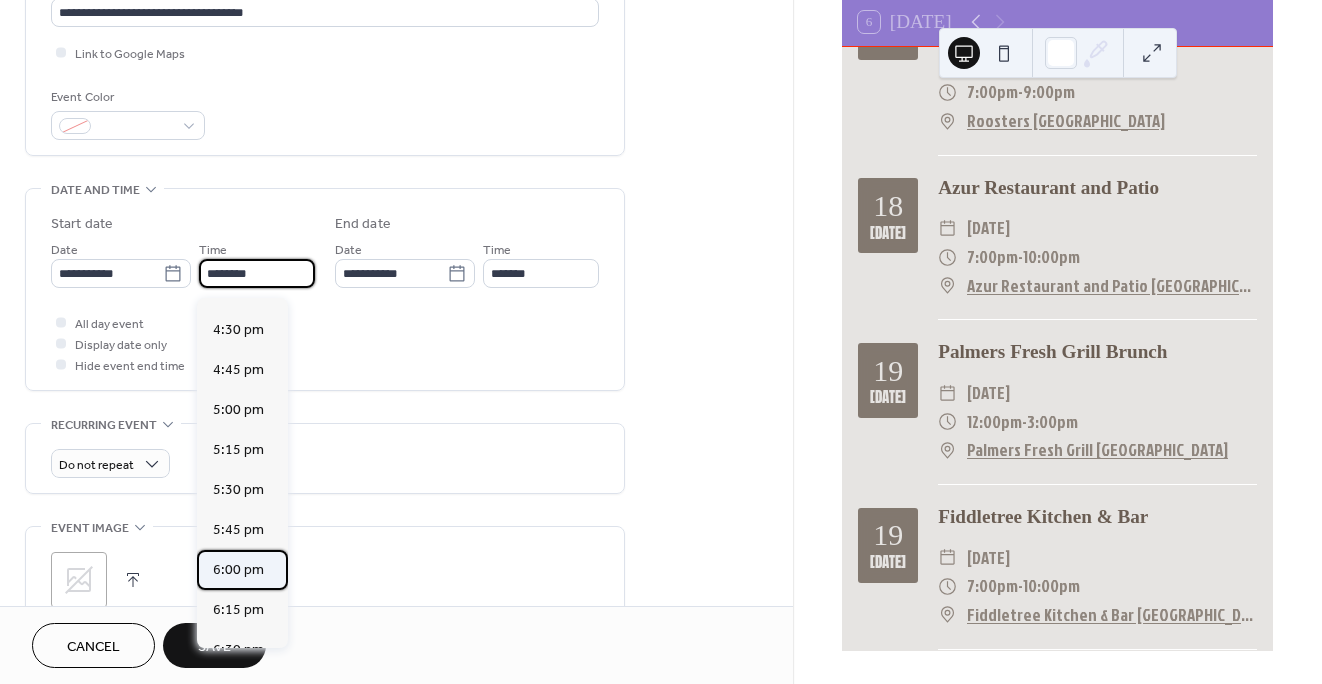click on "6:00 pm" at bounding box center (238, 570) 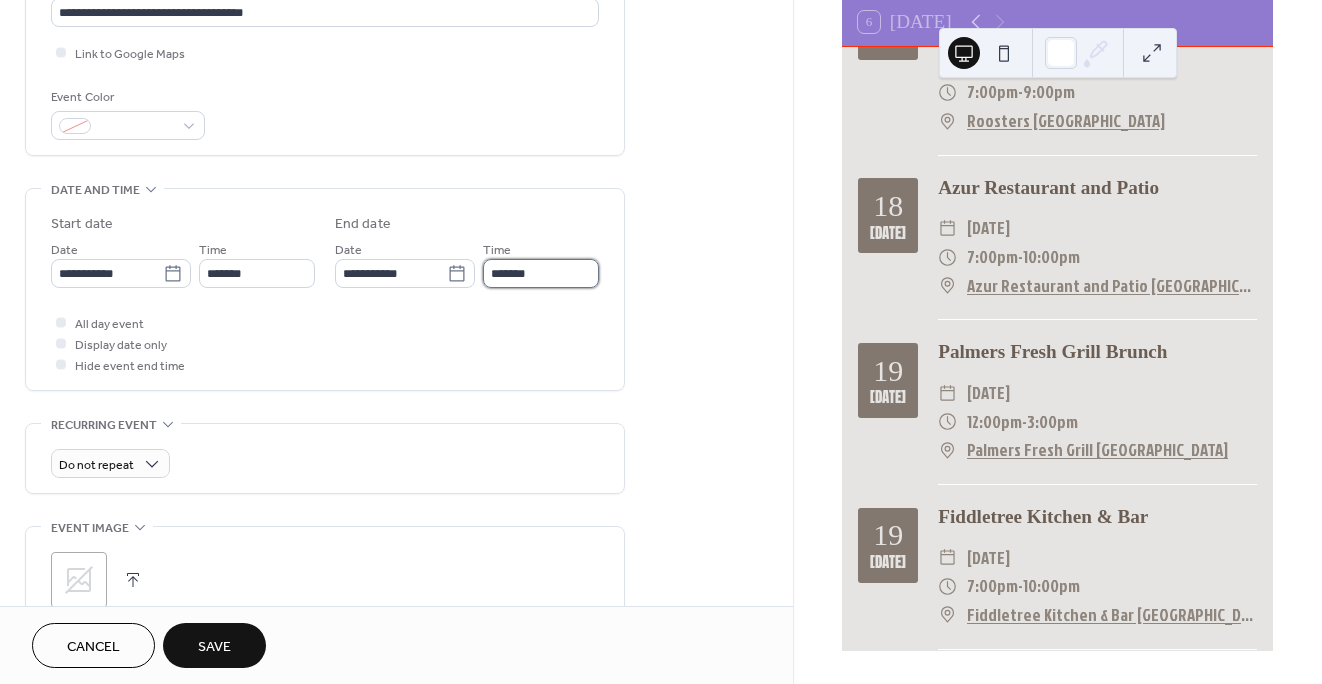 click on "*******" at bounding box center [541, 273] 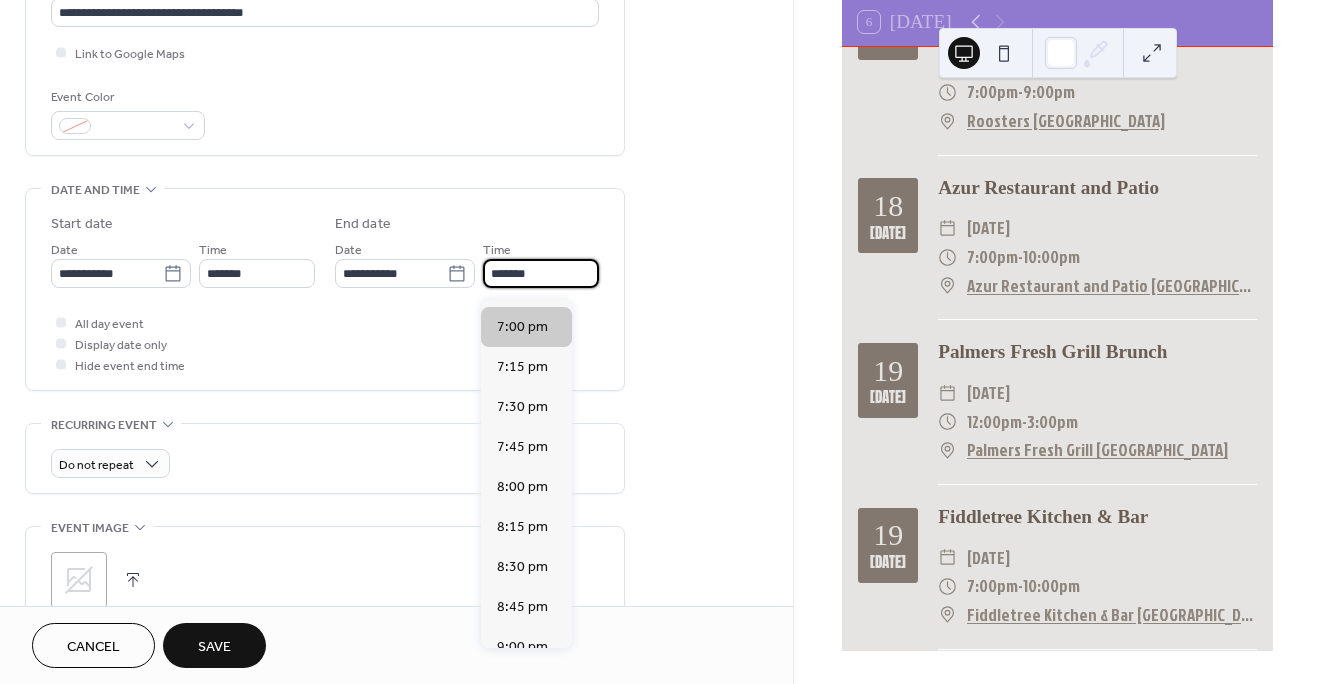 scroll, scrollTop: 114, scrollLeft: 0, axis: vertical 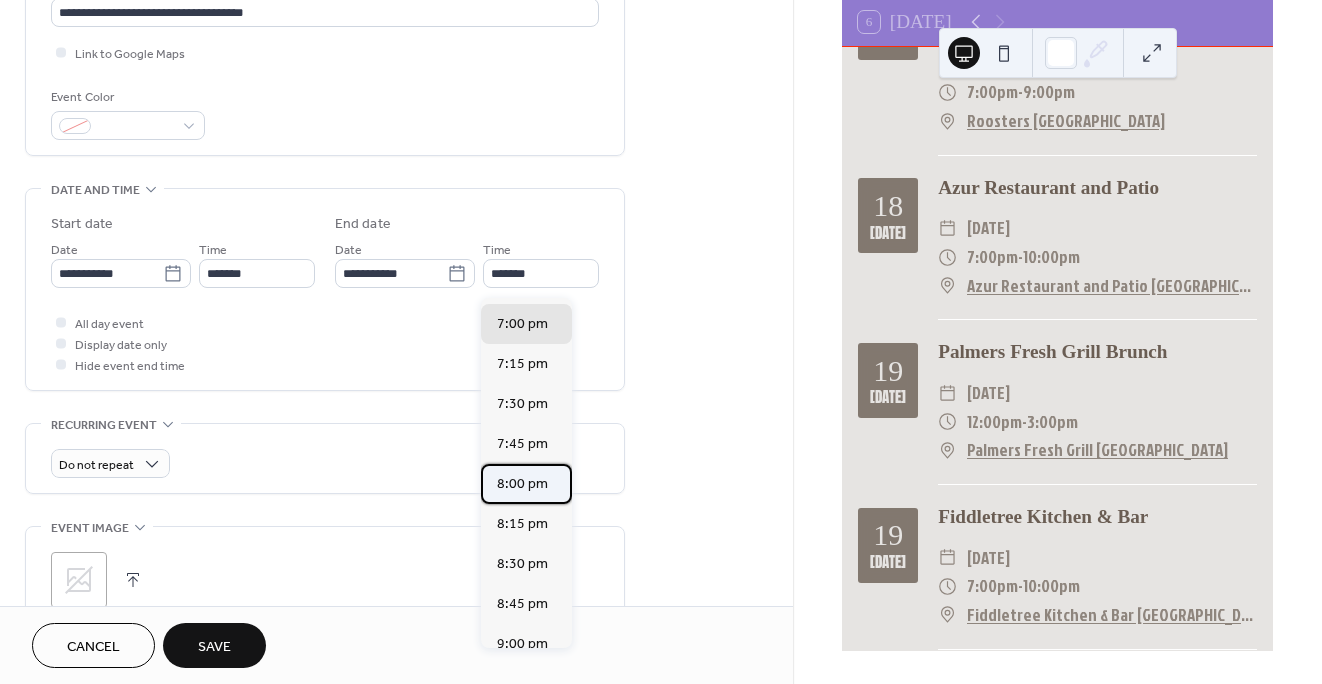 click on "8:00 pm" at bounding box center [522, 484] 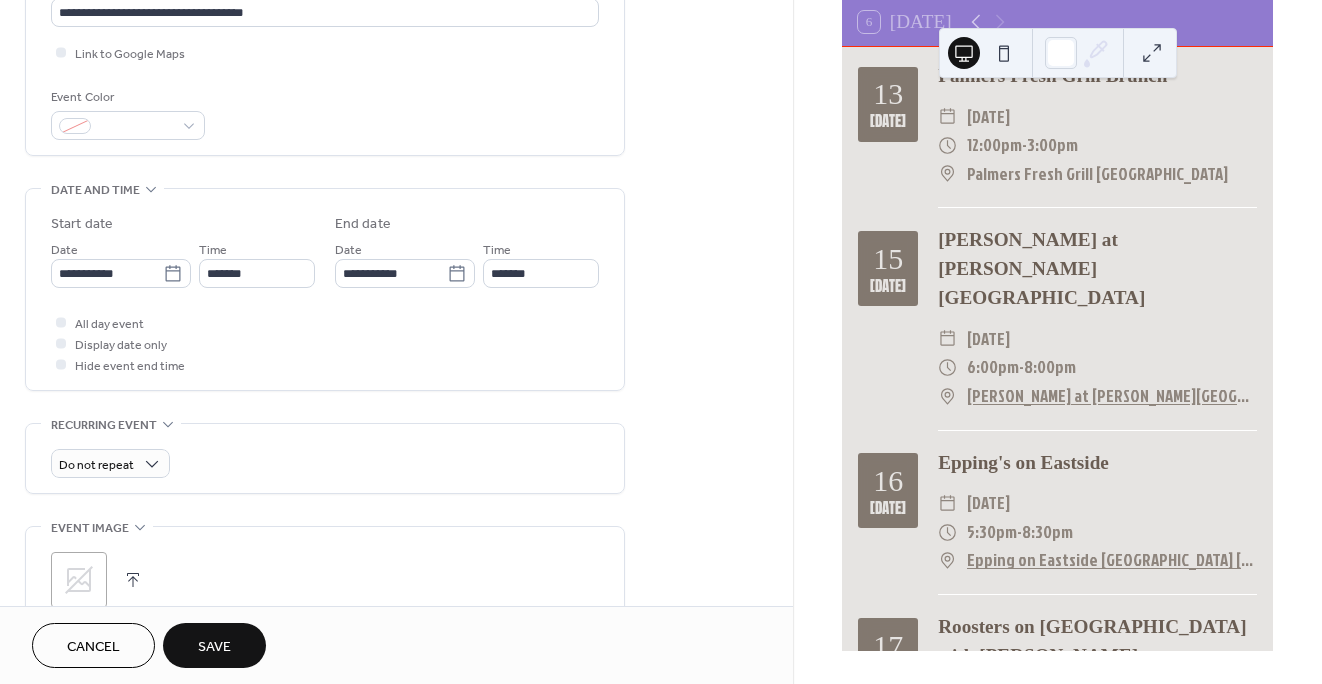 scroll, scrollTop: 1426, scrollLeft: 0, axis: vertical 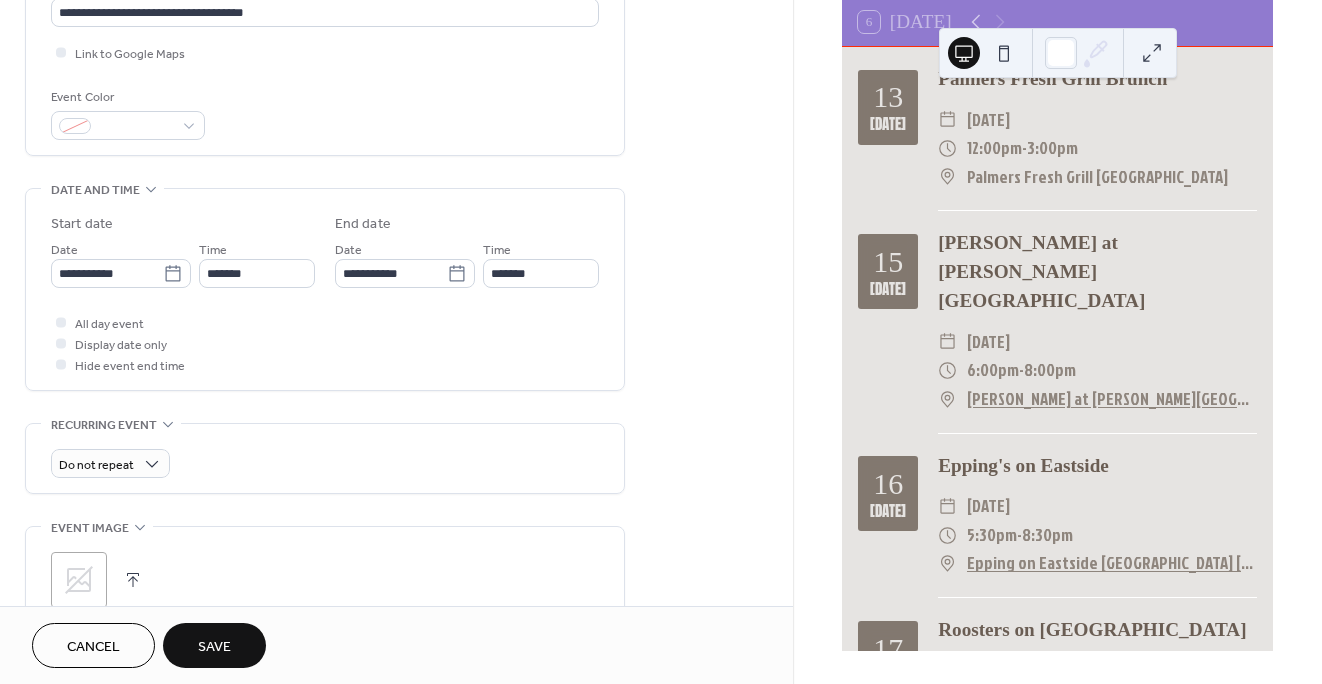 click on "Save" at bounding box center (214, 645) 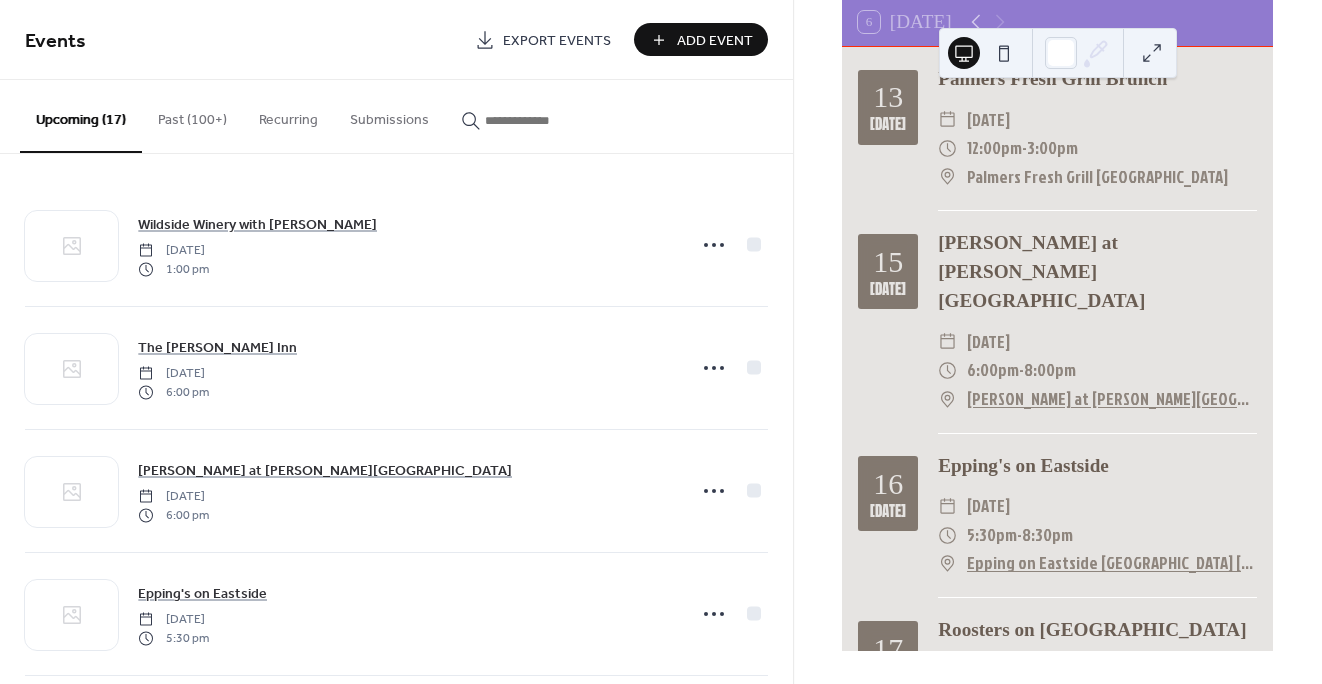 click on "Add Event" at bounding box center (715, 41) 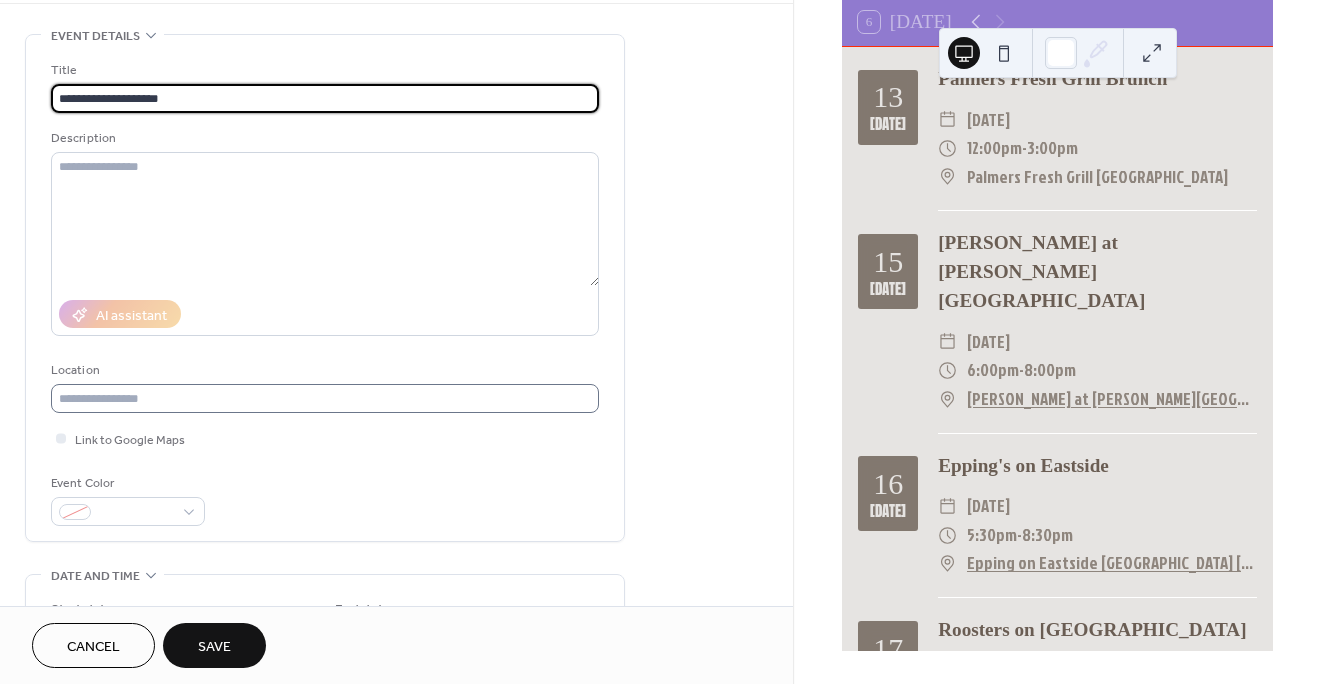 scroll, scrollTop: 77, scrollLeft: 0, axis: vertical 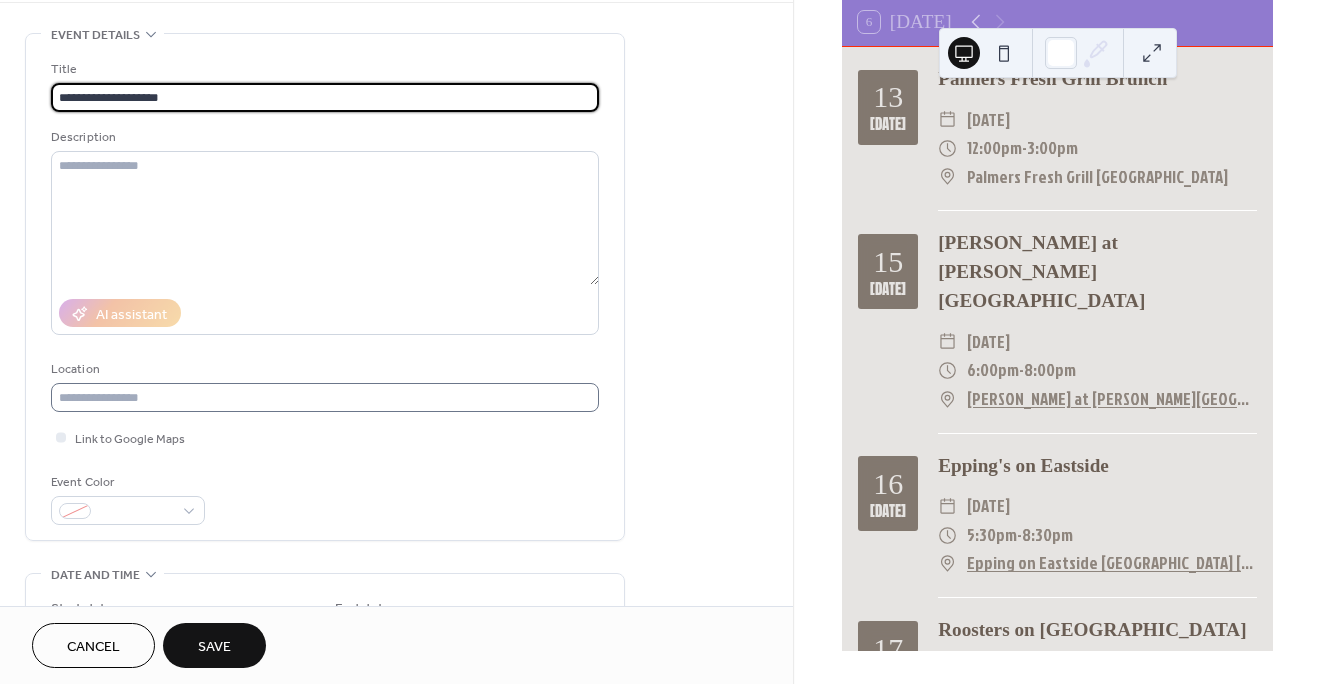 type on "**********" 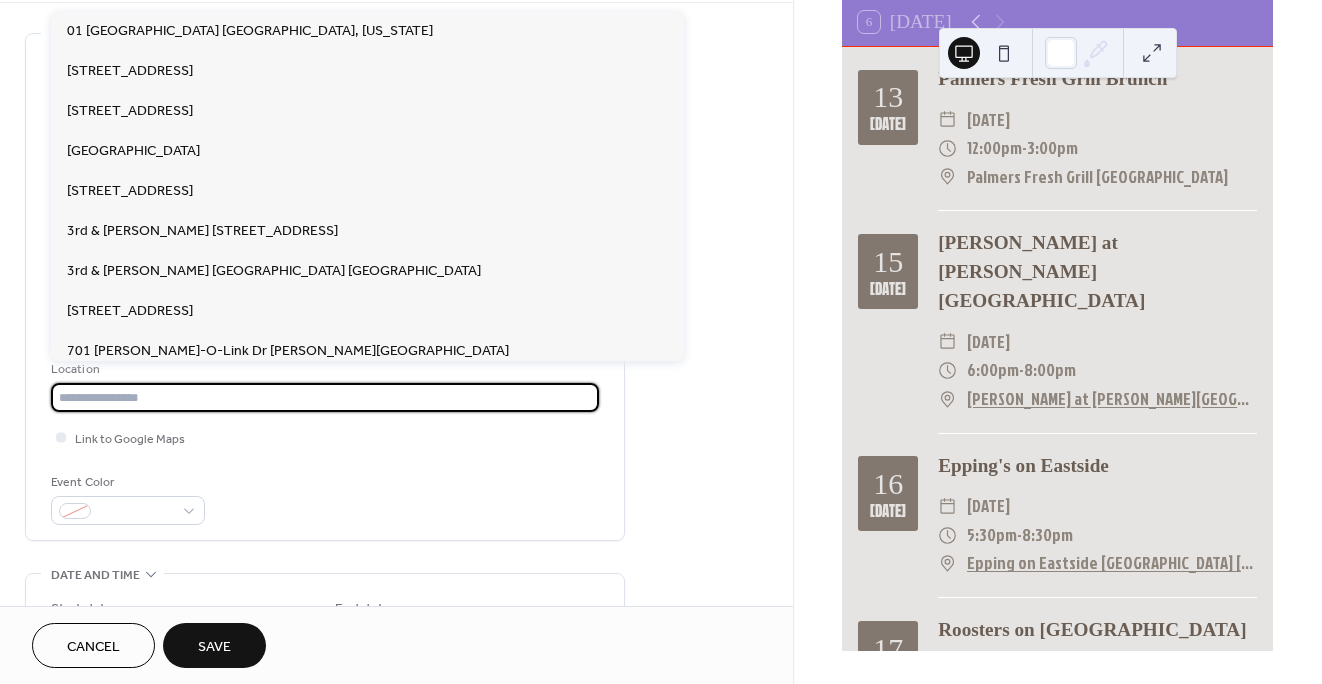 click at bounding box center [325, 397] 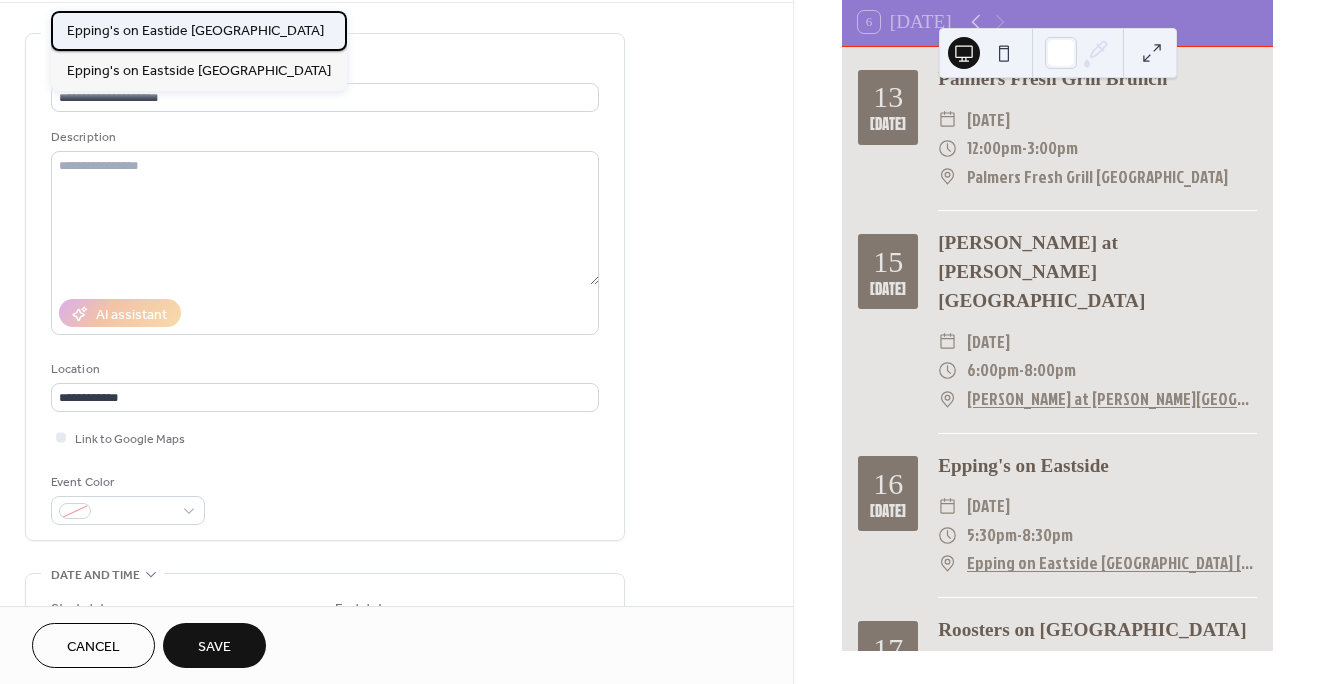 click on "Epping's on Eastide [GEOGRAPHIC_DATA]" at bounding box center (195, 31) 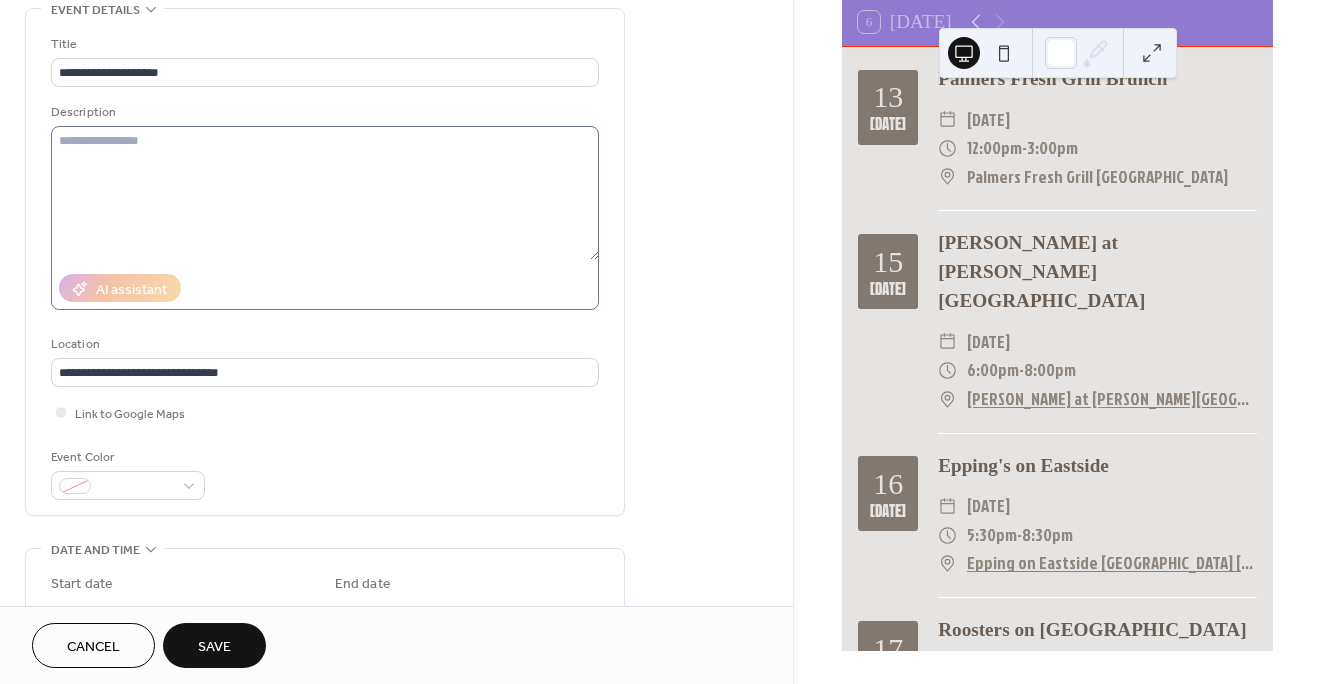 scroll, scrollTop: 219, scrollLeft: 0, axis: vertical 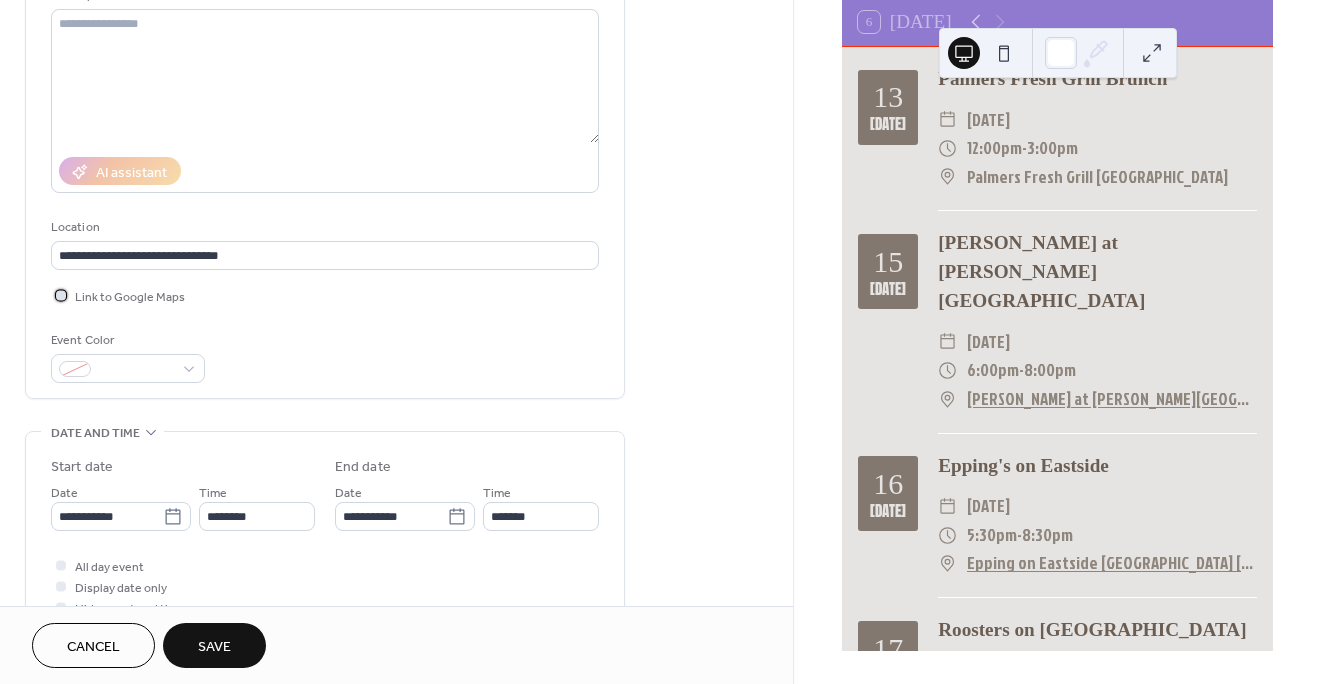 click at bounding box center (61, 295) 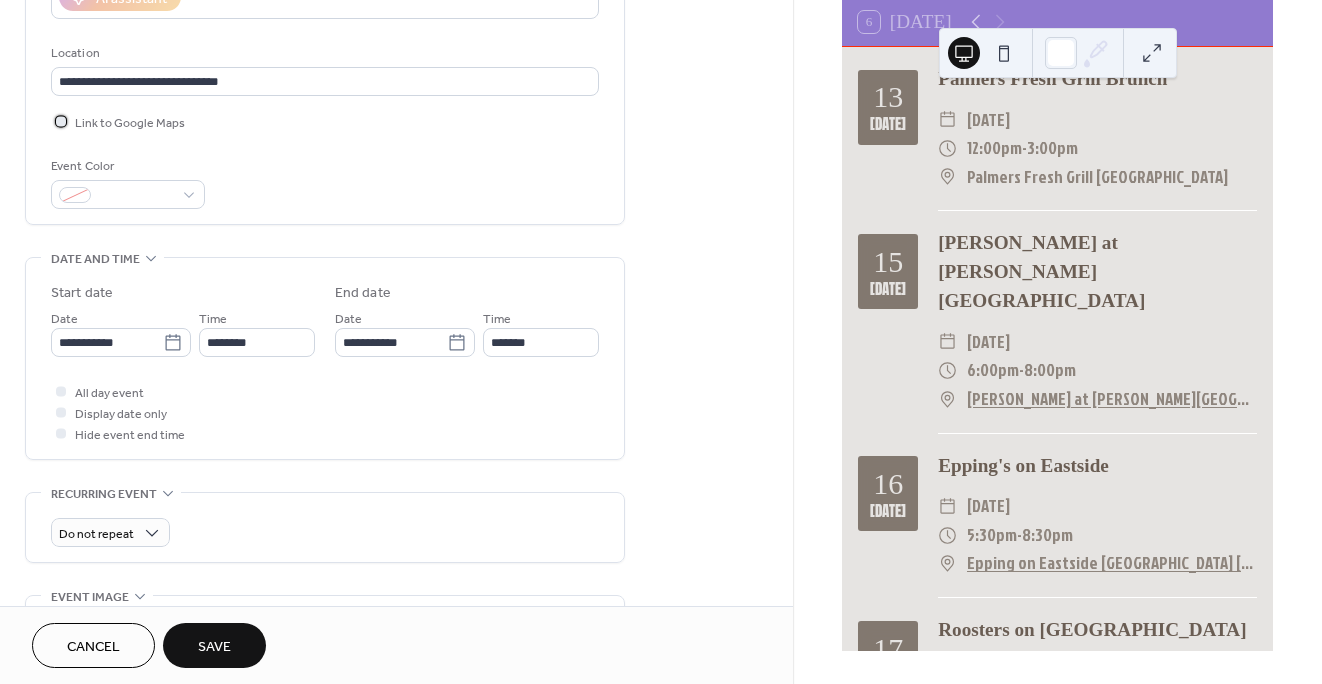 scroll, scrollTop: 397, scrollLeft: 0, axis: vertical 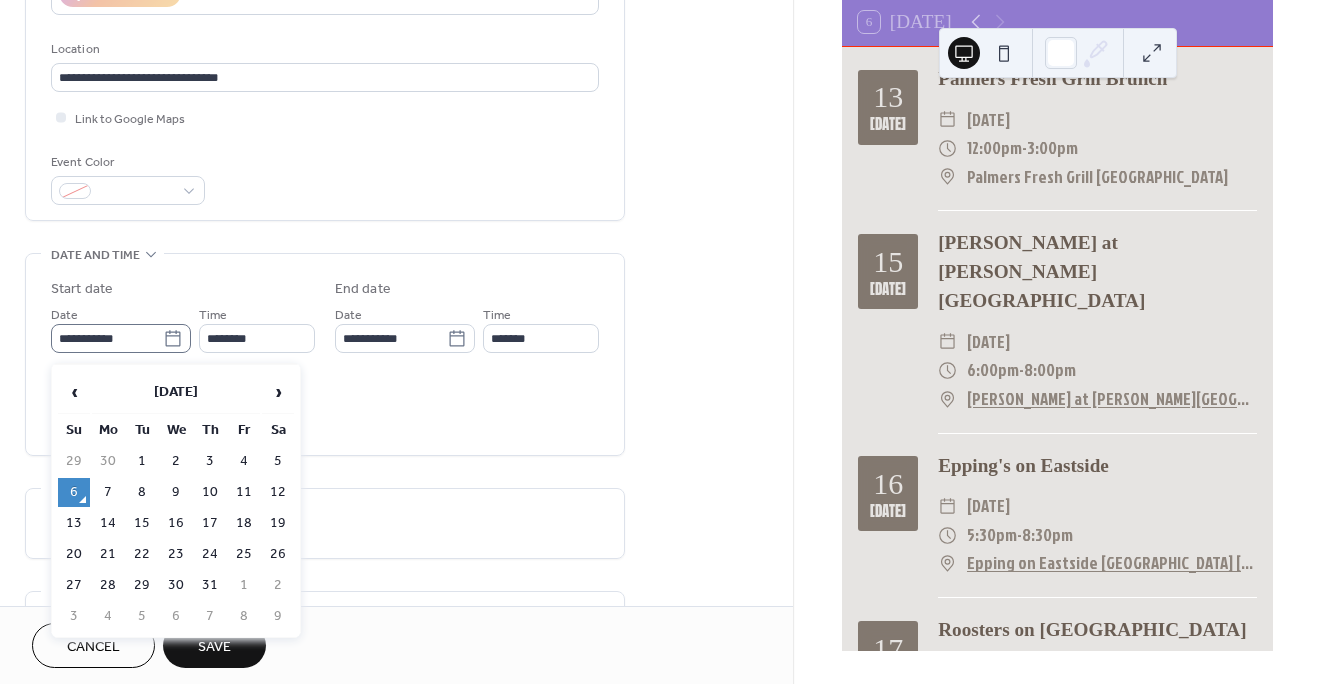 click 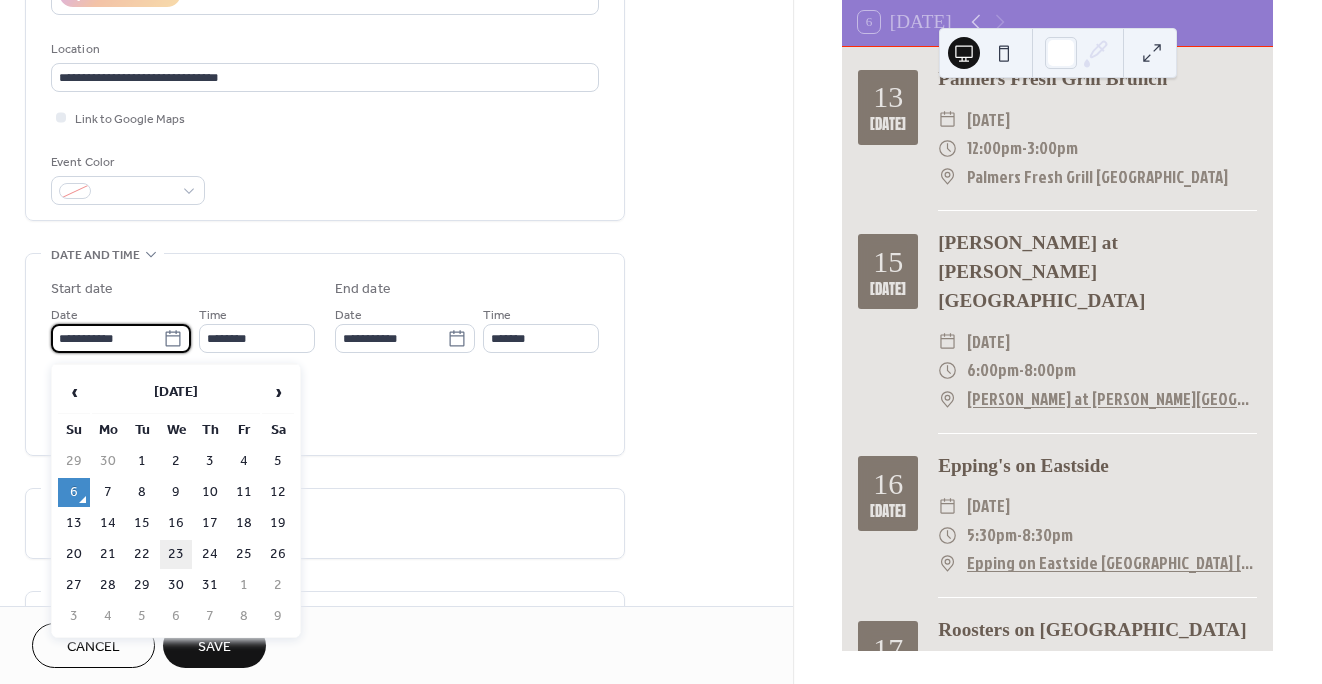 click on "23" at bounding box center [176, 554] 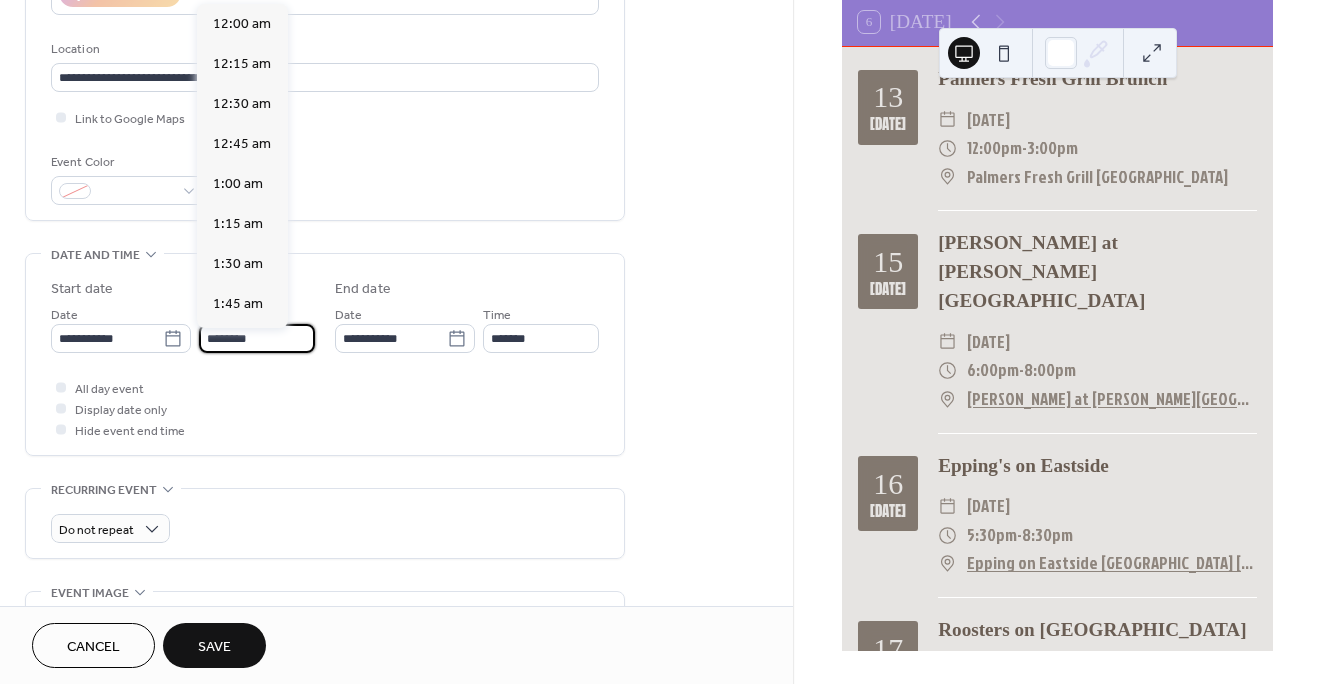 click on "********" at bounding box center [257, 338] 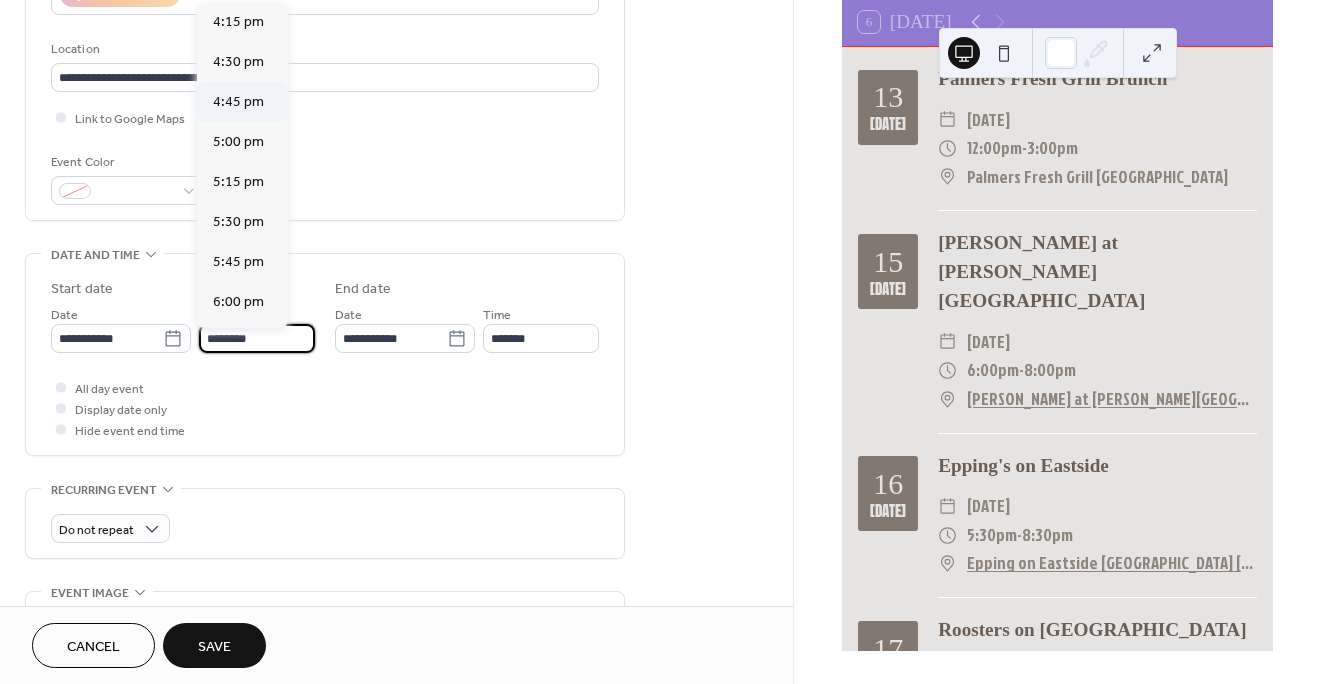 scroll, scrollTop: 2605, scrollLeft: 0, axis: vertical 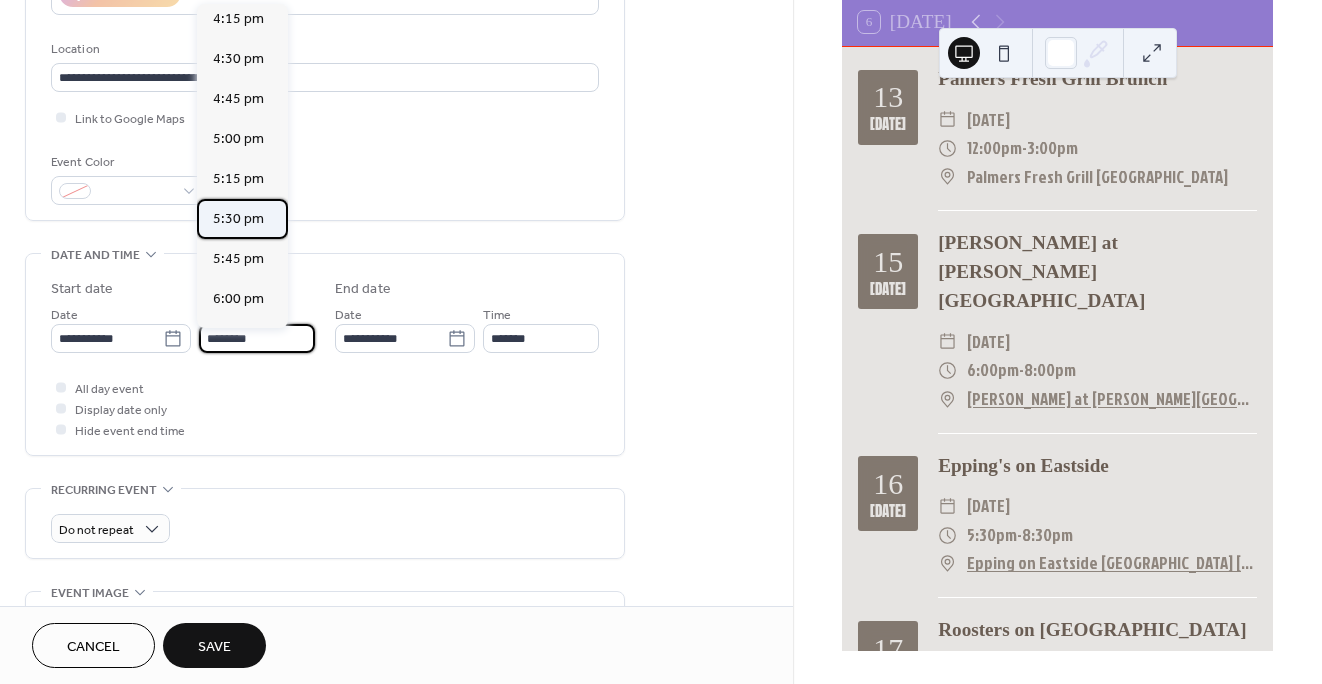 click on "5:30 pm" at bounding box center [238, 219] 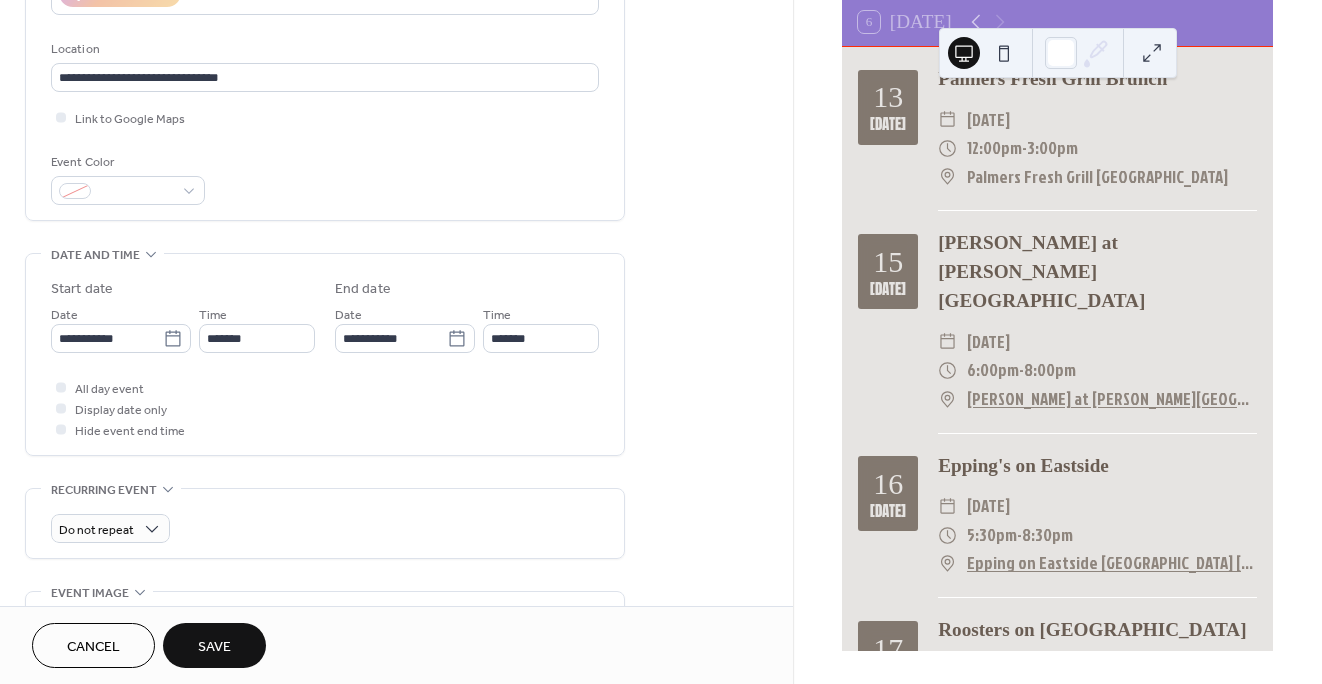 type on "*******" 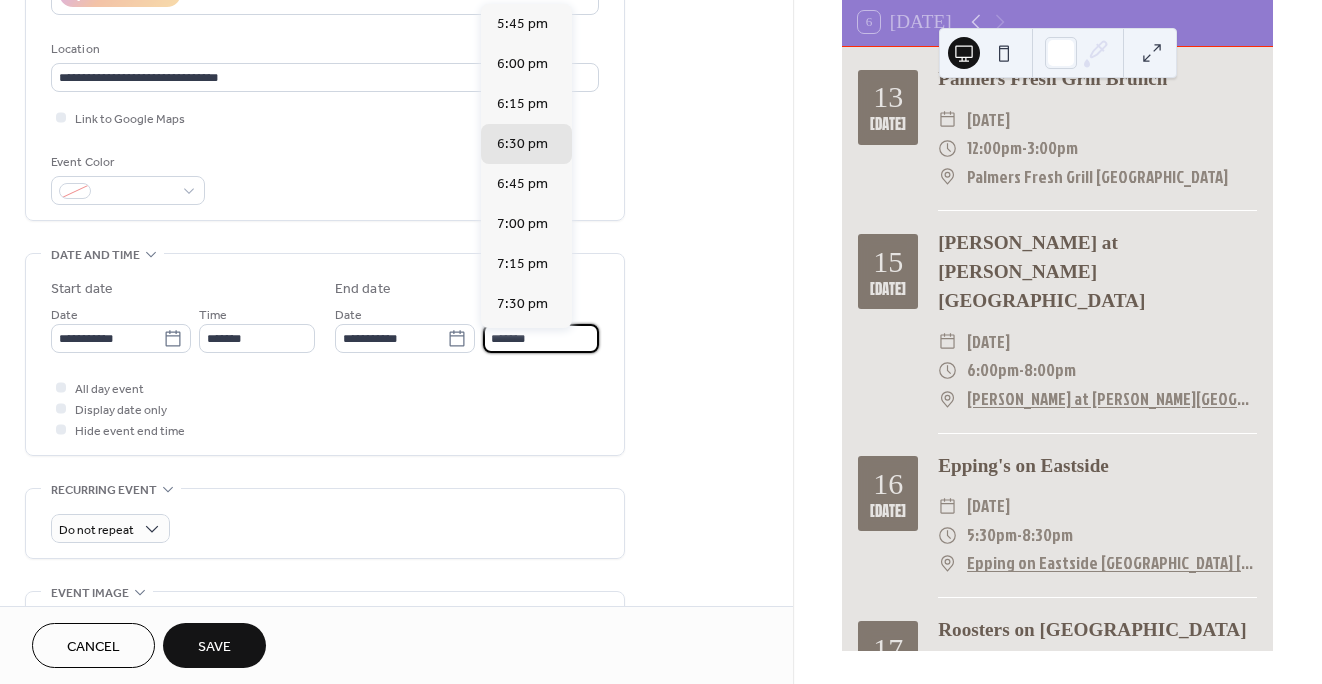 click on "*******" at bounding box center [541, 338] 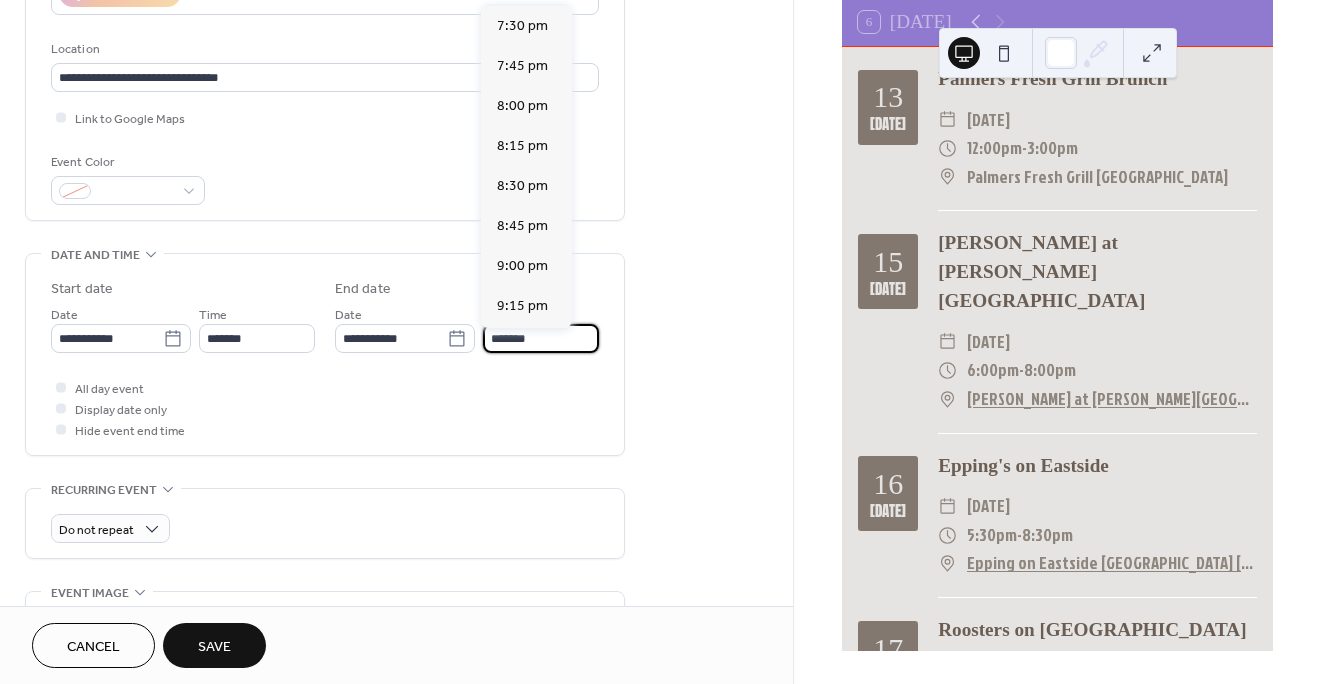scroll, scrollTop: 294, scrollLeft: 0, axis: vertical 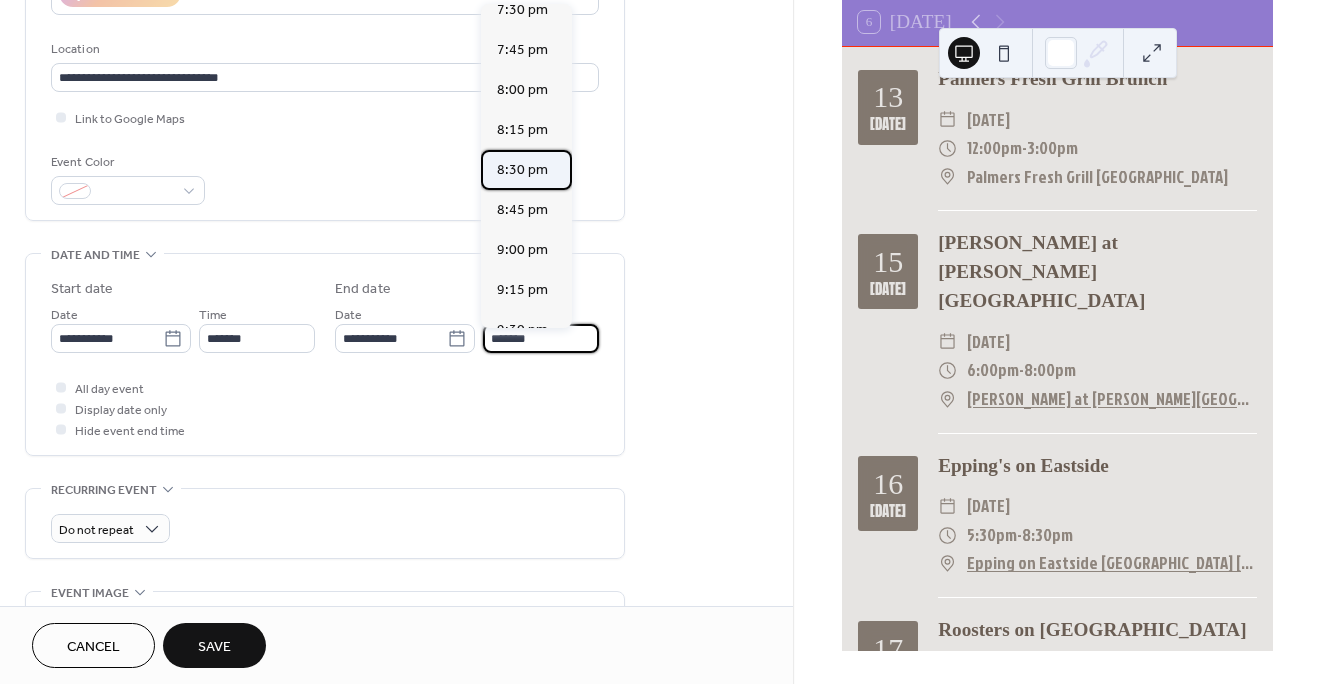 click on "8:30 pm" at bounding box center (522, 170) 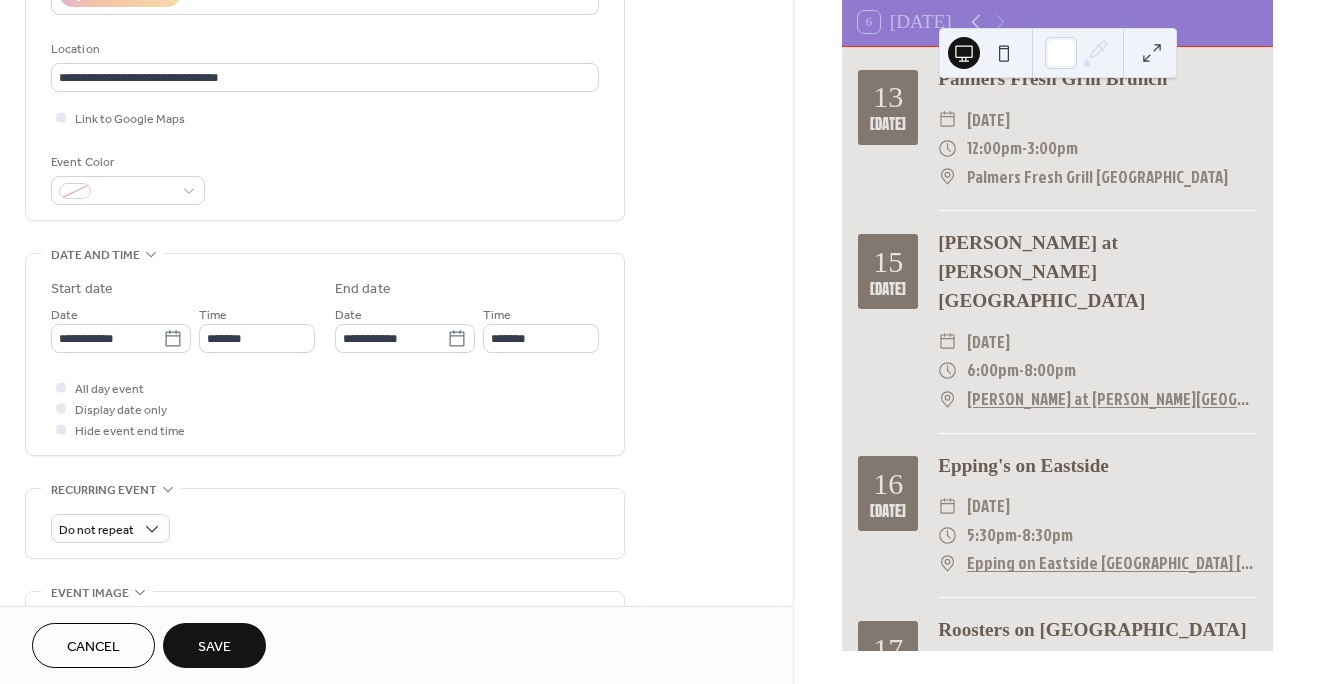 click on "Save" at bounding box center [214, 647] 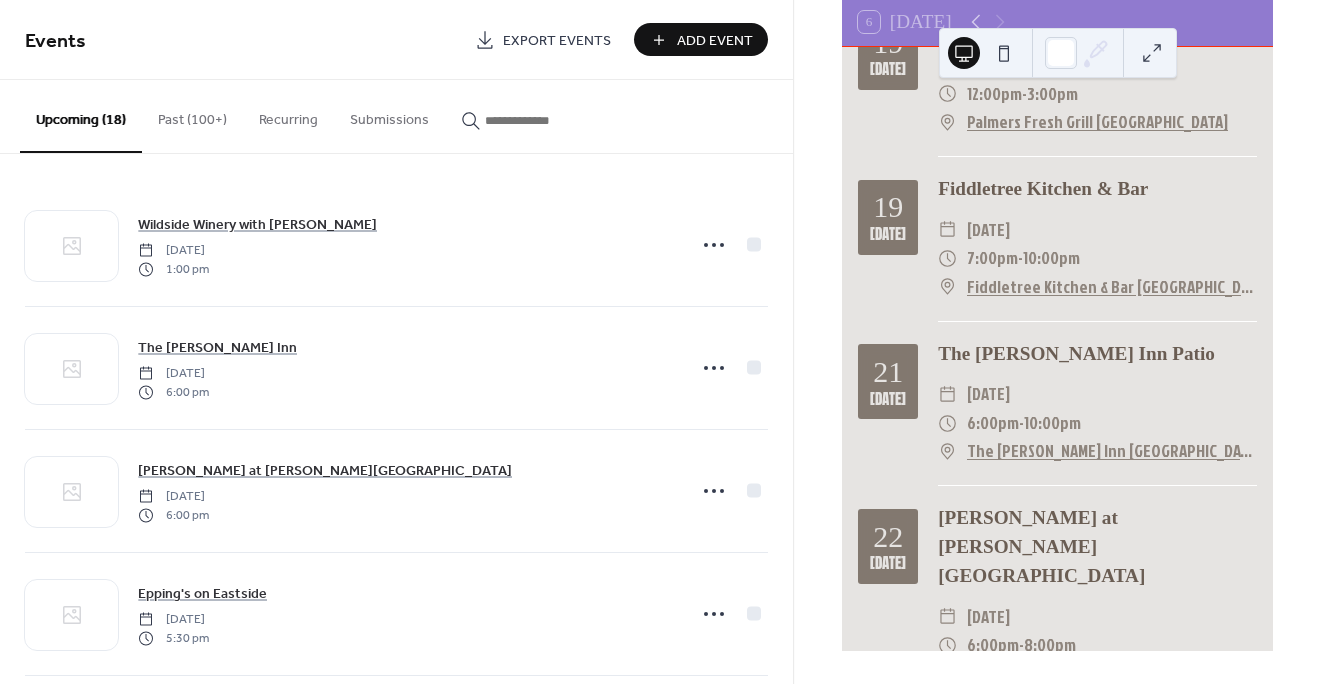 scroll, scrollTop: 2386, scrollLeft: 0, axis: vertical 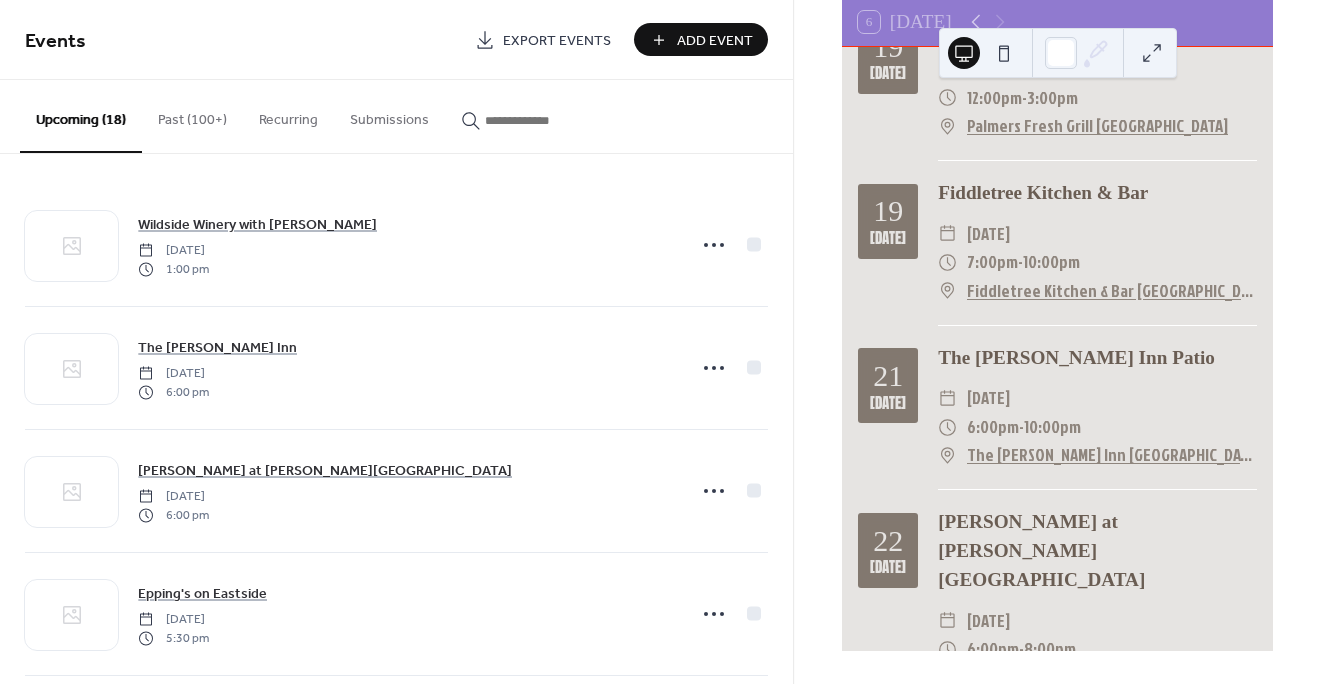 click on "Add Event" at bounding box center [715, 41] 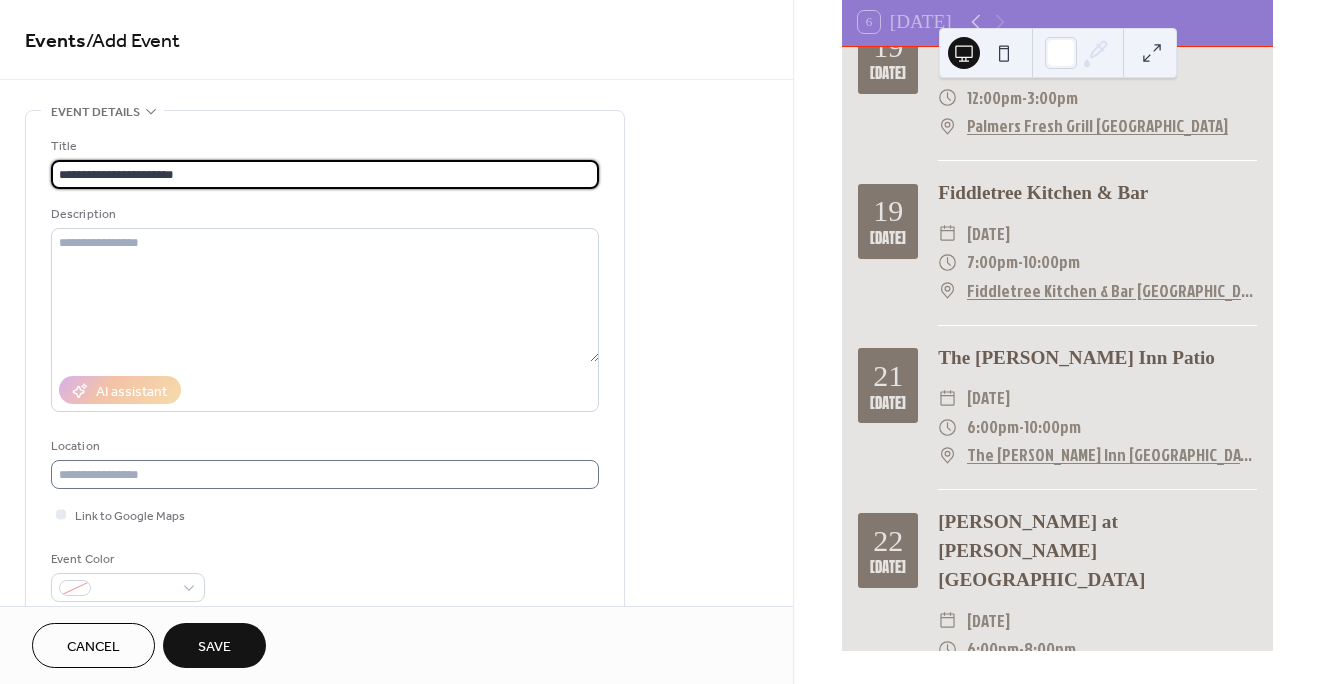 type on "**********" 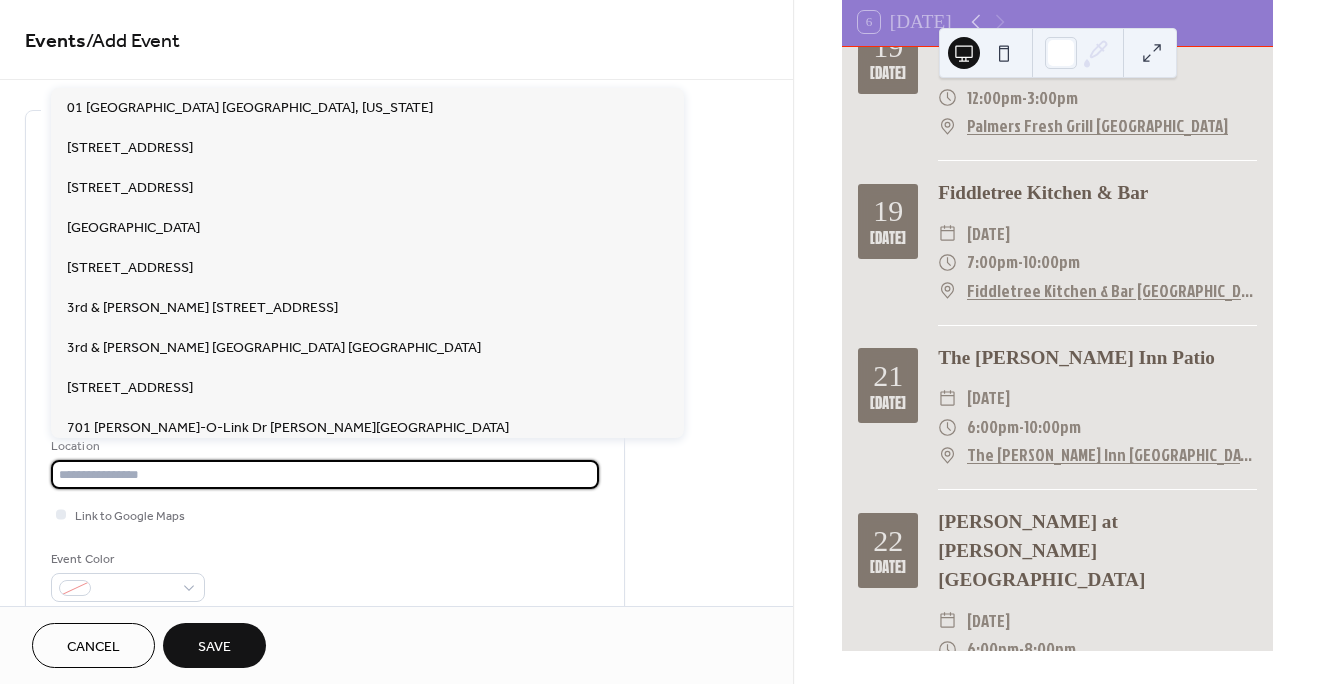 click at bounding box center [325, 474] 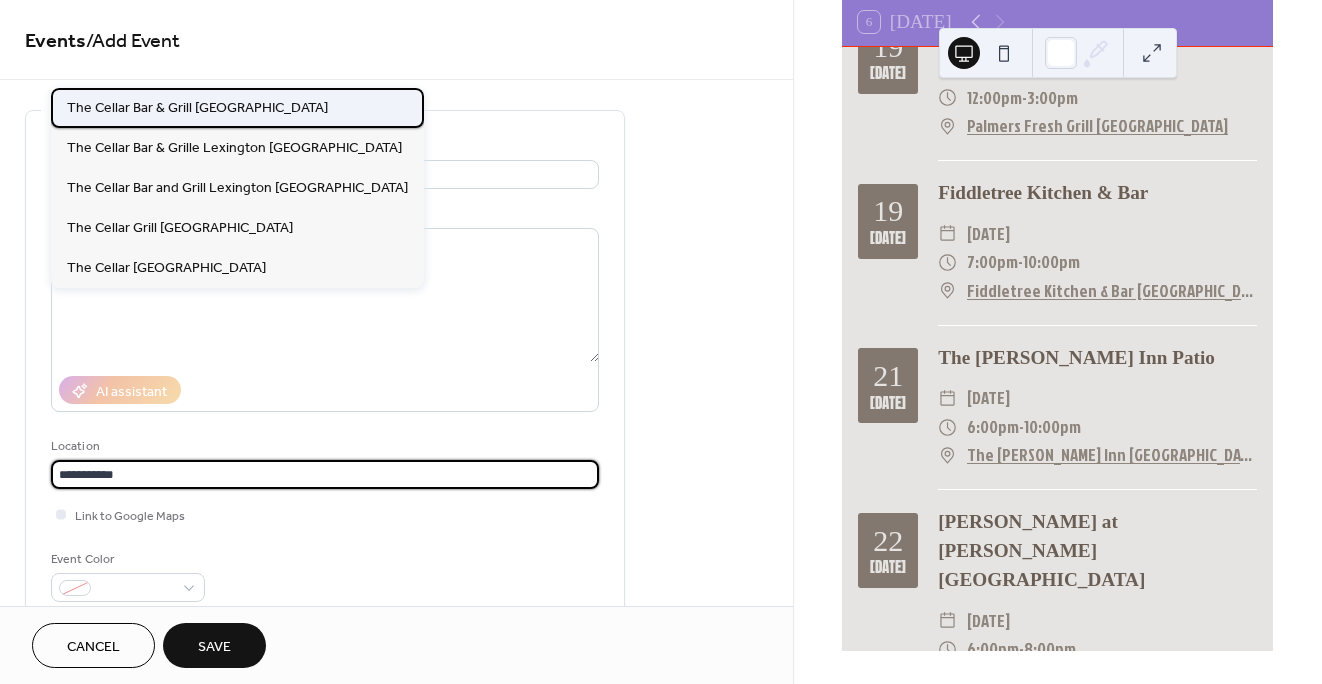 click on "The Cellar Bar & Grill [GEOGRAPHIC_DATA]" at bounding box center (197, 108) 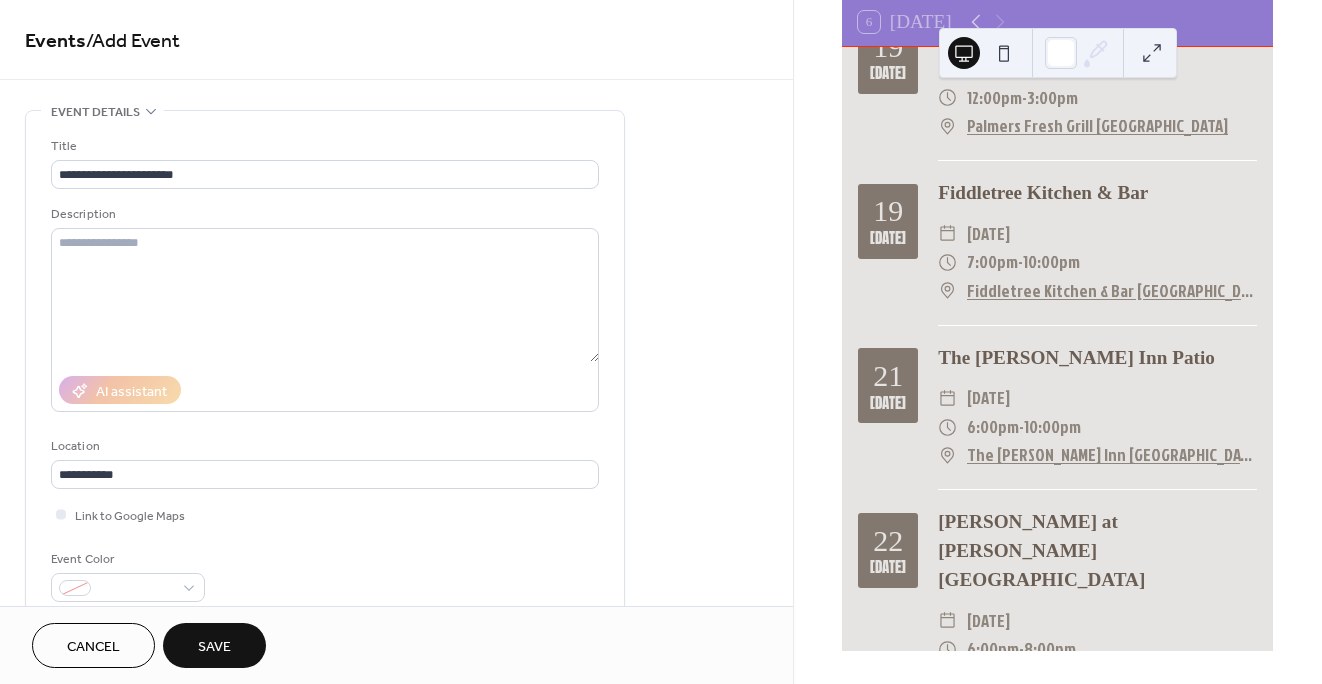 type on "**********" 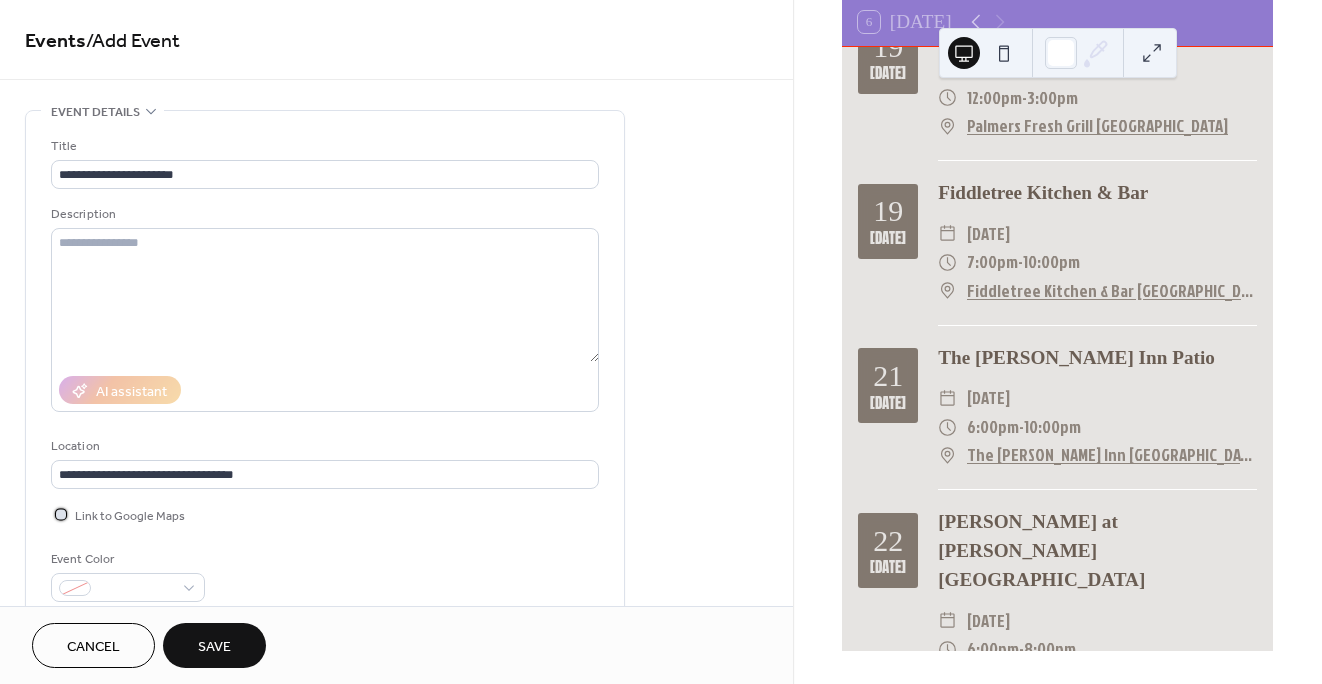 click at bounding box center [61, 514] 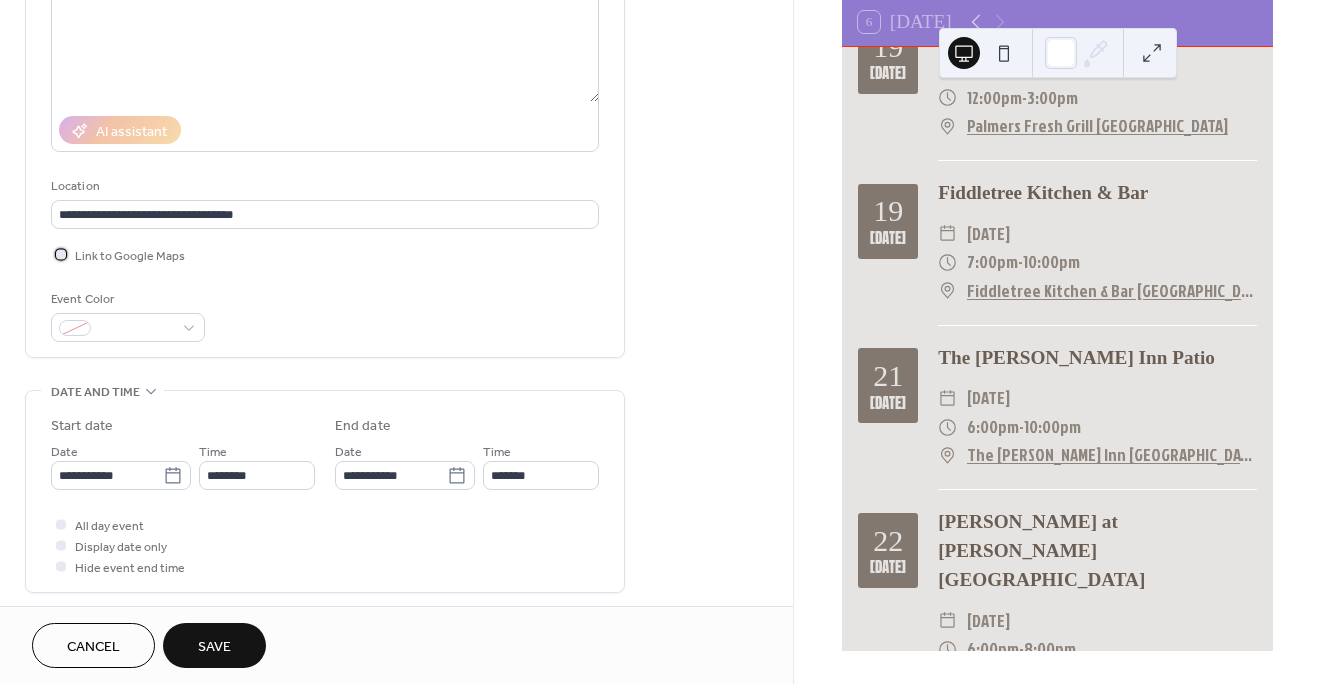 scroll, scrollTop: 262, scrollLeft: 0, axis: vertical 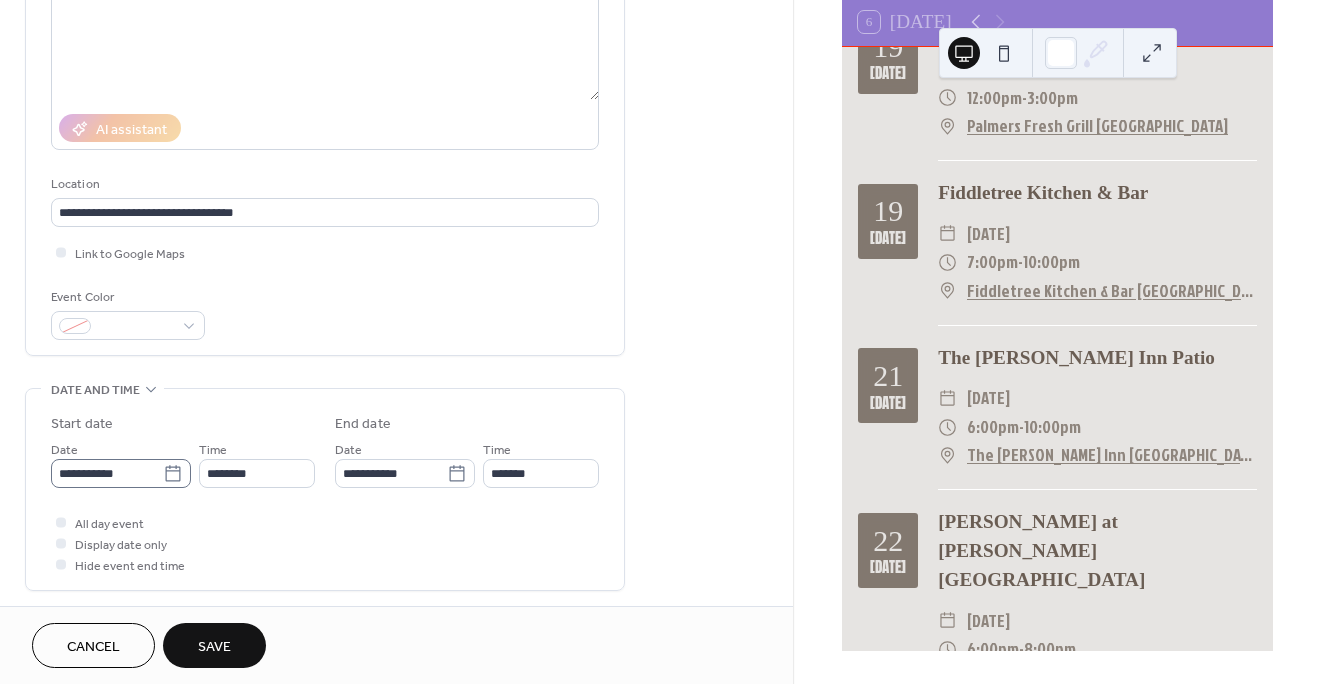 click 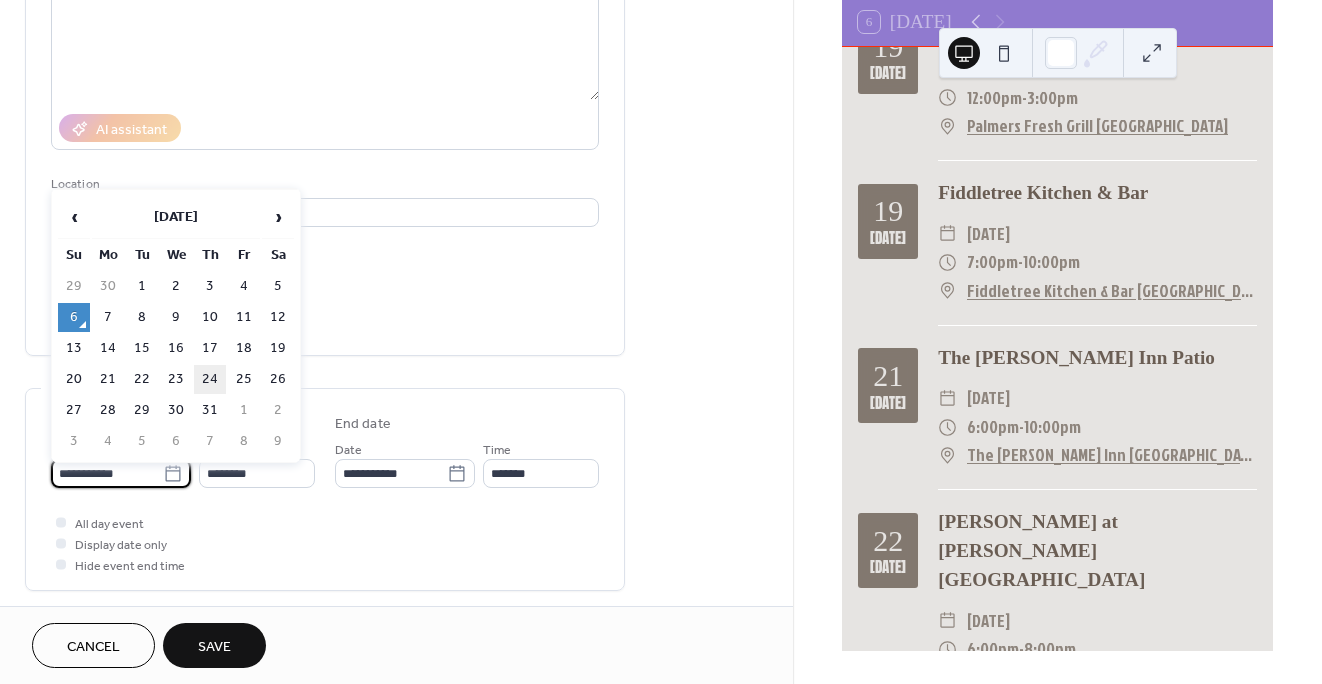click on "24" at bounding box center [210, 379] 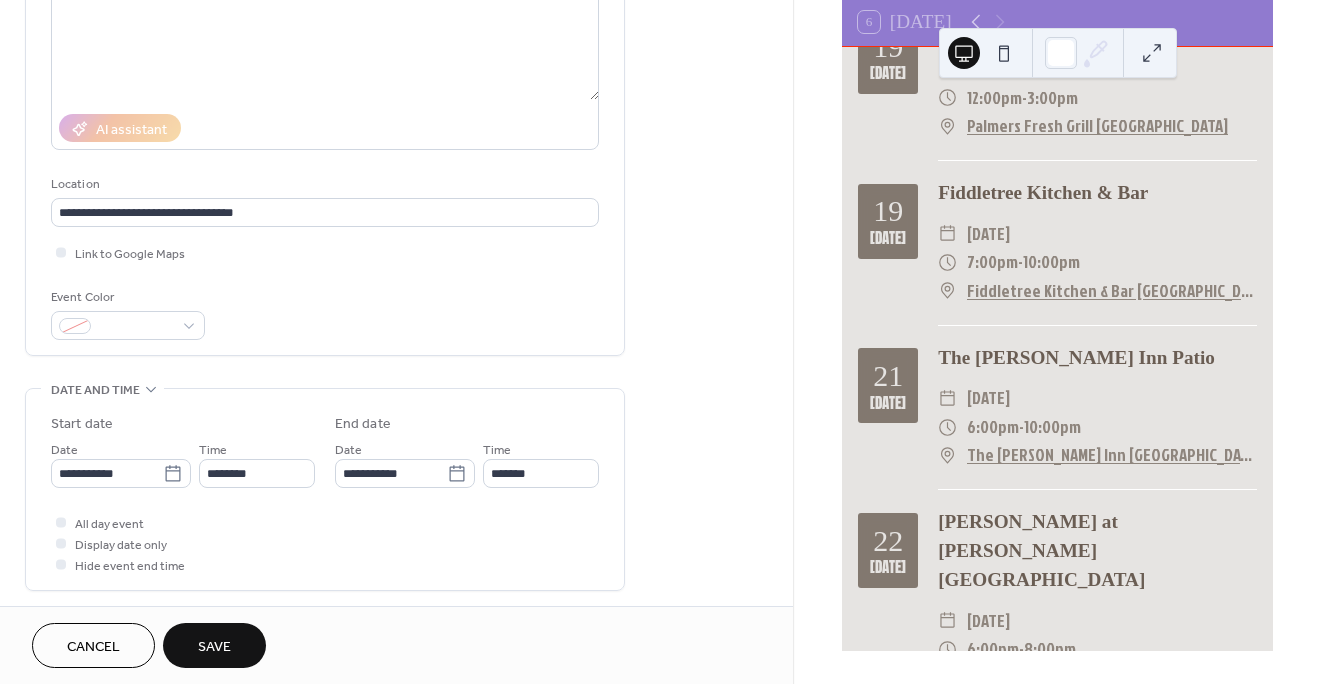 type on "**********" 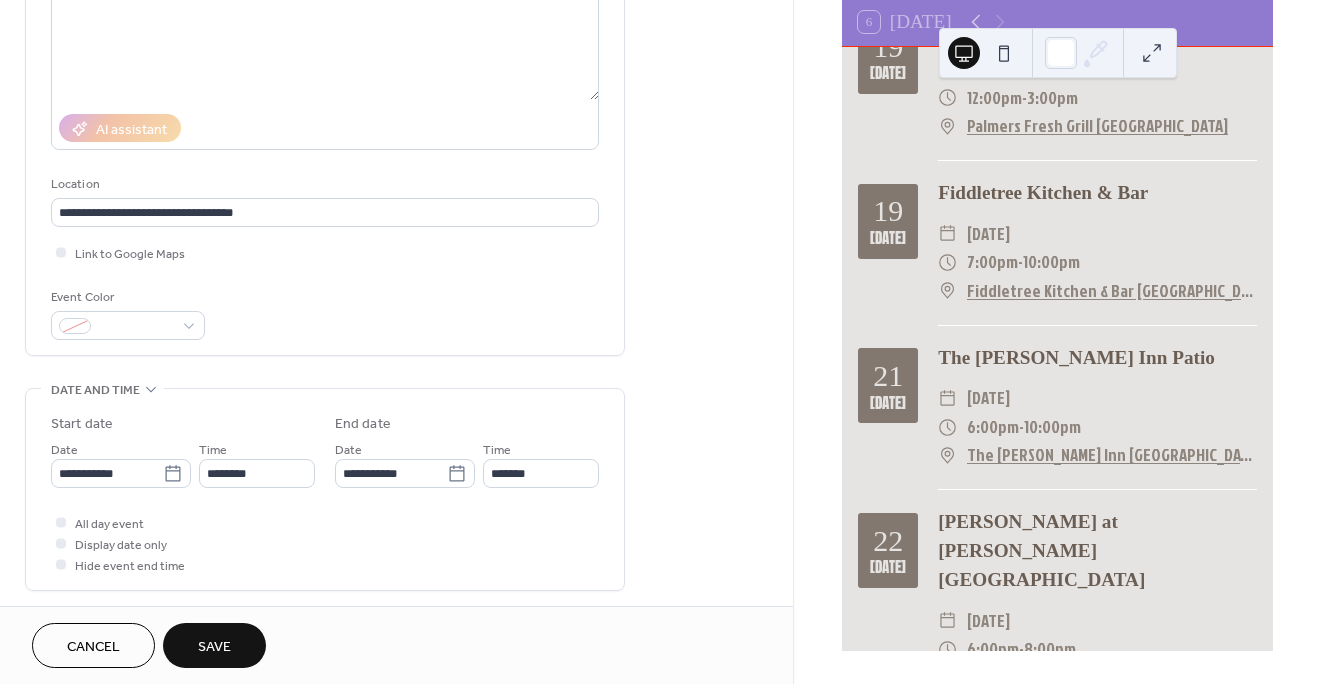 type on "**********" 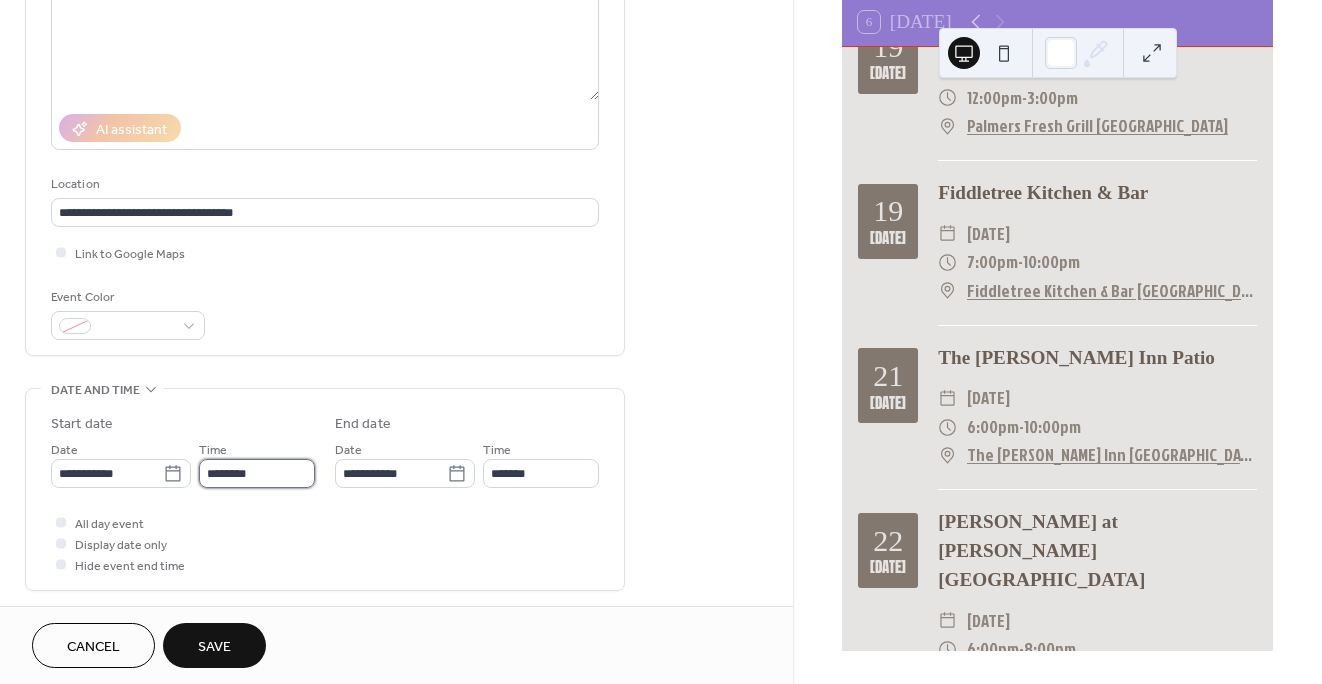 click on "********" at bounding box center (257, 473) 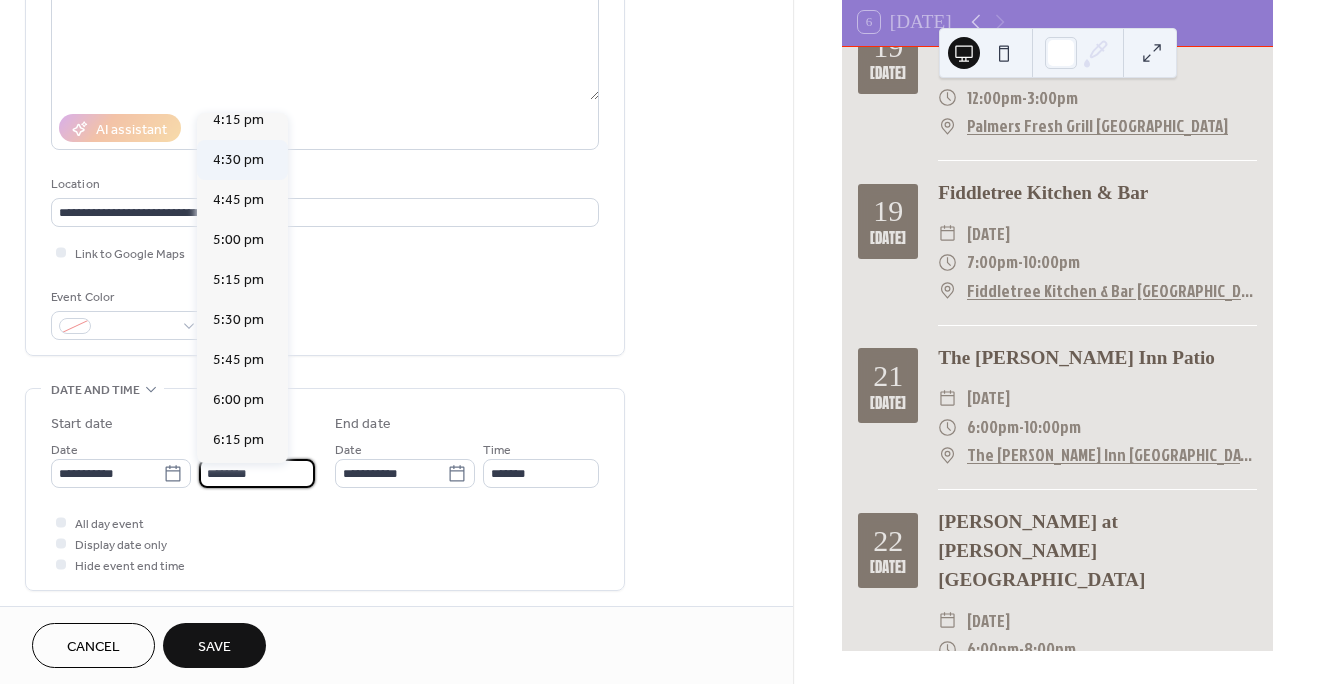 scroll, scrollTop: 2617, scrollLeft: 0, axis: vertical 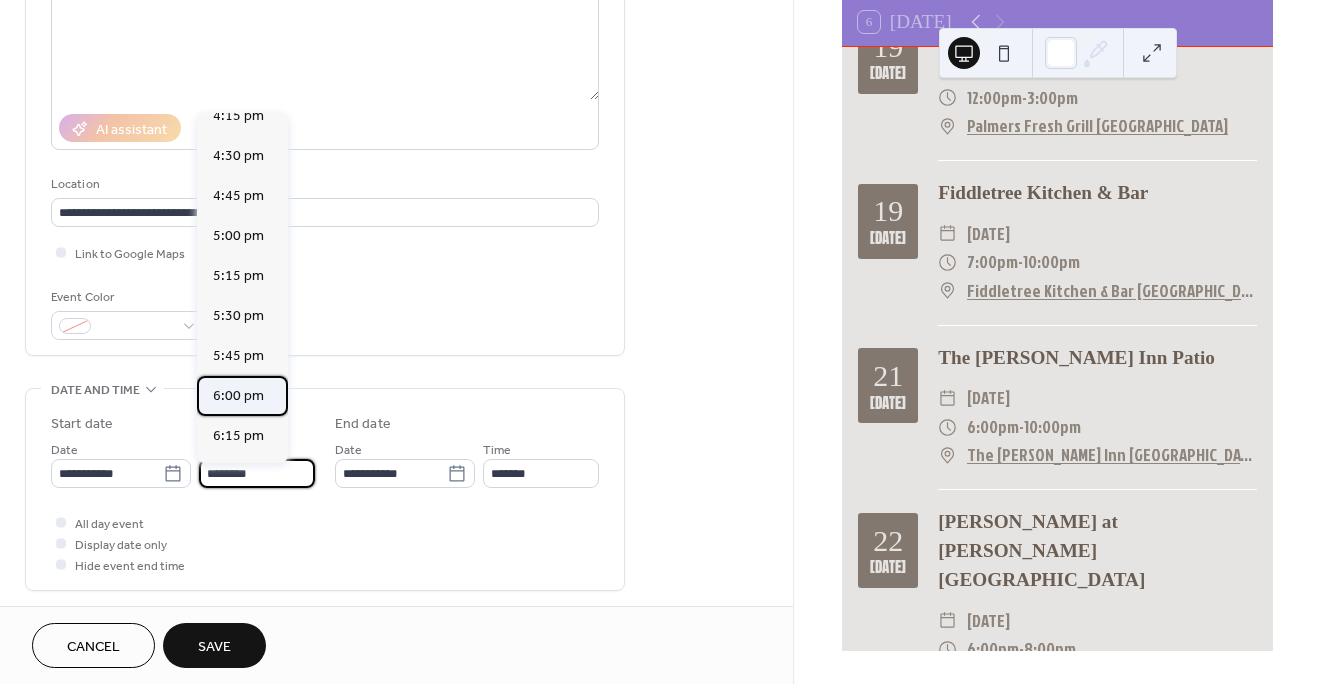 click on "6:00 pm" at bounding box center [238, 396] 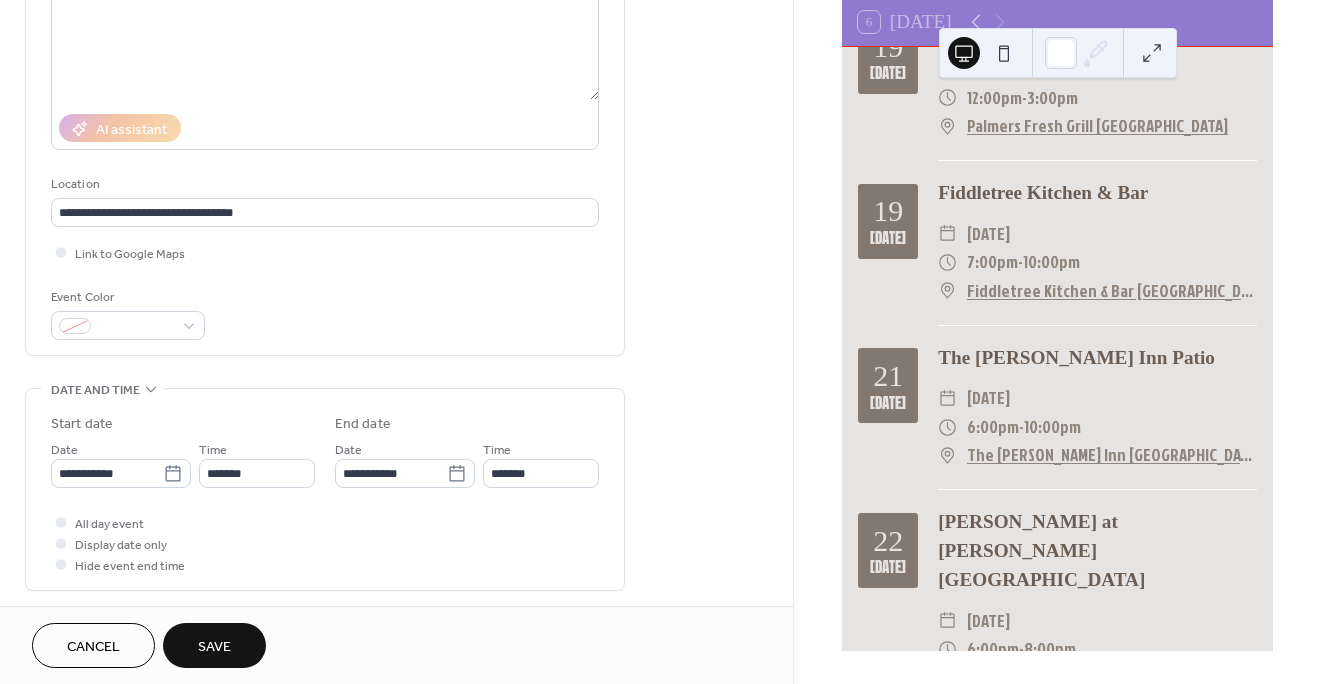 type on "*******" 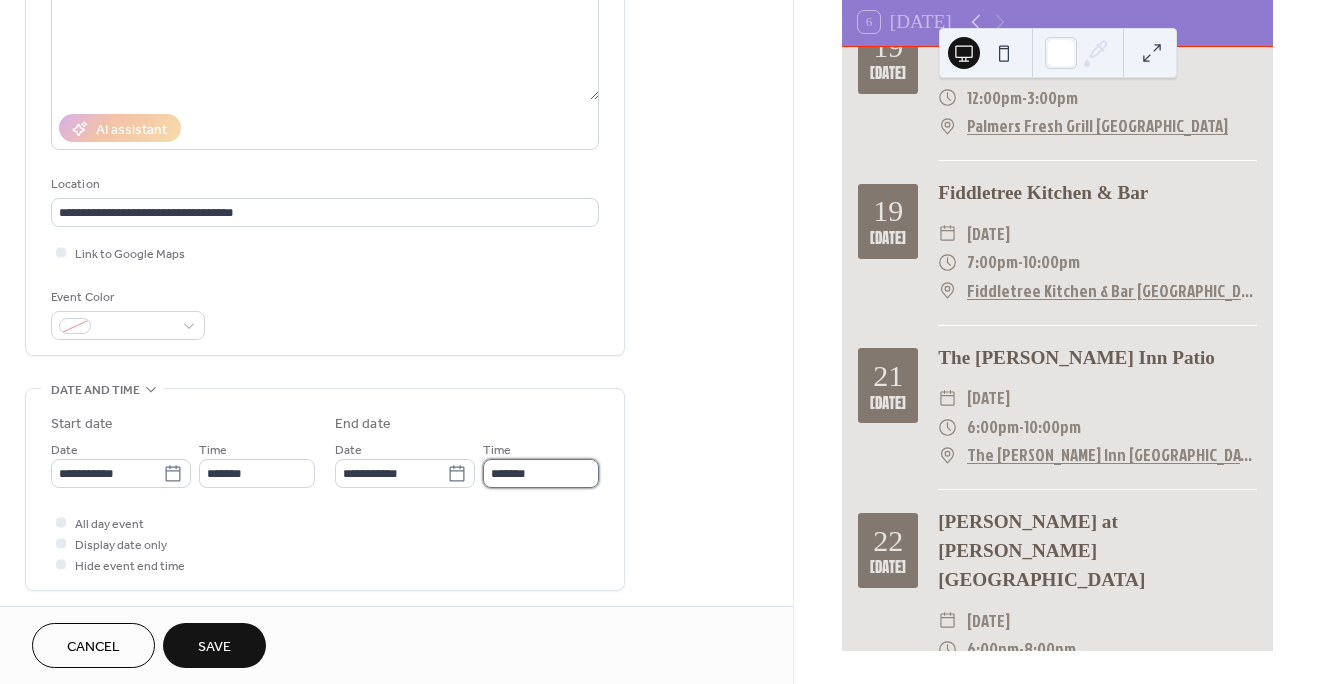 click on "*******" at bounding box center (541, 473) 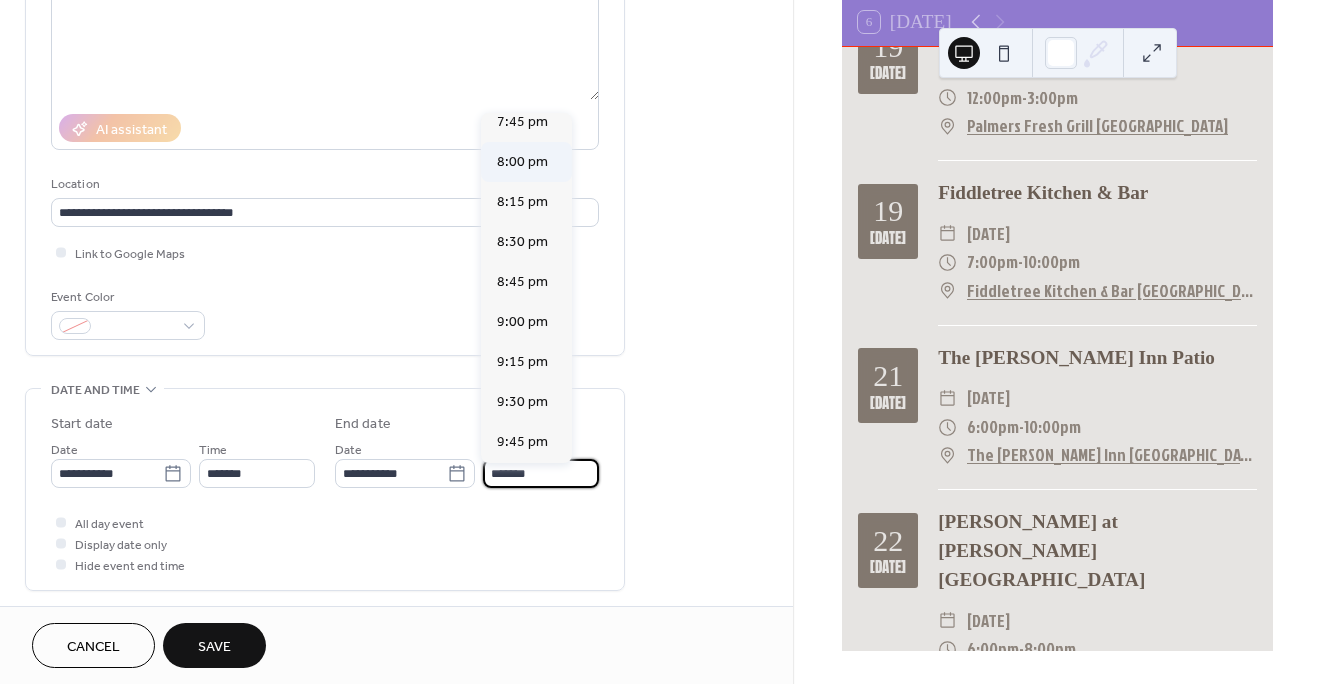 scroll, scrollTop: 293, scrollLeft: 0, axis: vertical 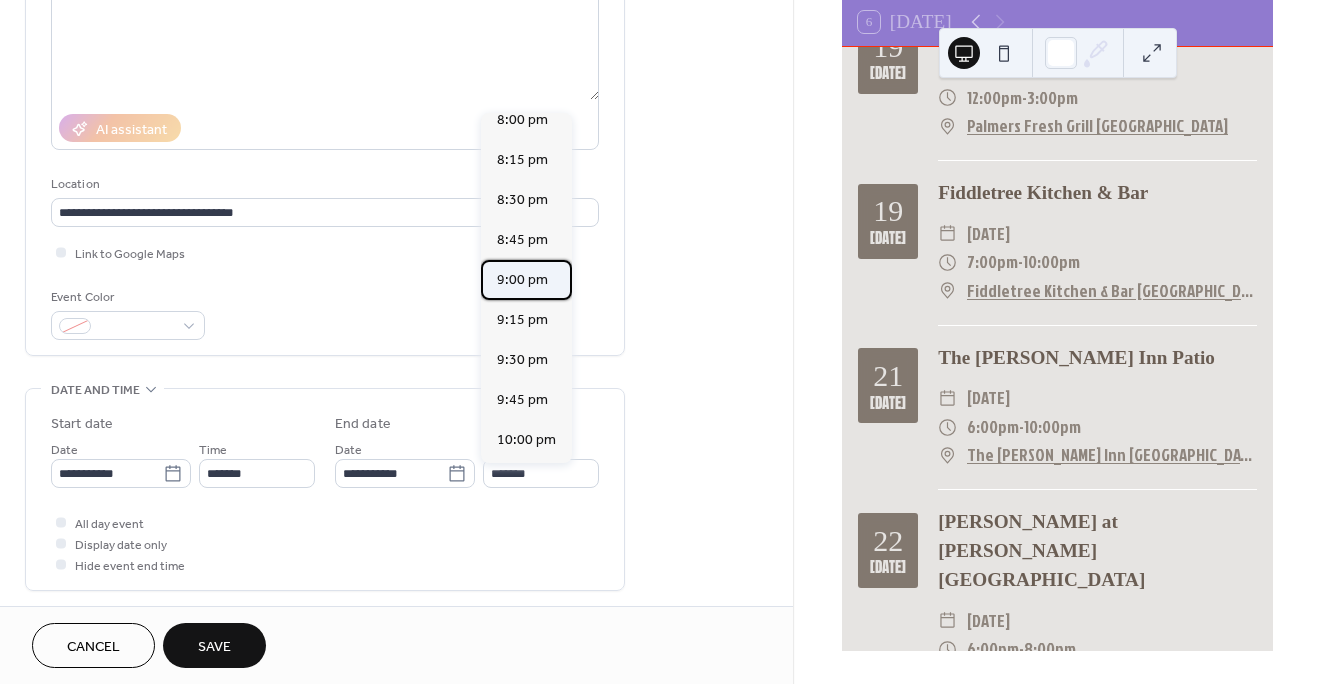 click on "9:00 pm" at bounding box center (522, 280) 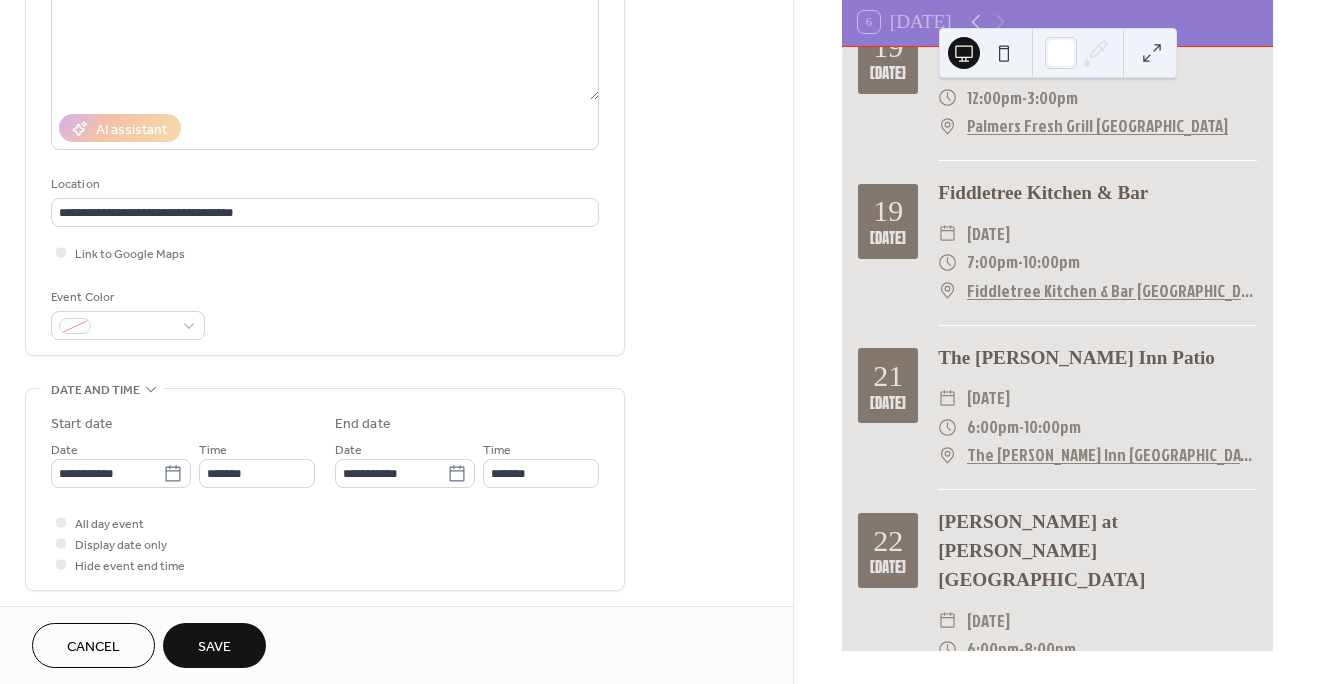 scroll, scrollTop: 55, scrollLeft: 0, axis: vertical 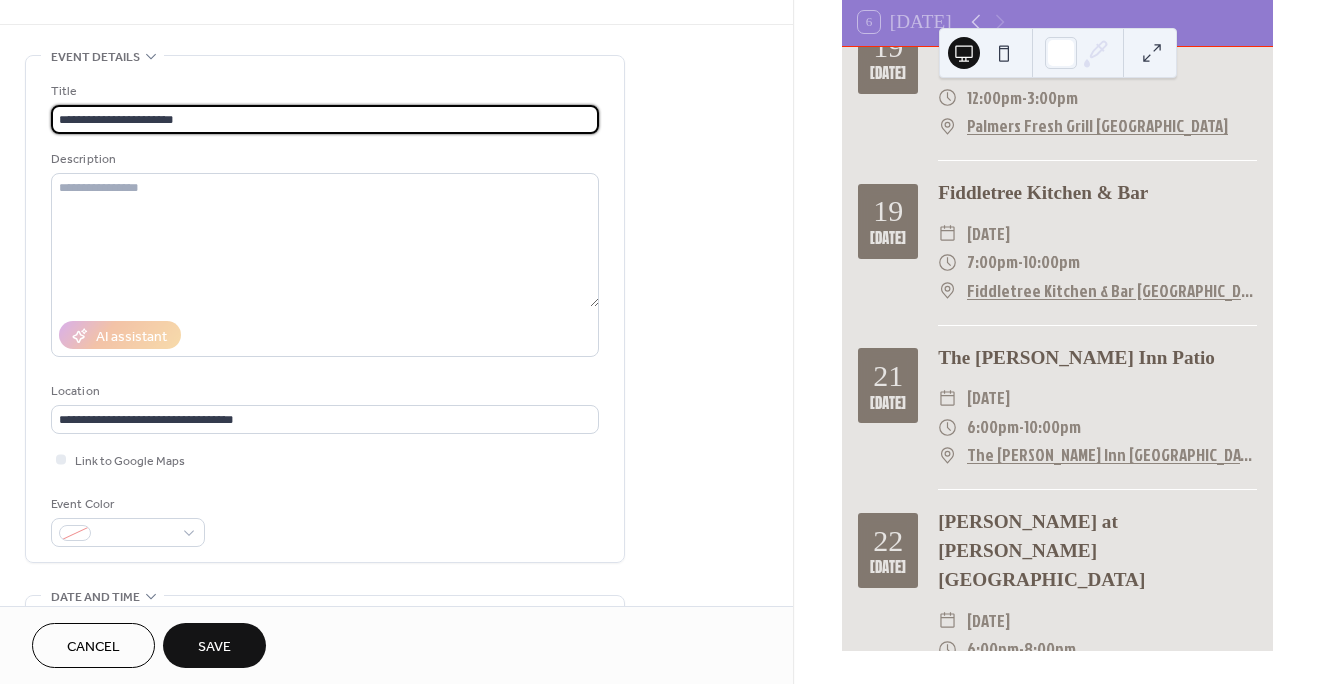 click on "**********" at bounding box center [325, 119] 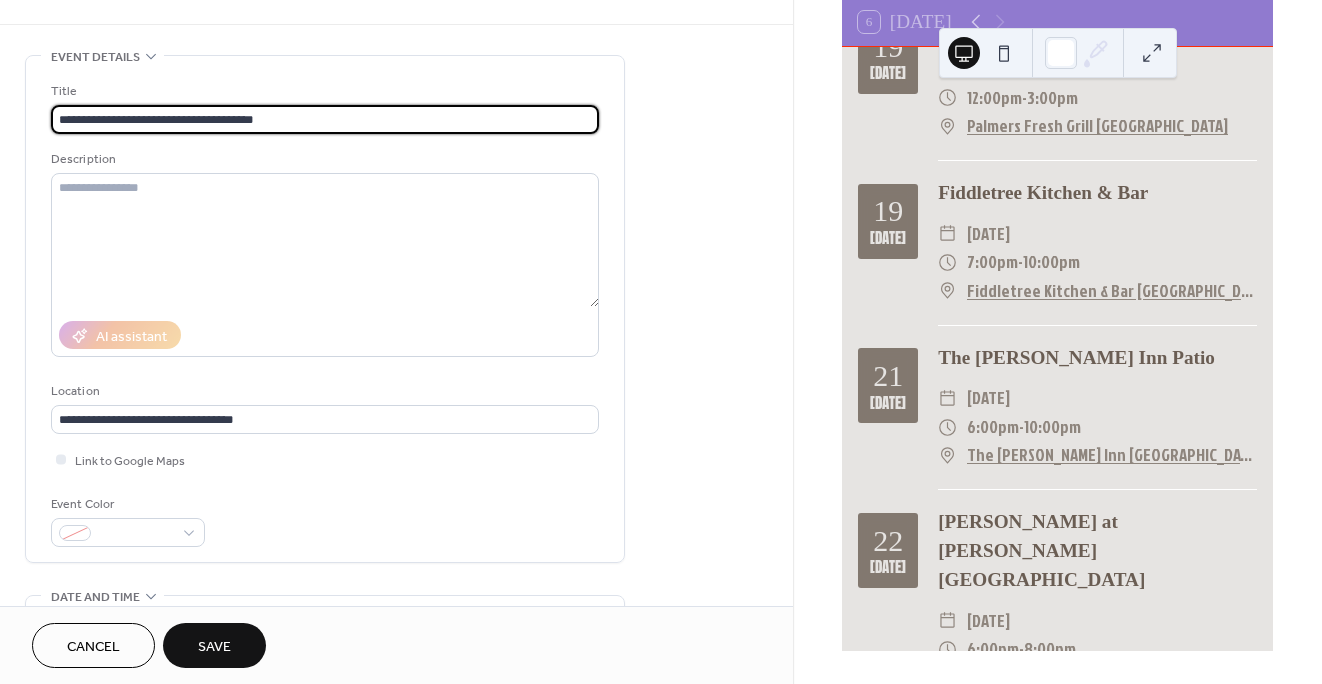 type on "**********" 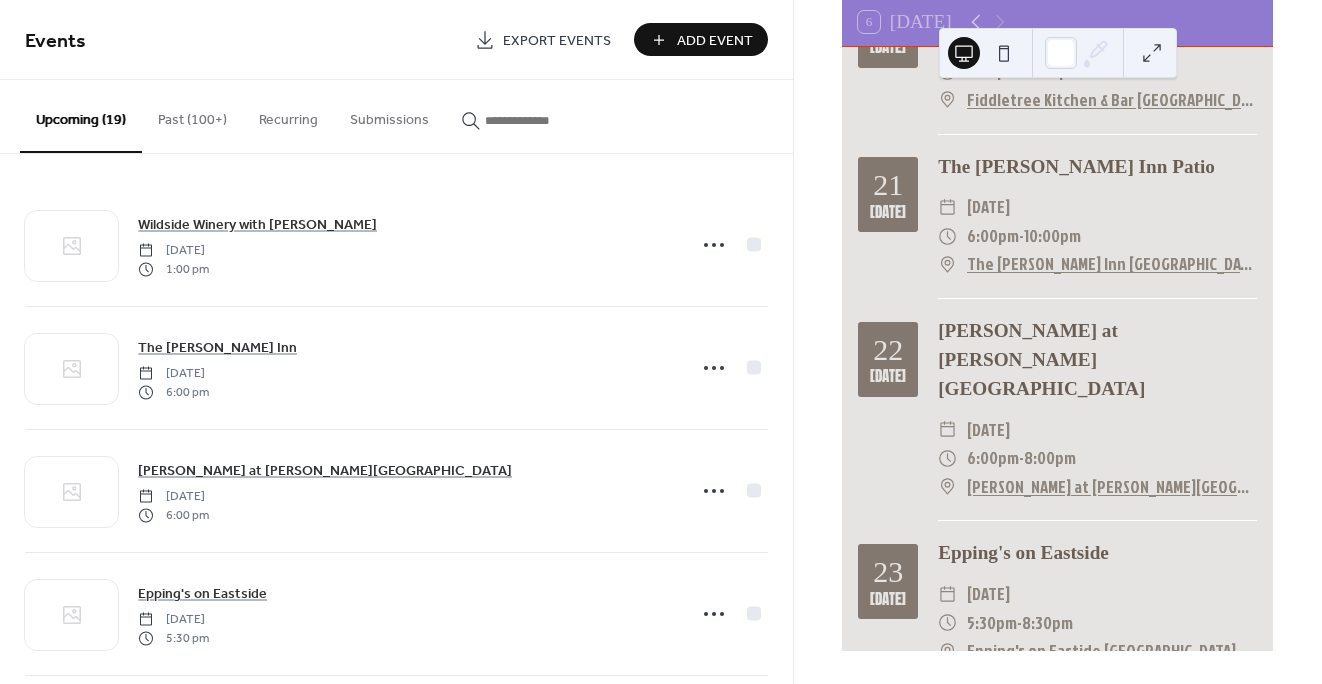 scroll, scrollTop: 2576, scrollLeft: 0, axis: vertical 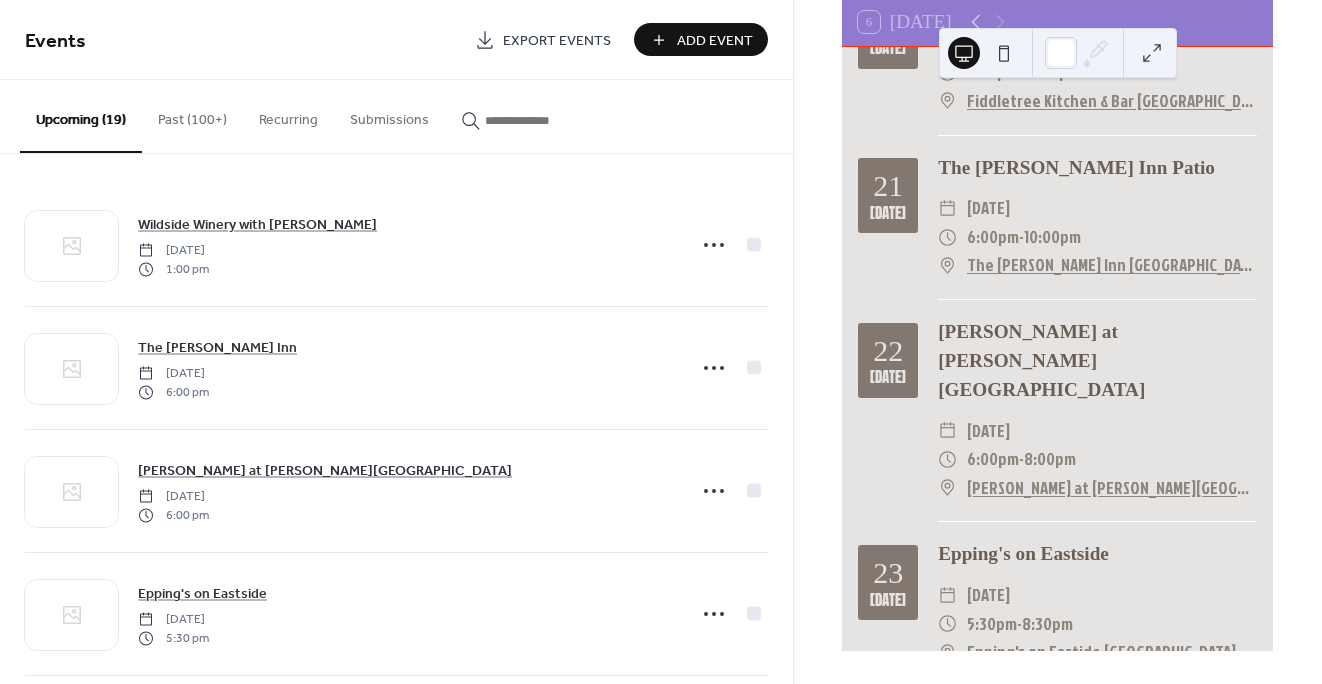click on "Add Event" at bounding box center [715, 41] 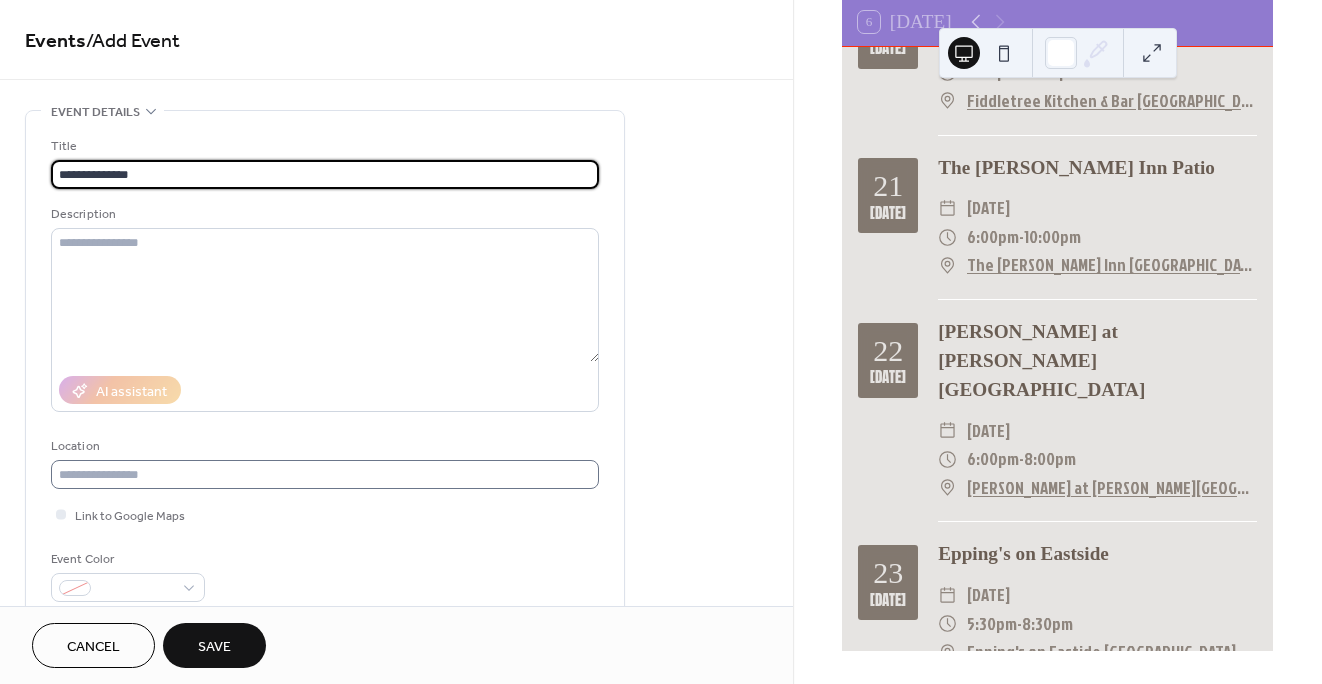 type on "**********" 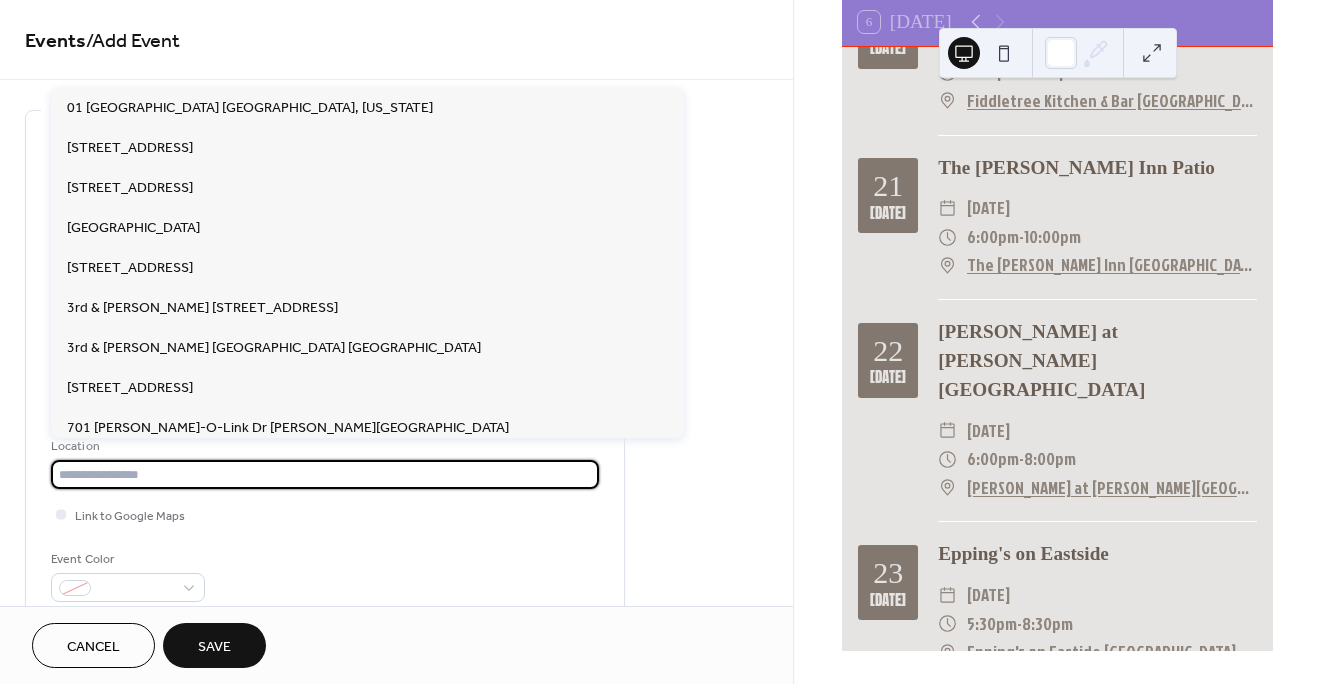 click at bounding box center [325, 474] 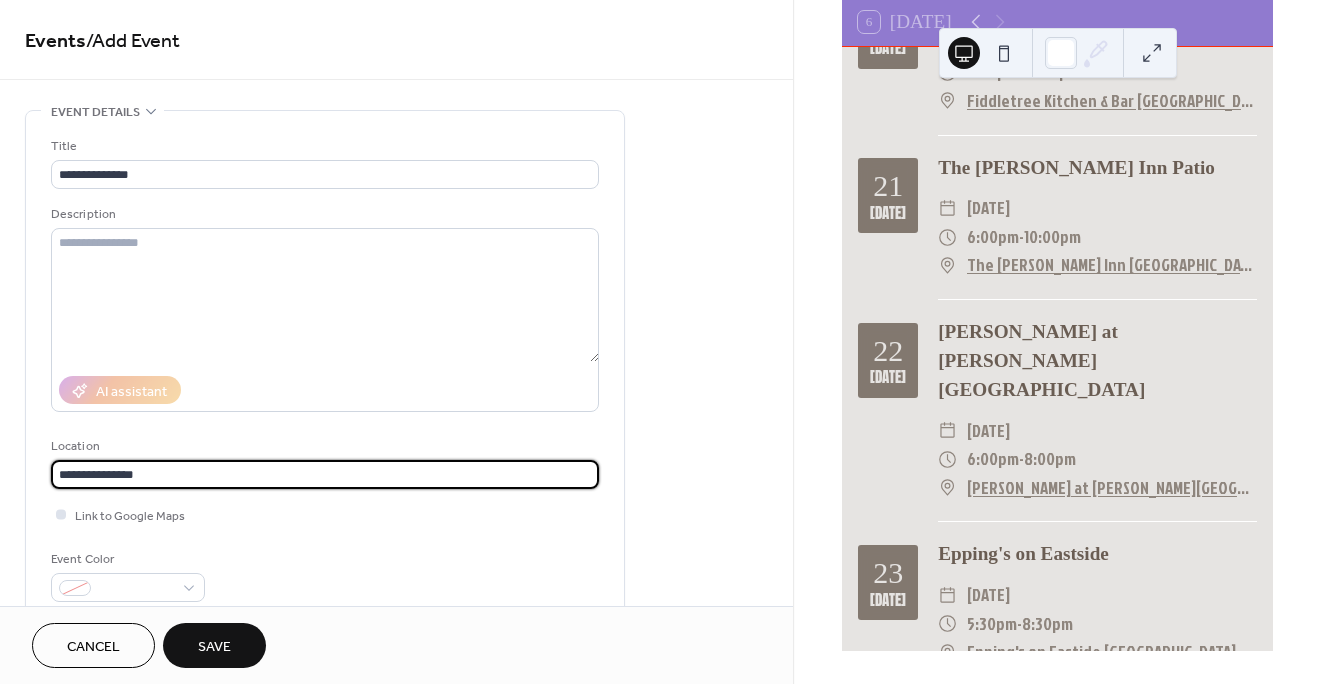 type on "**********" 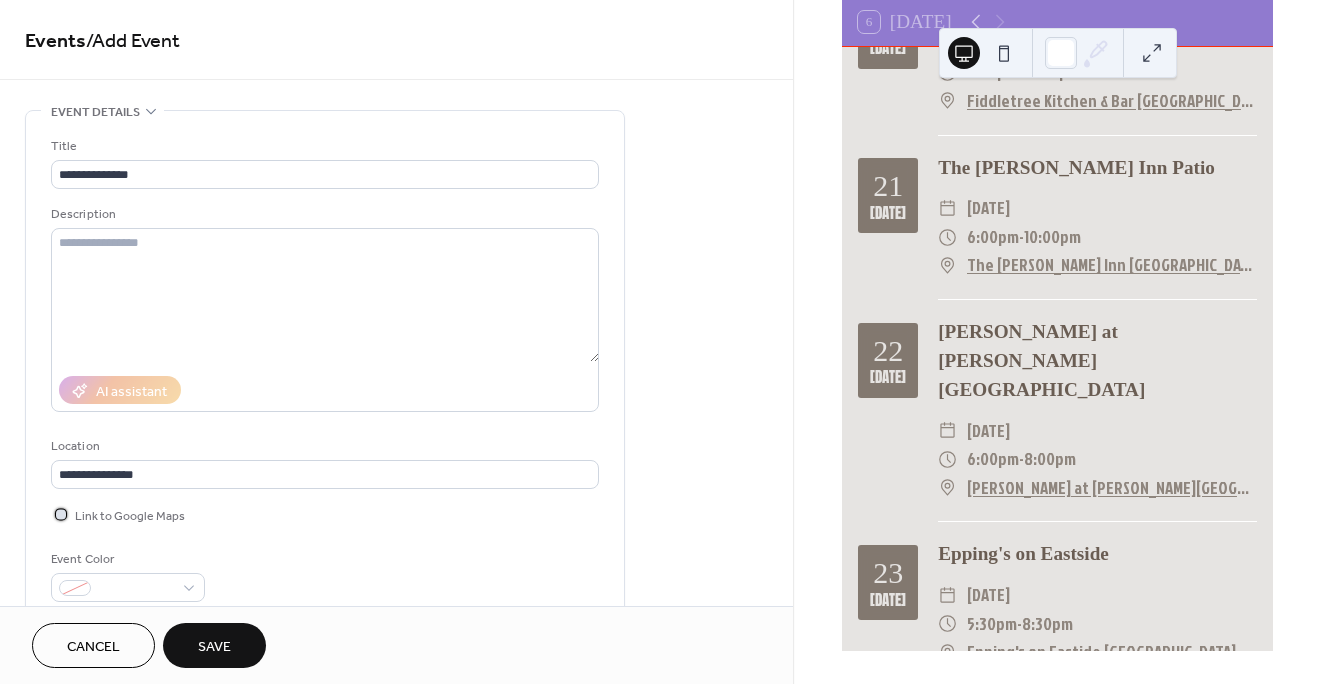 click at bounding box center (61, 514) 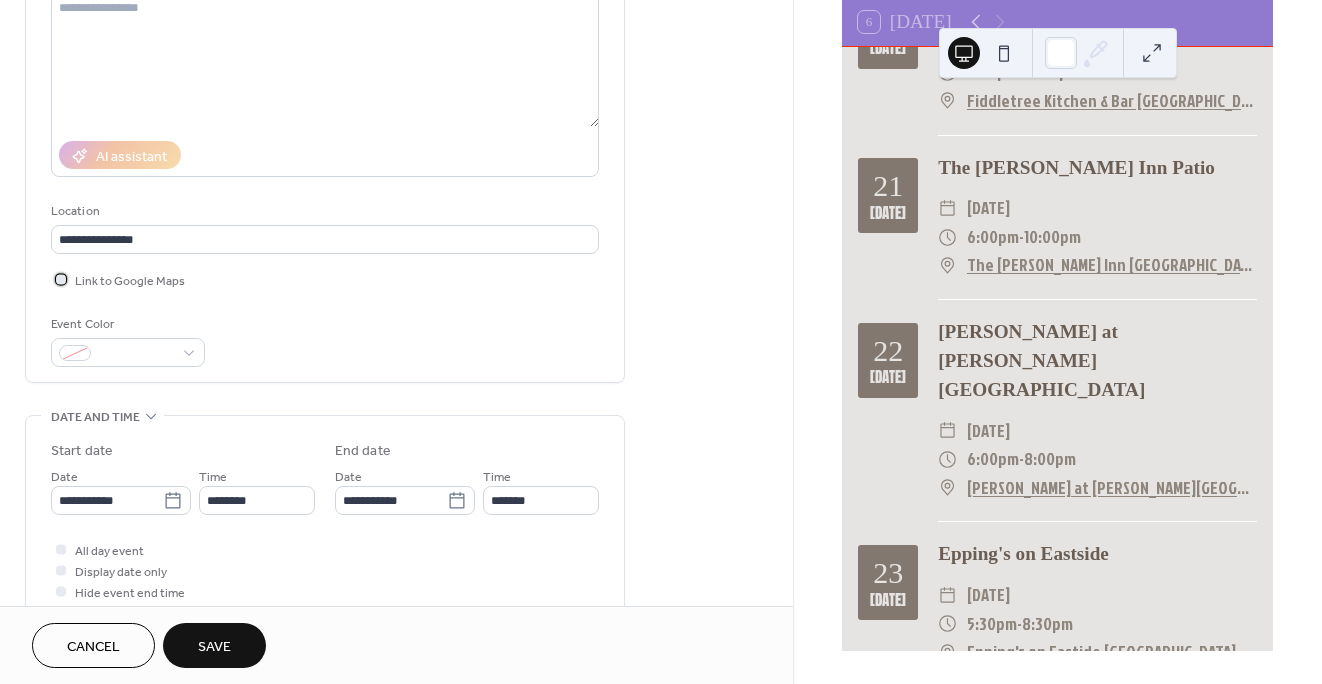 scroll, scrollTop: 237, scrollLeft: 0, axis: vertical 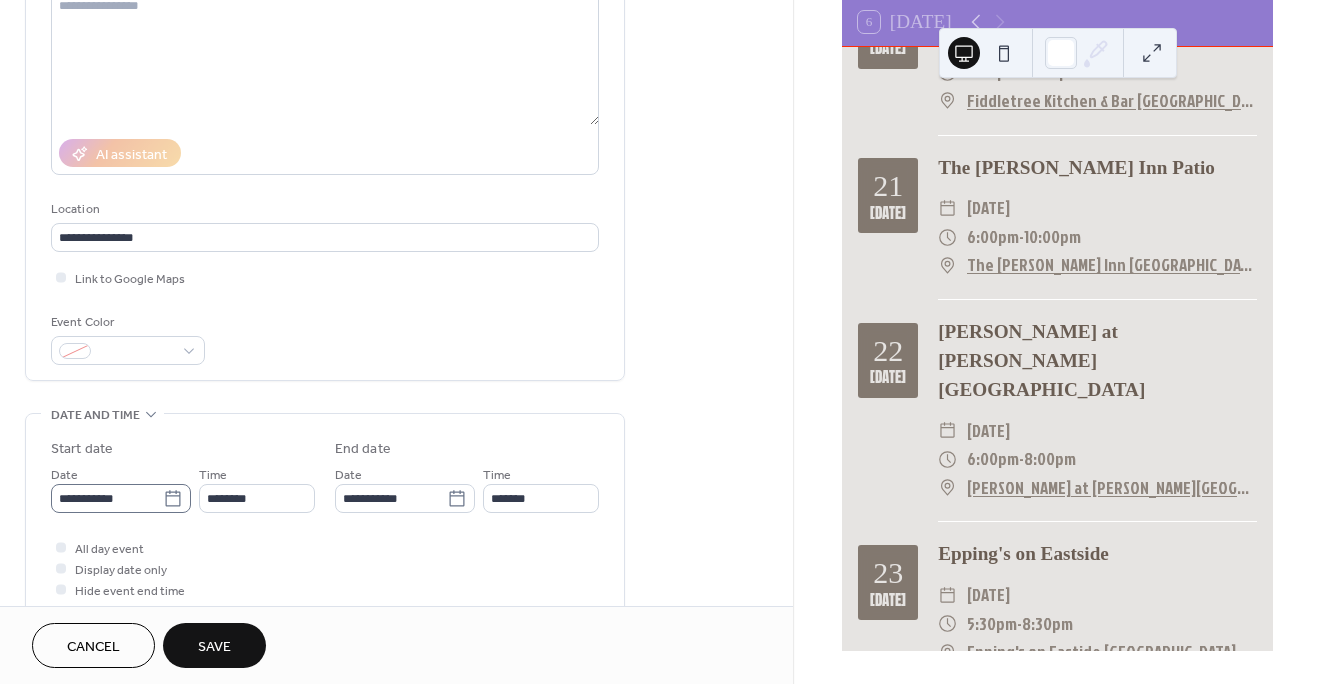 click 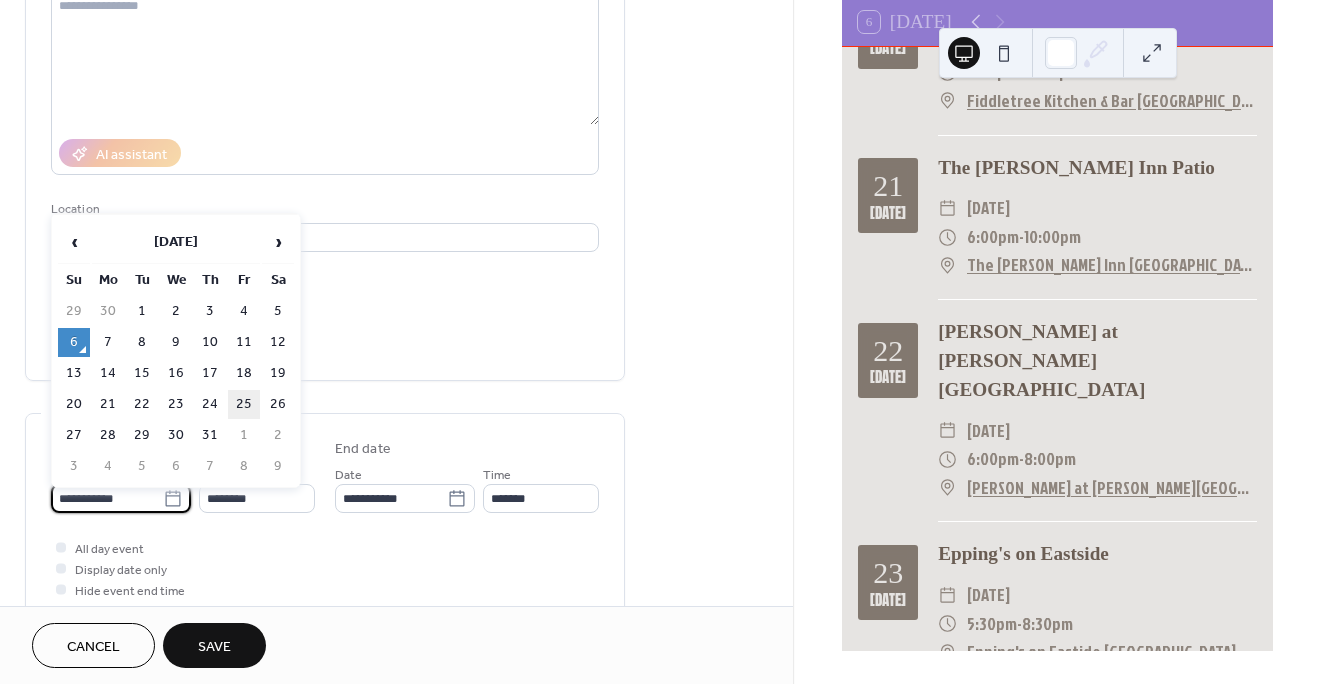 click on "25" at bounding box center [244, 404] 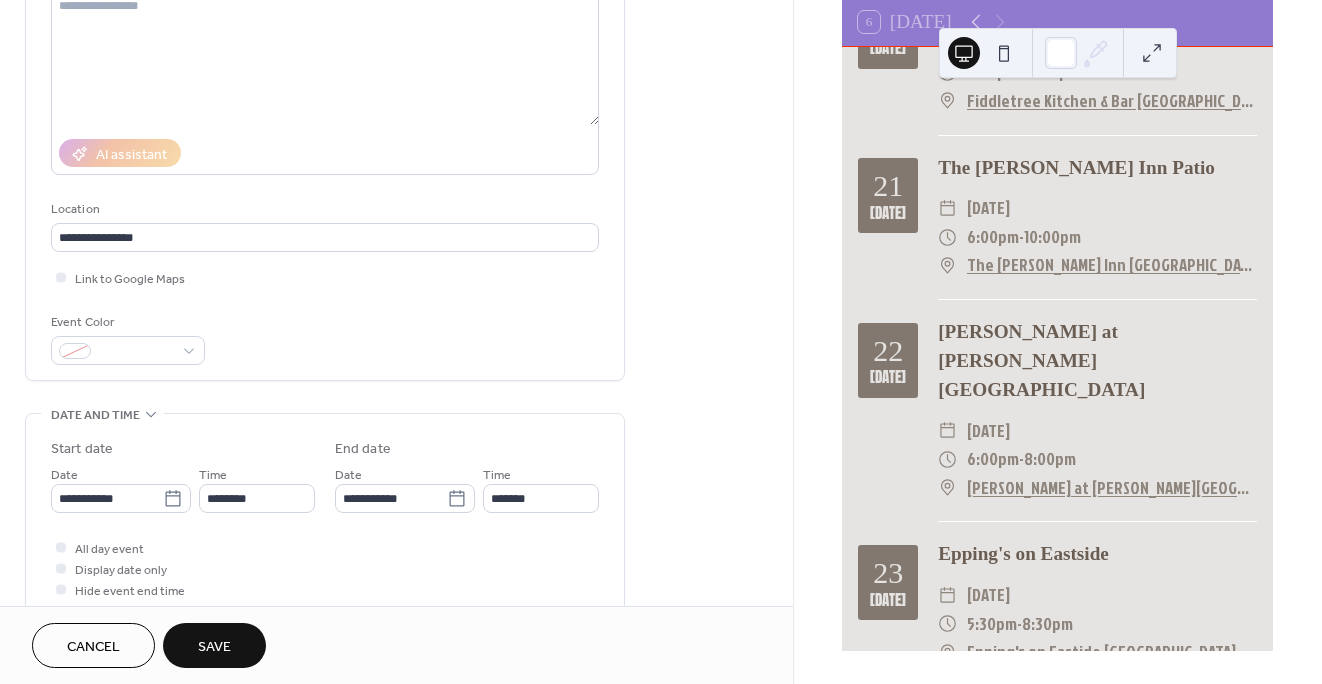 type on "**********" 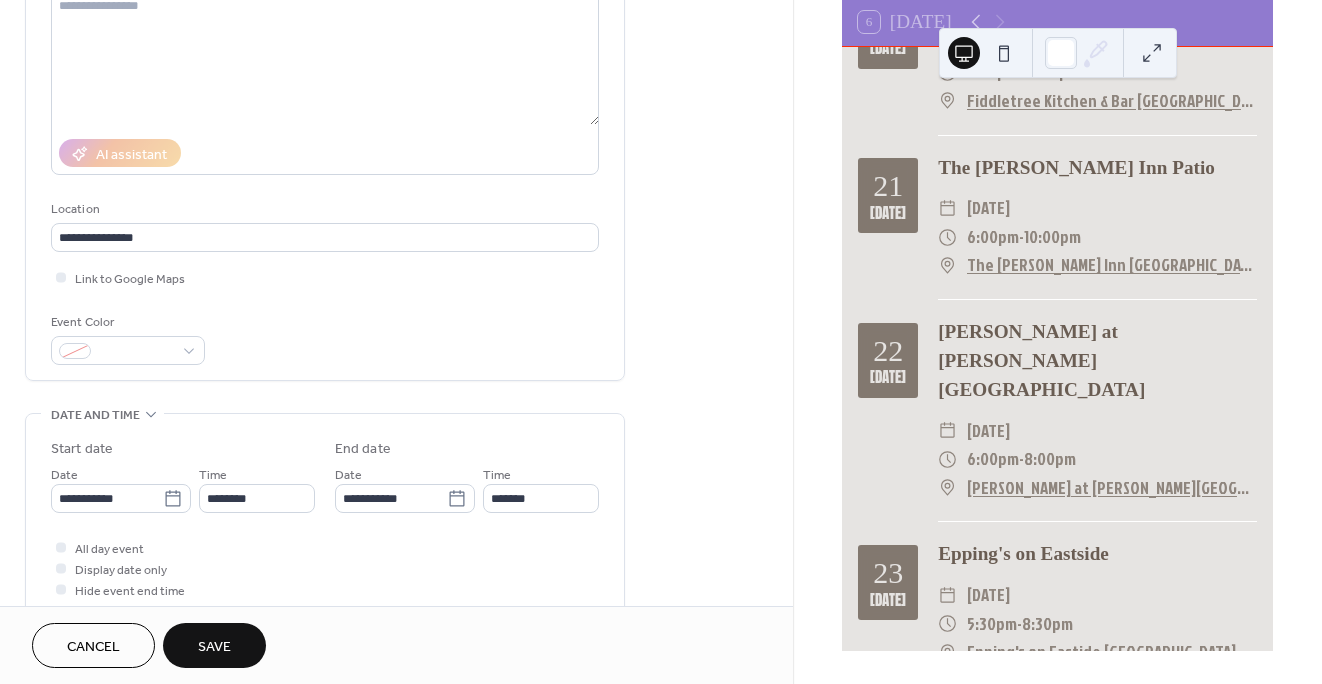 type on "**********" 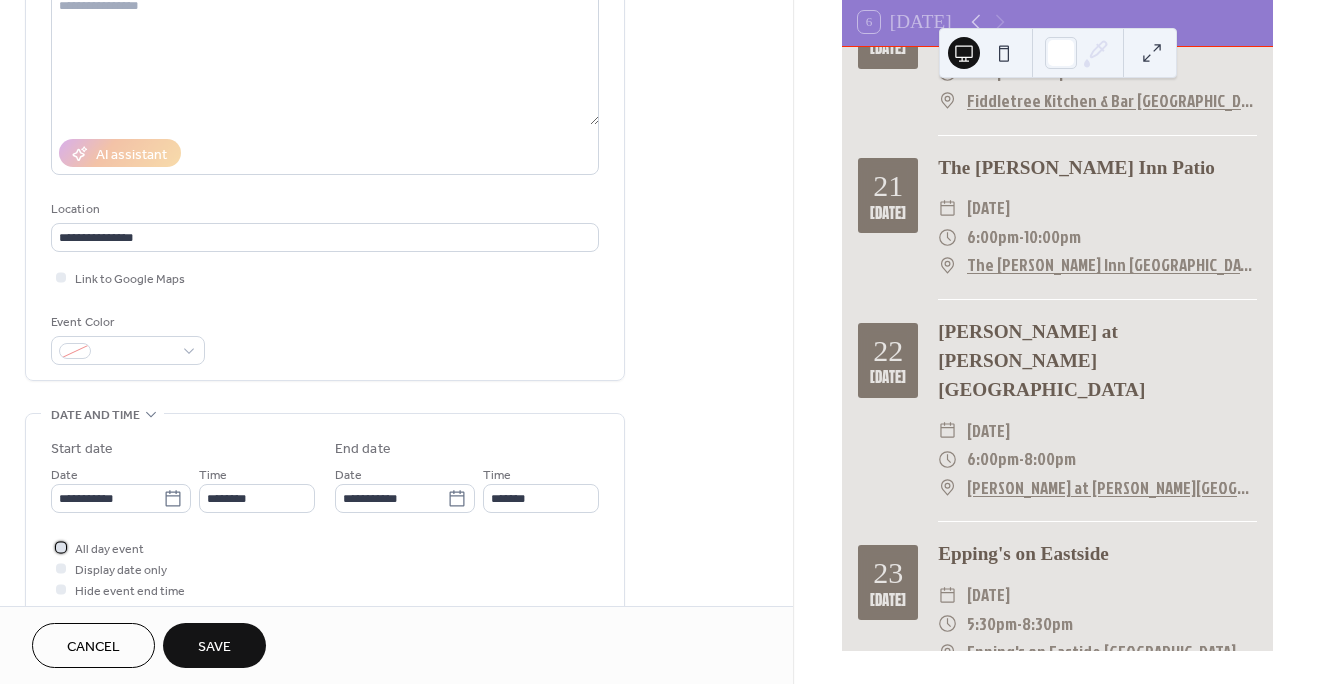 click at bounding box center (61, 547) 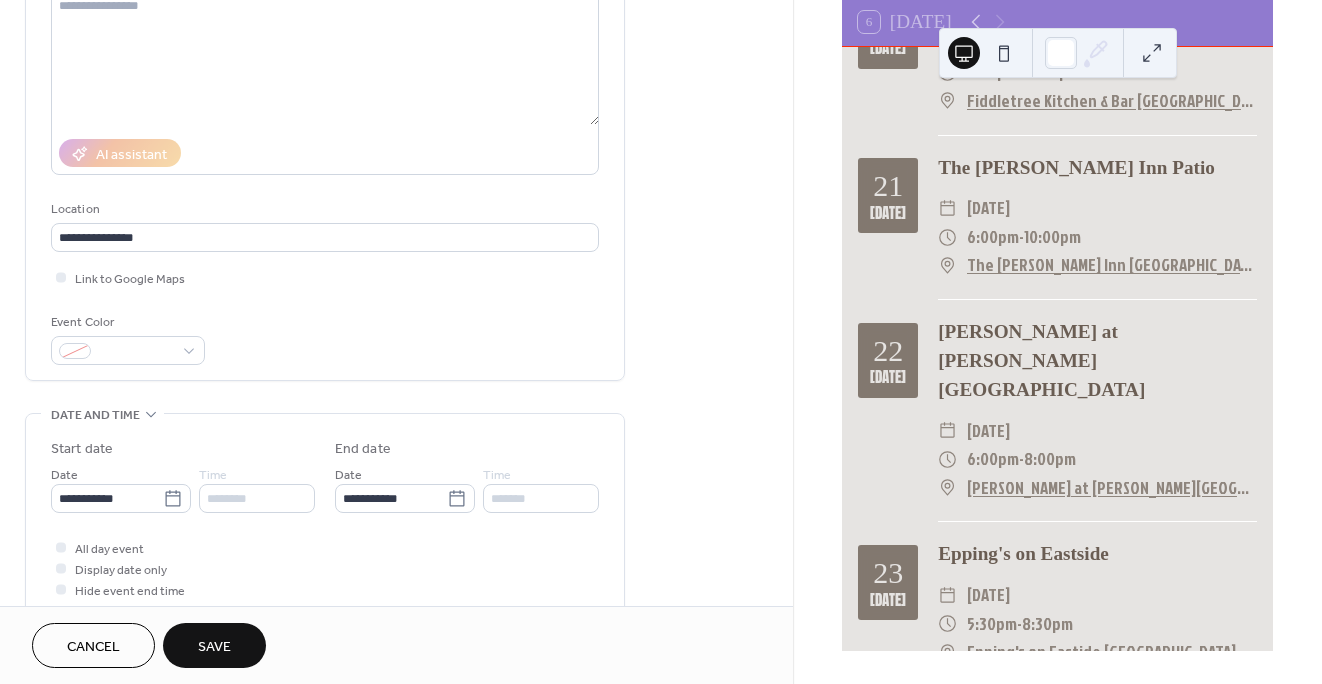 click on "Save" at bounding box center [214, 645] 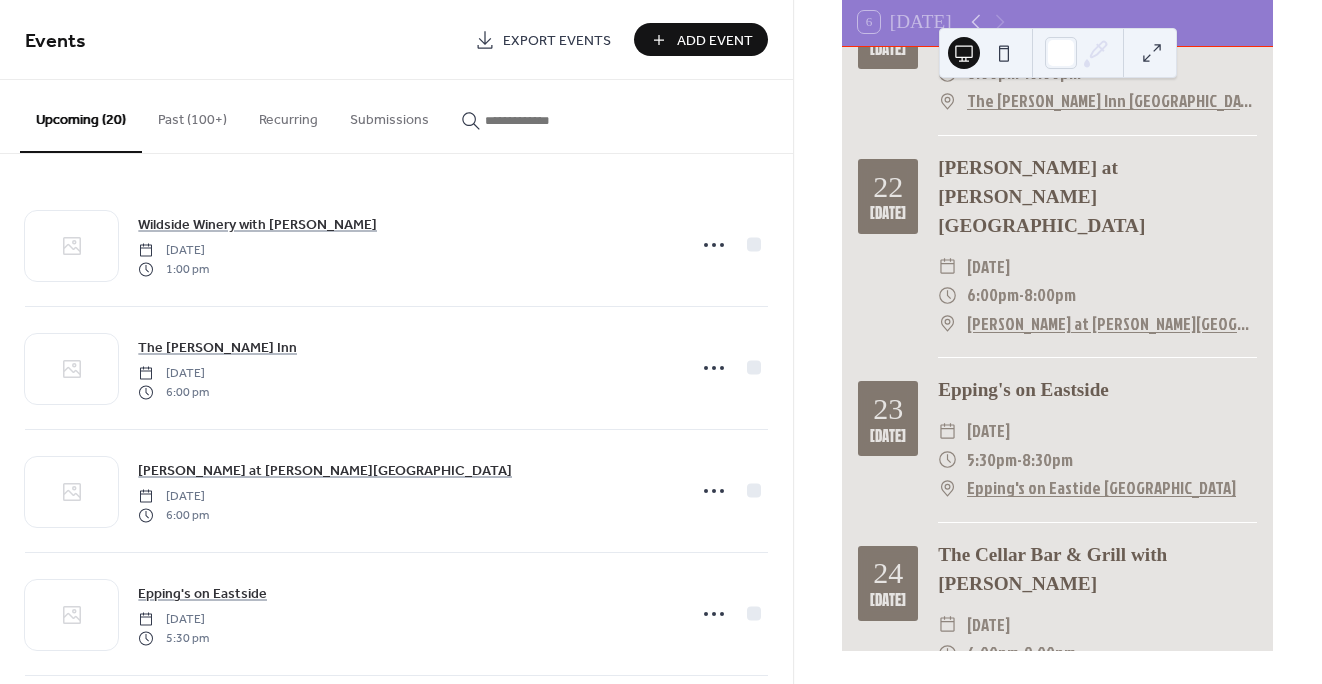 scroll, scrollTop: 2739, scrollLeft: 0, axis: vertical 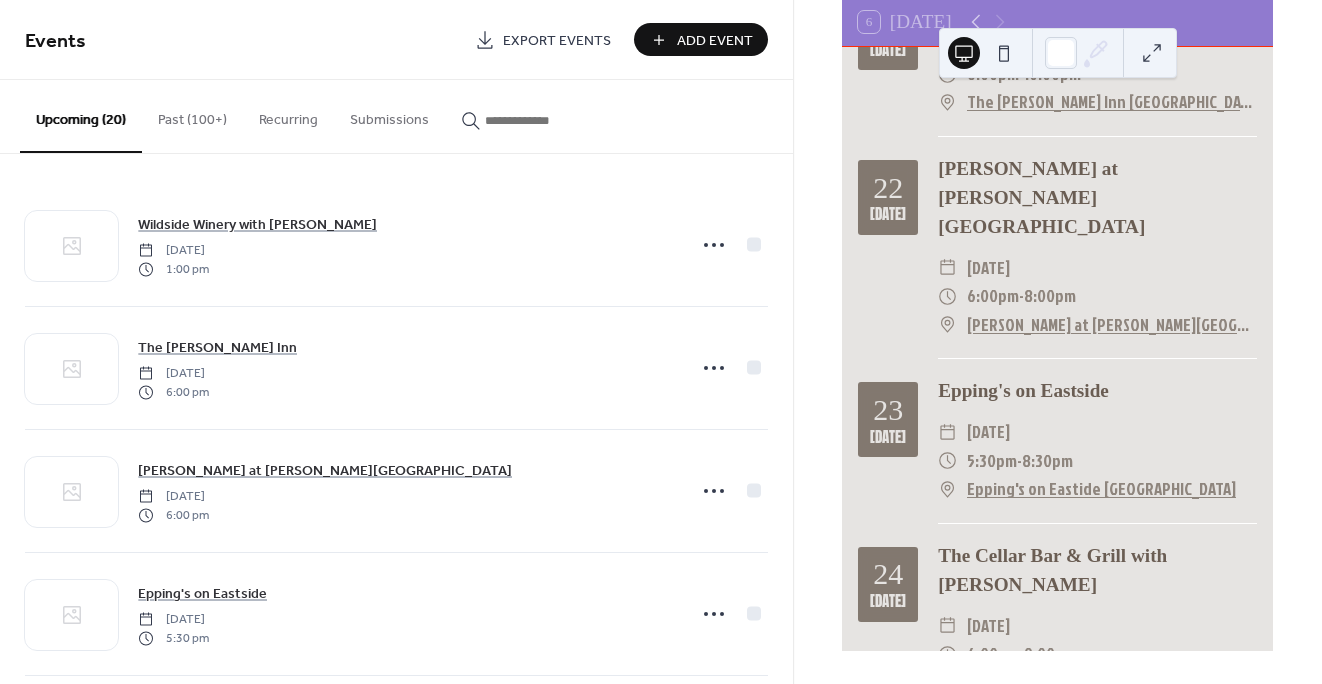 click on "Add Event" at bounding box center (715, 41) 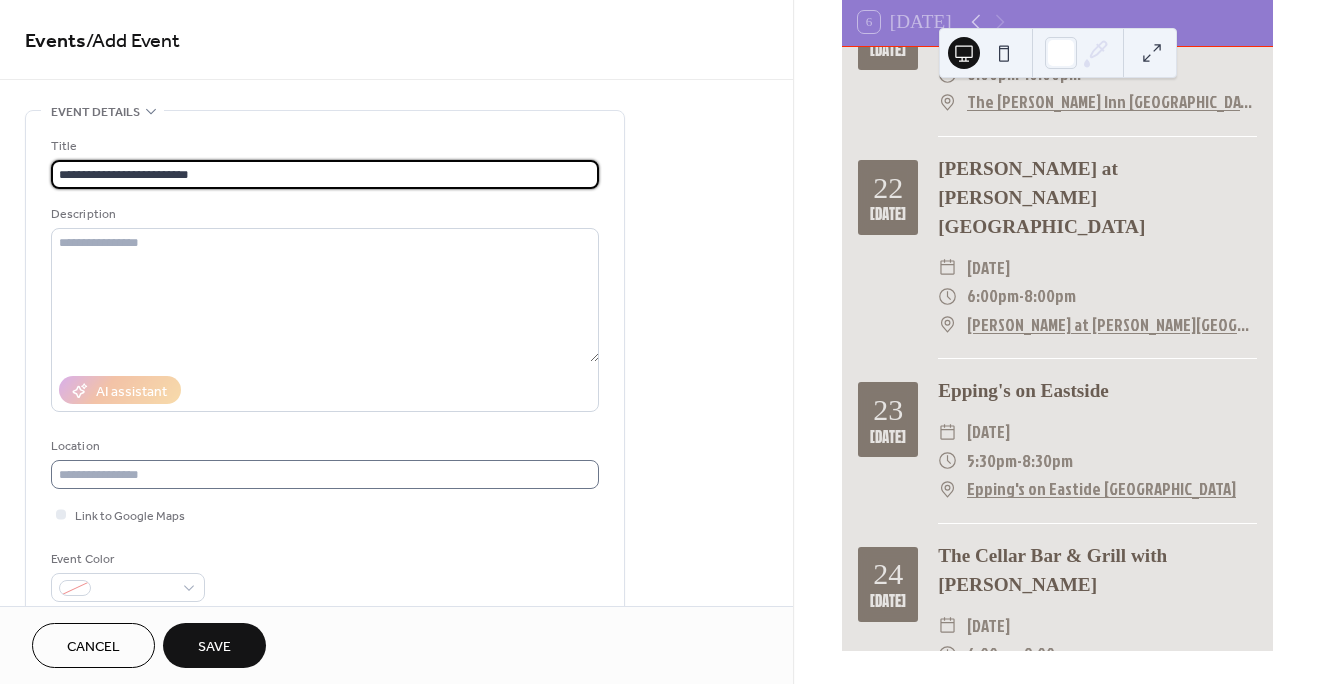 type on "**********" 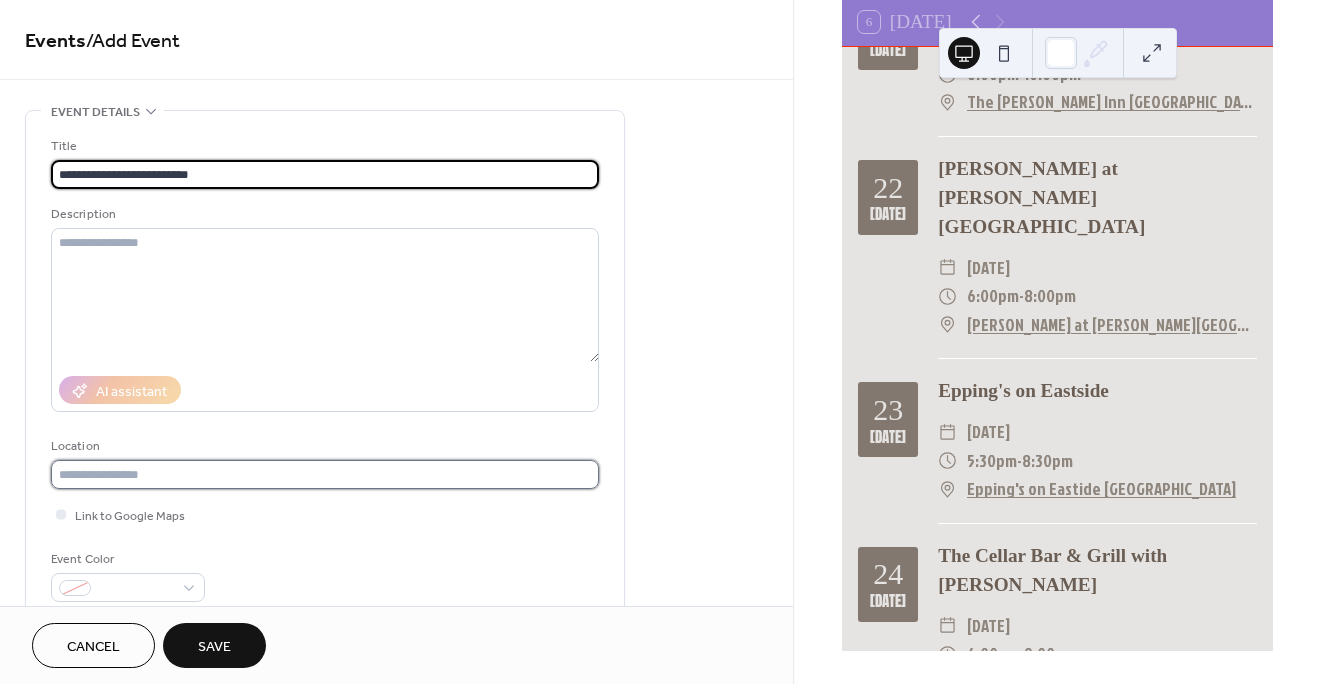 click at bounding box center (325, 474) 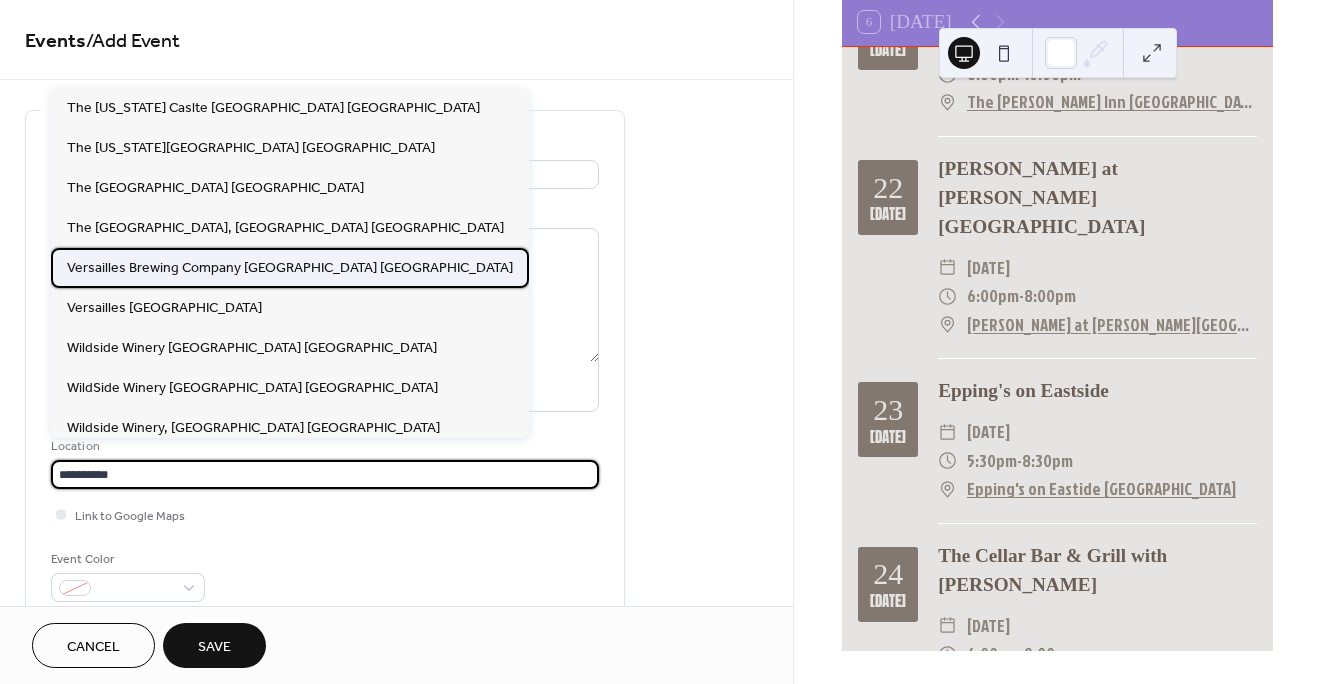 click on "Versailles Brewing Company [GEOGRAPHIC_DATA] [GEOGRAPHIC_DATA]" at bounding box center (290, 268) 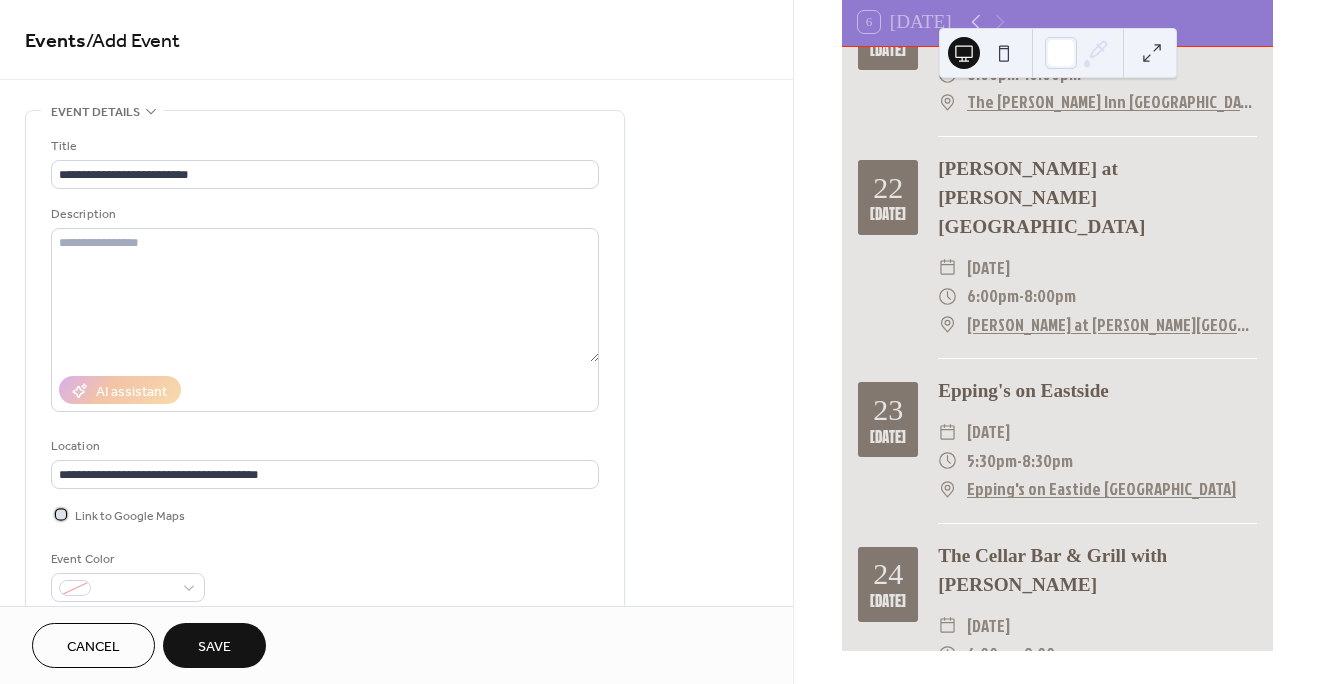 click at bounding box center (61, 514) 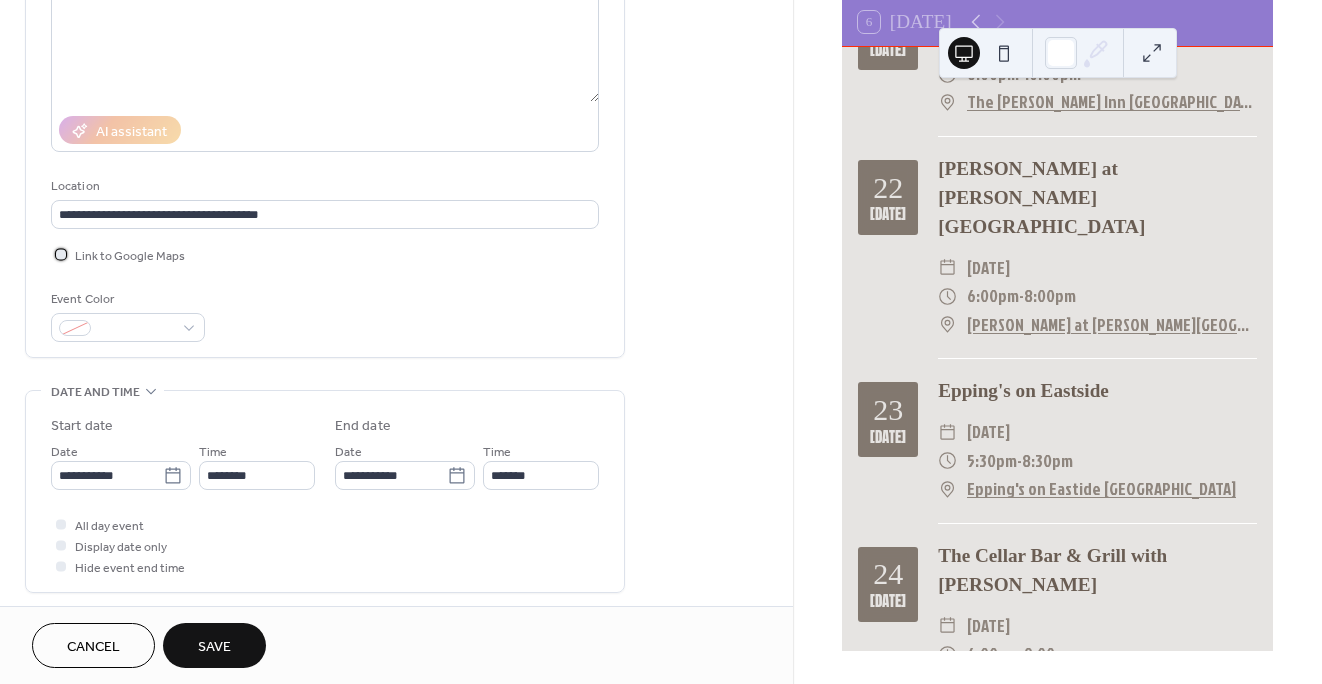 scroll, scrollTop: 261, scrollLeft: 0, axis: vertical 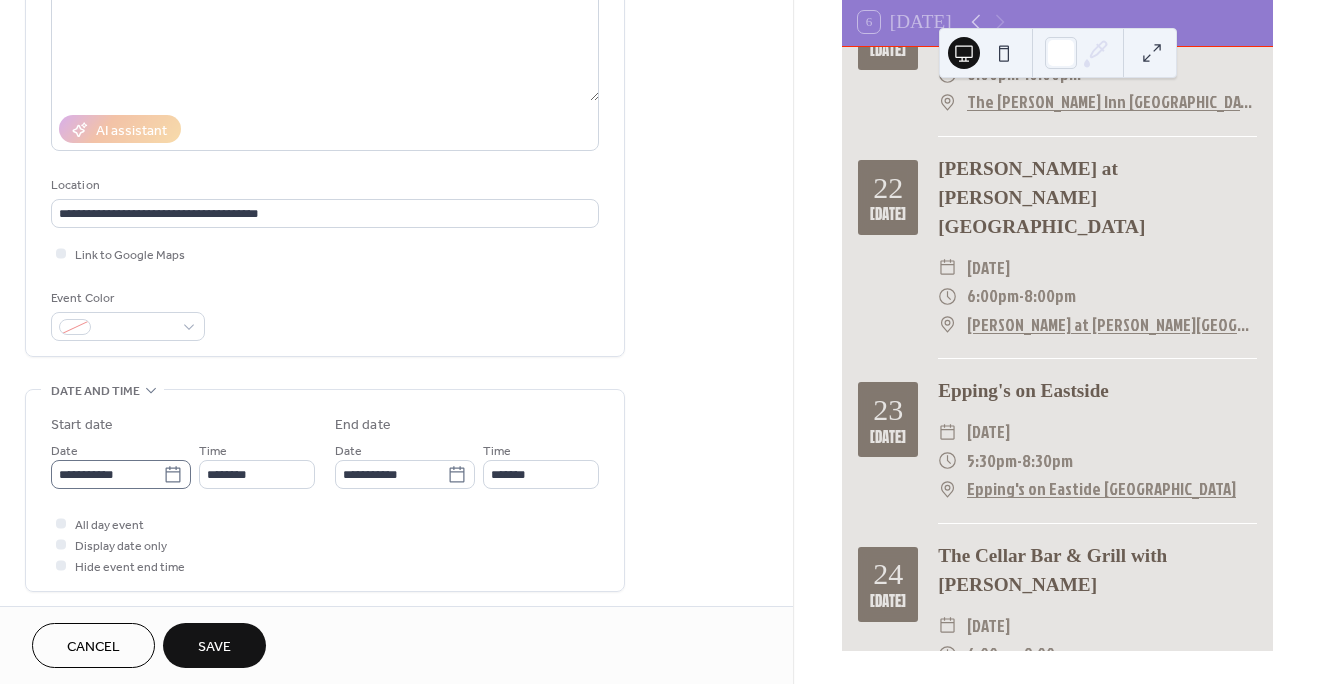click 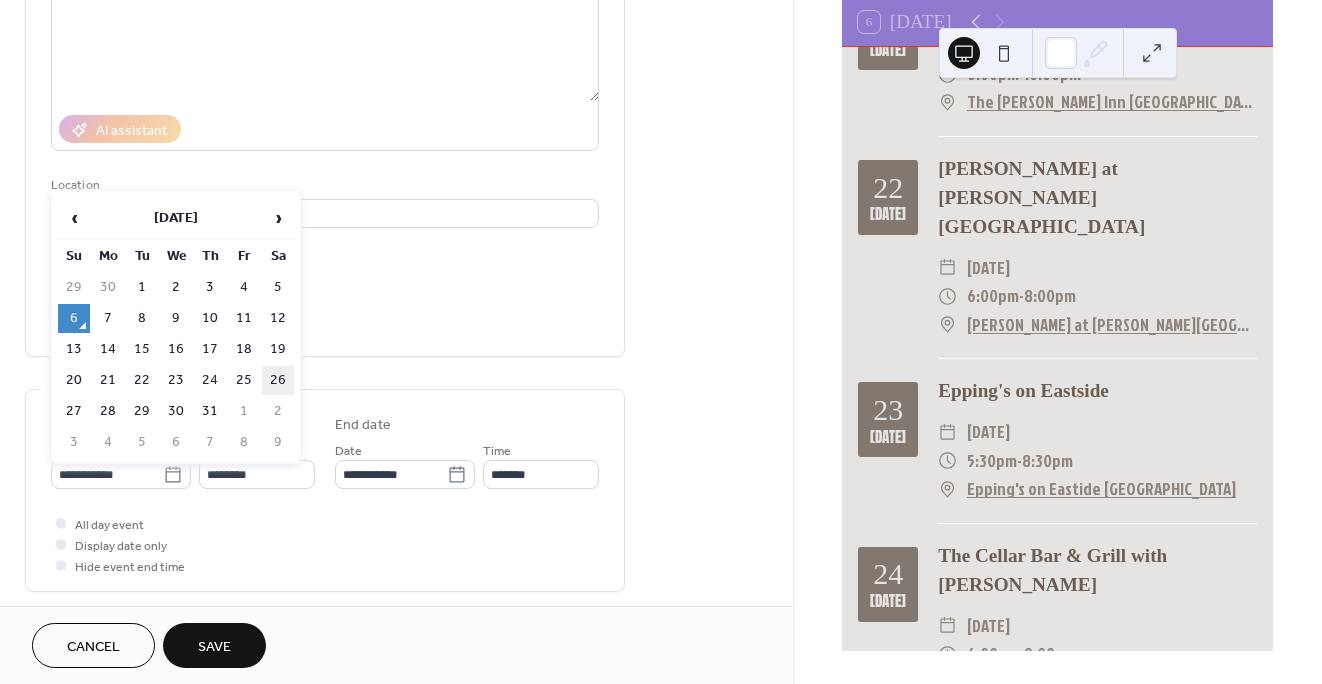 click on "26" at bounding box center [278, 380] 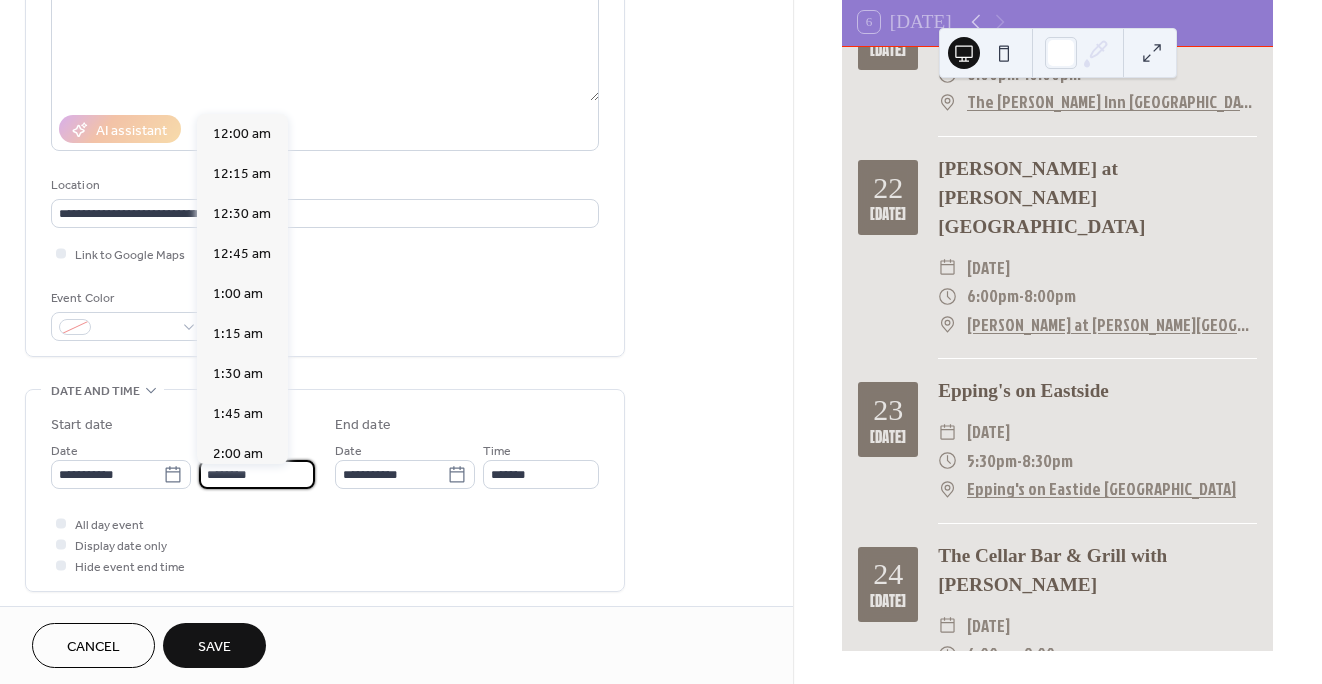 click on "********" at bounding box center [257, 474] 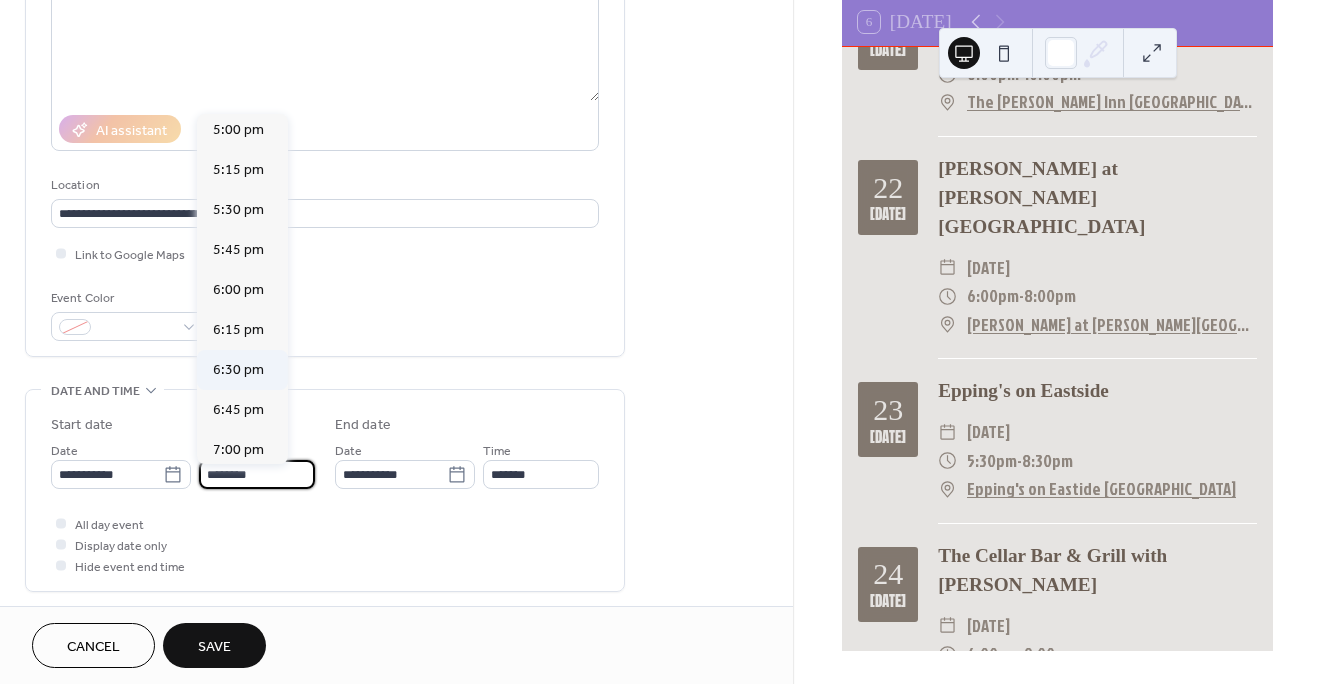 scroll, scrollTop: 2790, scrollLeft: 0, axis: vertical 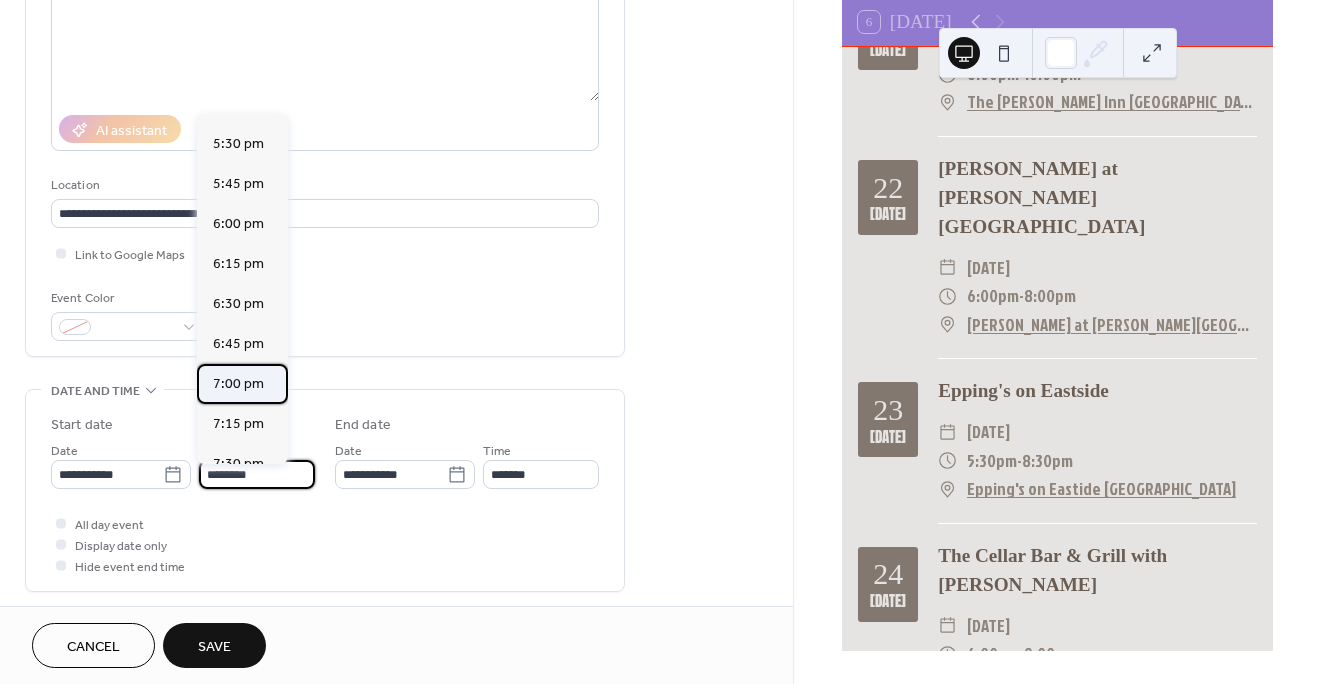click on "7:00 pm" at bounding box center (238, 384) 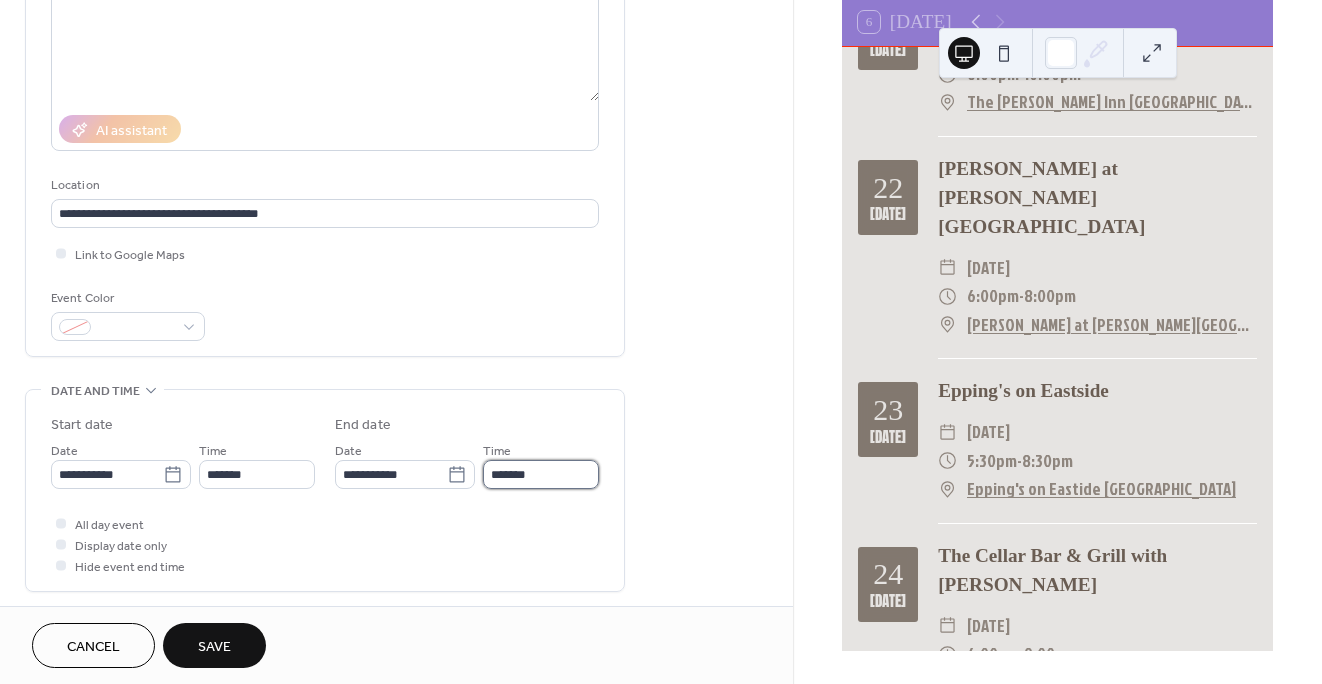 click on "*******" at bounding box center [541, 474] 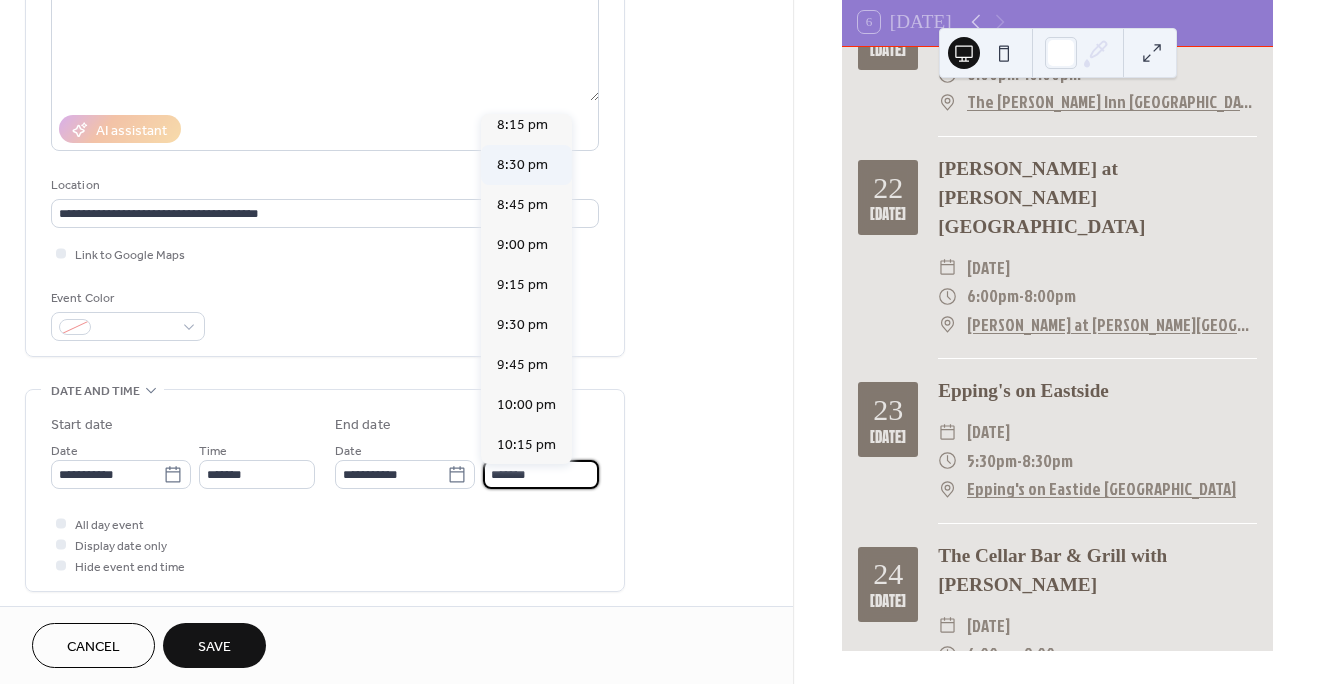 scroll, scrollTop: 177, scrollLeft: 0, axis: vertical 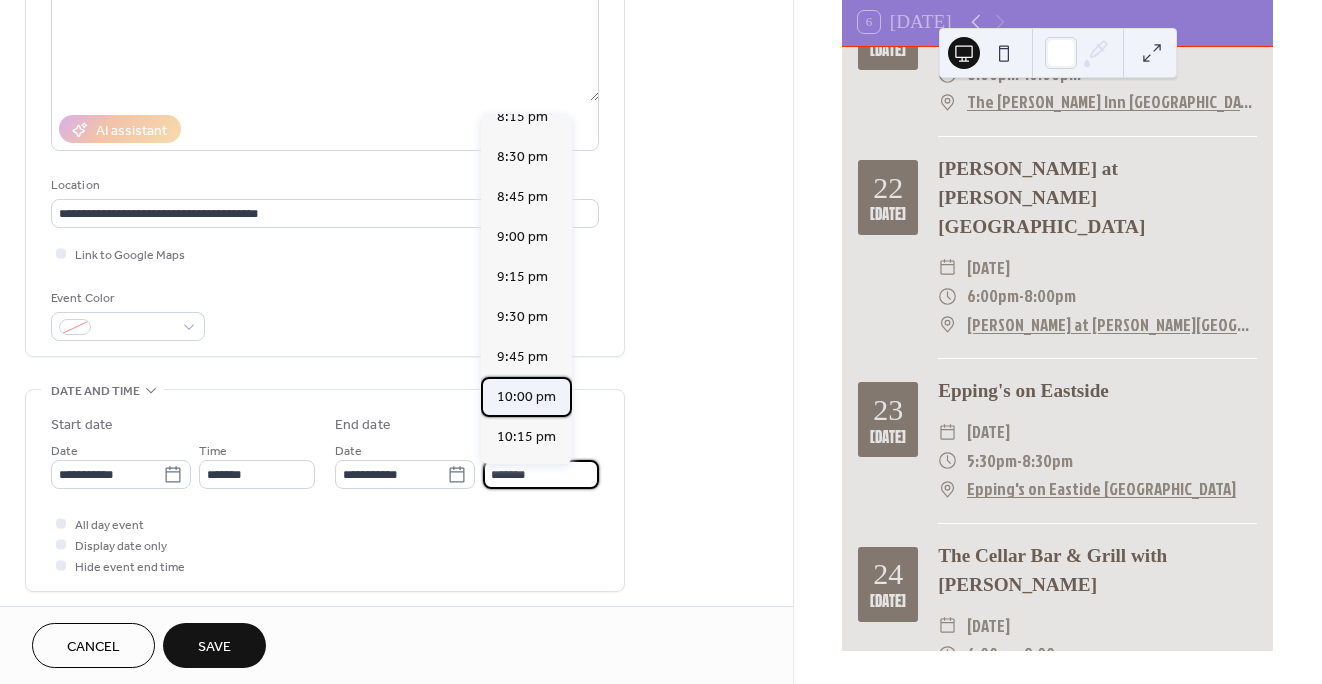 click on "10:00 pm" at bounding box center (526, 397) 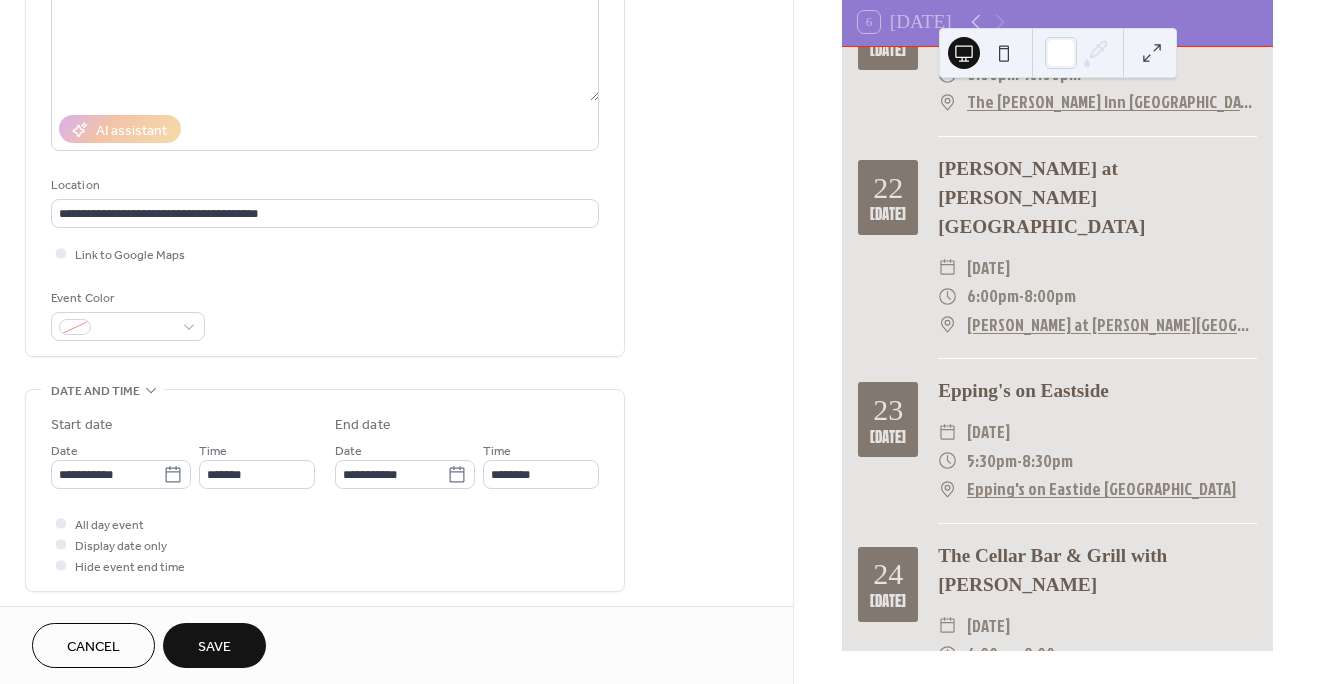click on "Save" at bounding box center (214, 647) 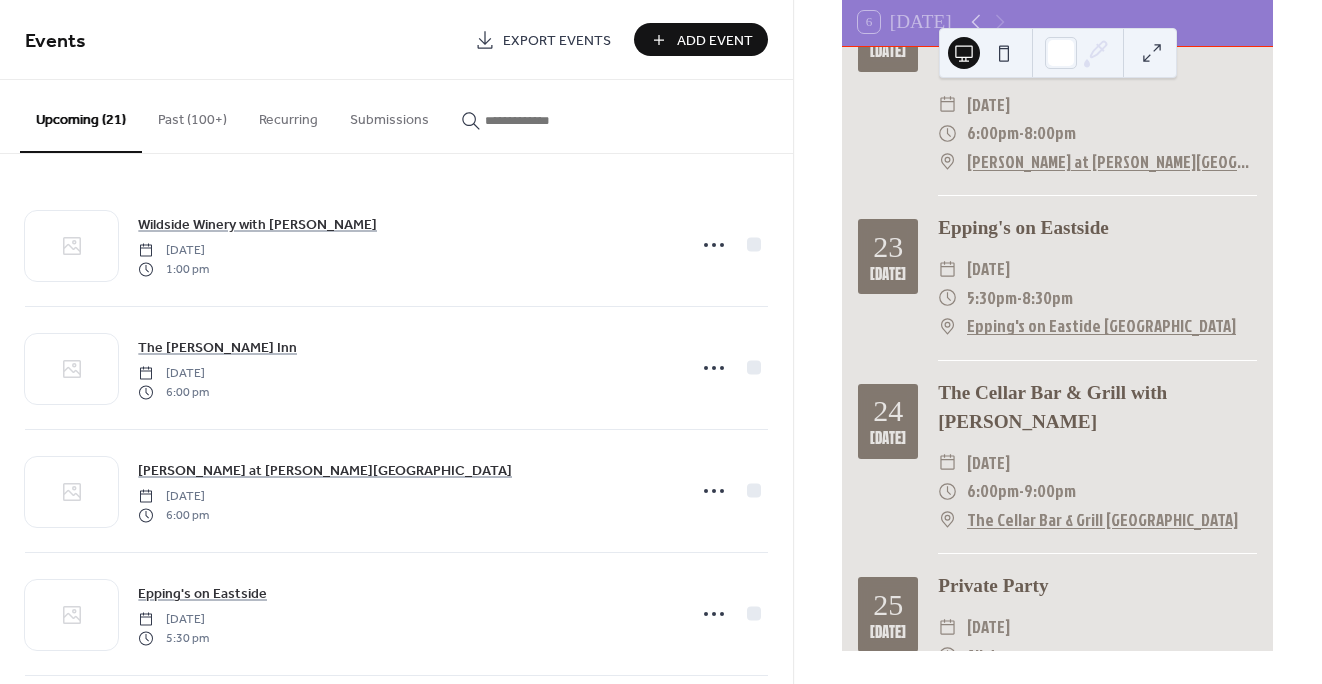 scroll, scrollTop: 2901, scrollLeft: 0, axis: vertical 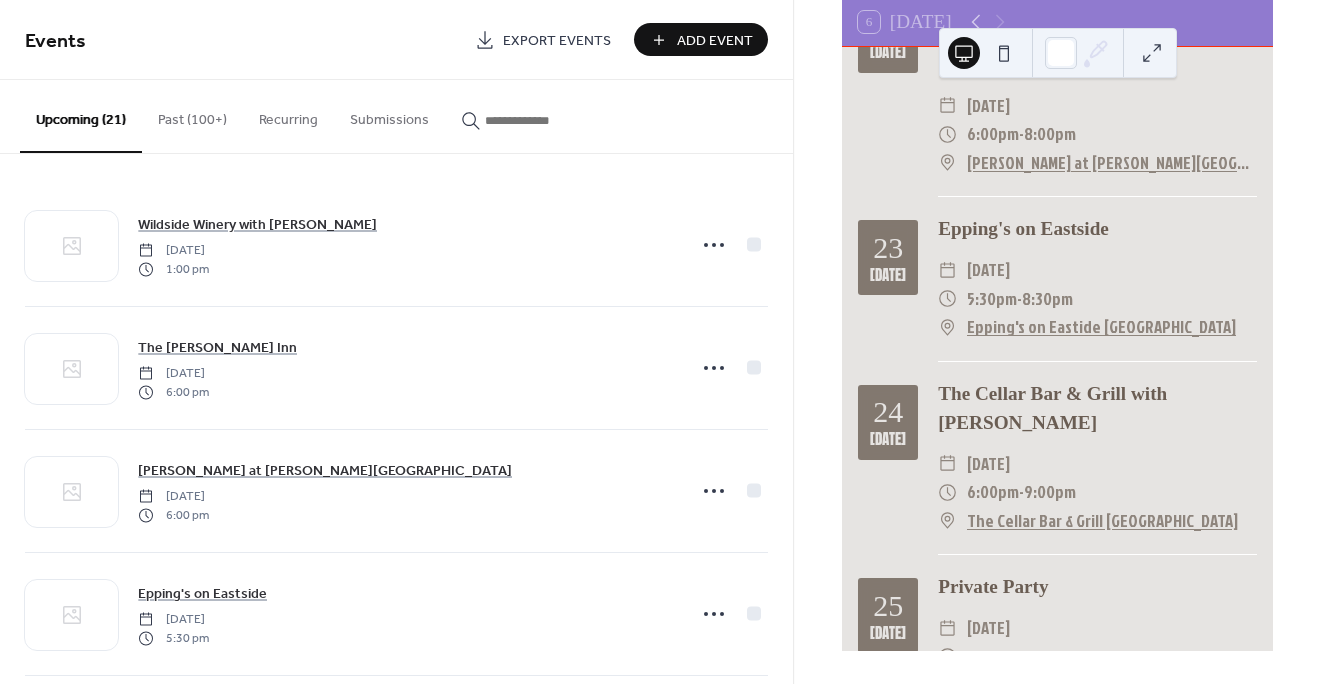 click on "Add Event" at bounding box center [715, 41] 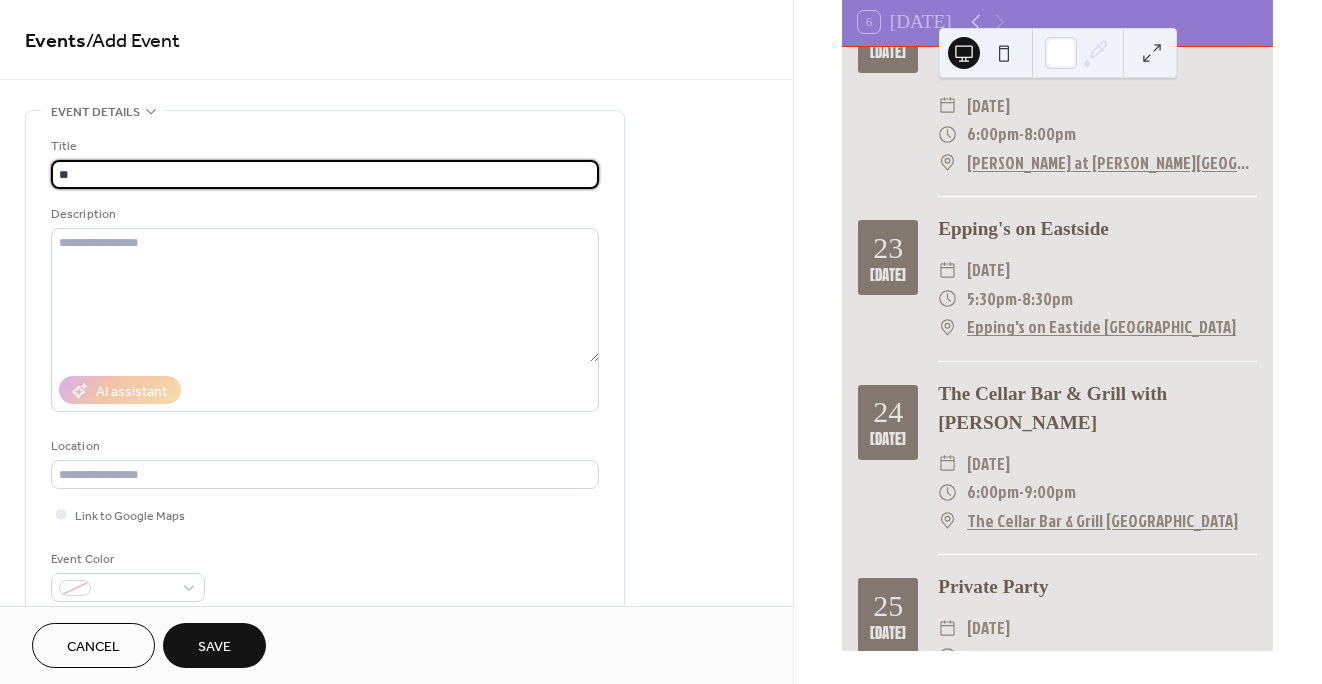 type on "*" 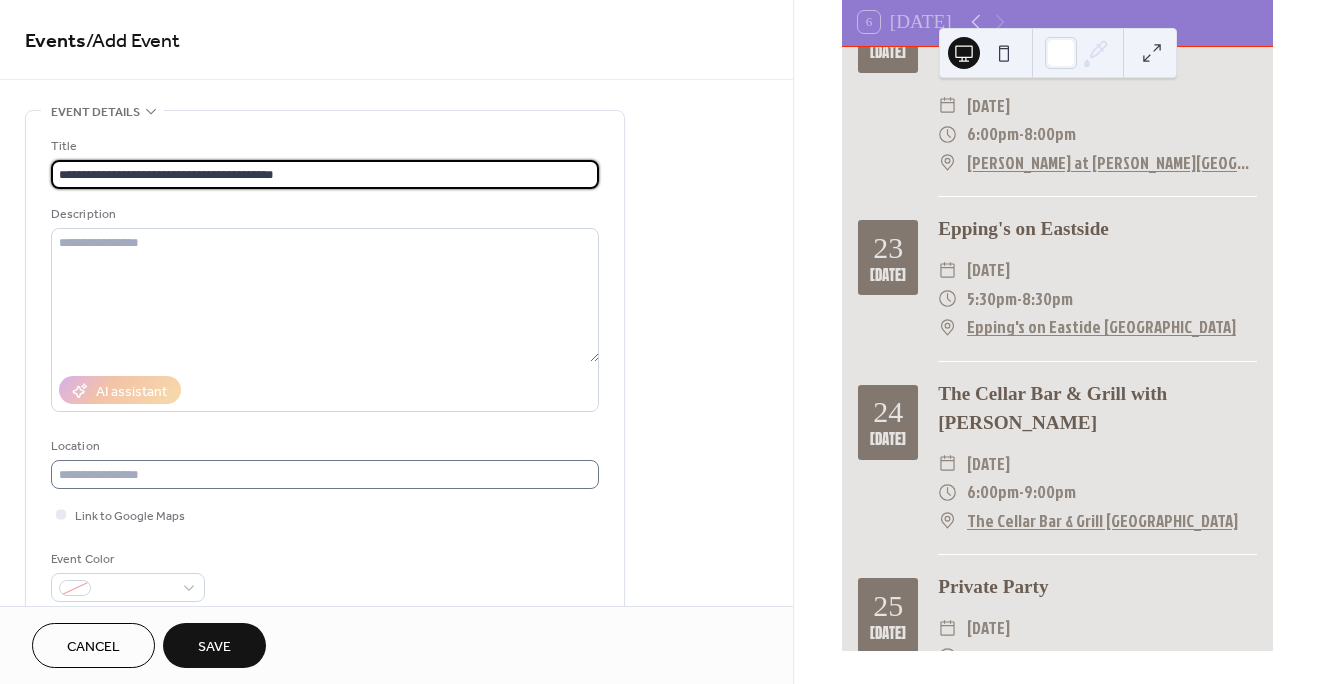 type on "**********" 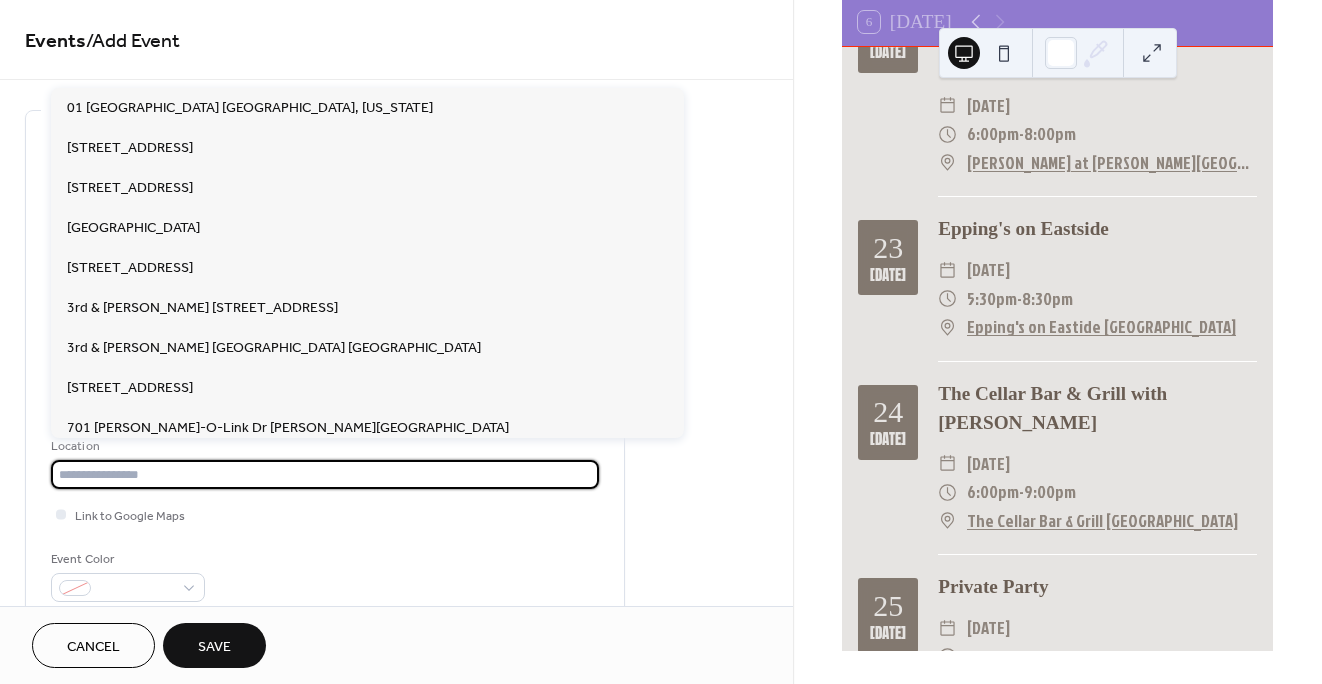 click at bounding box center (325, 474) 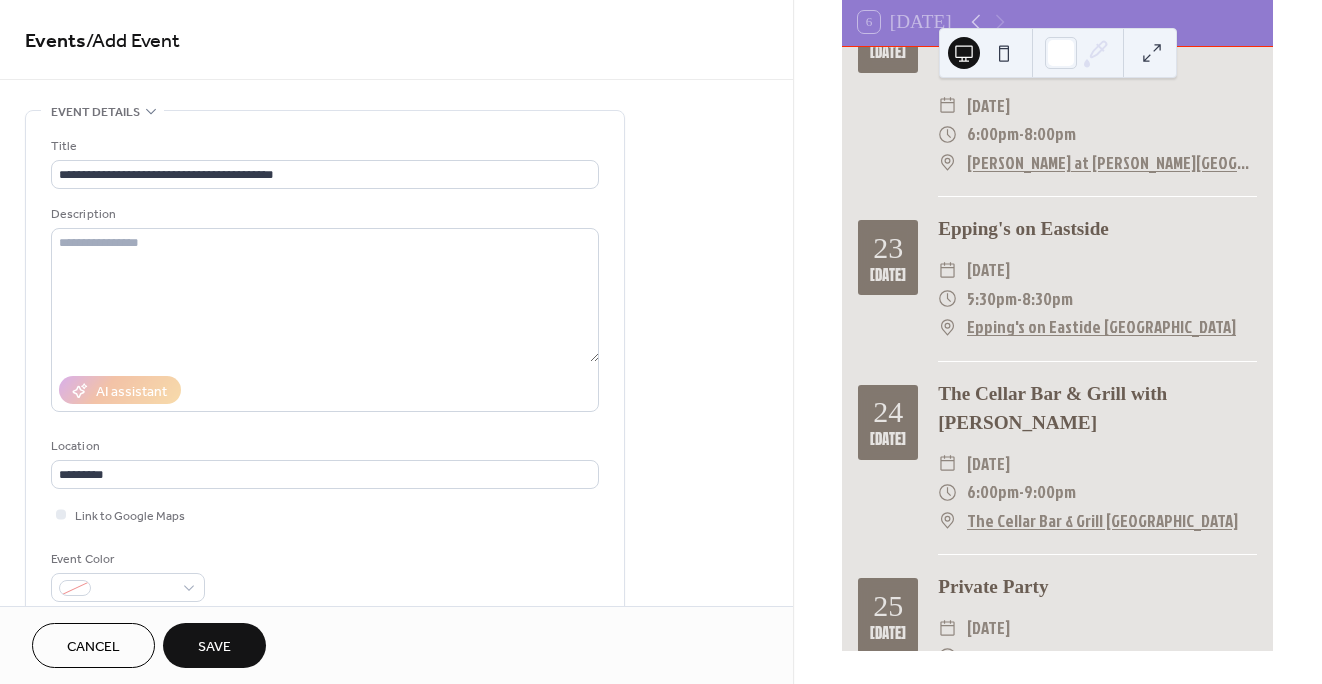 drag, startPoint x: 230, startPoint y: 473, endPoint x: 186, endPoint y: 121, distance: 354.73935 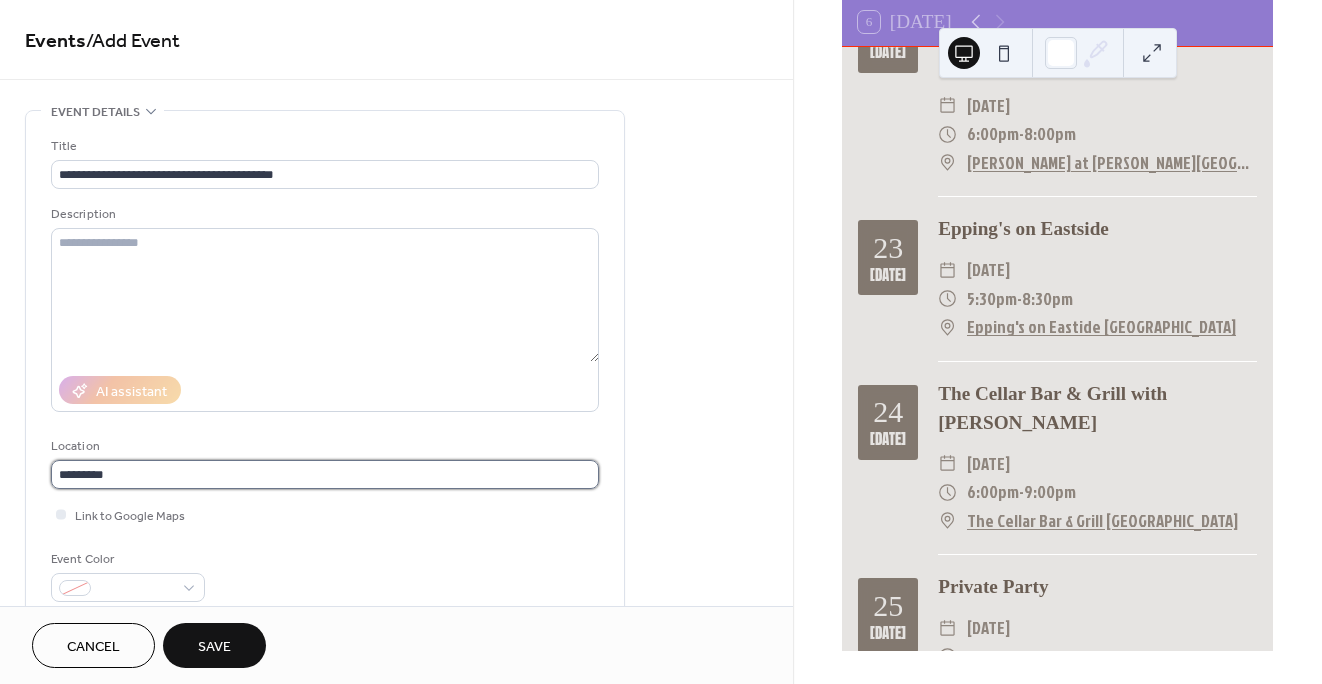click on "*********" at bounding box center (325, 474) 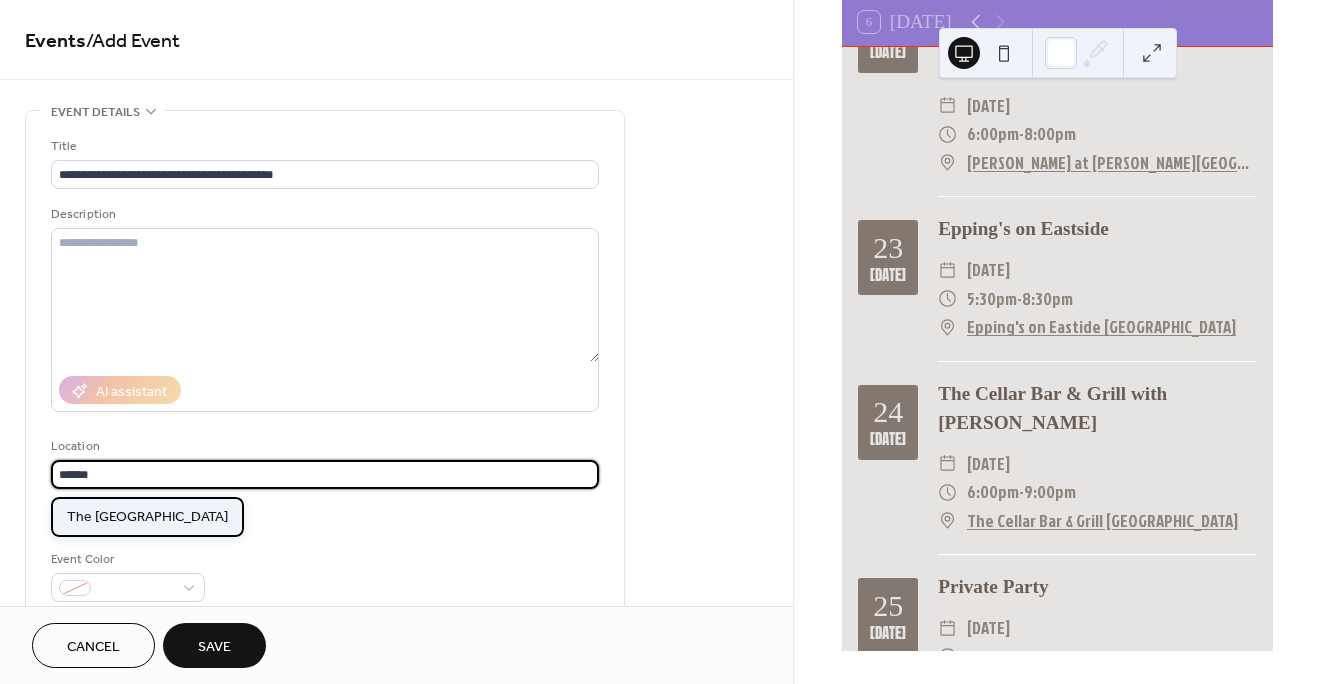 click on "The [GEOGRAPHIC_DATA]" at bounding box center [147, 517] 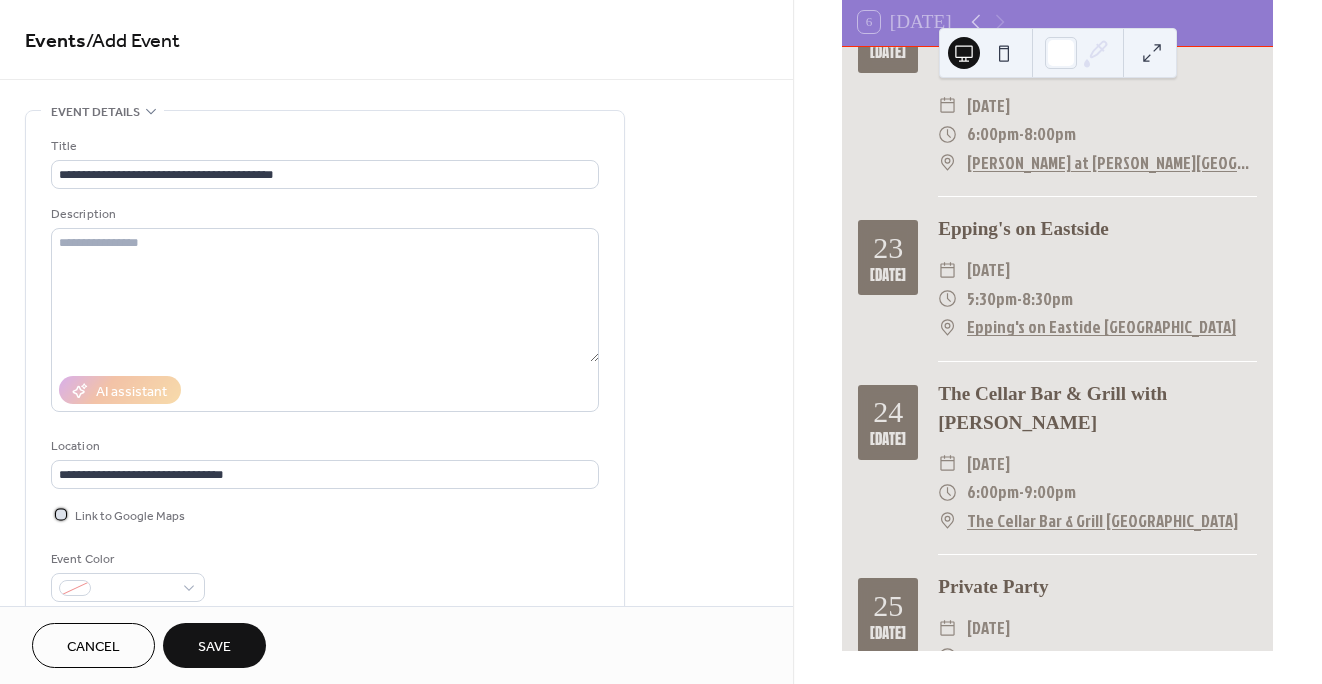 click at bounding box center [61, 514] 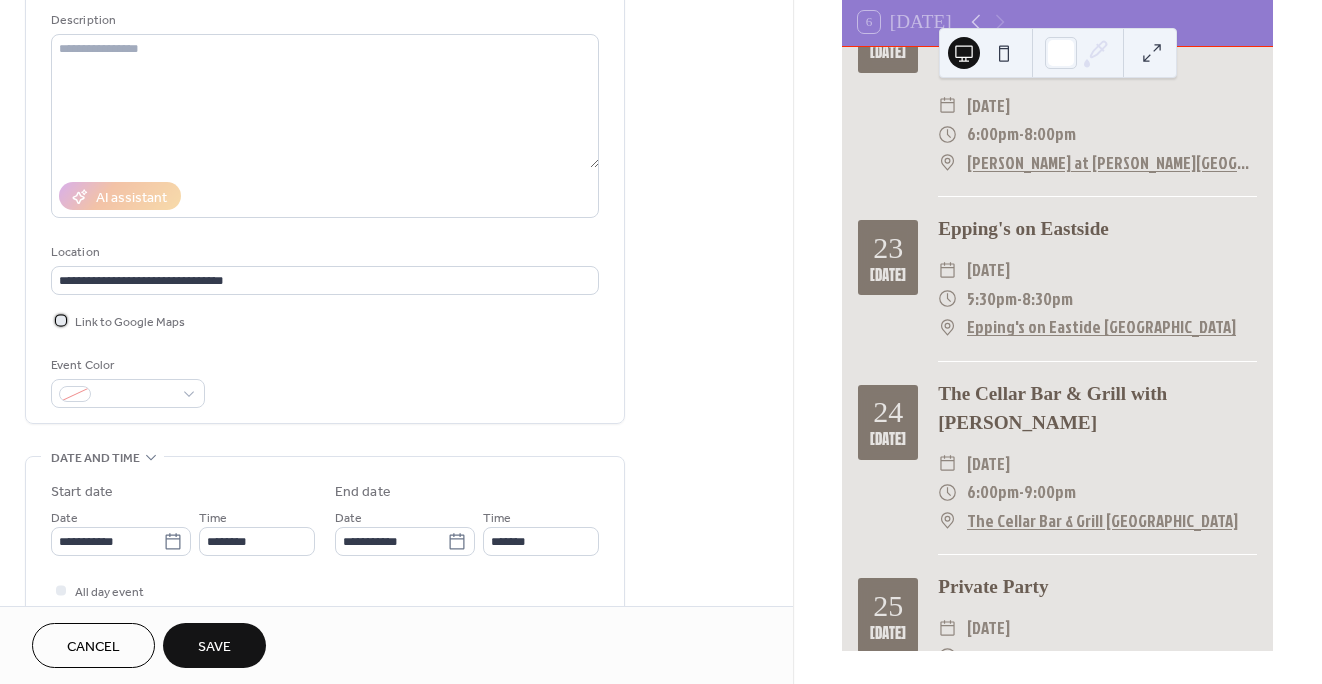 scroll, scrollTop: 198, scrollLeft: 0, axis: vertical 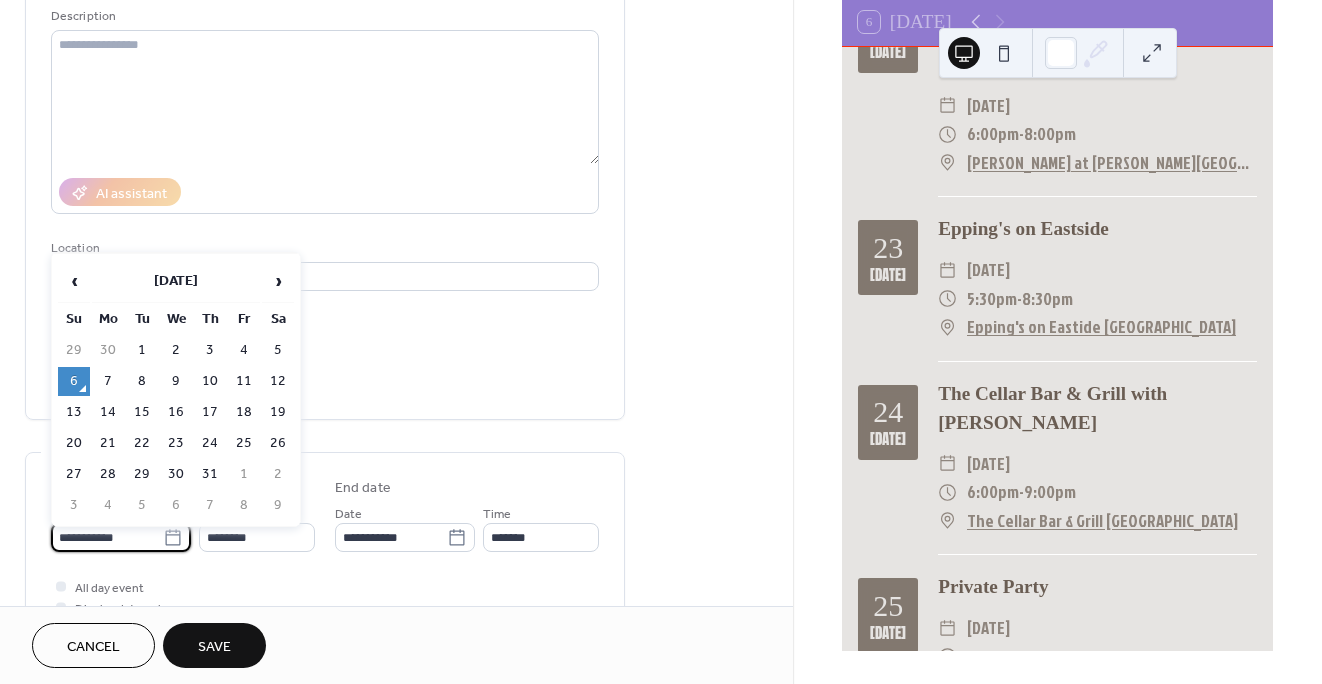 click on "**********" at bounding box center (107, 537) 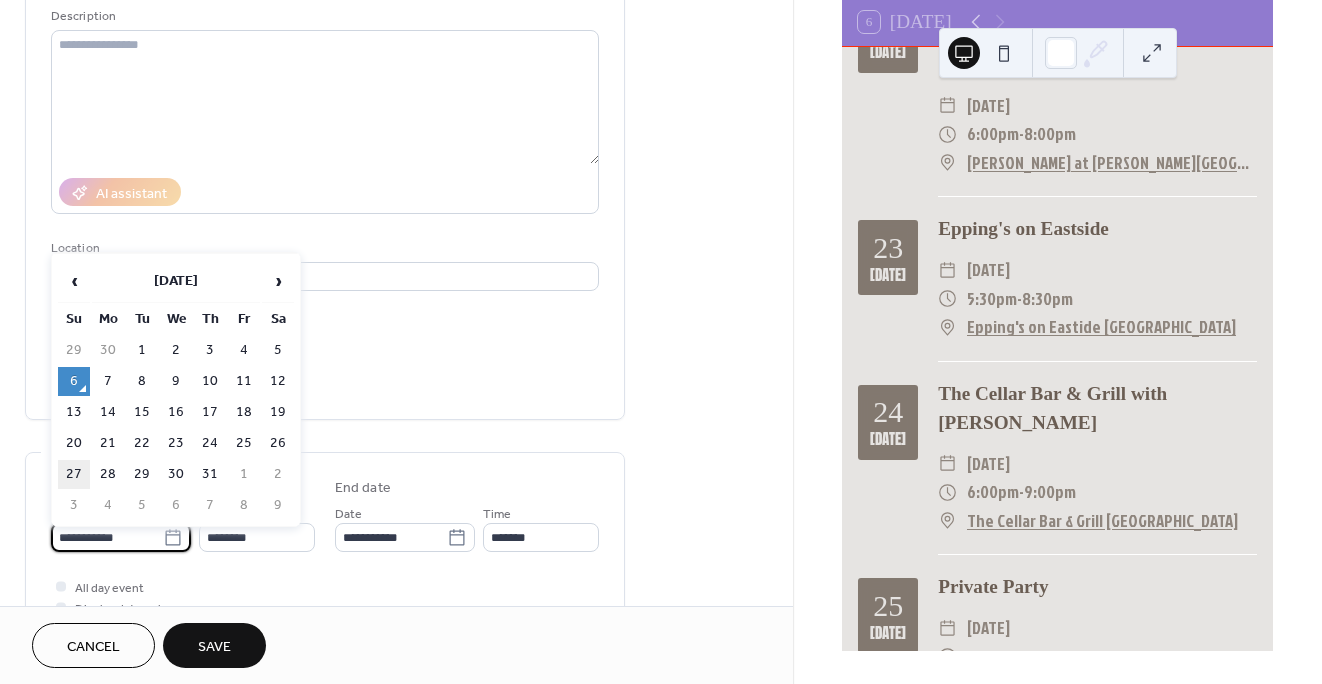 click on "27" at bounding box center [74, 474] 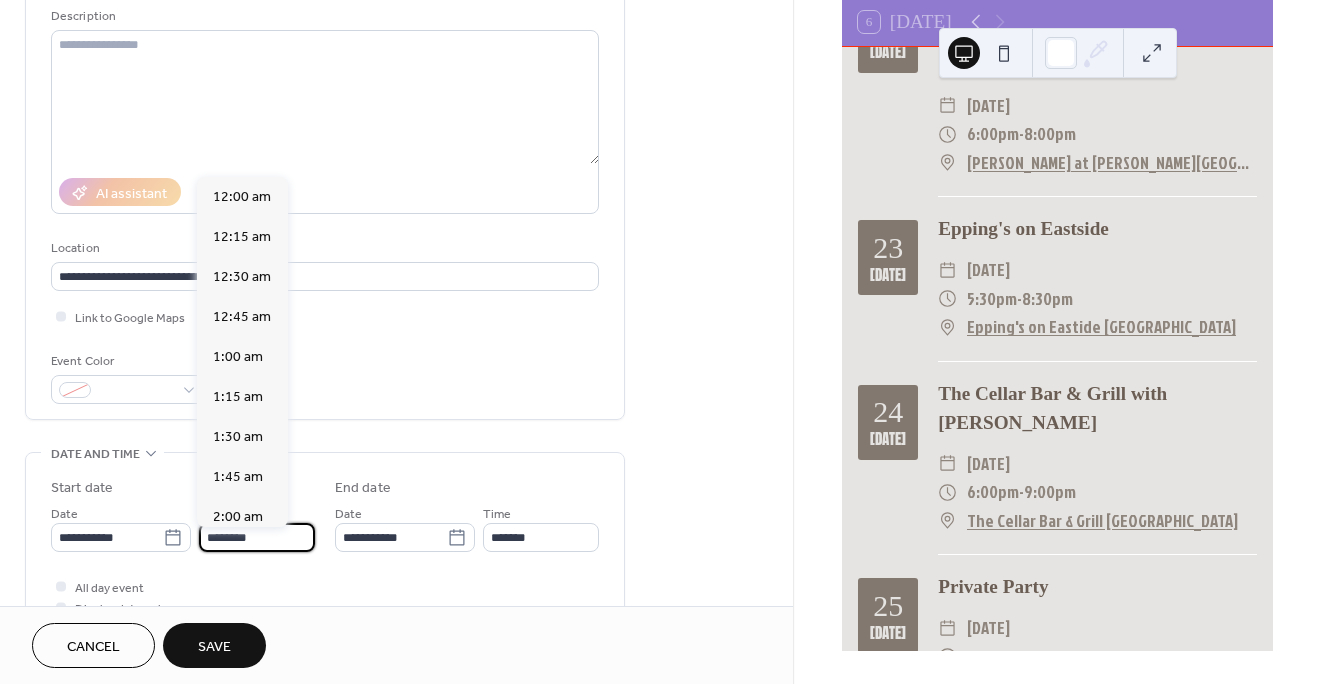 click on "********" at bounding box center [257, 537] 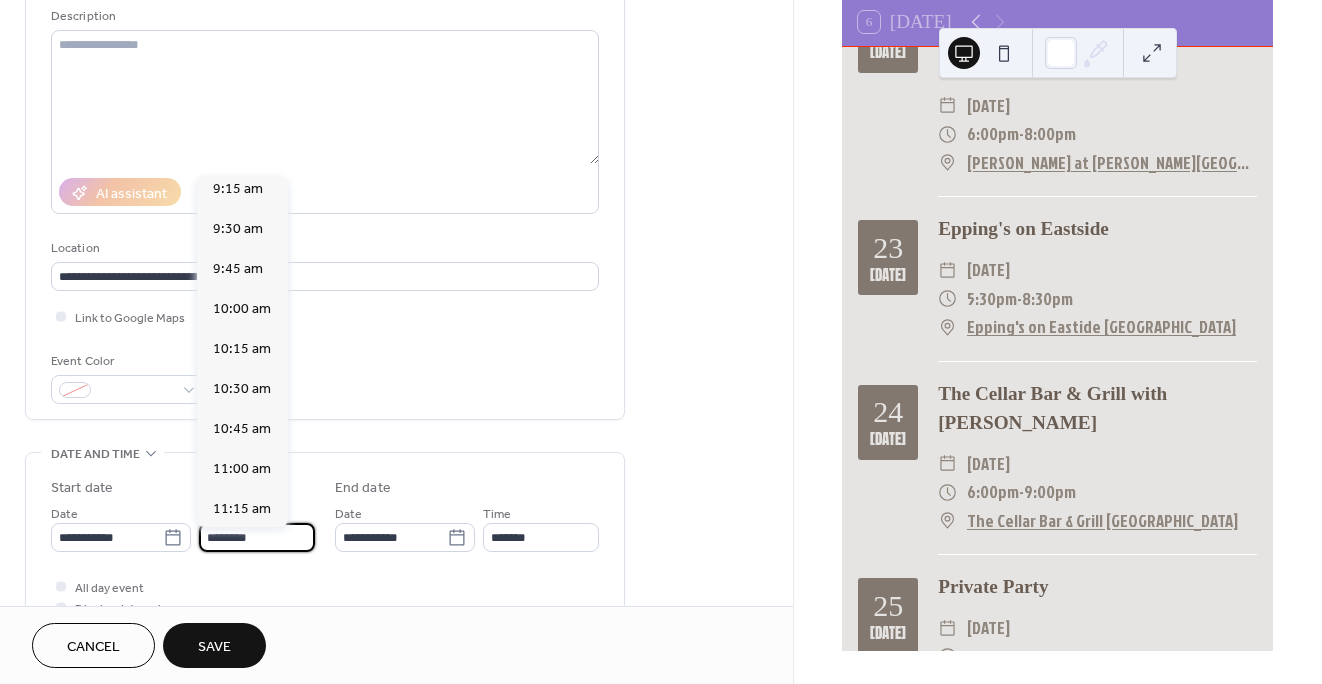 scroll, scrollTop: 1483, scrollLeft: 0, axis: vertical 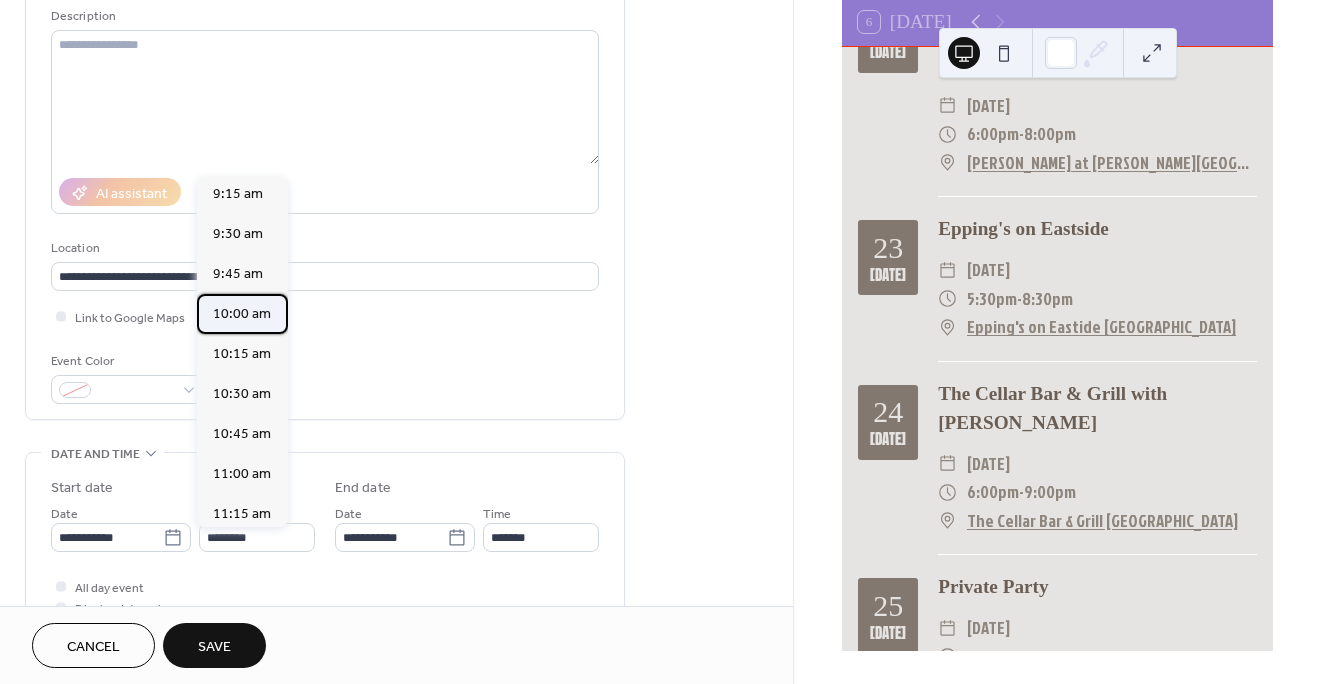 click on "10:00 am" at bounding box center [242, 314] 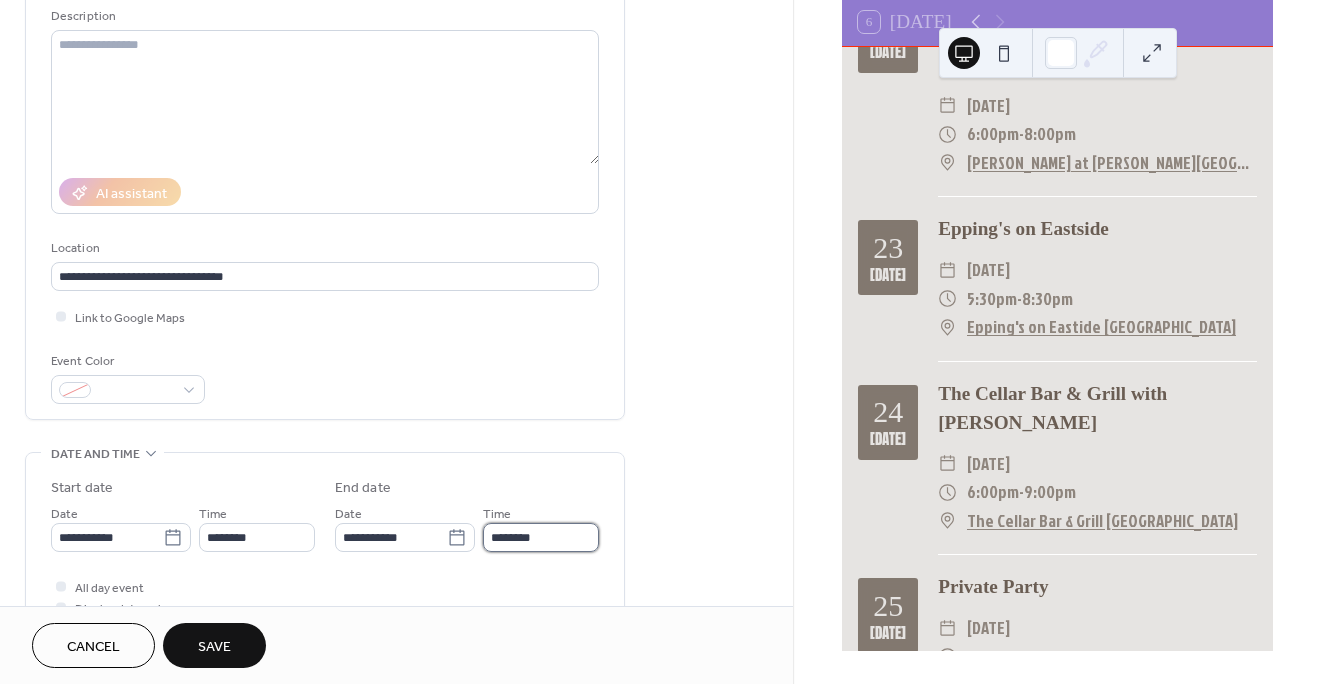 click on "********" at bounding box center [541, 537] 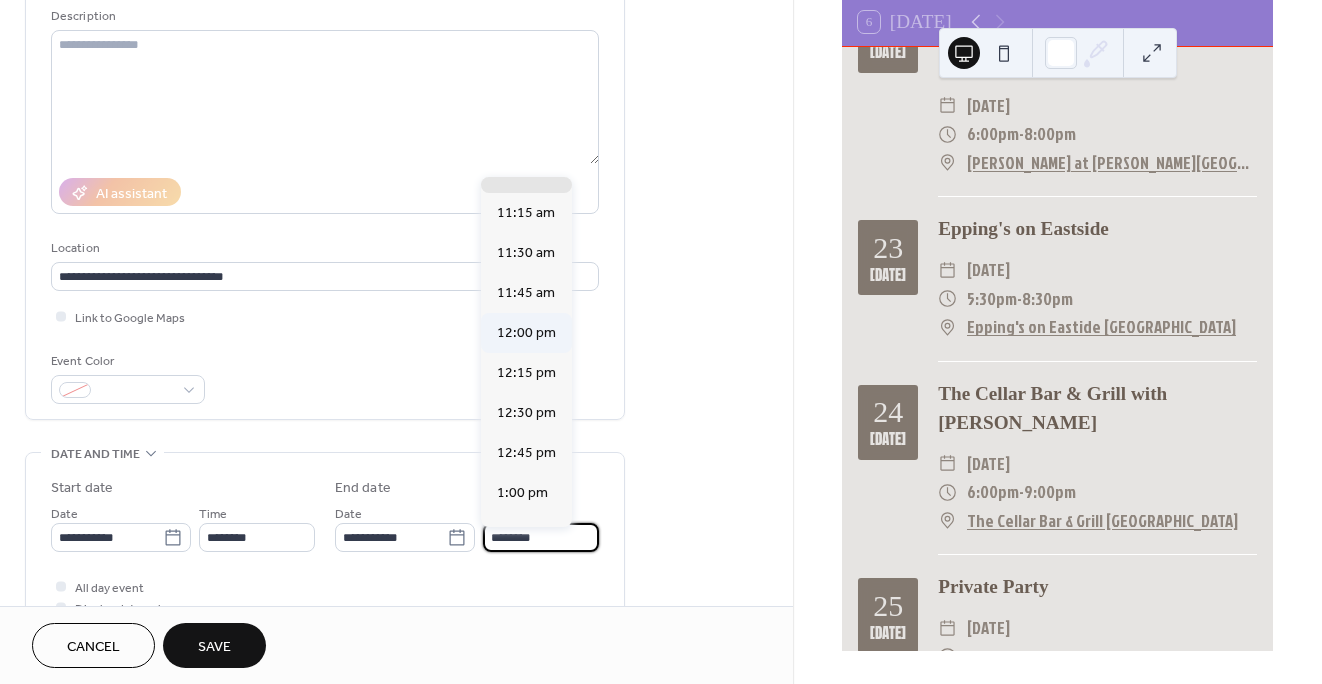 scroll, scrollTop: 157, scrollLeft: 0, axis: vertical 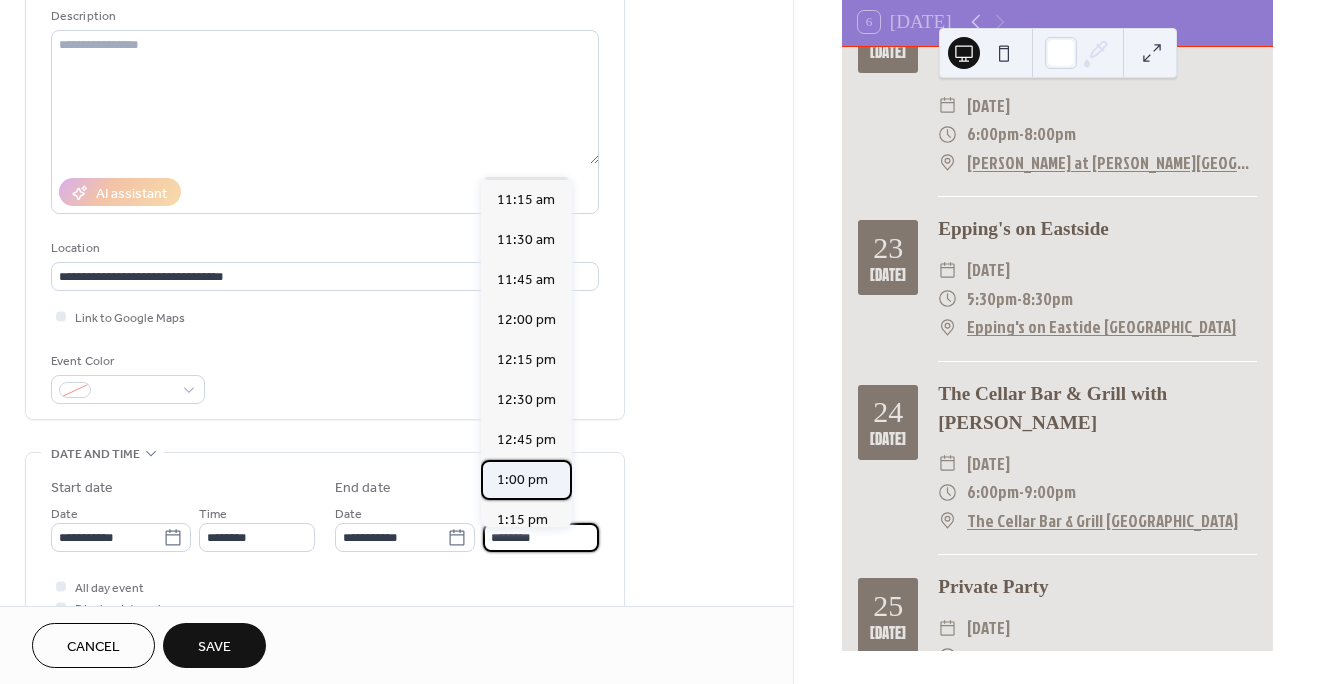 click on "1:00 pm" at bounding box center (522, 480) 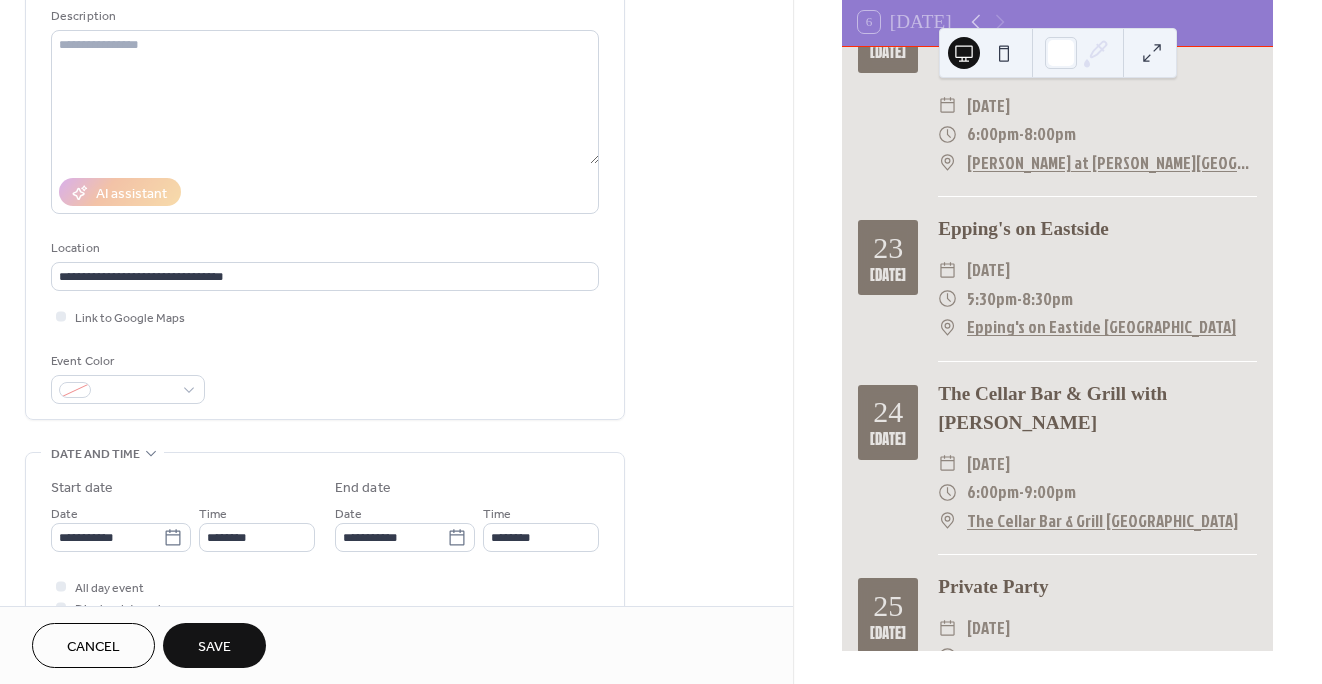 type on "*******" 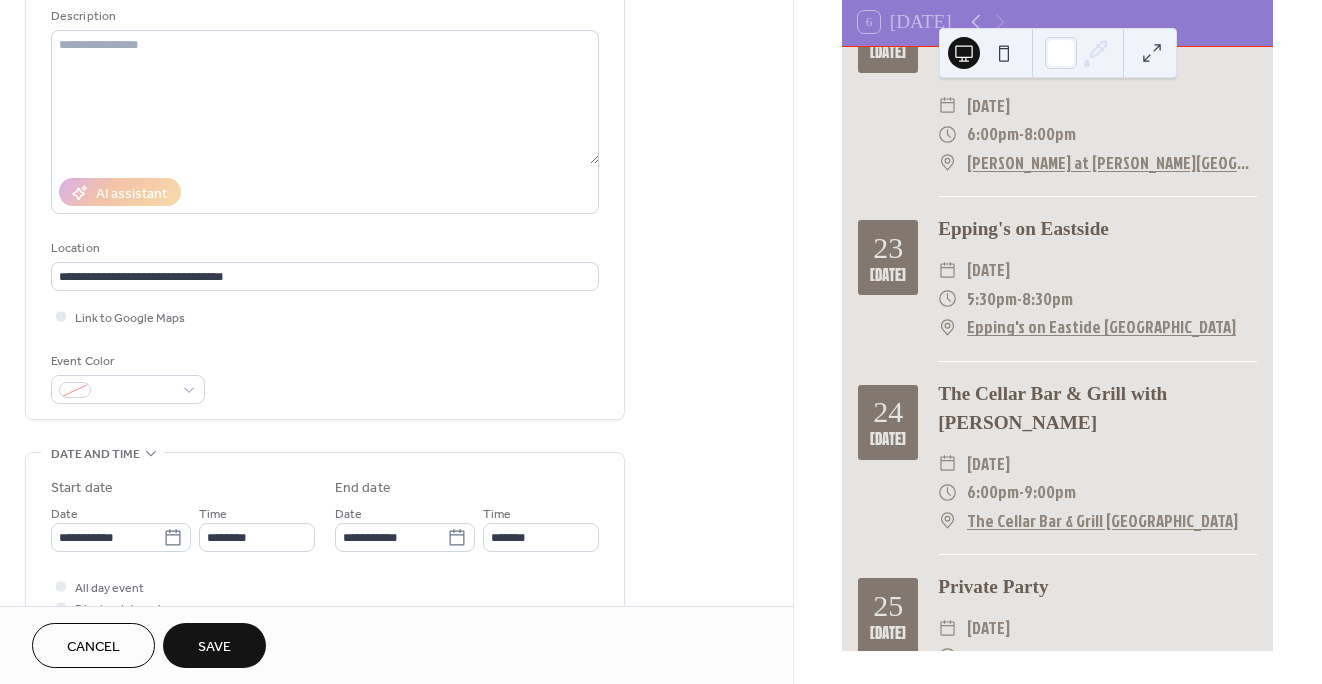 click on "Save" at bounding box center (214, 647) 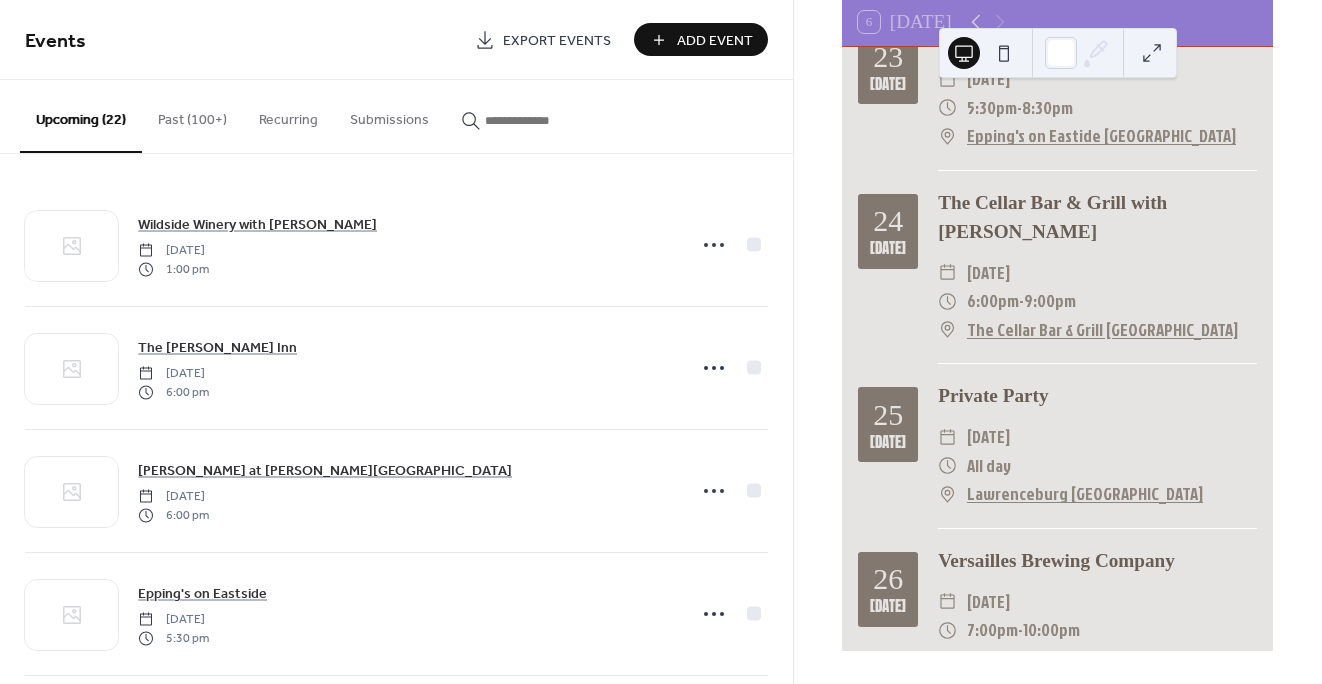 scroll, scrollTop: 3091, scrollLeft: 0, axis: vertical 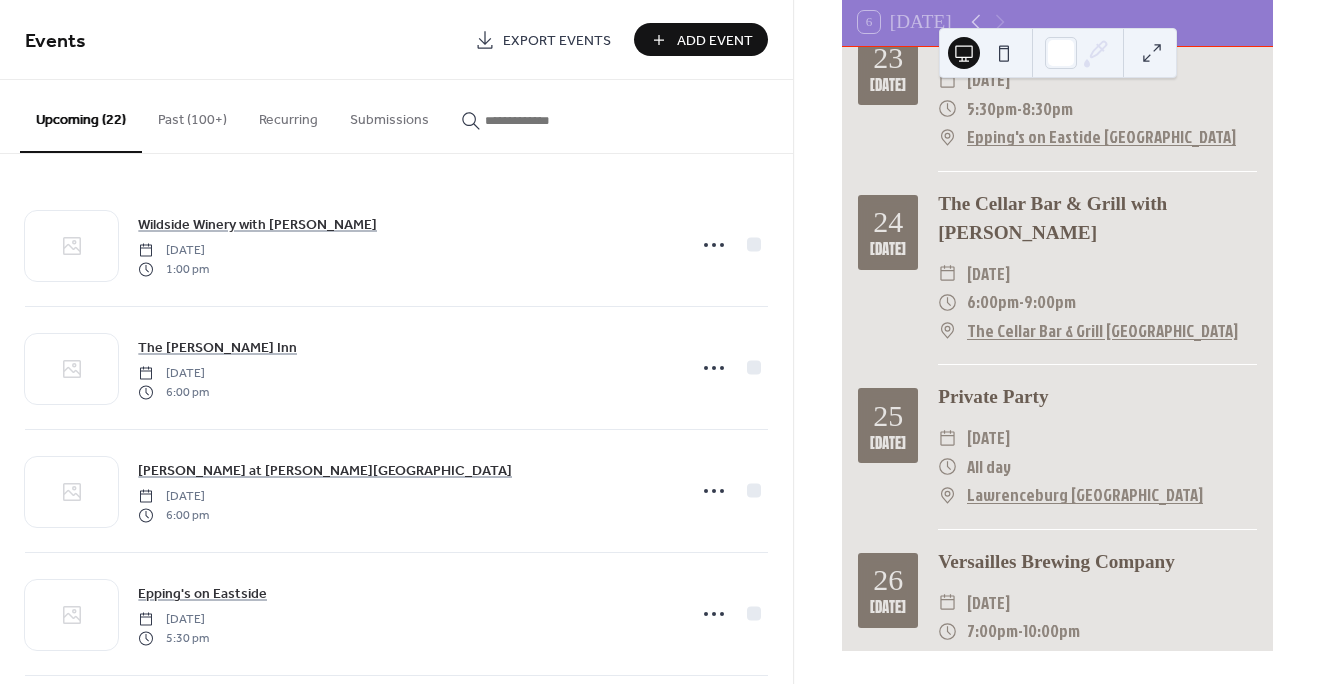 click on "Add Event" at bounding box center (715, 41) 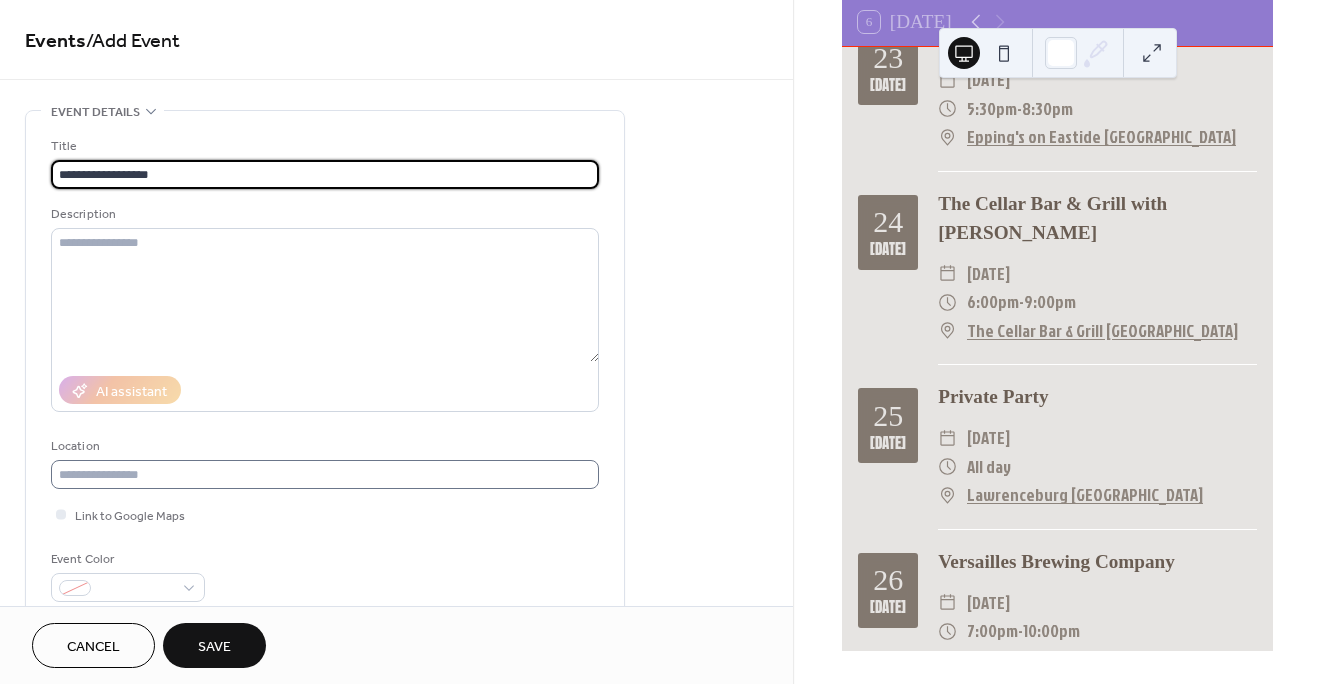 type on "**********" 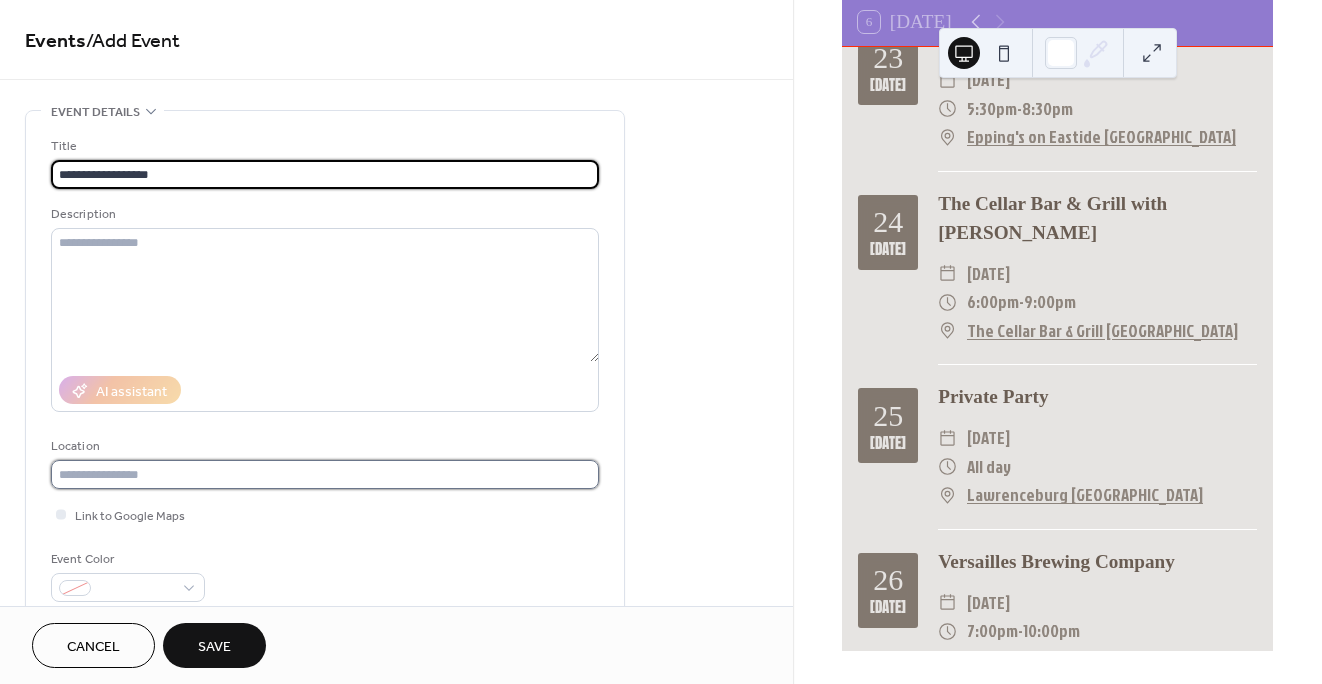 click at bounding box center (325, 474) 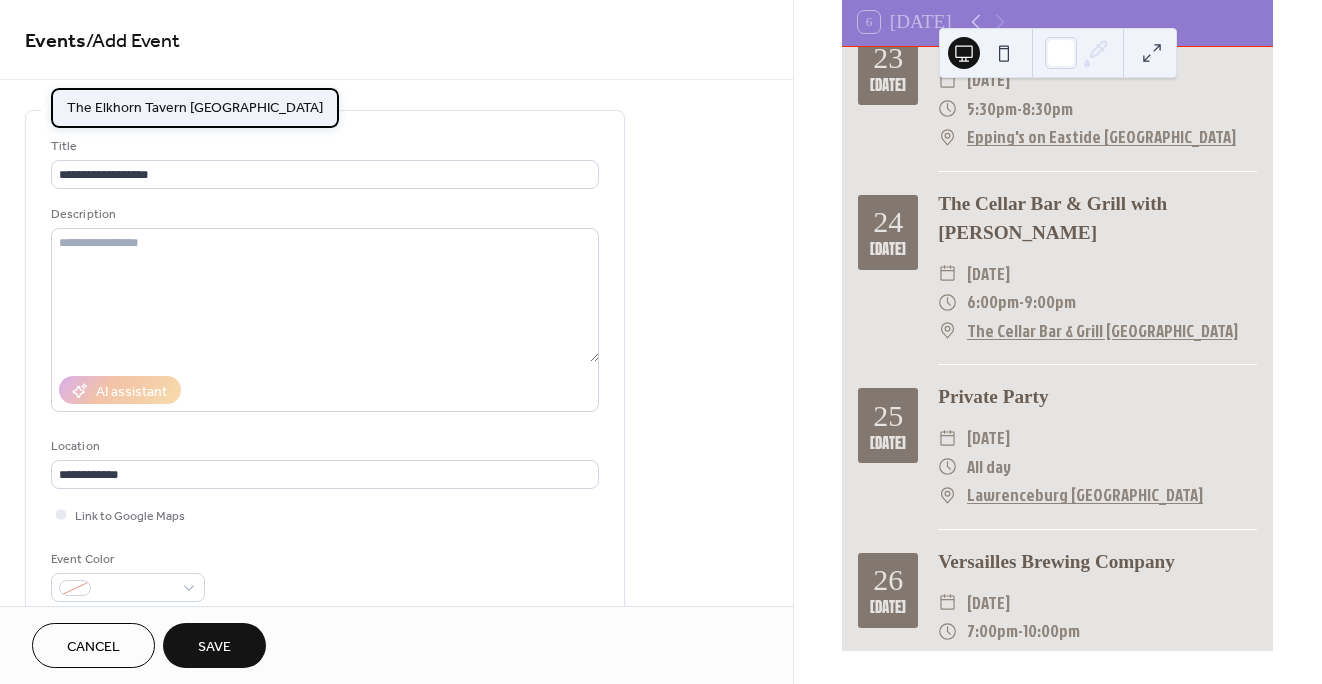 click on "The Elkhorn Tavern [GEOGRAPHIC_DATA]" at bounding box center (195, 108) 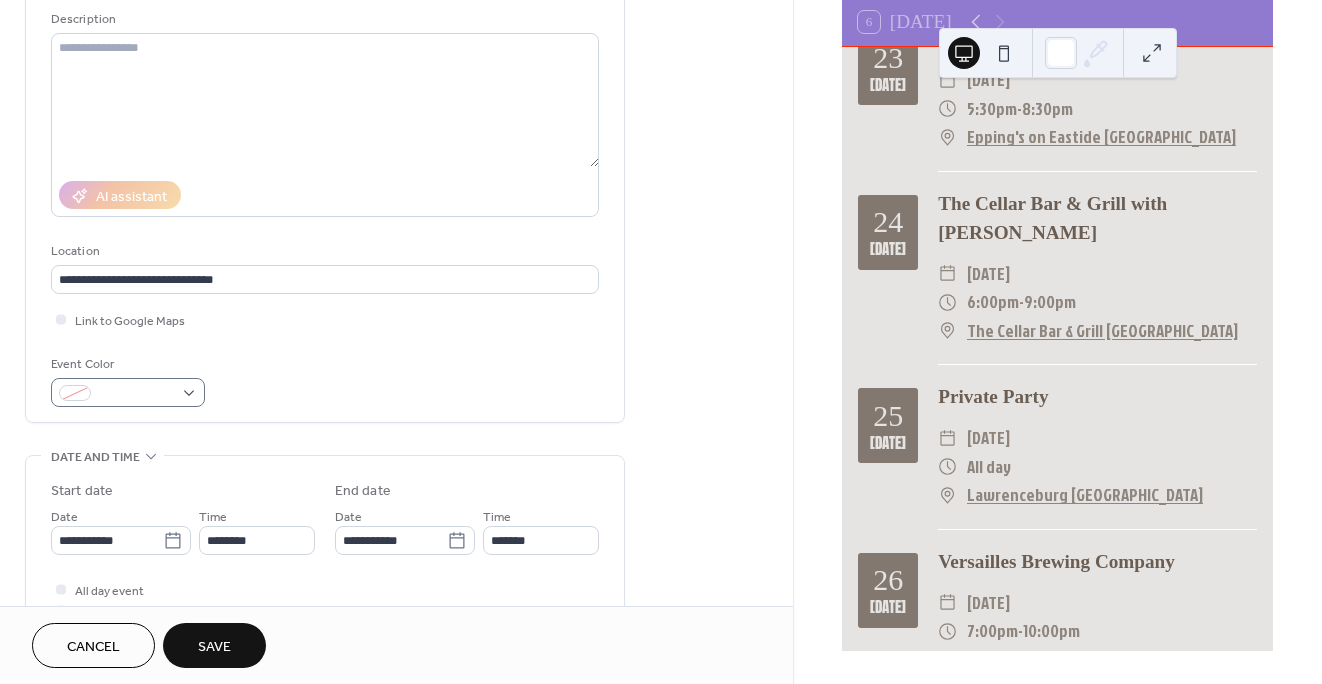 scroll, scrollTop: 209, scrollLeft: 0, axis: vertical 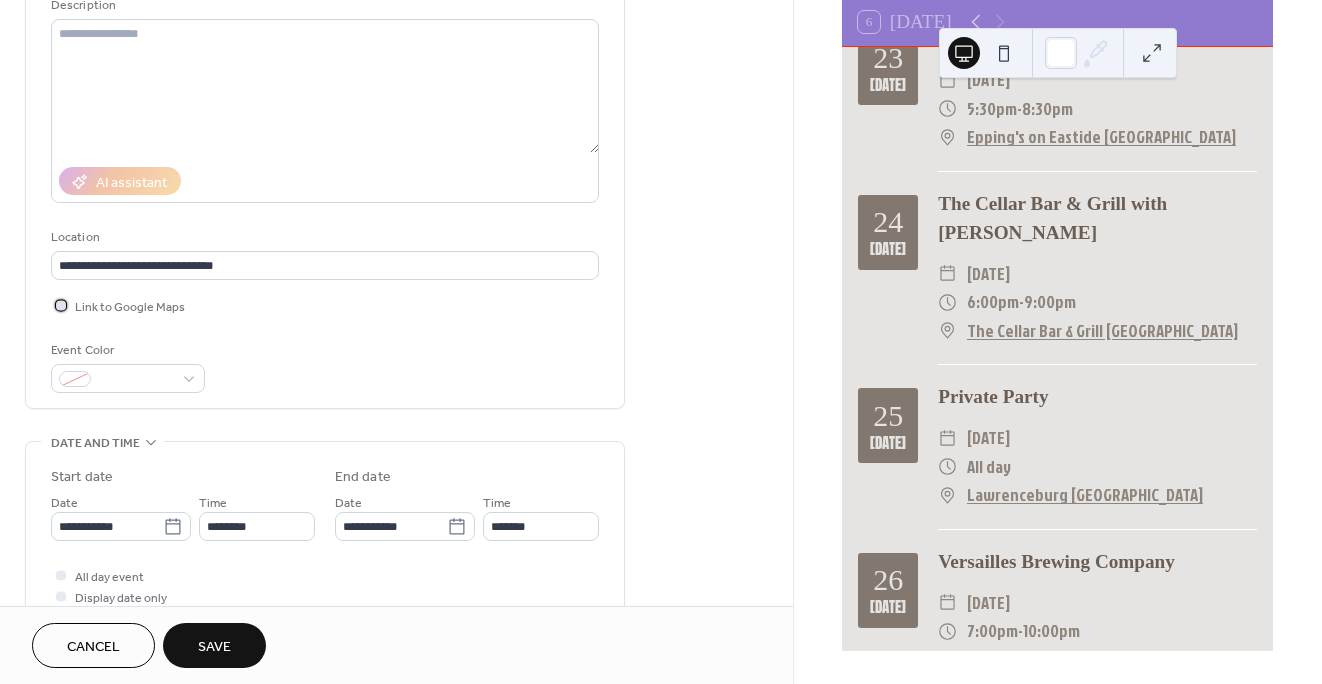 click at bounding box center (61, 305) 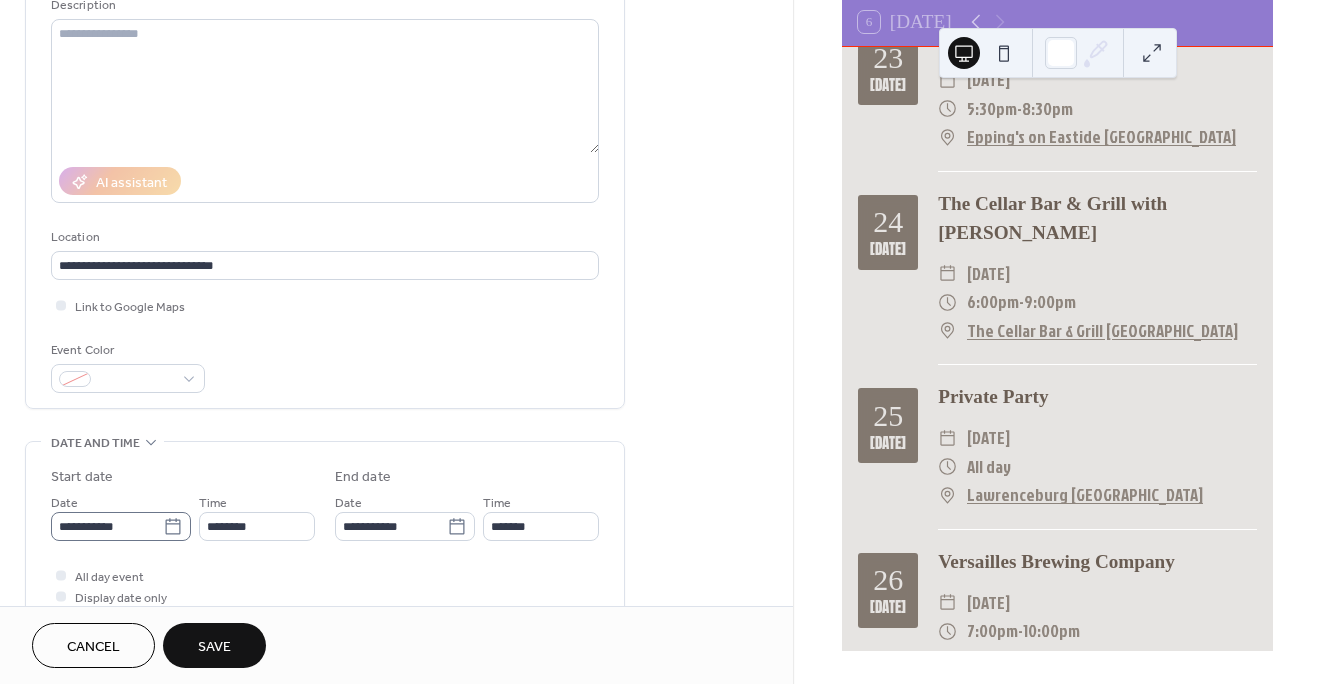 click 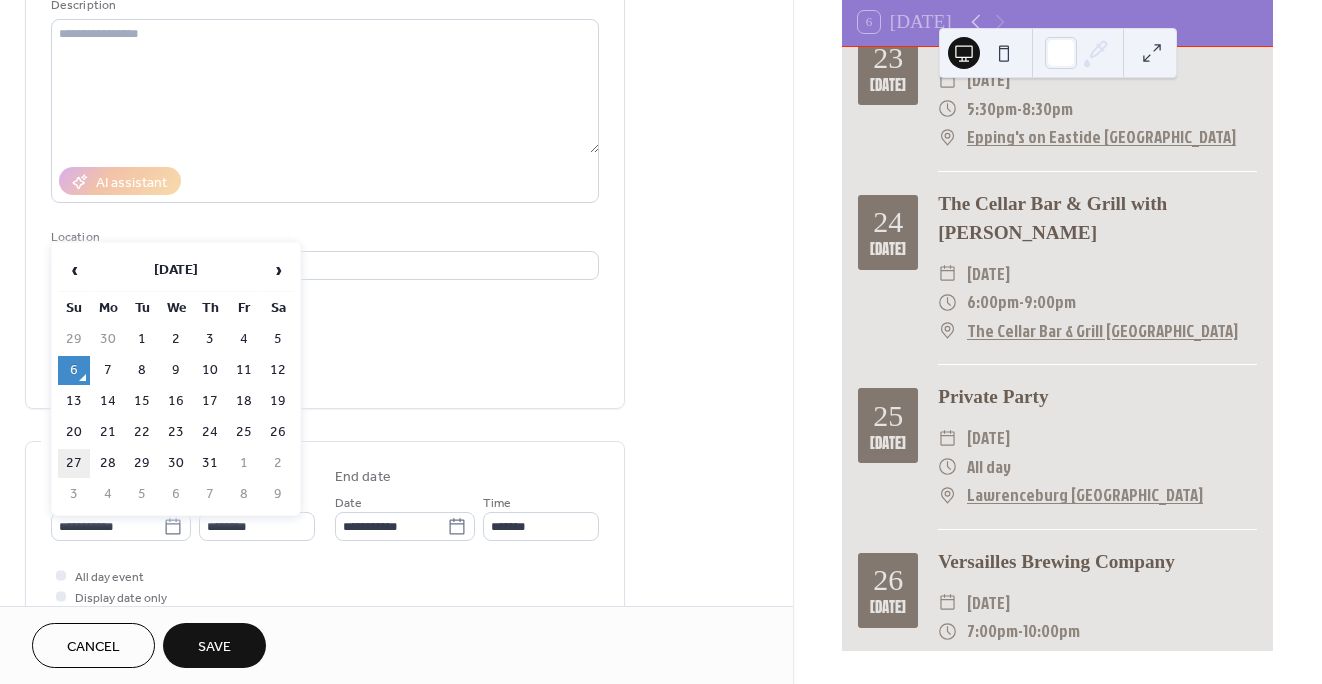 click on "27" at bounding box center (74, 463) 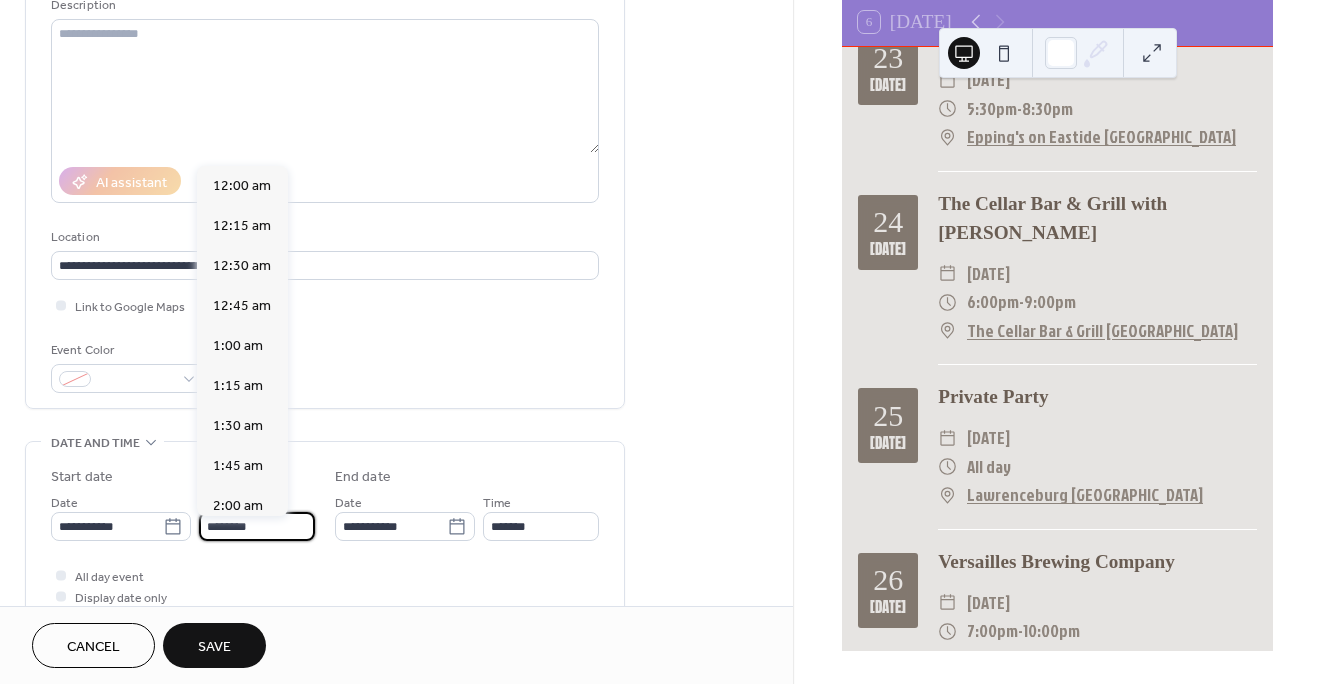 click on "********" at bounding box center (257, 526) 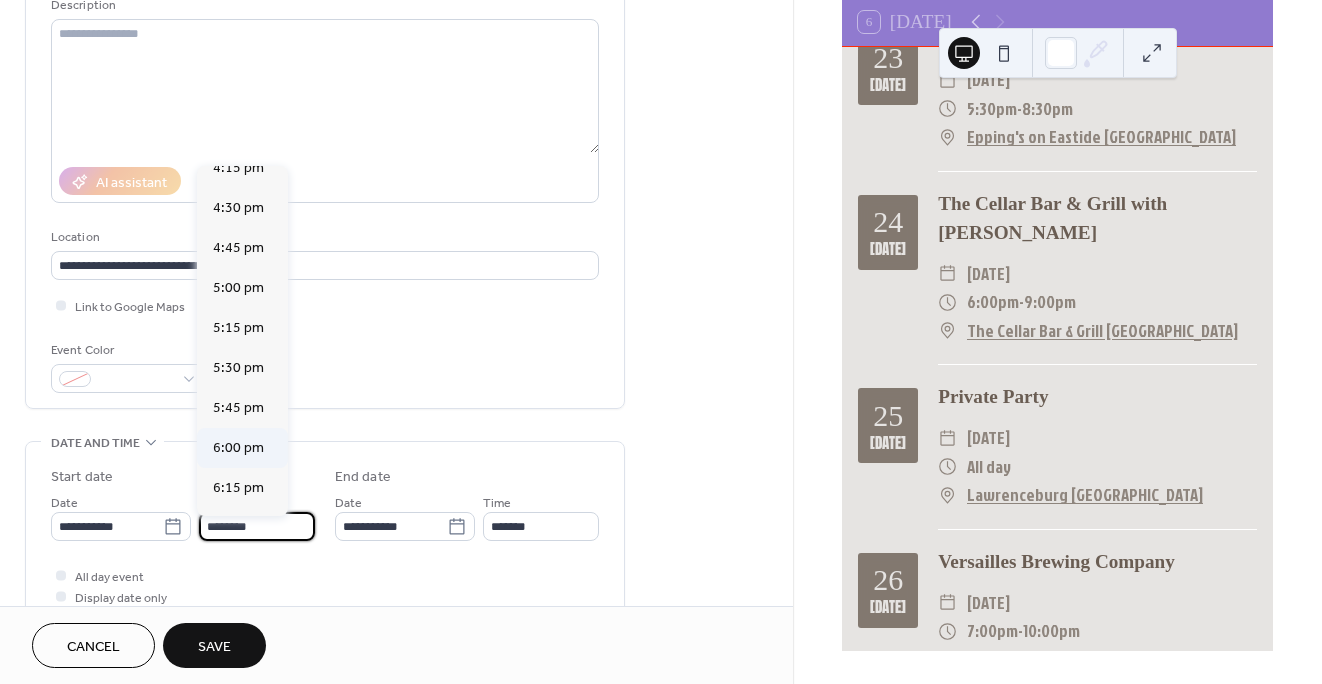 scroll, scrollTop: 2616, scrollLeft: 0, axis: vertical 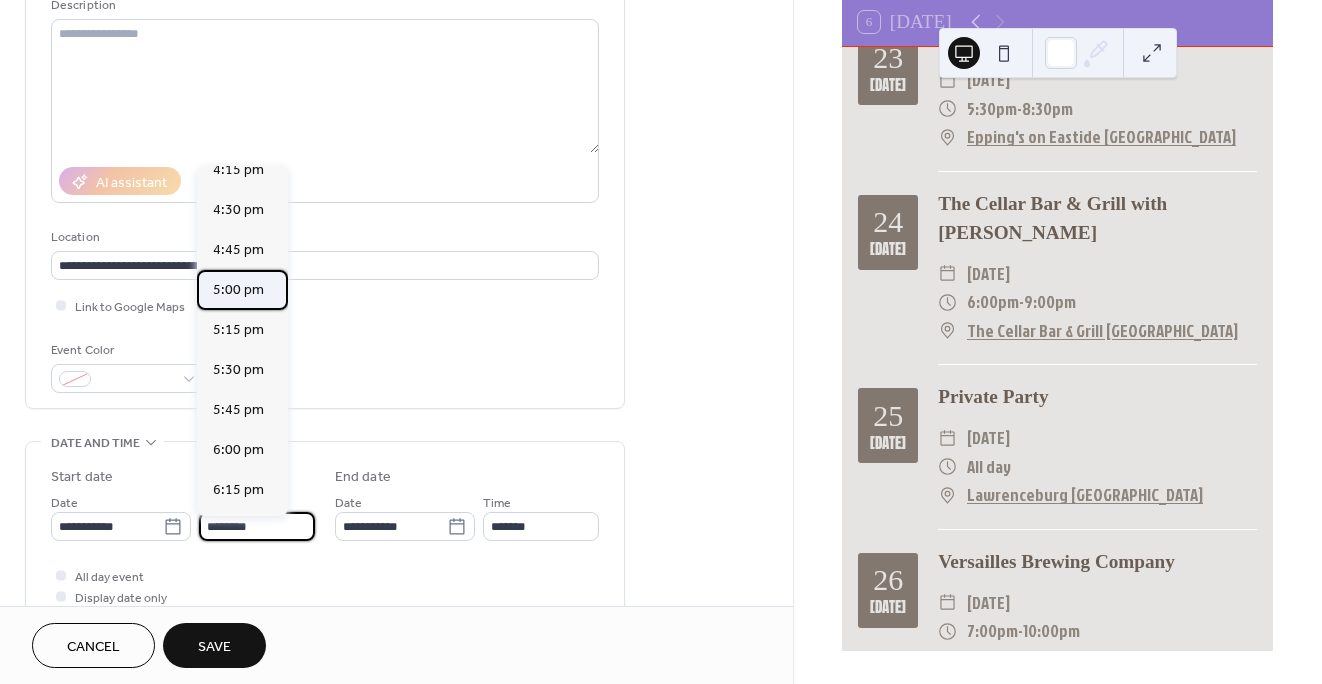 click on "5:00 pm" at bounding box center (238, 290) 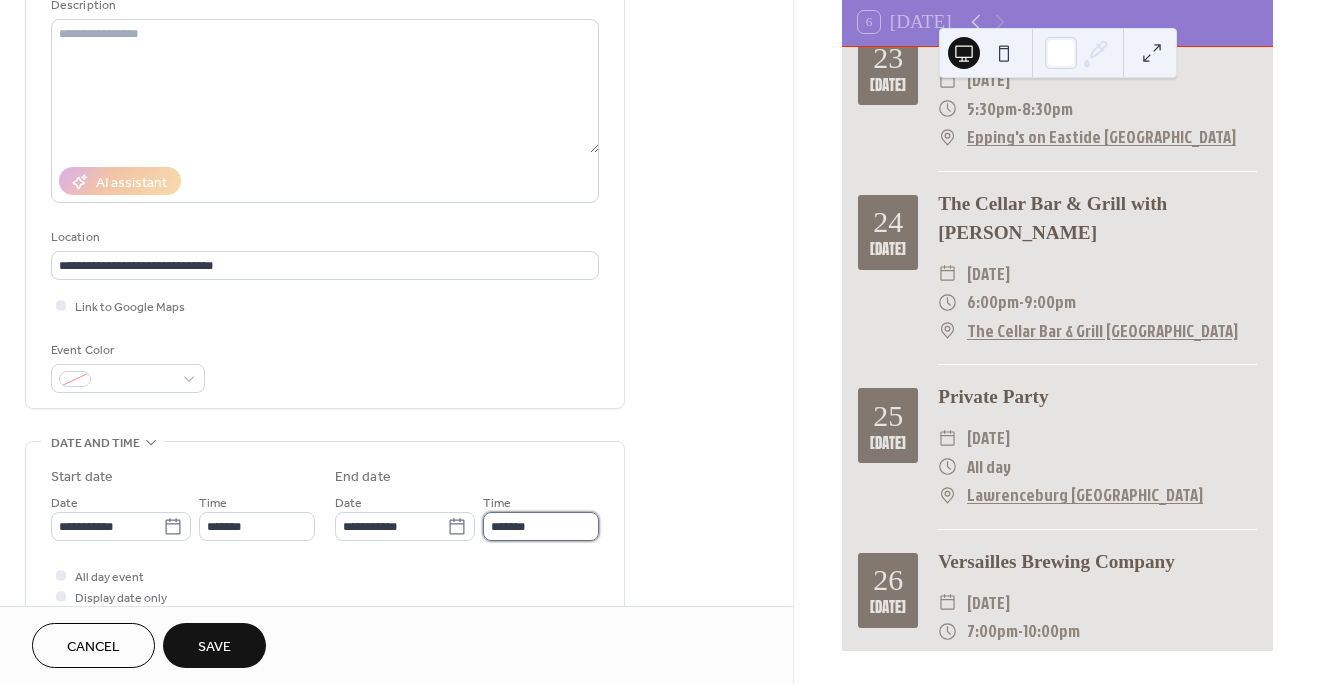 click on "*******" at bounding box center (541, 526) 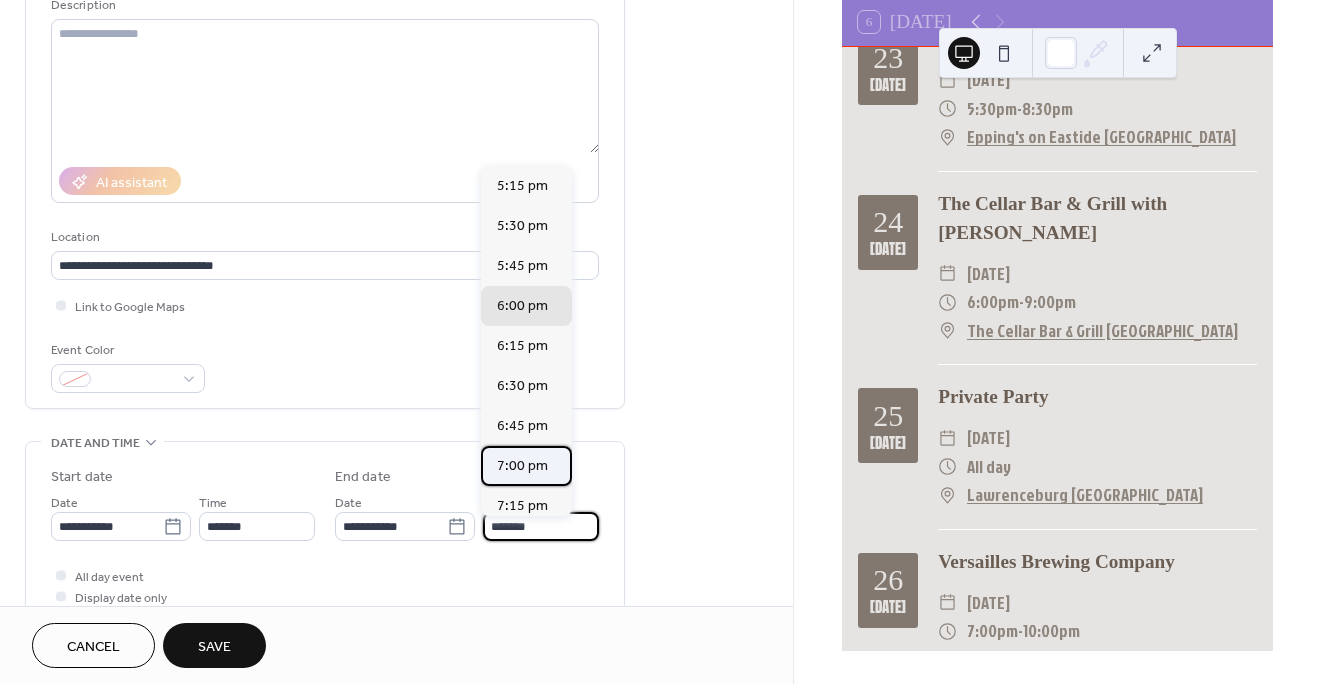 click on "7:00 pm" at bounding box center (522, 466) 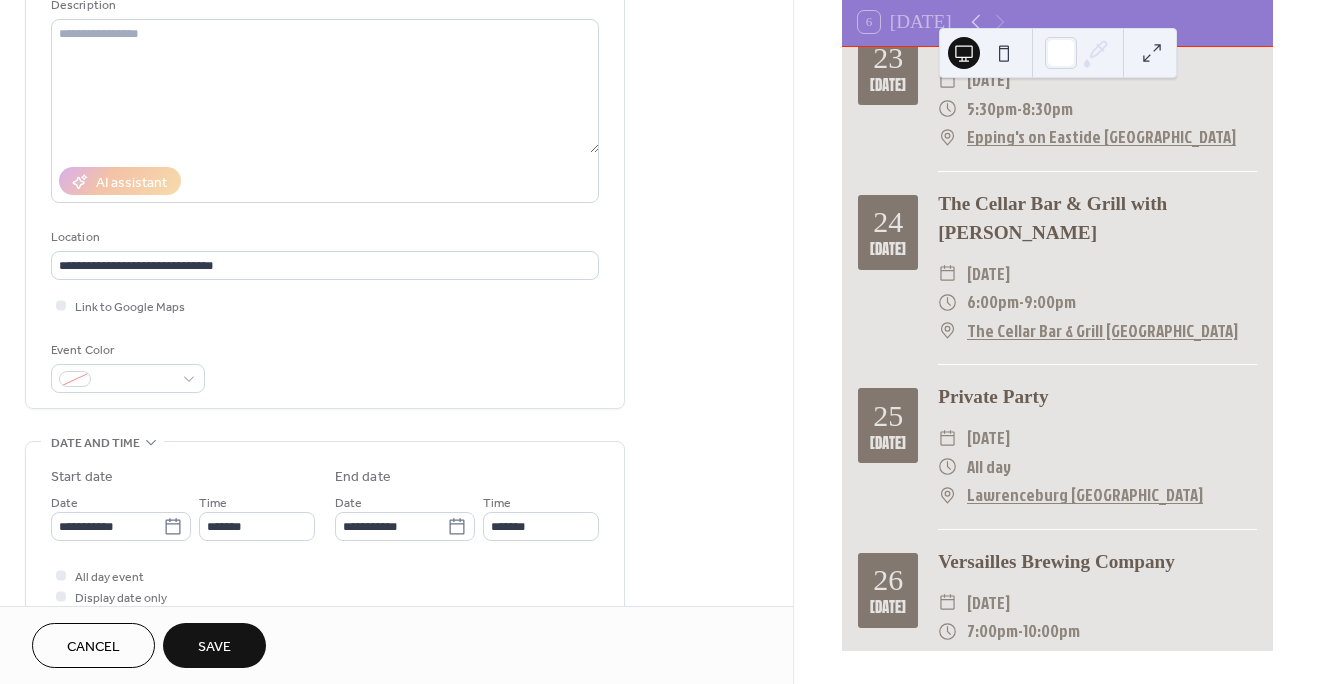 click on "Save" at bounding box center (214, 647) 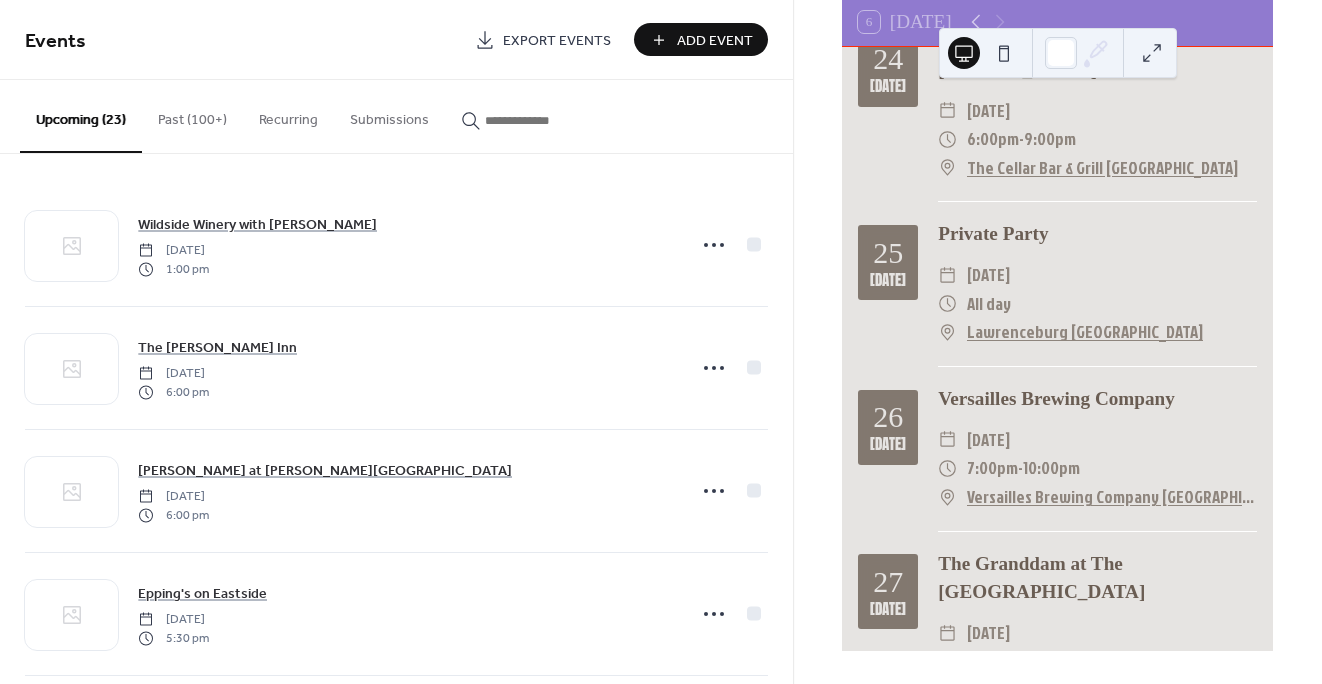 scroll, scrollTop: 3253, scrollLeft: 0, axis: vertical 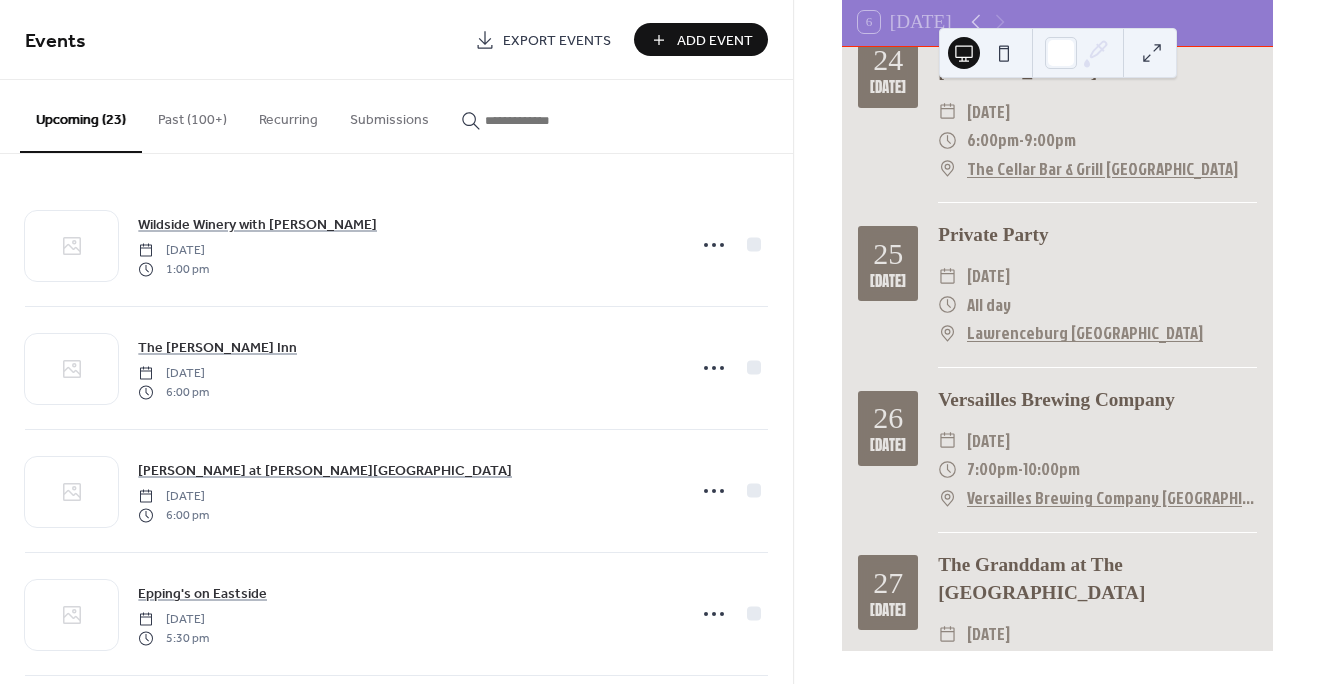 click on "Add Event" at bounding box center (715, 41) 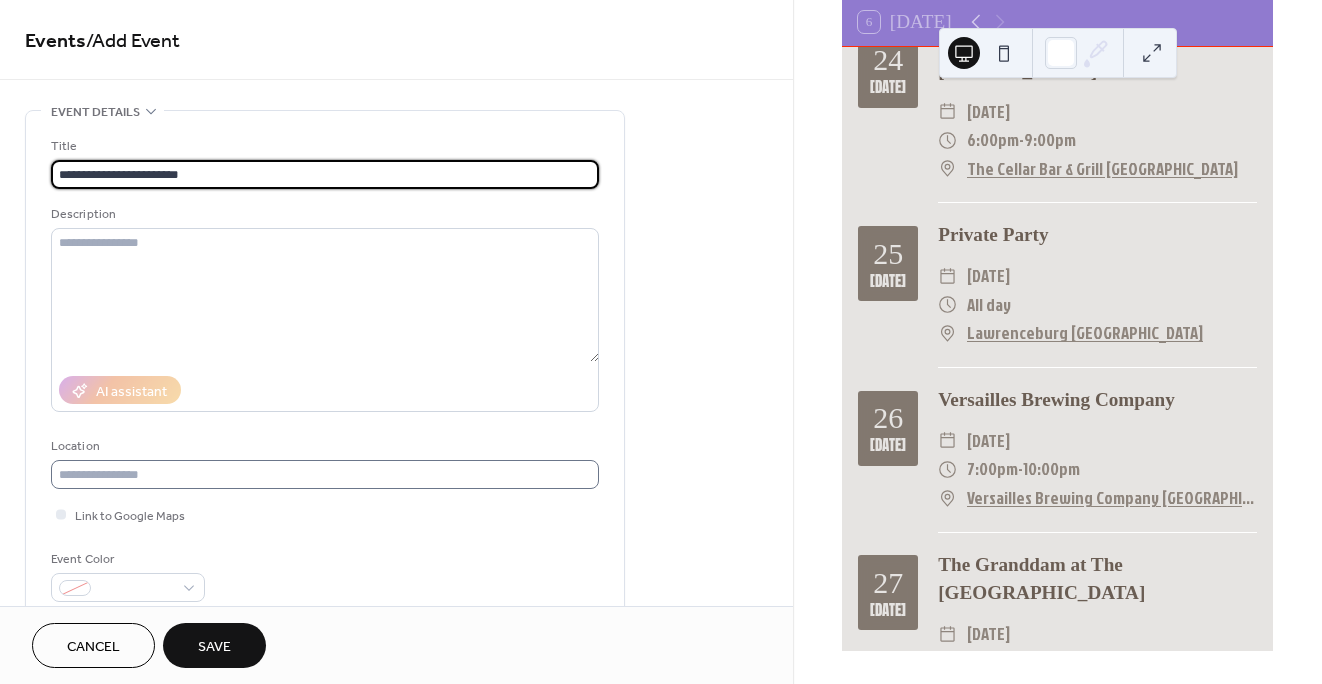 type on "**********" 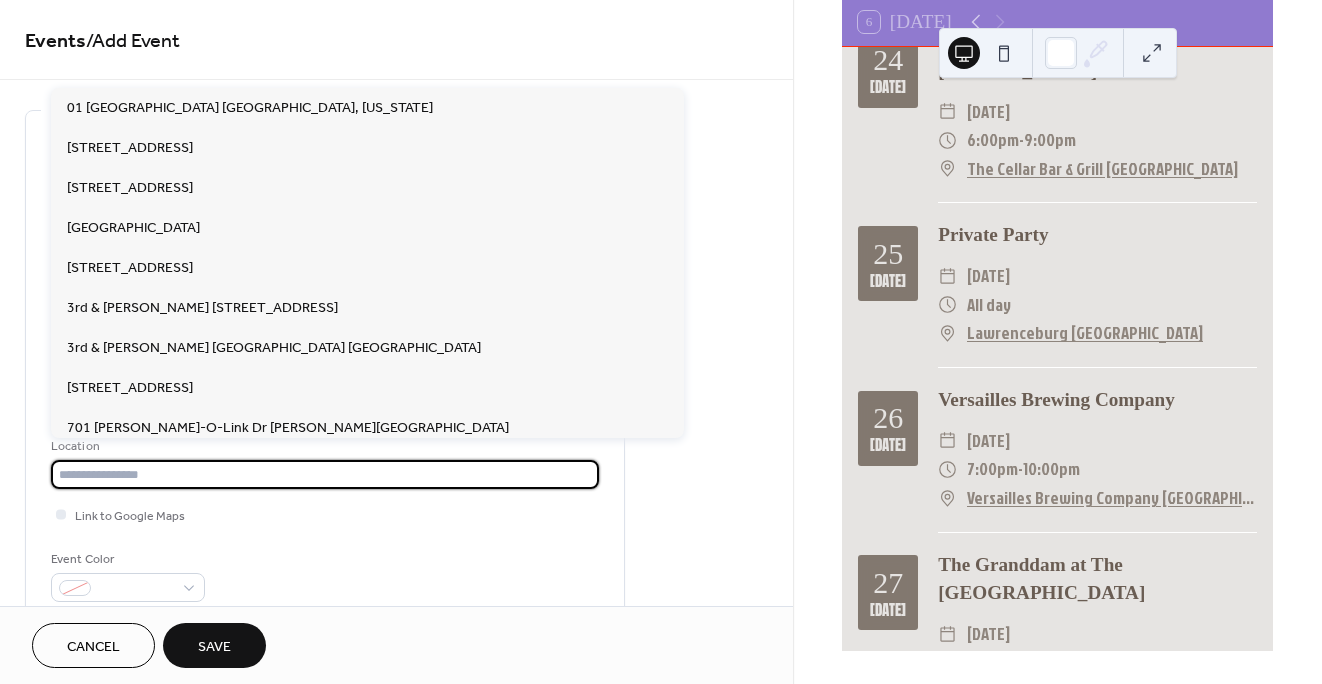 click at bounding box center [325, 474] 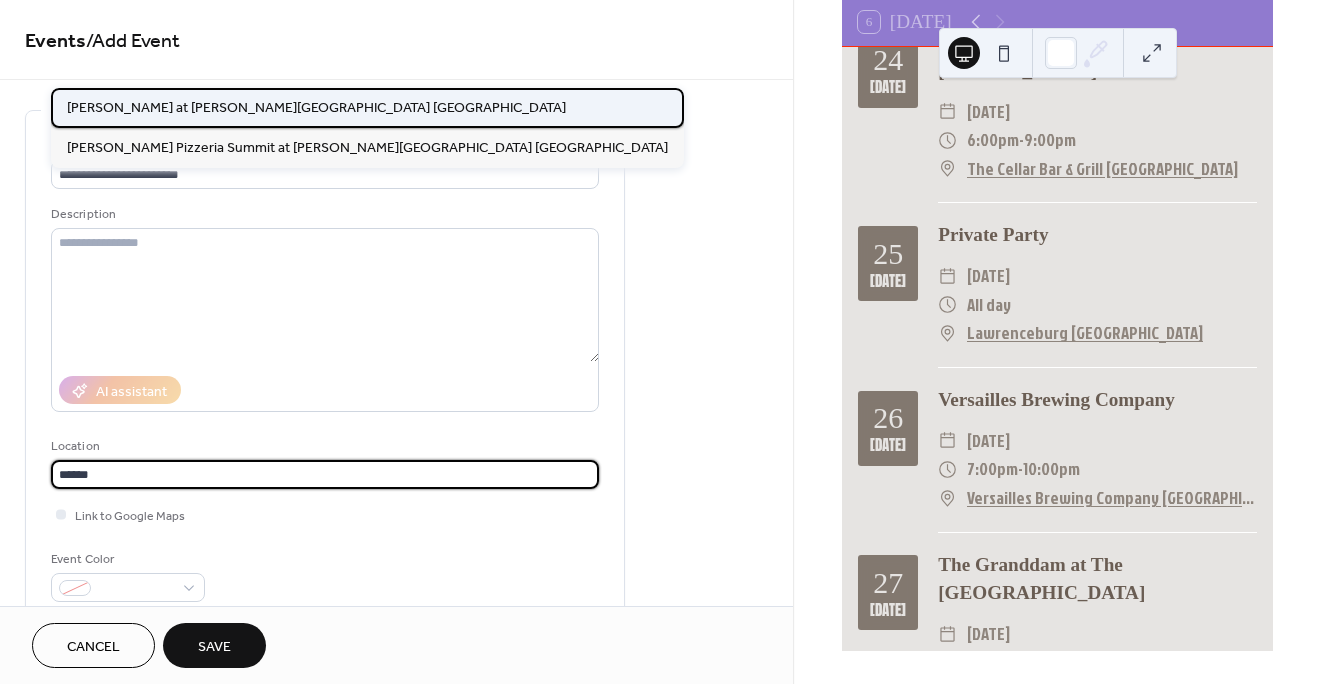 click on "[PERSON_NAME] at [PERSON_NAME][GEOGRAPHIC_DATA] [GEOGRAPHIC_DATA]" at bounding box center (316, 108) 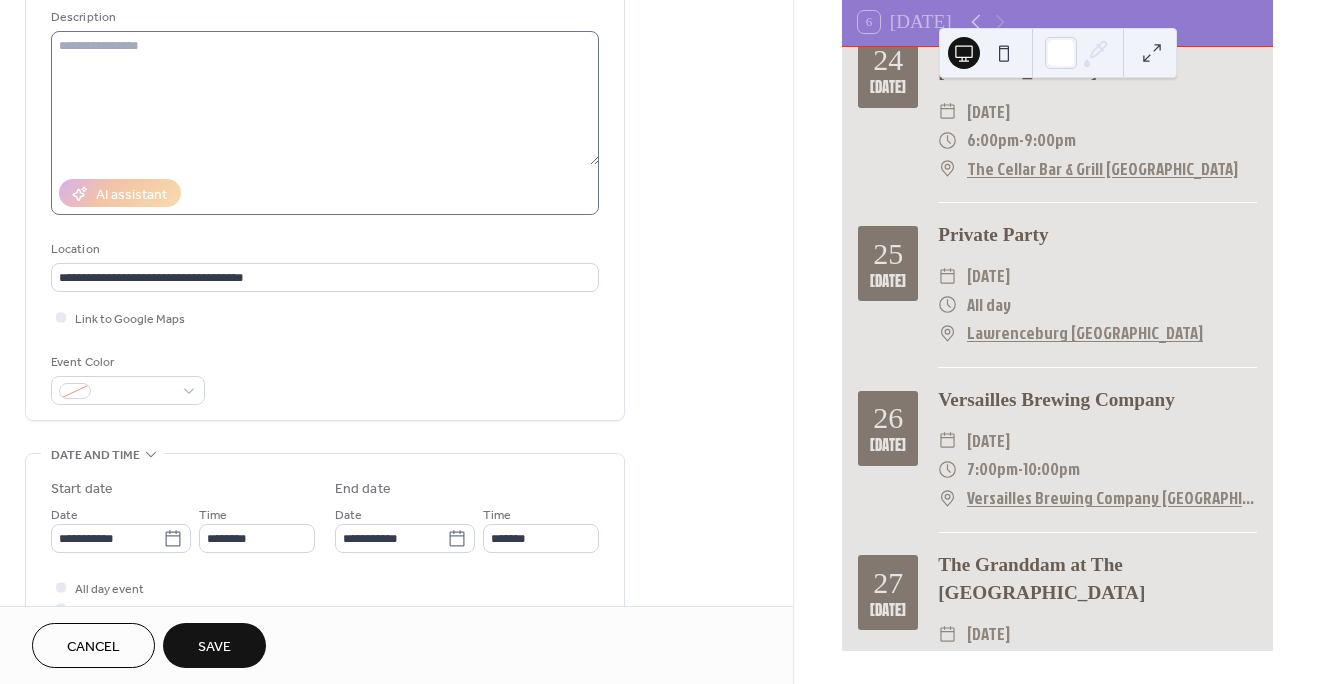 scroll, scrollTop: 219, scrollLeft: 0, axis: vertical 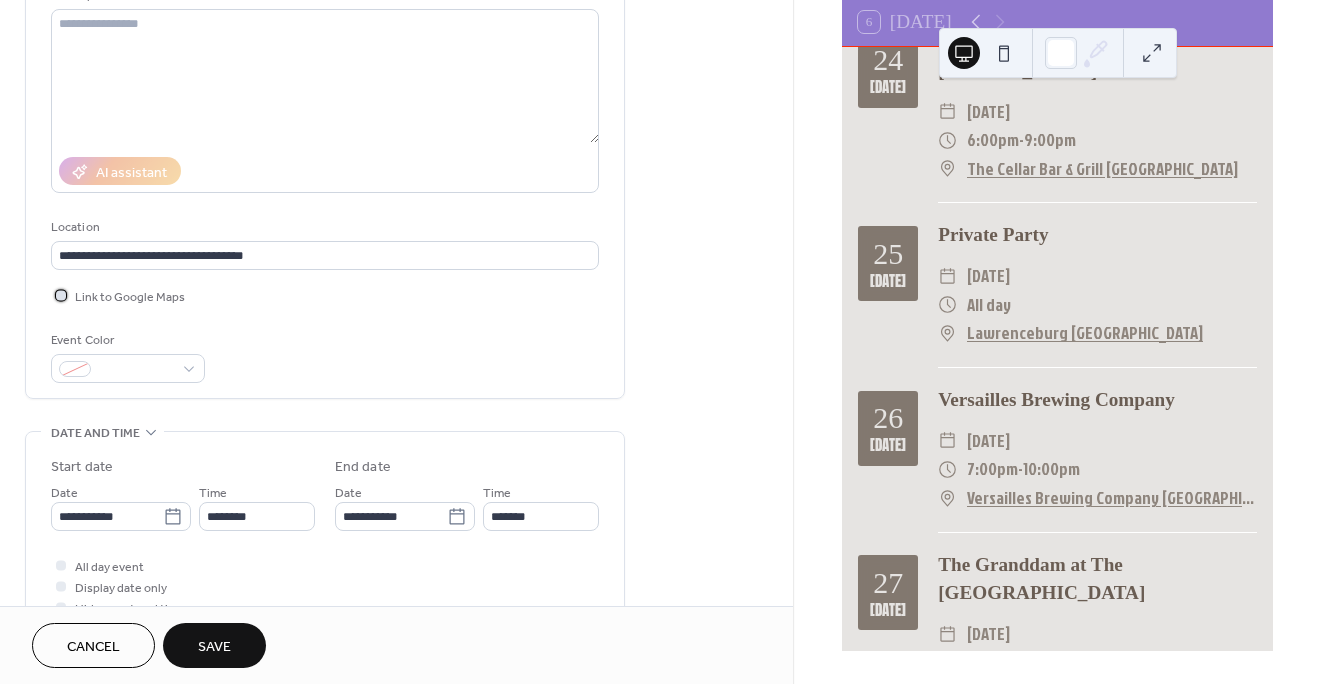click at bounding box center [61, 295] 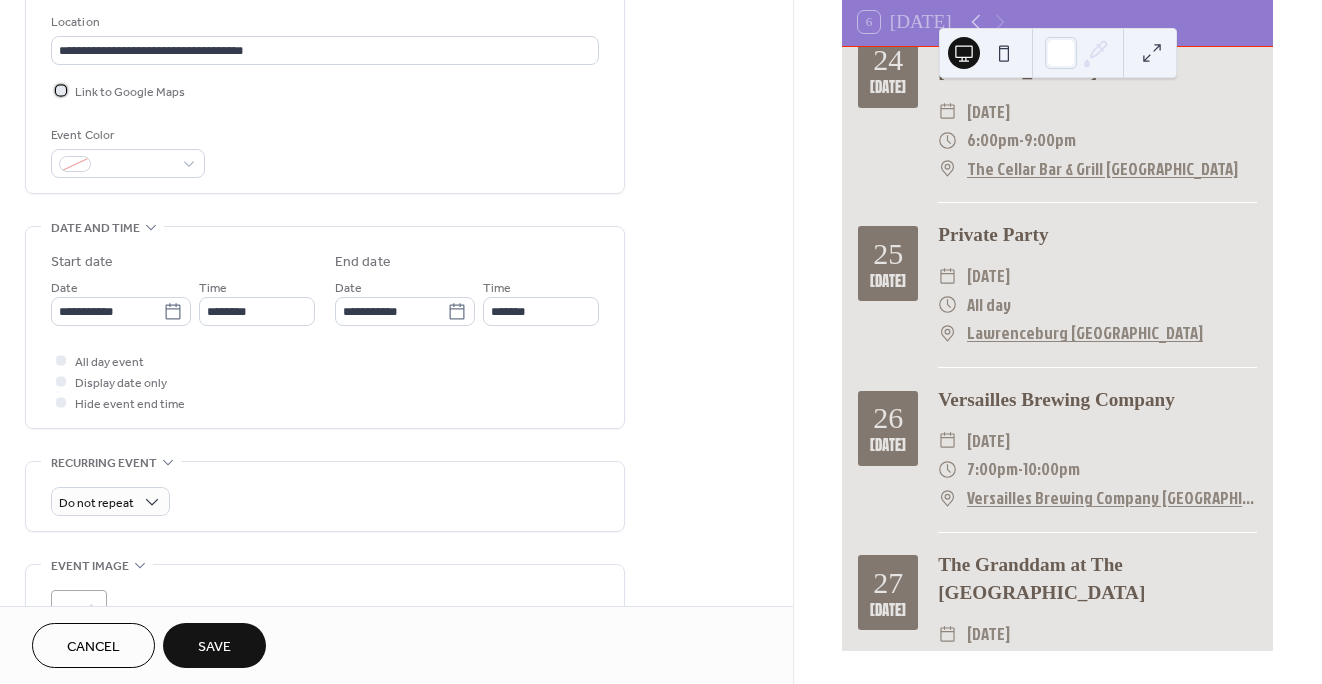 scroll, scrollTop: 439, scrollLeft: 0, axis: vertical 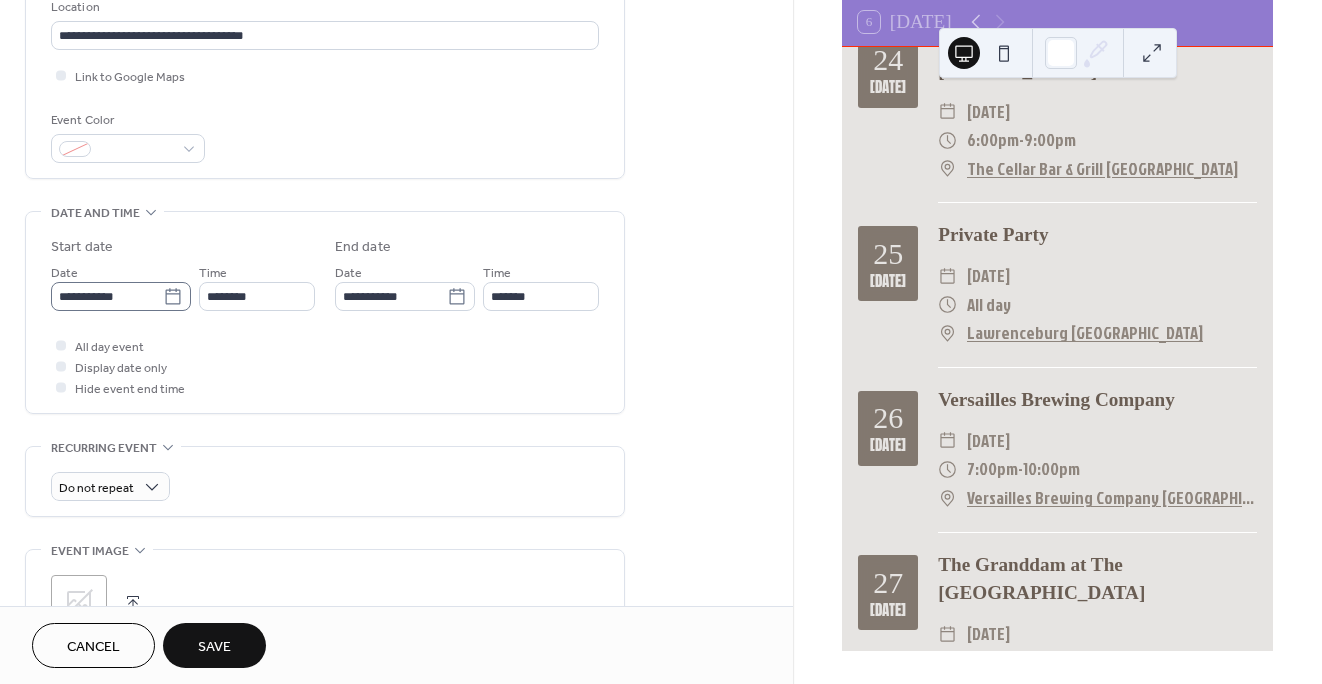click 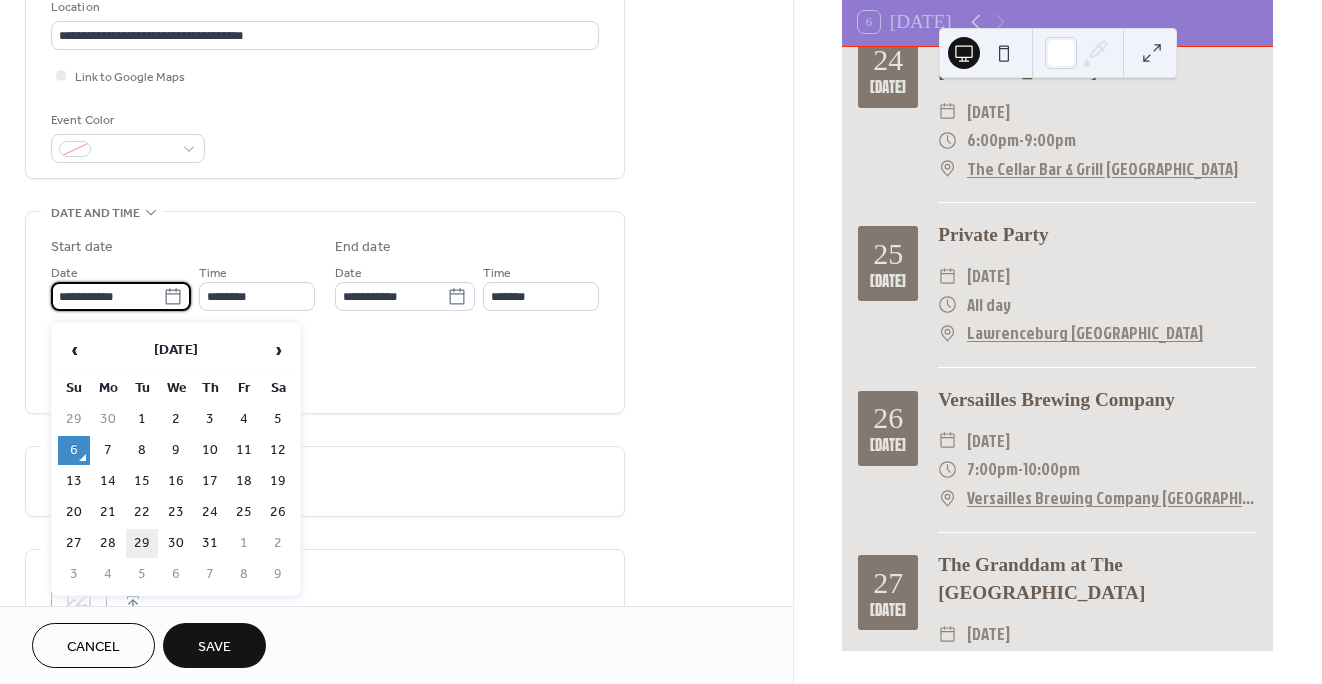 click on "29" at bounding box center [142, 543] 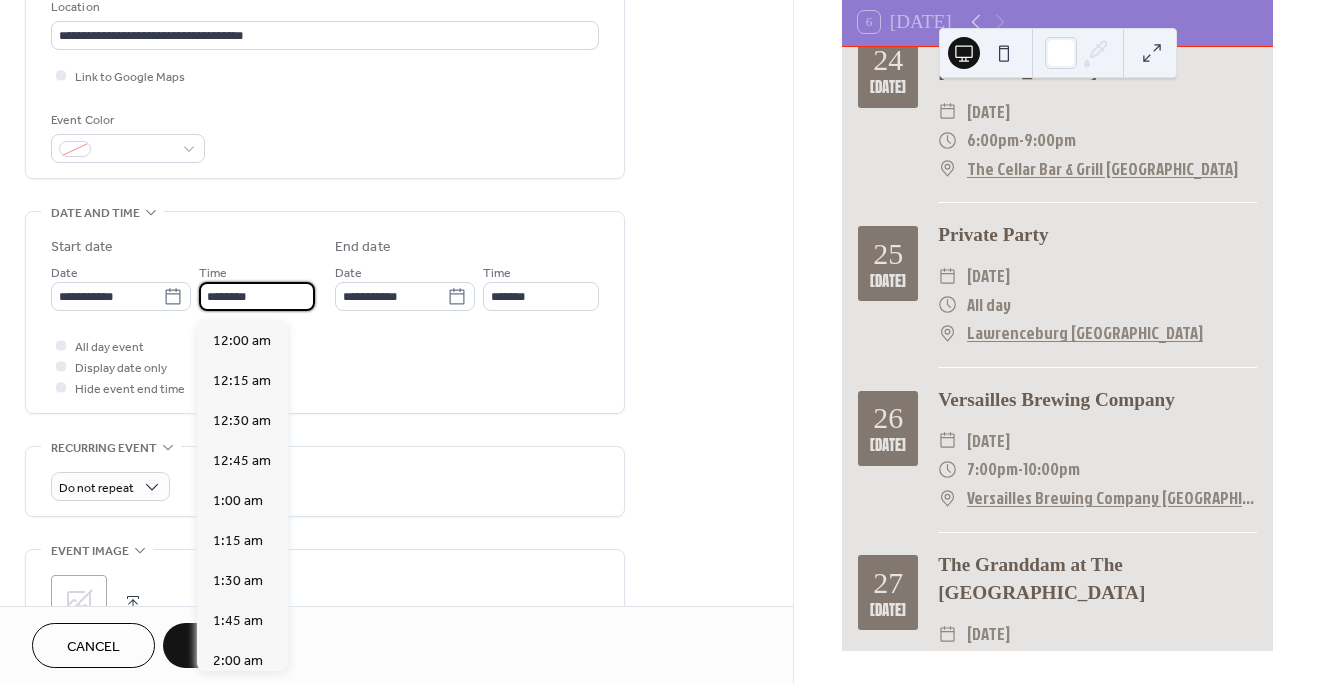 click on "********" at bounding box center [257, 296] 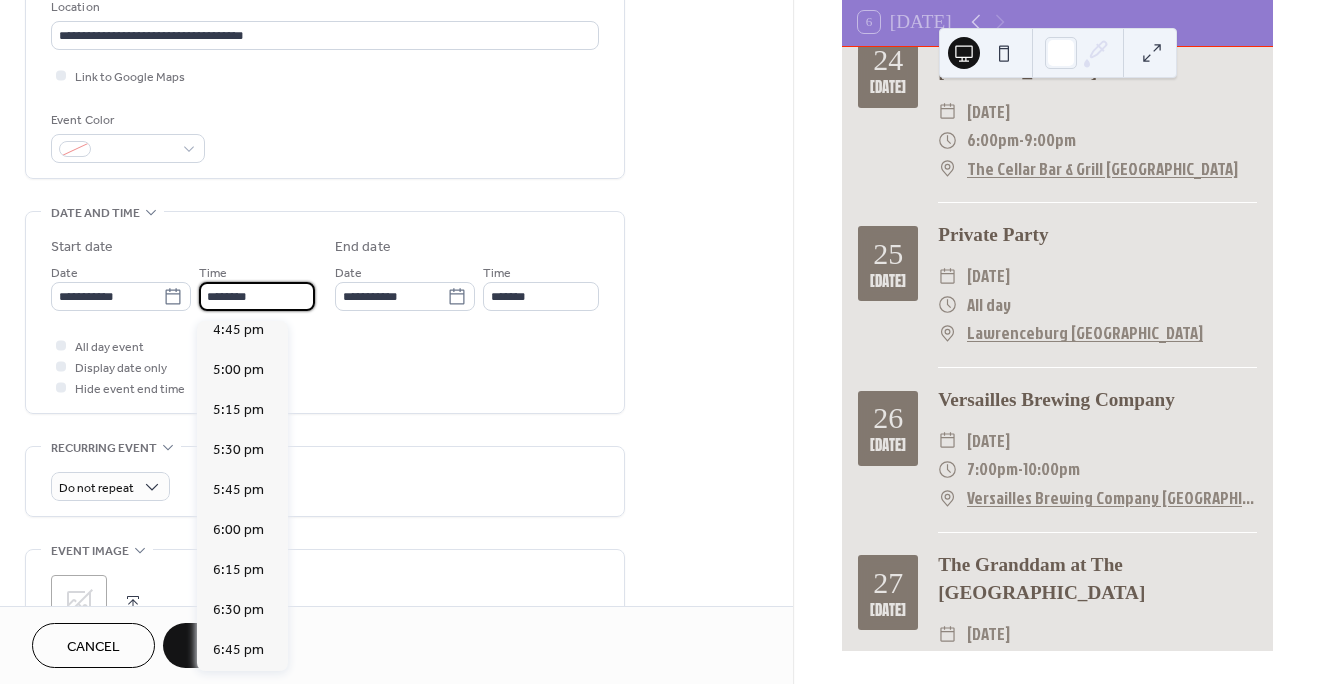 scroll, scrollTop: 2704, scrollLeft: 0, axis: vertical 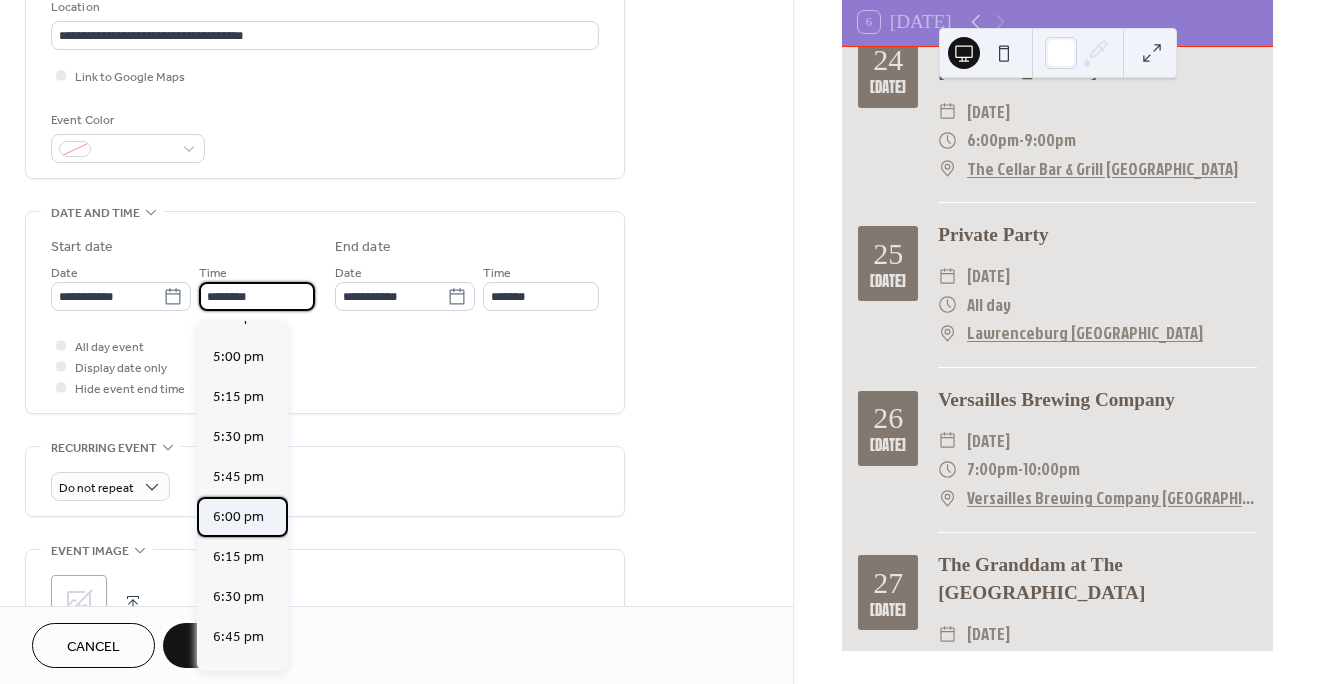 click on "6:00 pm" at bounding box center [238, 517] 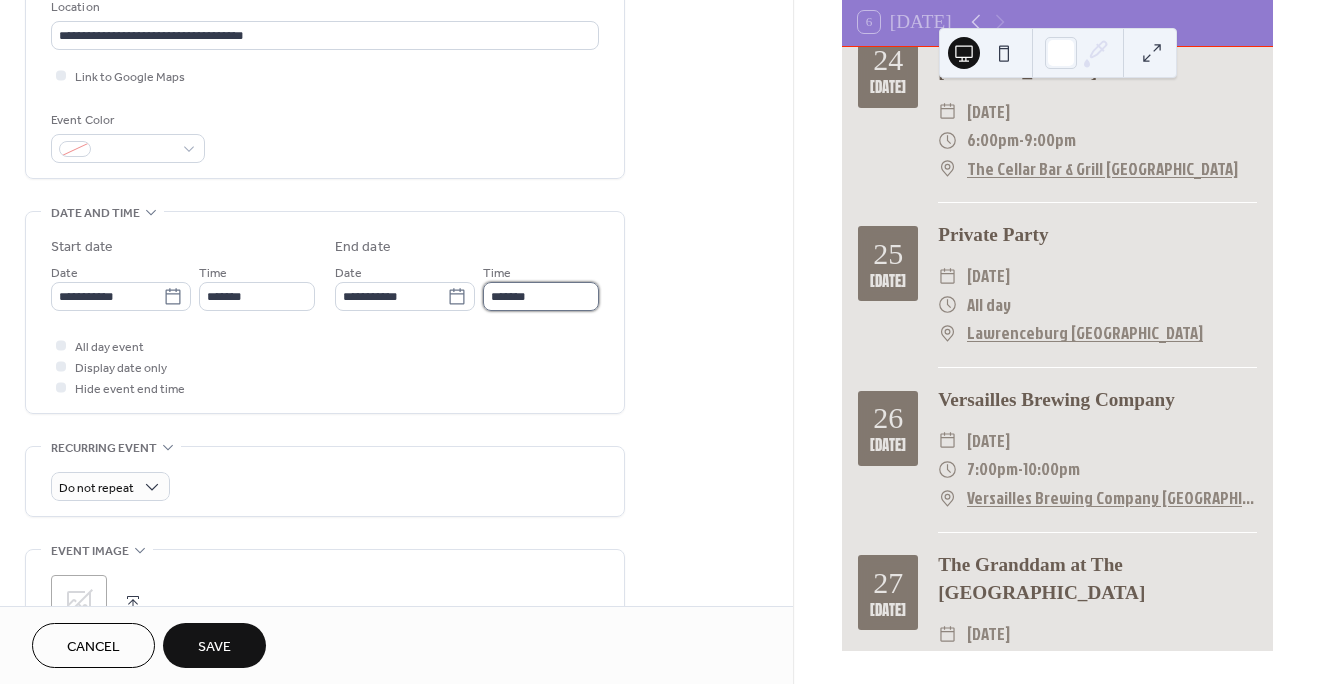 click on "*******" at bounding box center [541, 296] 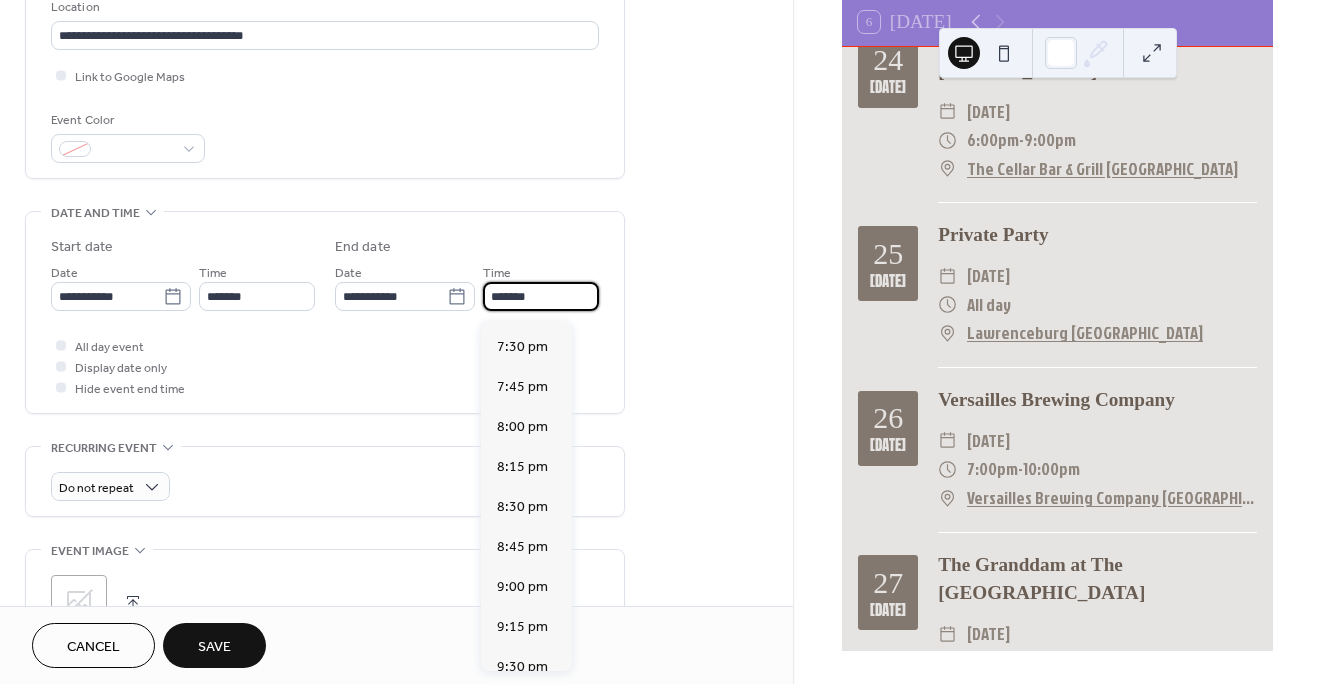 scroll, scrollTop: 197, scrollLeft: 0, axis: vertical 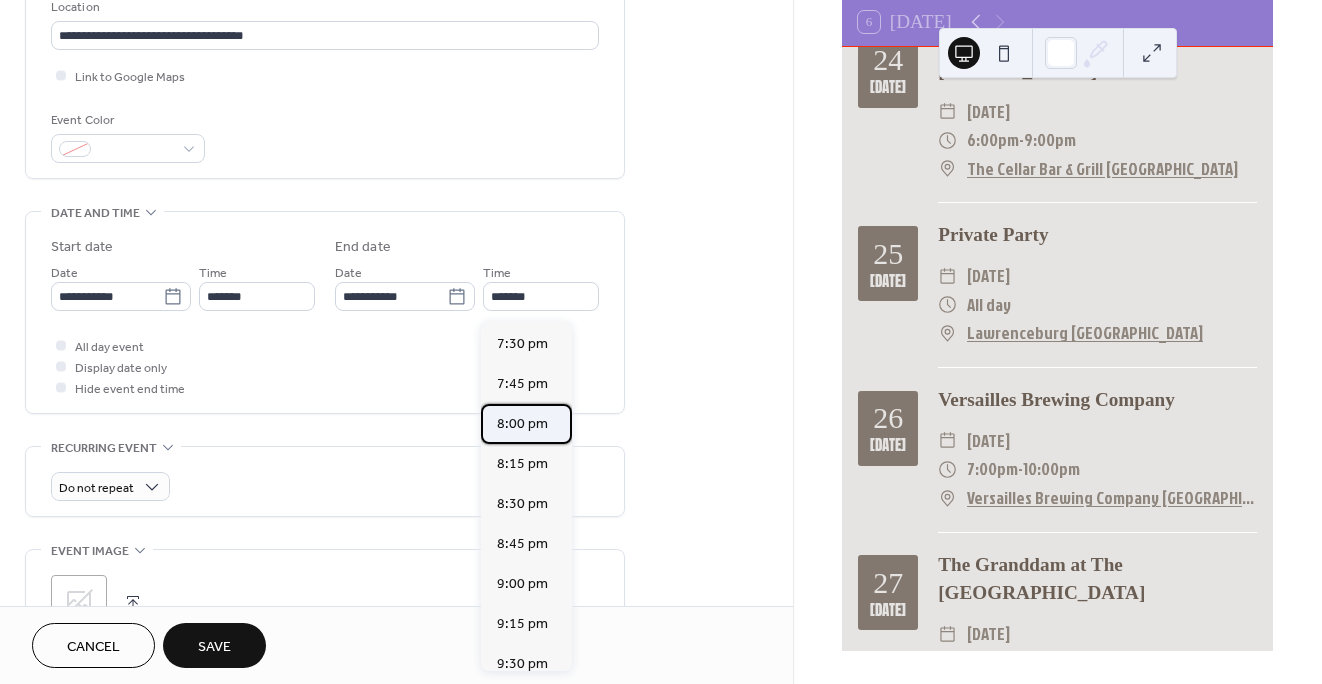 click on "8:00 pm" at bounding box center (522, 424) 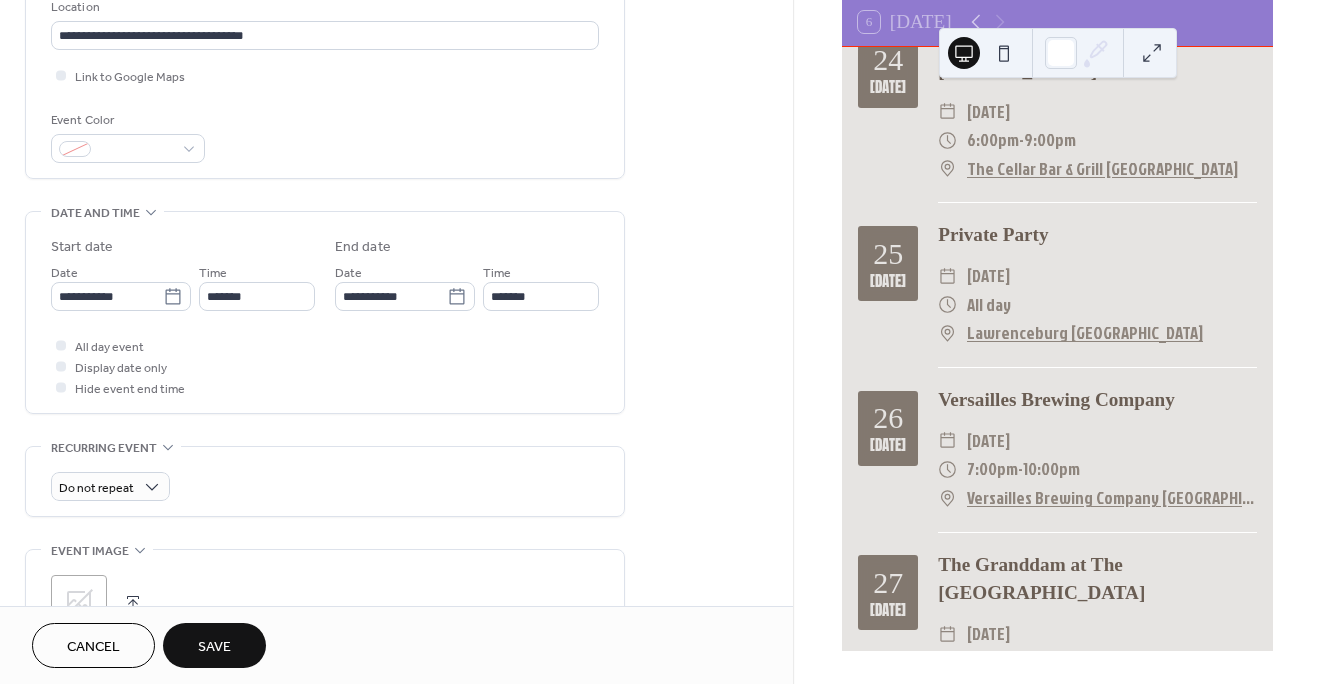click on "Save" at bounding box center (214, 647) 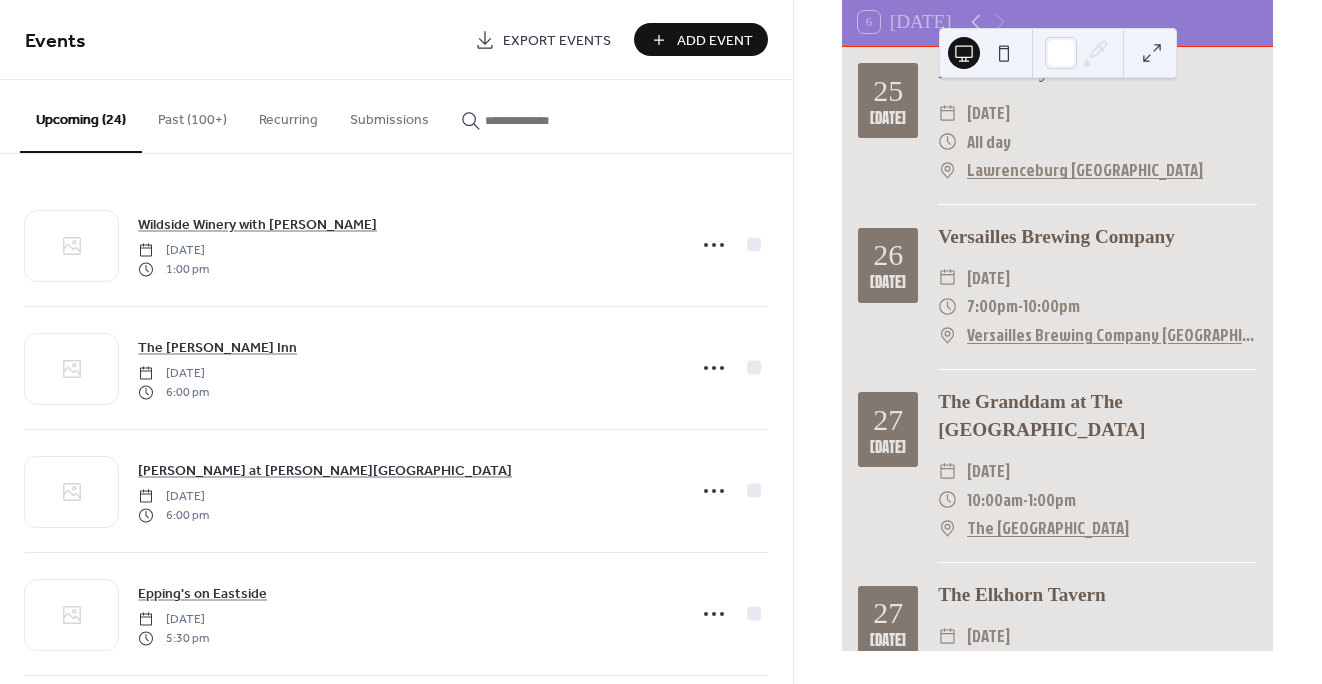 scroll, scrollTop: 3415, scrollLeft: 0, axis: vertical 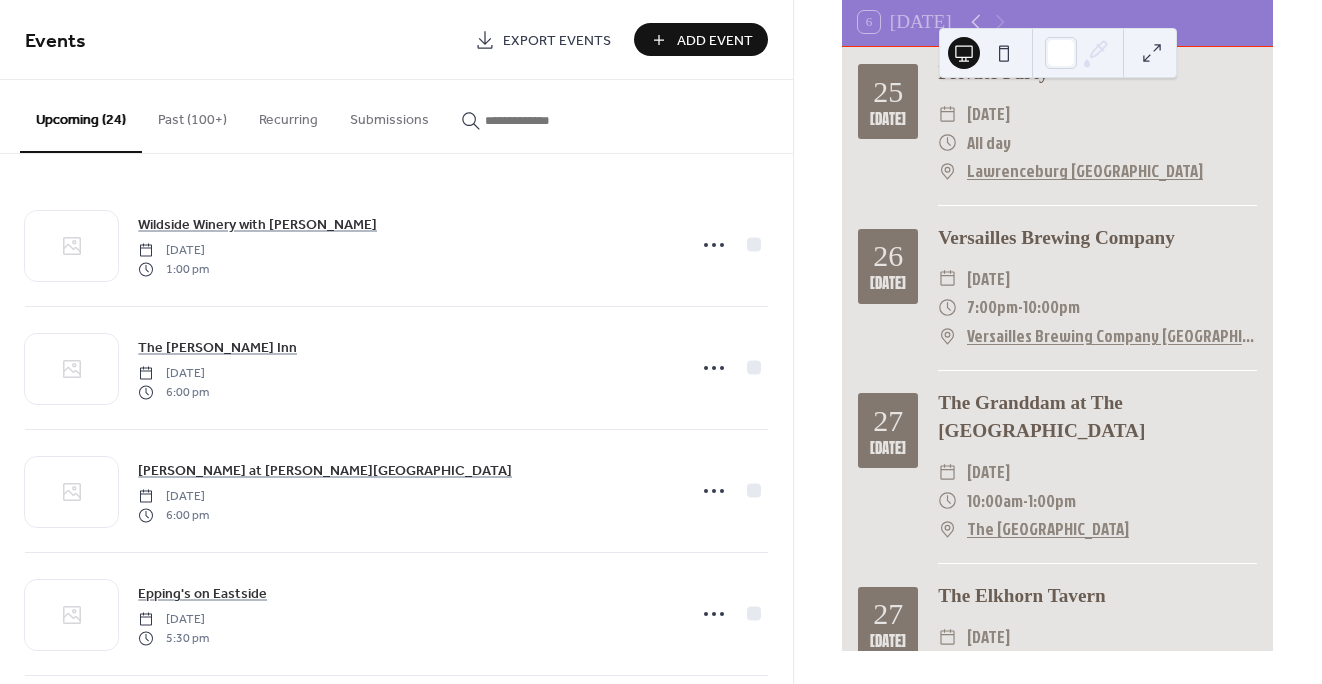 click on "Add Event" at bounding box center (715, 41) 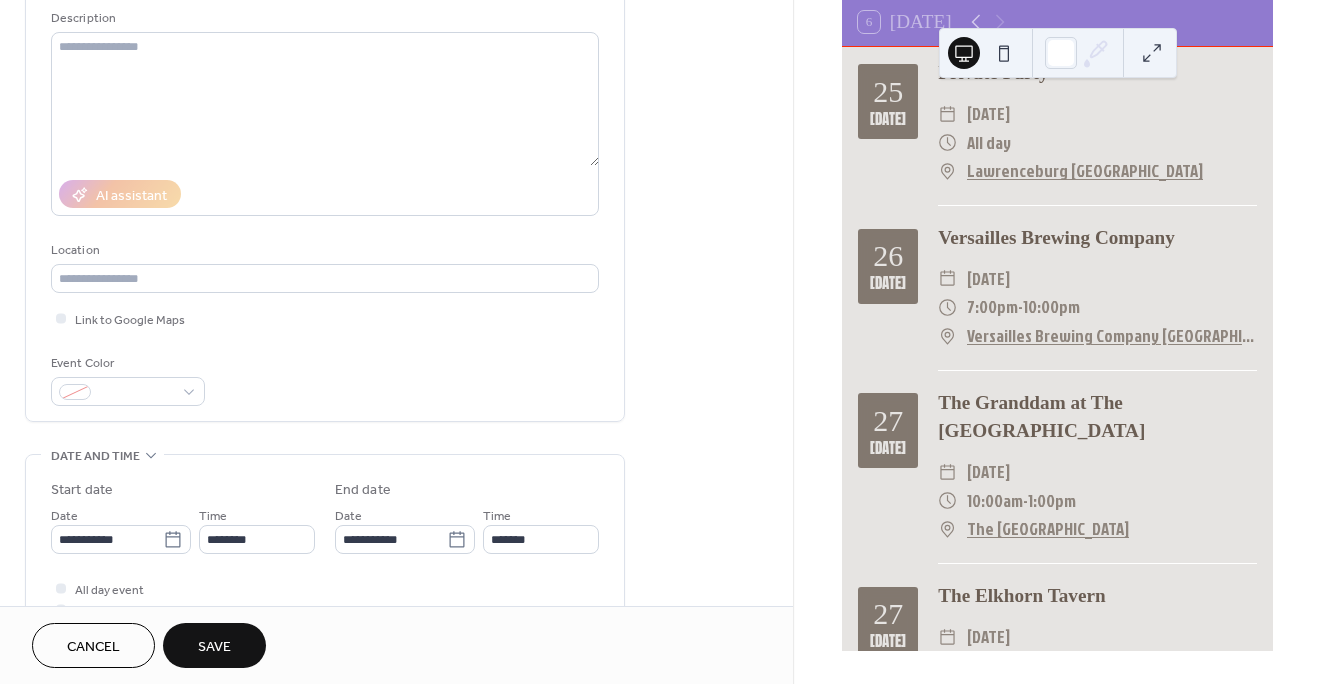 scroll, scrollTop: 207, scrollLeft: 0, axis: vertical 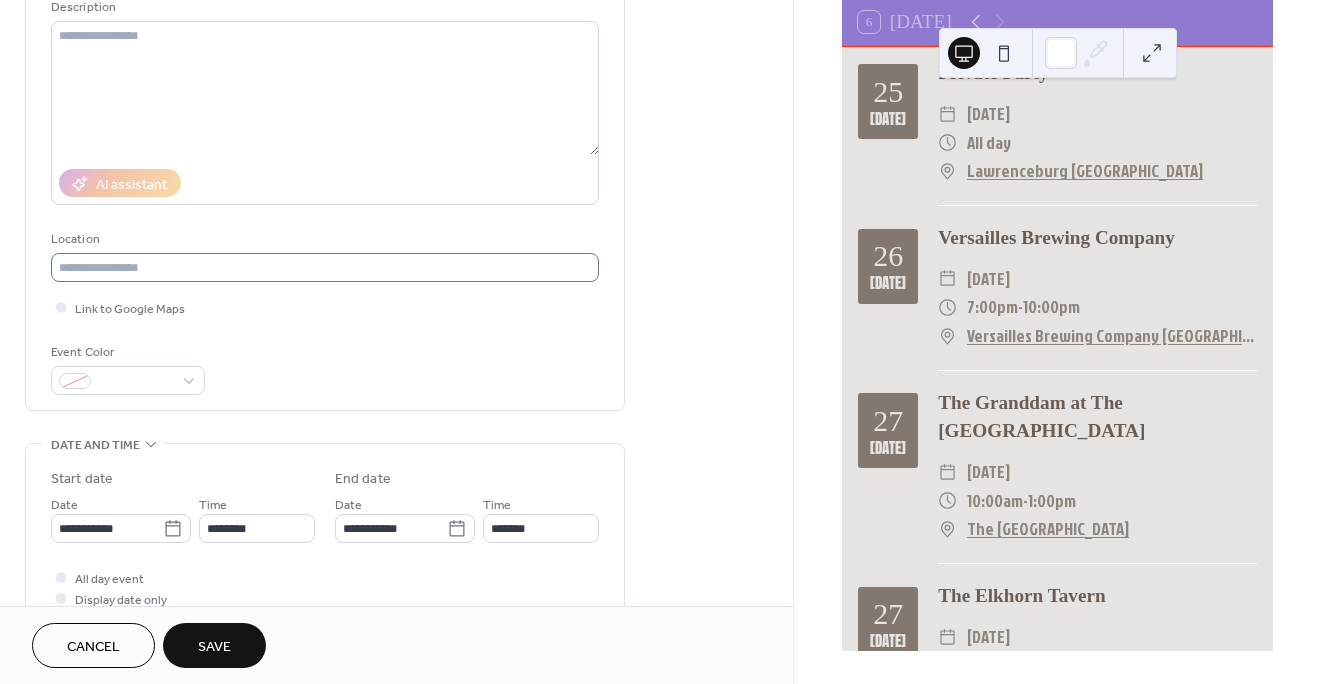 type on "**********" 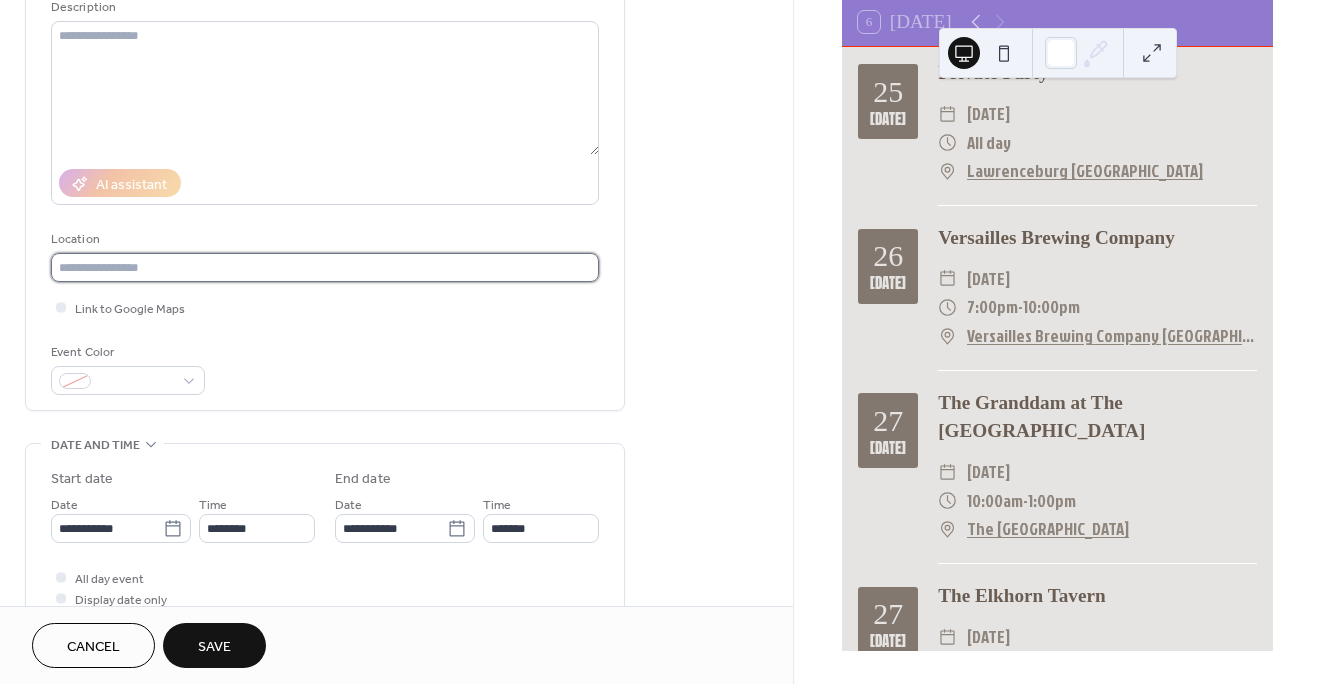 click at bounding box center [325, 267] 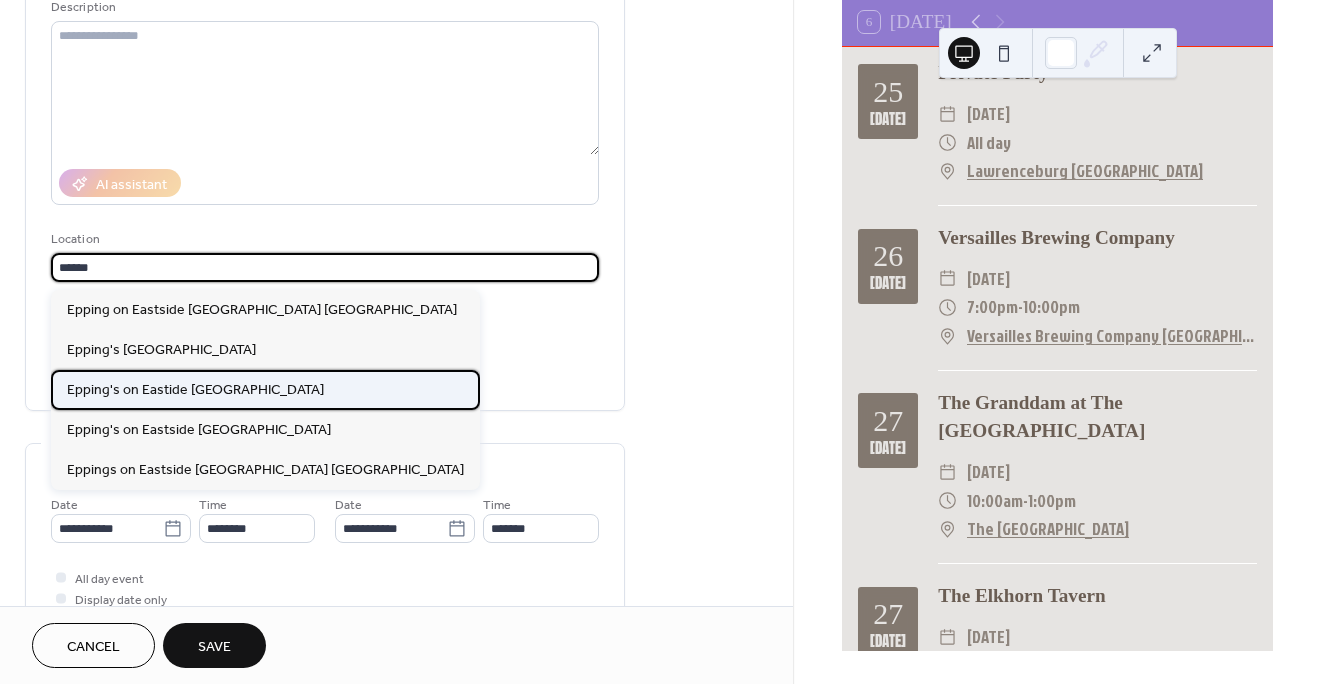 click on "Epping's on Eastide [GEOGRAPHIC_DATA]" at bounding box center (195, 390) 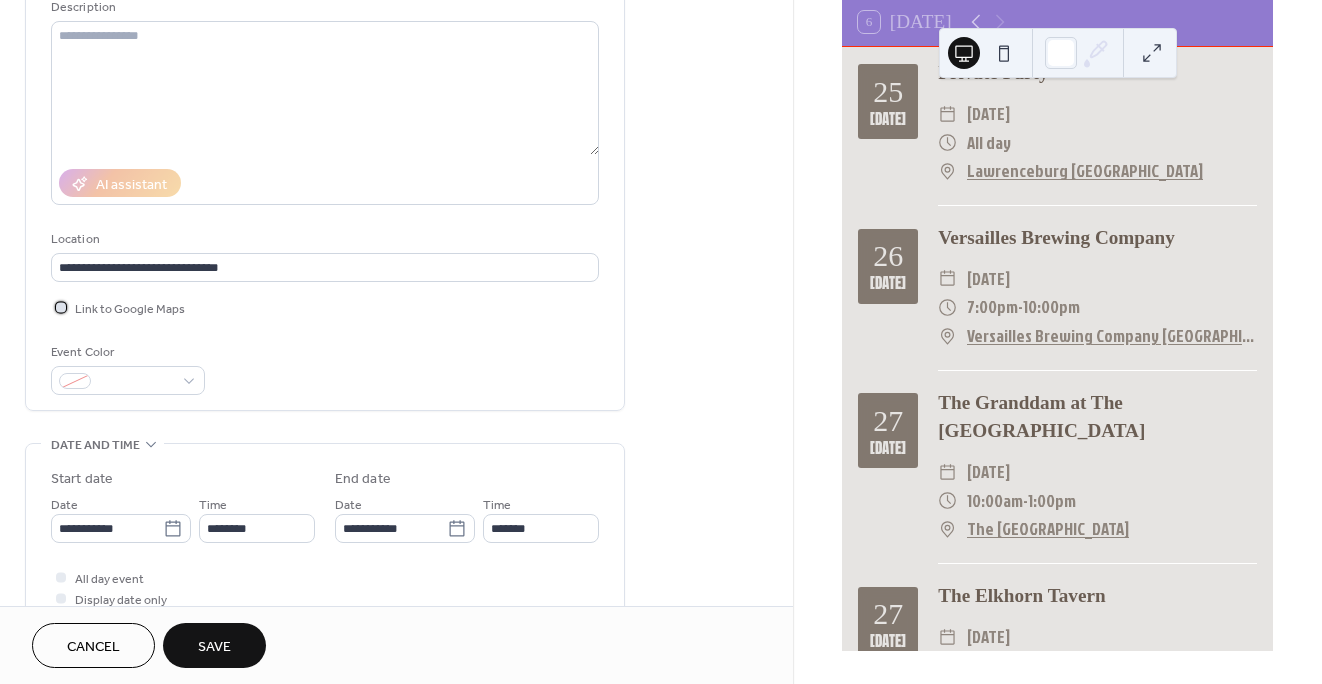 click at bounding box center [61, 307] 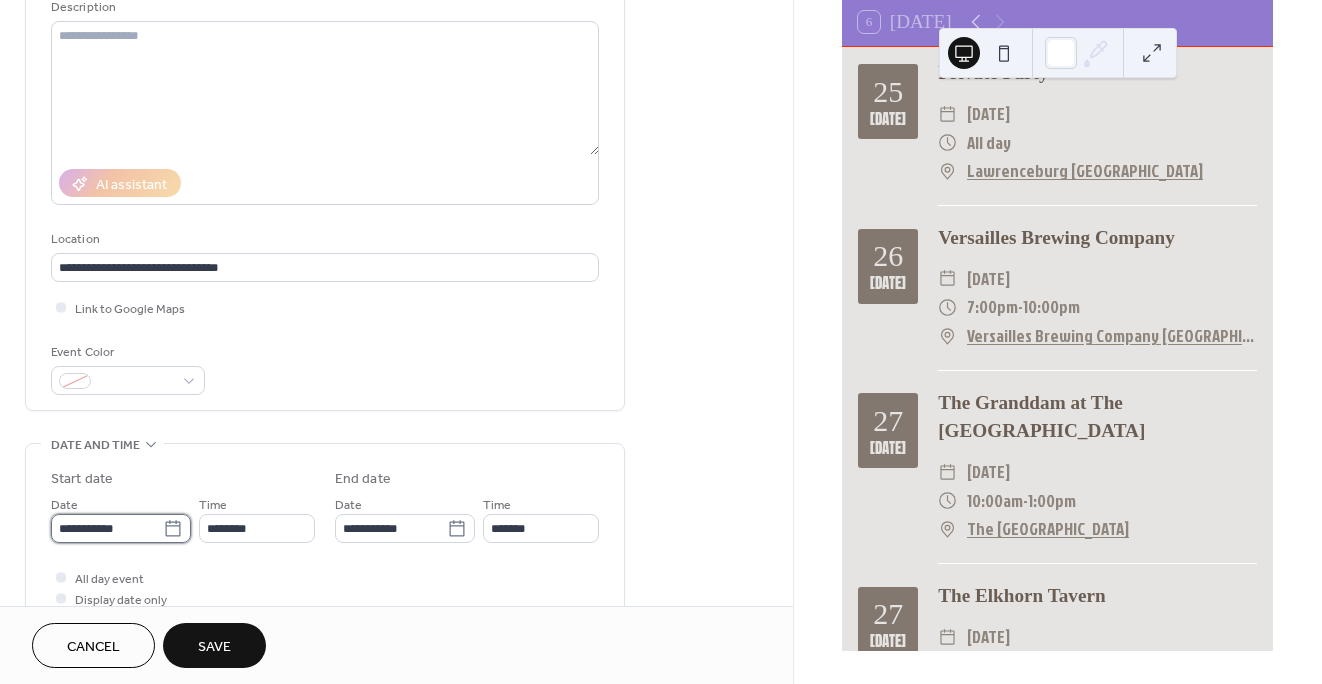 click on "**********" at bounding box center [107, 528] 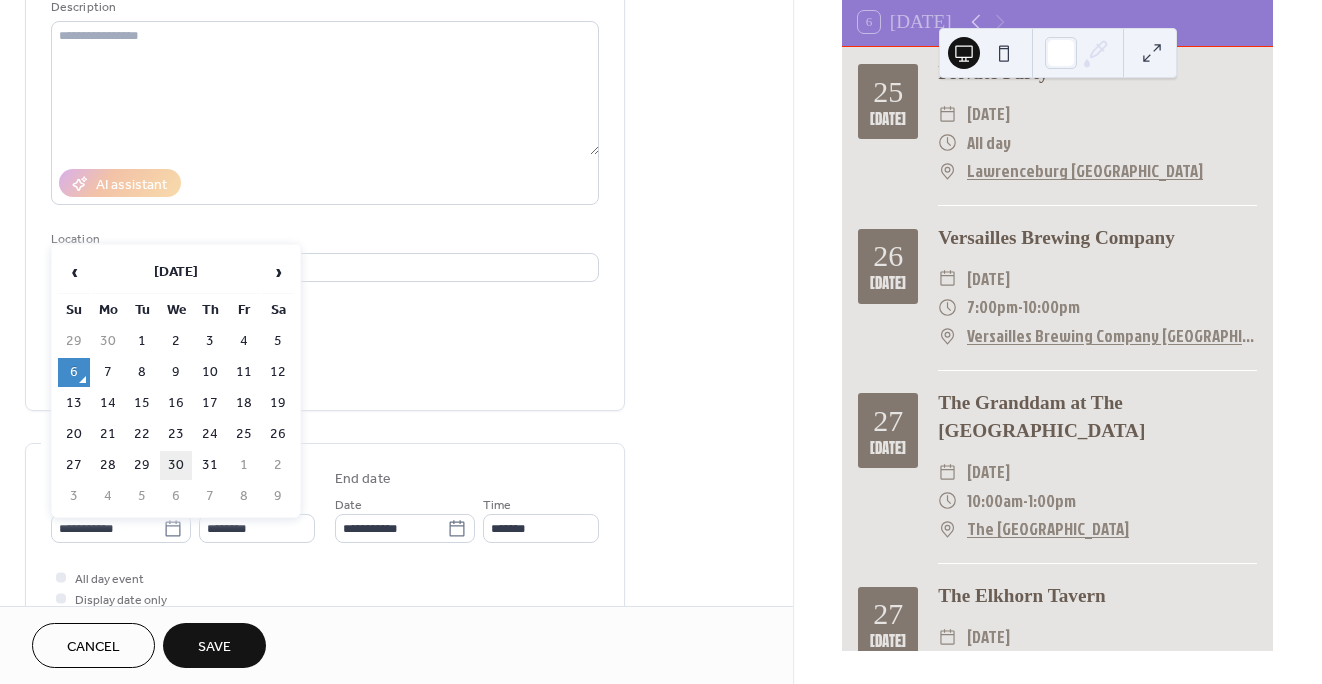 click on "30" at bounding box center (176, 465) 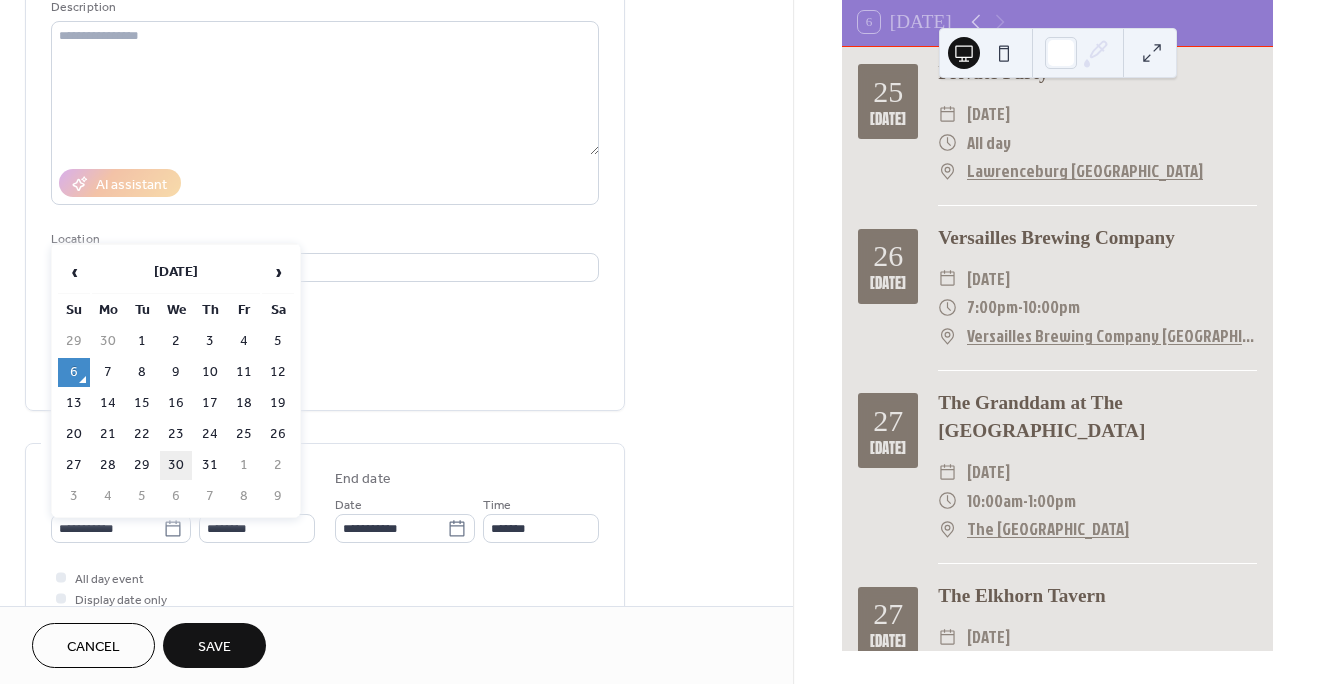 type on "**********" 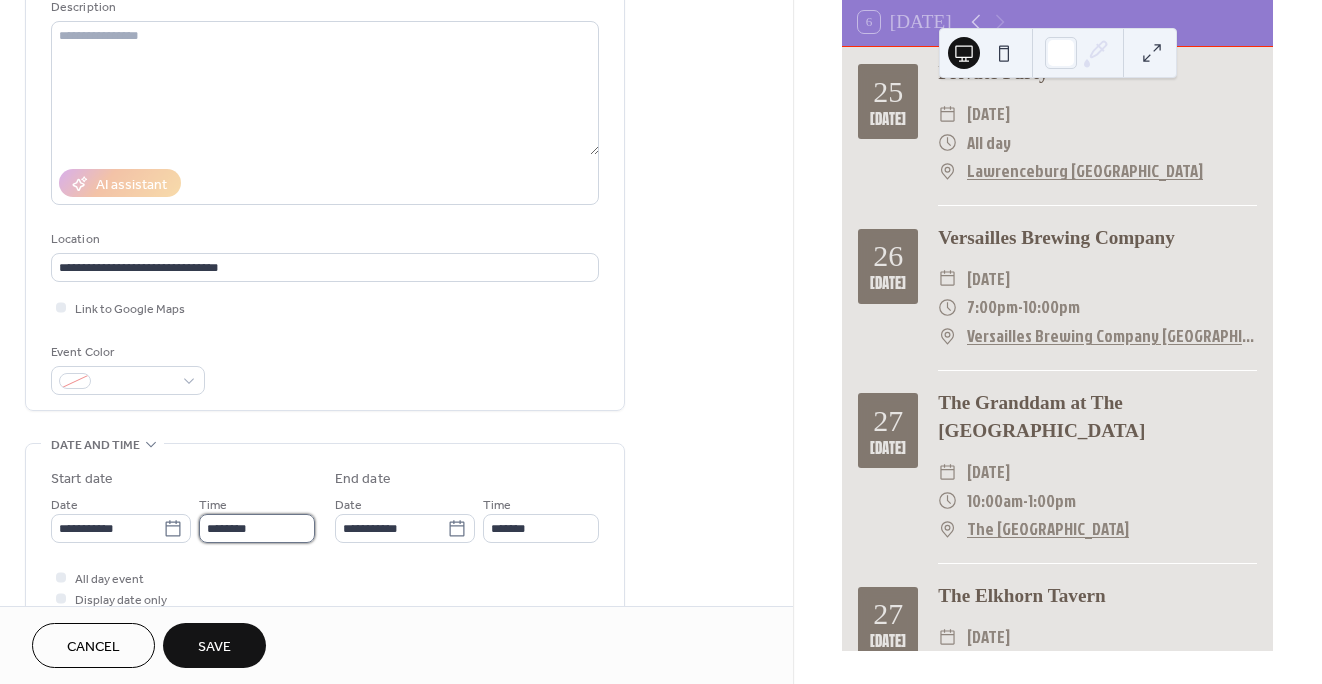 click on "********" at bounding box center (257, 528) 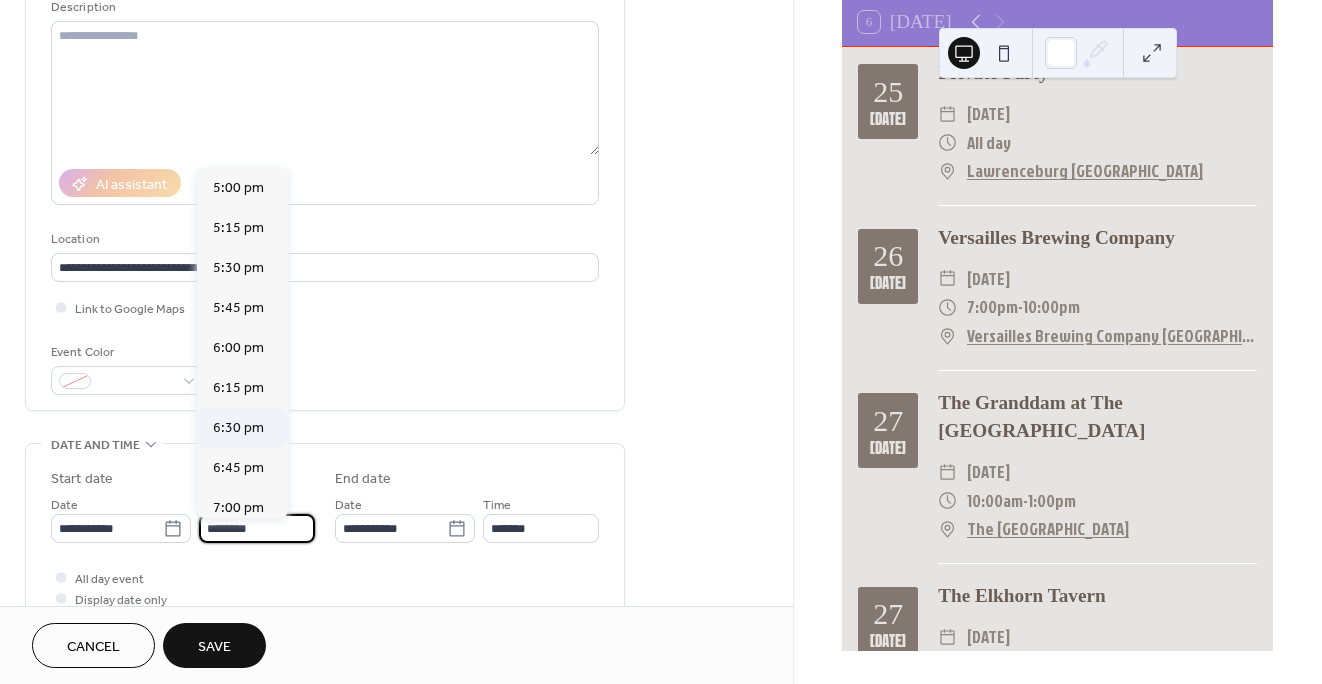 scroll, scrollTop: 2712, scrollLeft: 0, axis: vertical 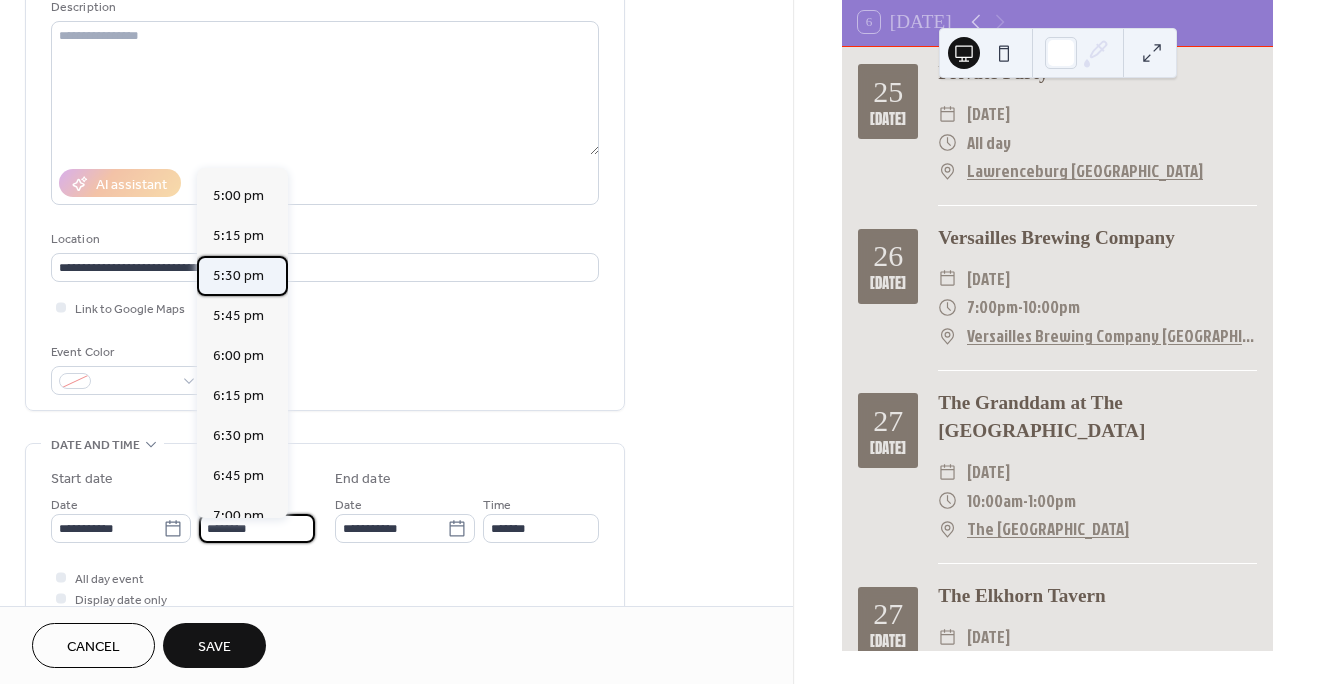 click on "5:30 pm" at bounding box center [238, 276] 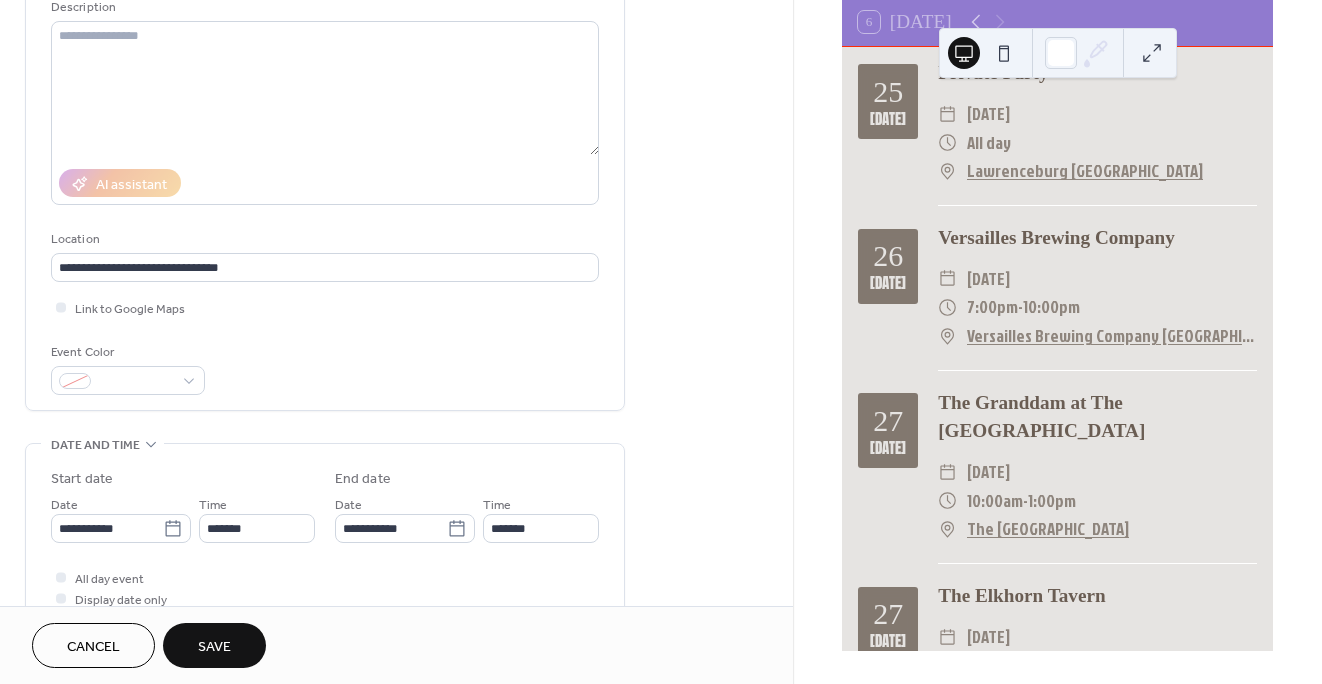 type on "*******" 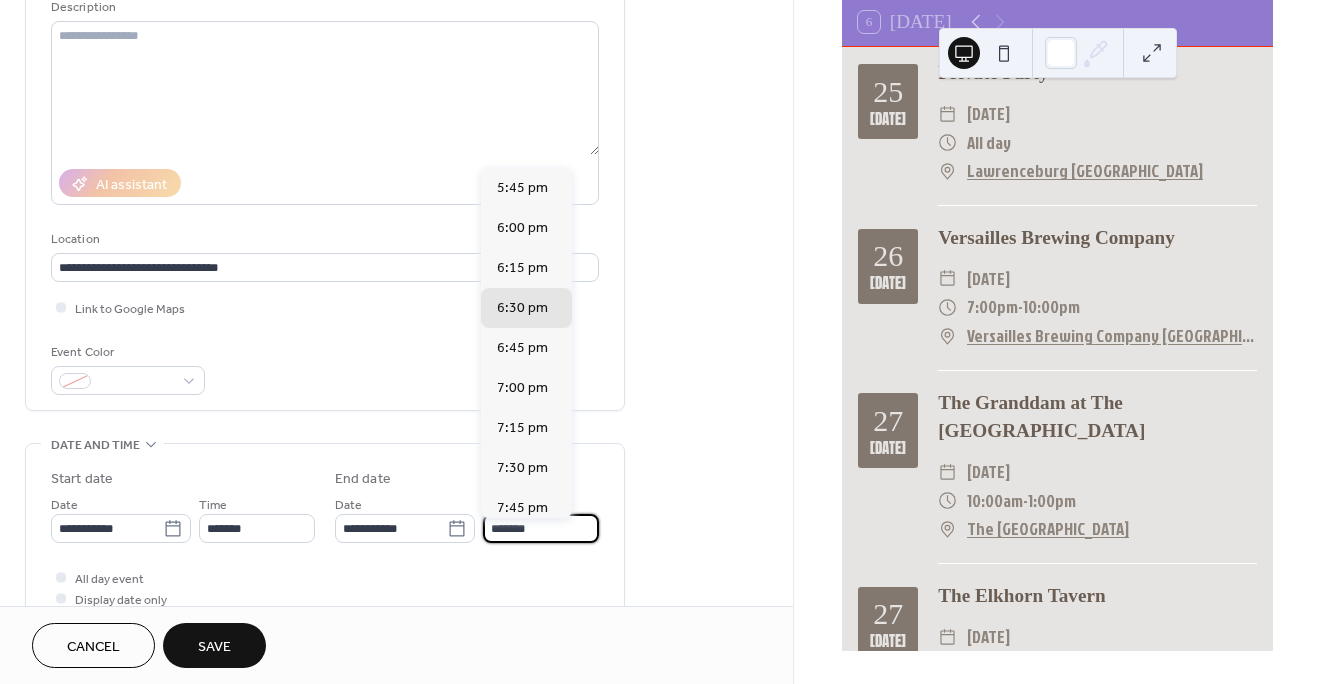 click on "*******" at bounding box center [541, 528] 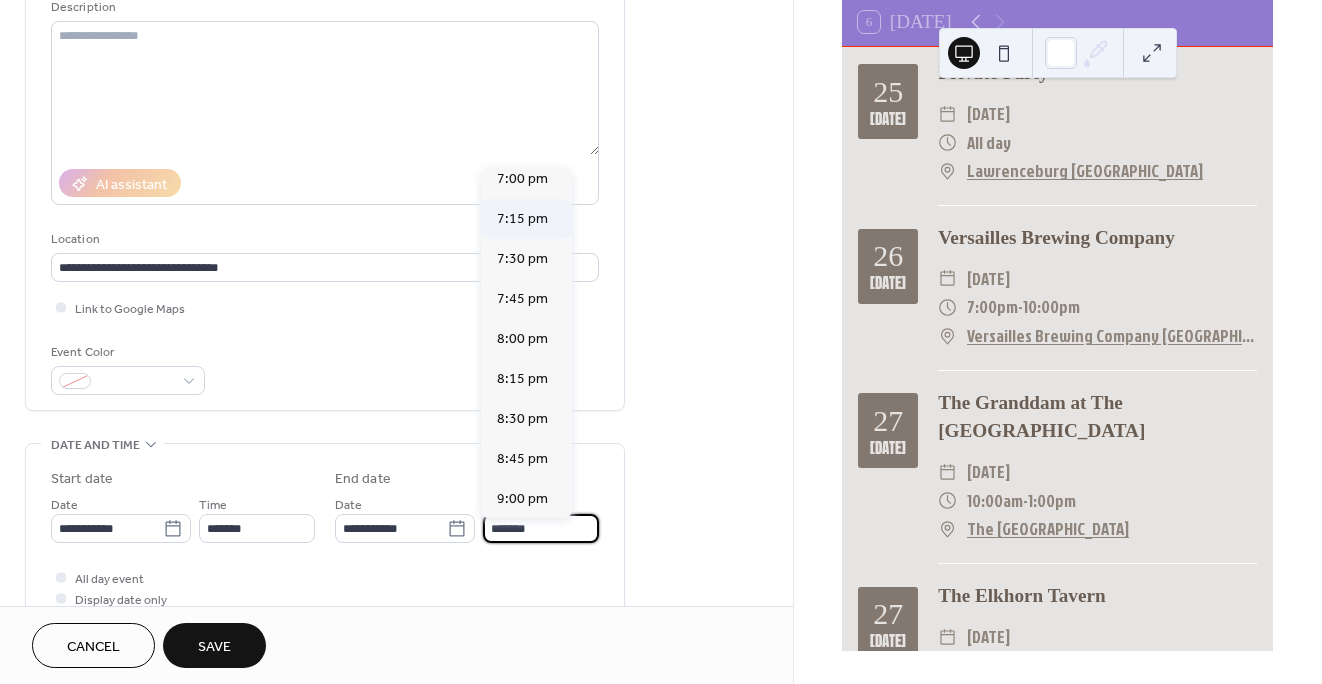 scroll, scrollTop: 230, scrollLeft: 0, axis: vertical 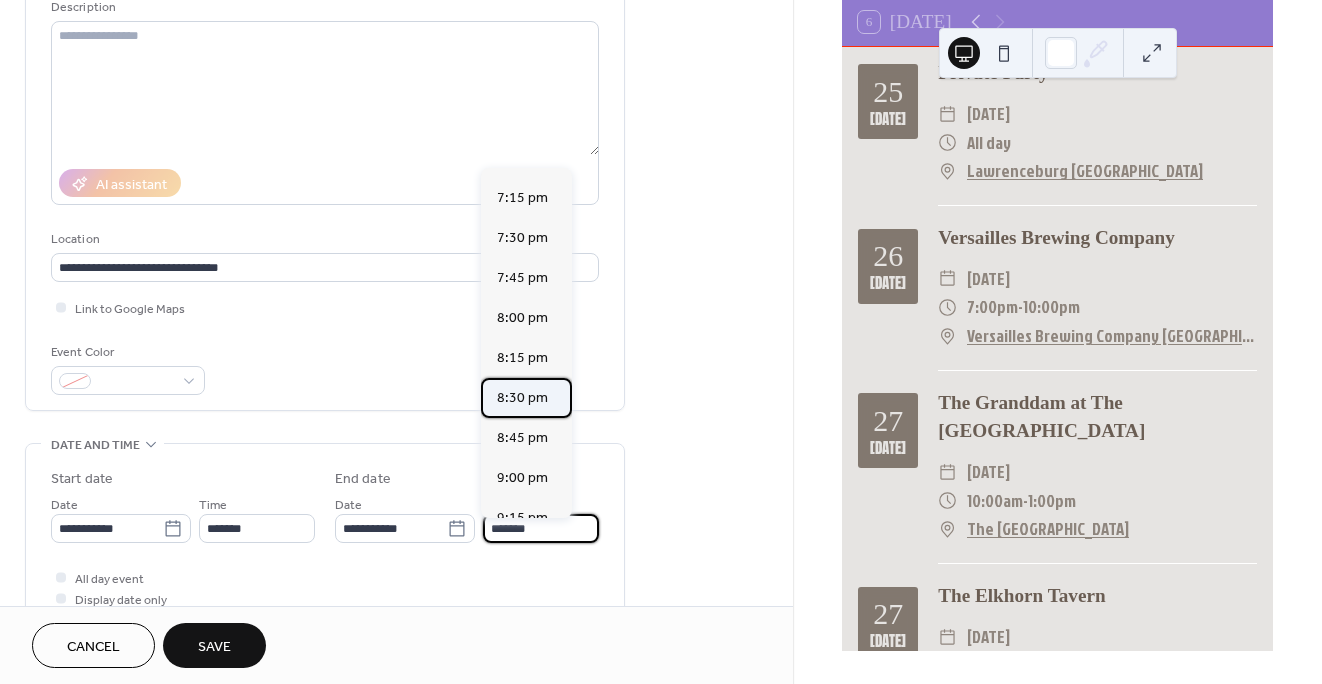 click on "8:30 pm" at bounding box center [522, 398] 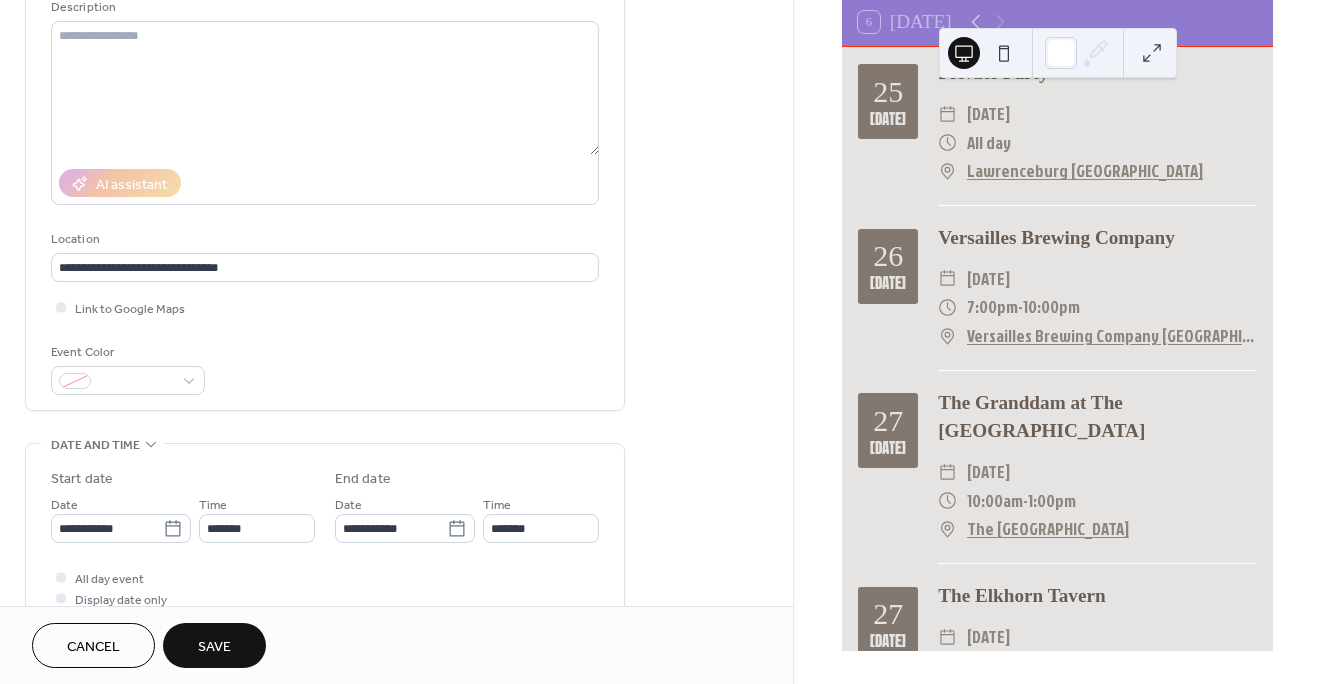 click on "Save" at bounding box center [214, 647] 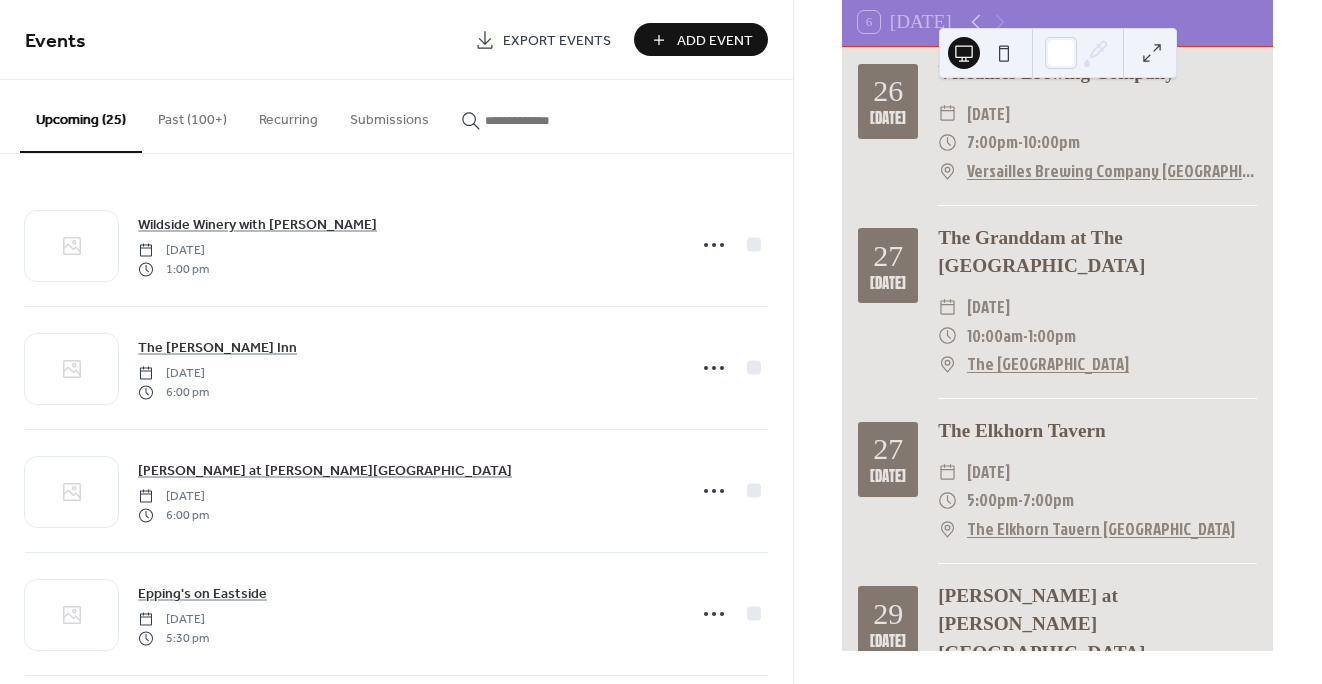 scroll, scrollTop: 3578, scrollLeft: 0, axis: vertical 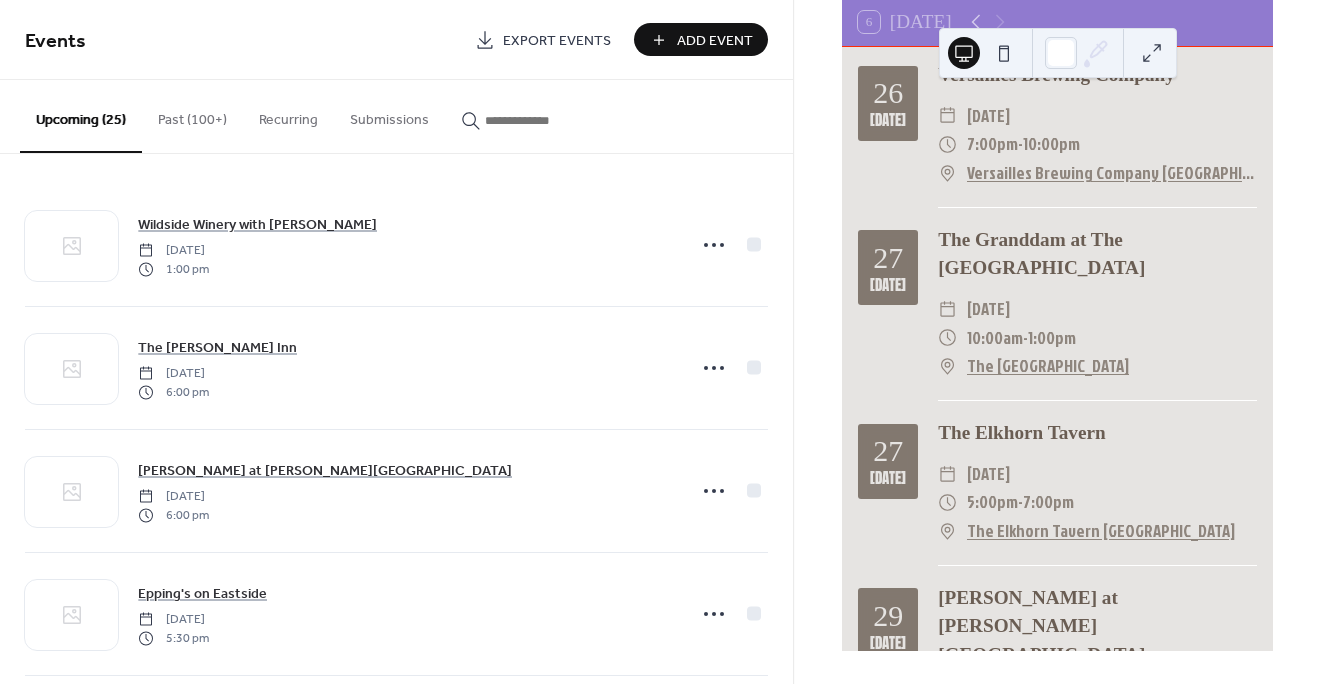 click on "Add Event" at bounding box center [715, 41] 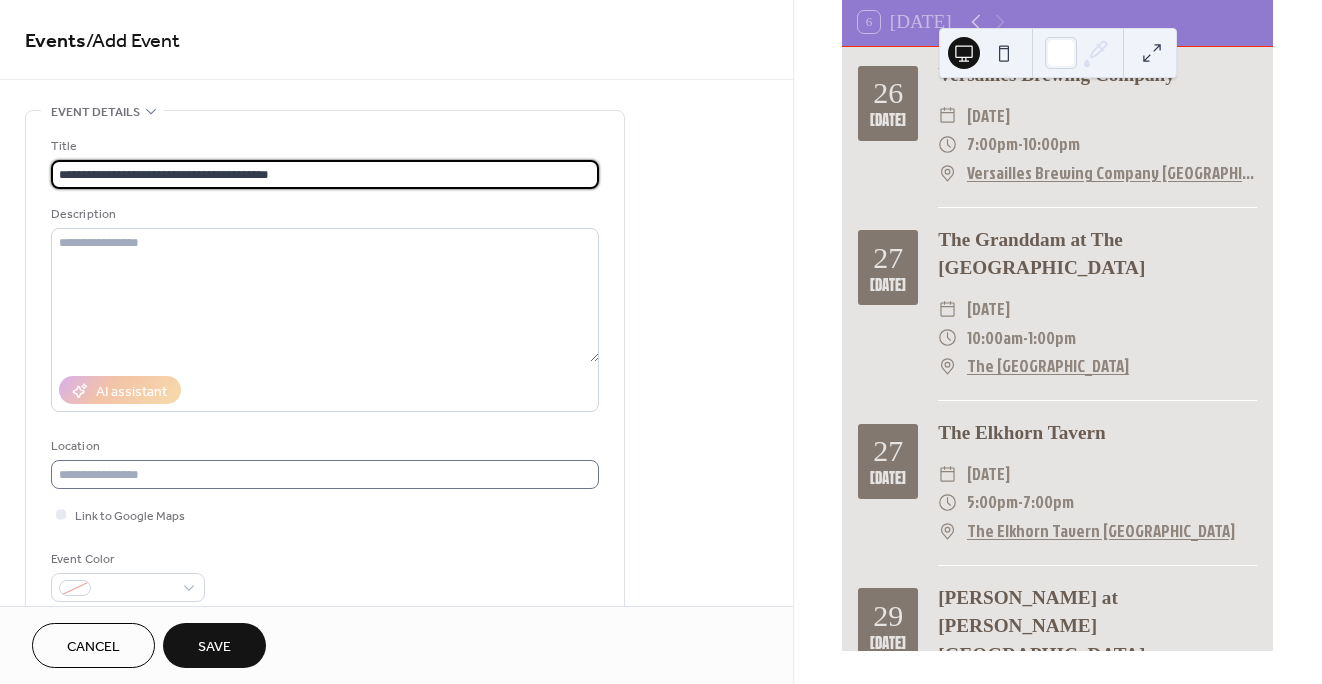 type on "**********" 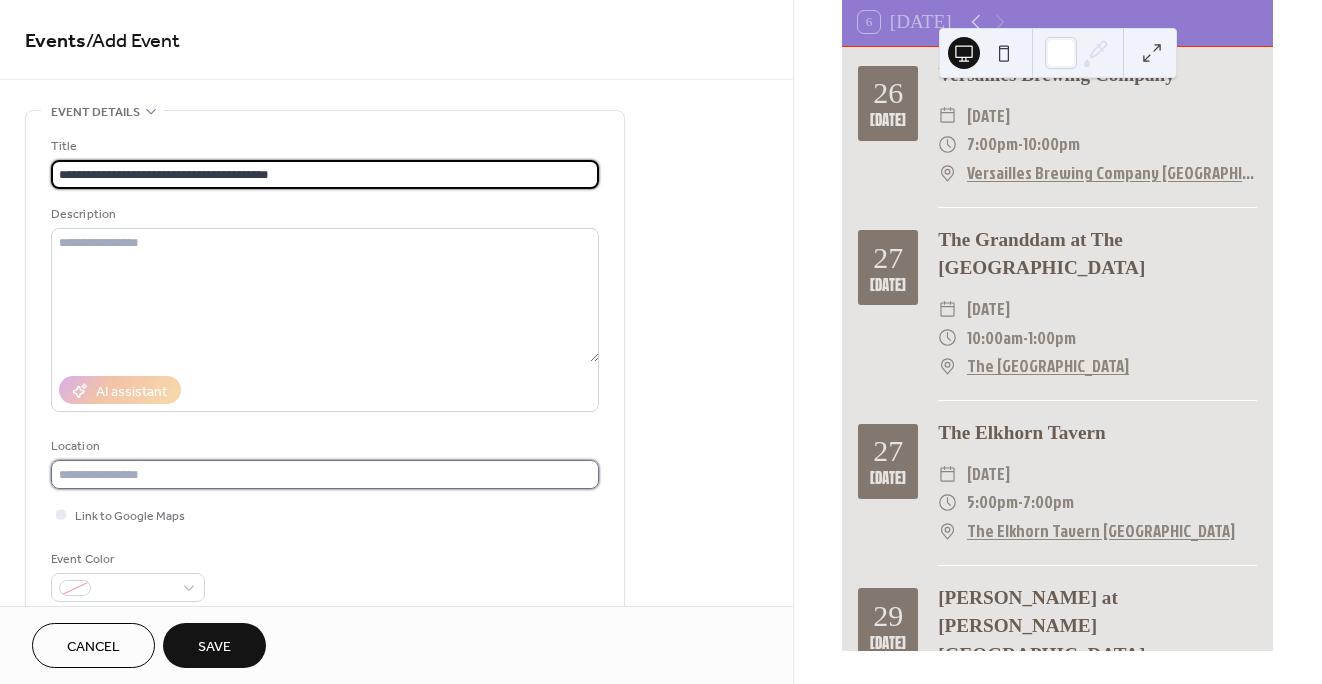 click at bounding box center [325, 474] 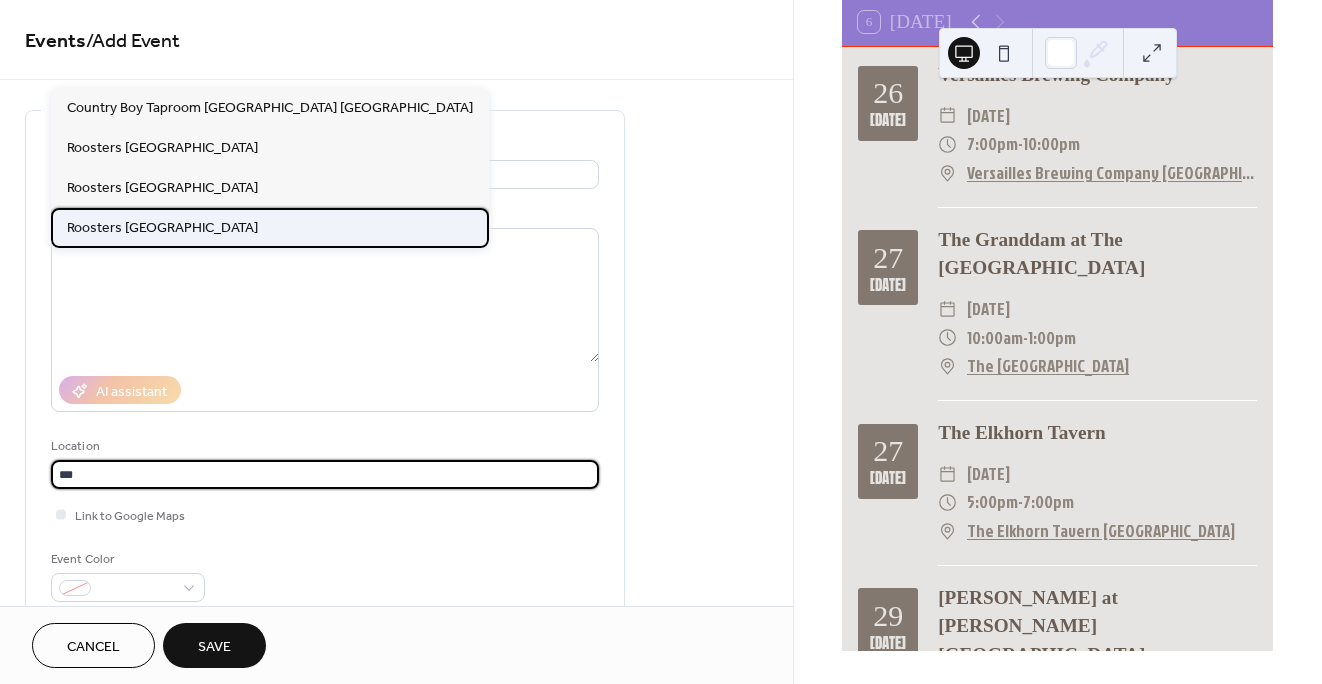 click on "Roosters [GEOGRAPHIC_DATA]" at bounding box center [162, 228] 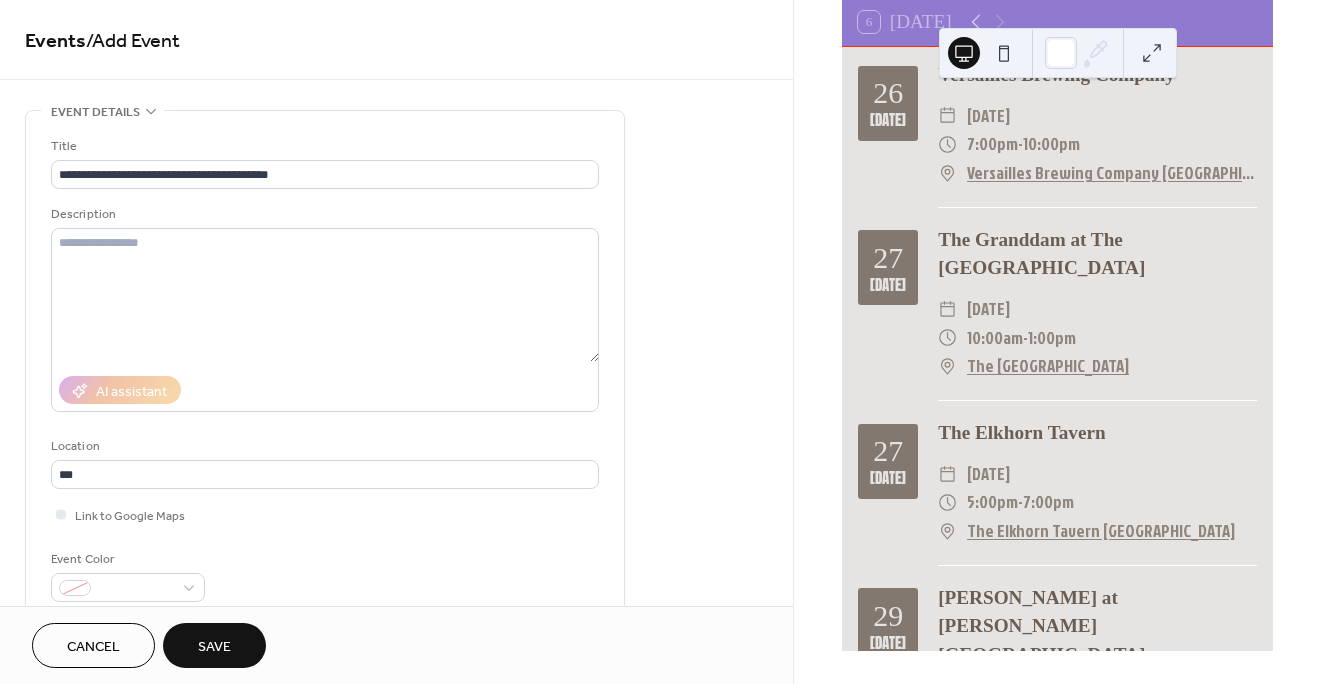 type on "**********" 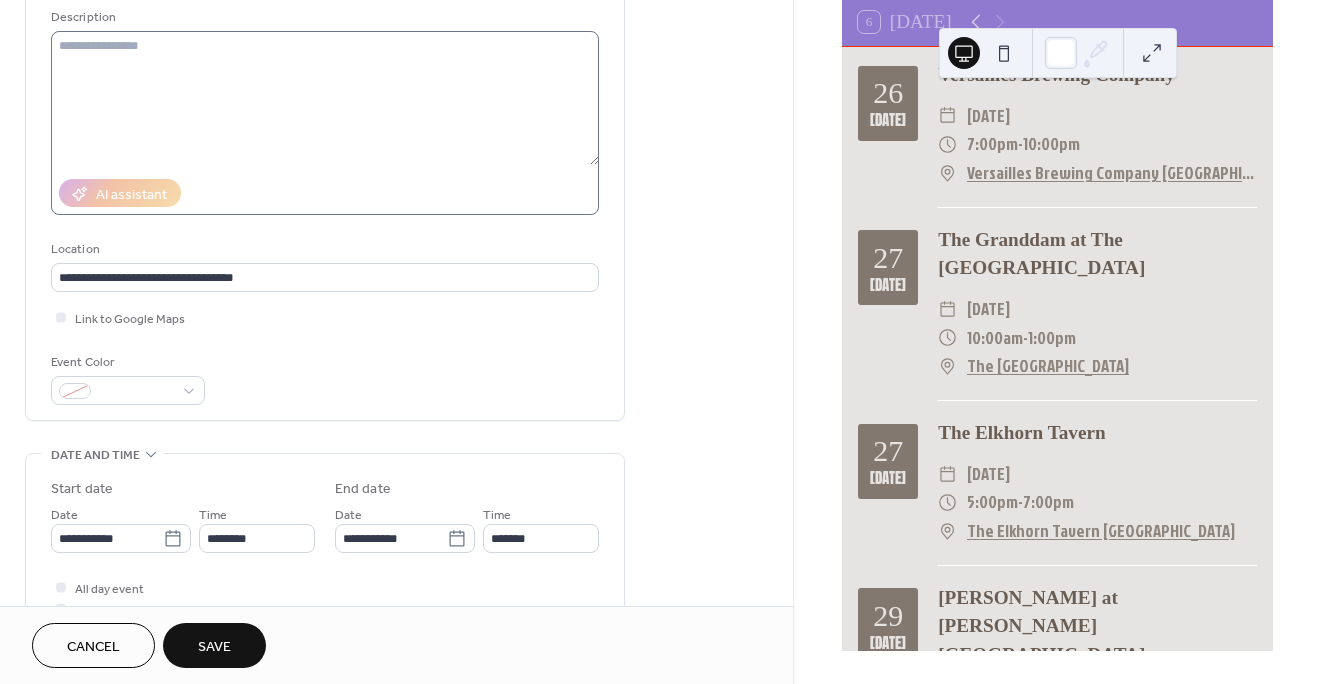 scroll, scrollTop: 198, scrollLeft: 0, axis: vertical 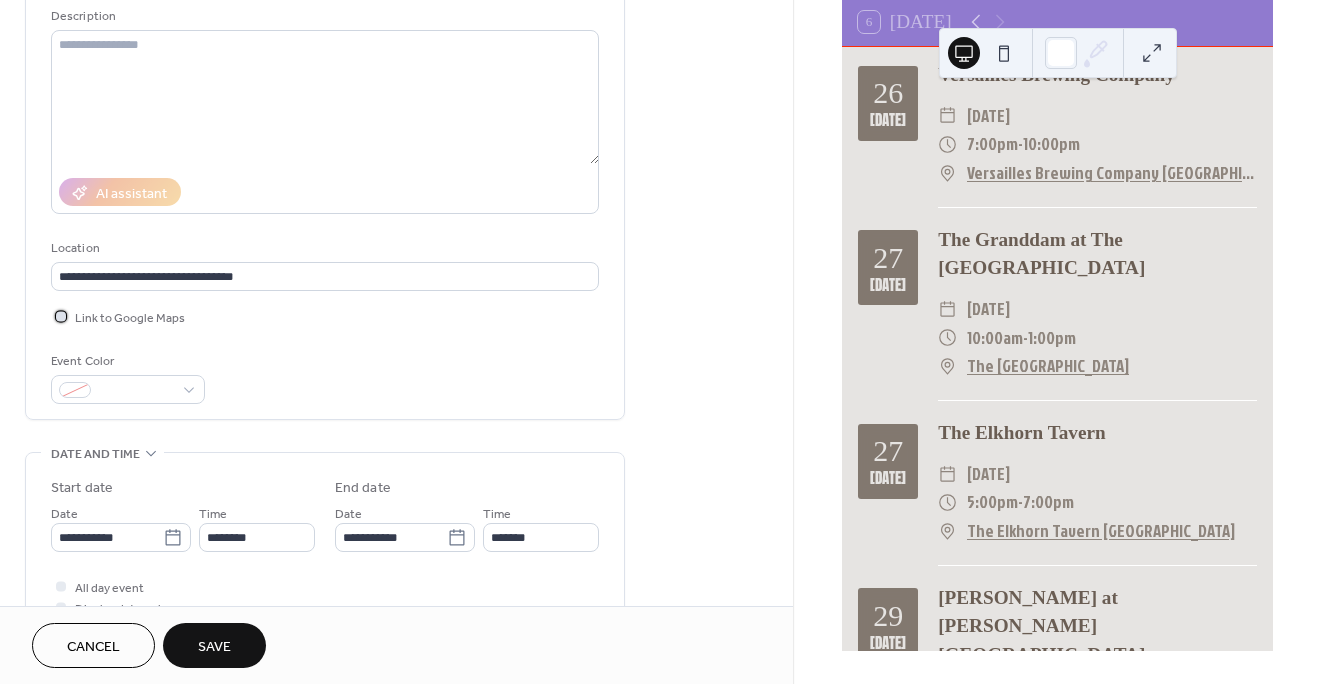 click at bounding box center (61, 316) 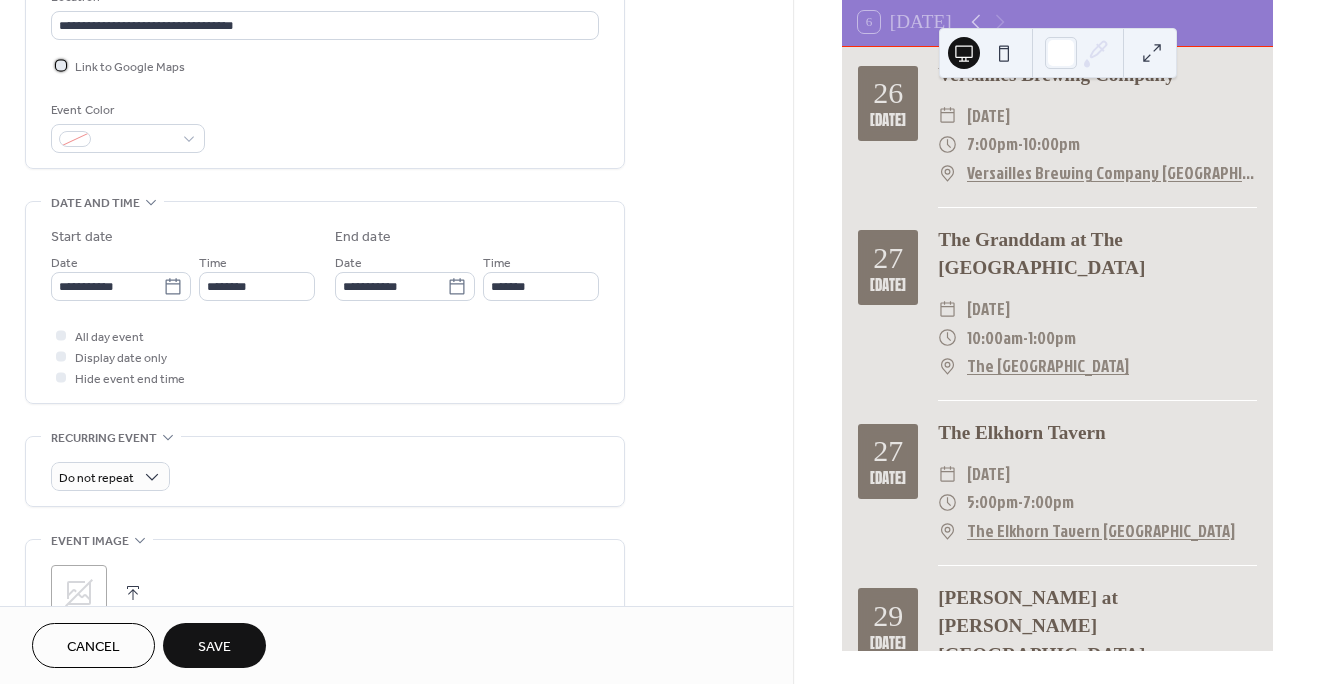 scroll, scrollTop: 451, scrollLeft: 0, axis: vertical 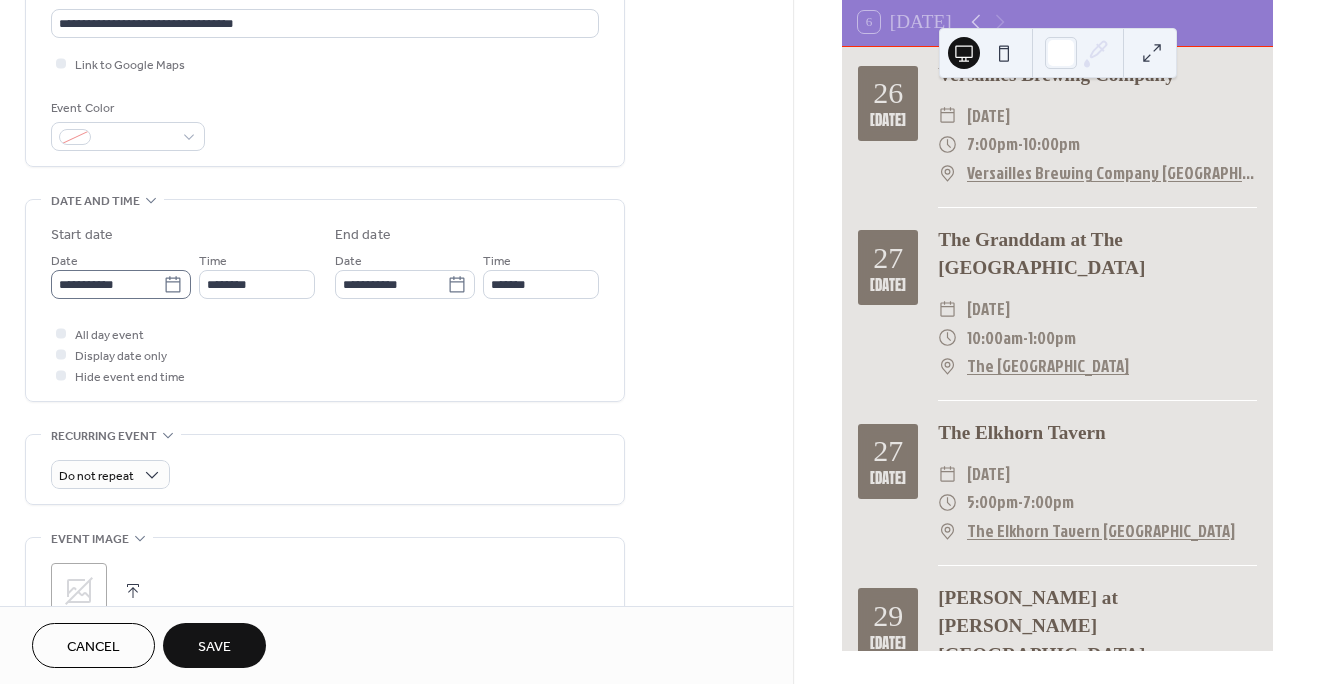click 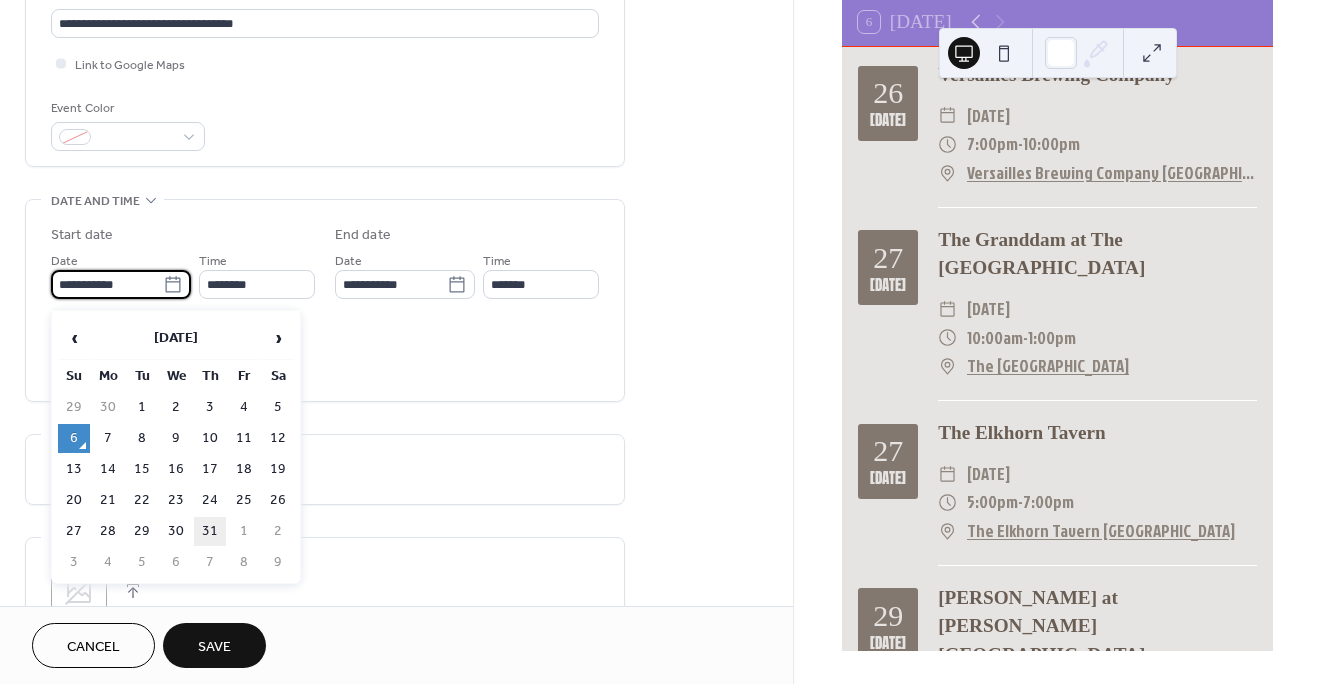 click on "31" at bounding box center (210, 531) 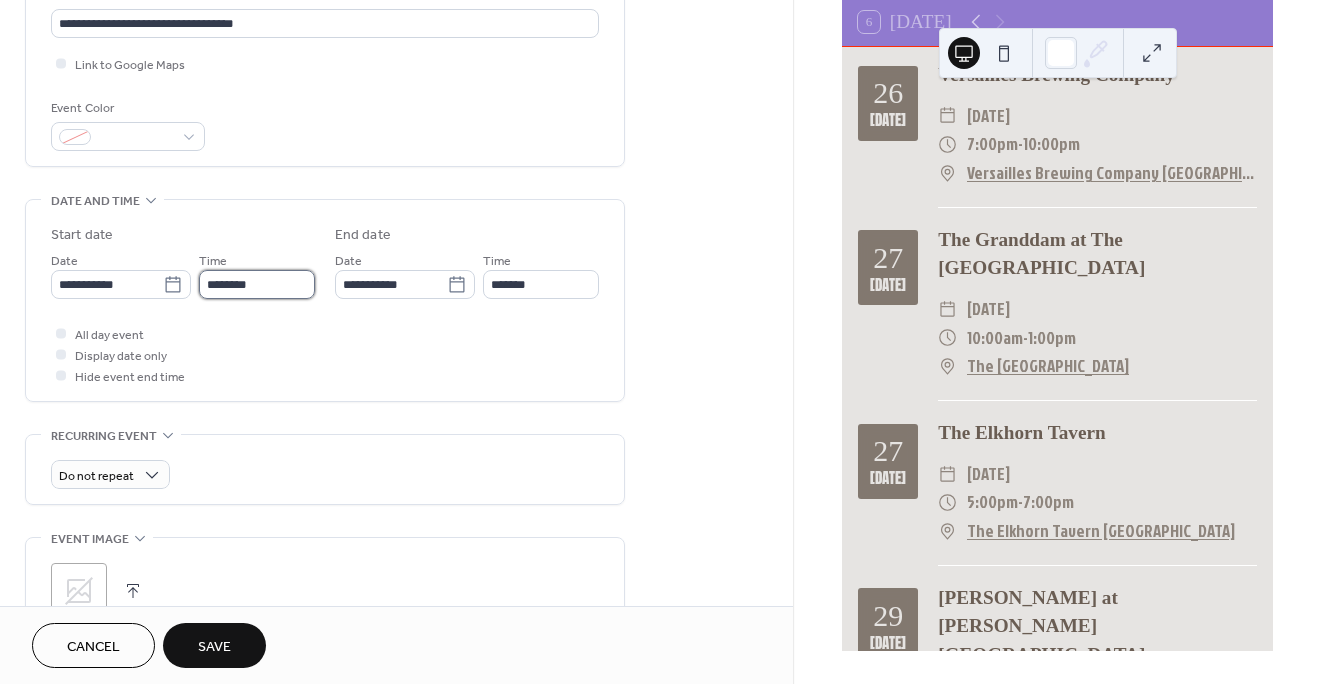 click on "********" at bounding box center (257, 284) 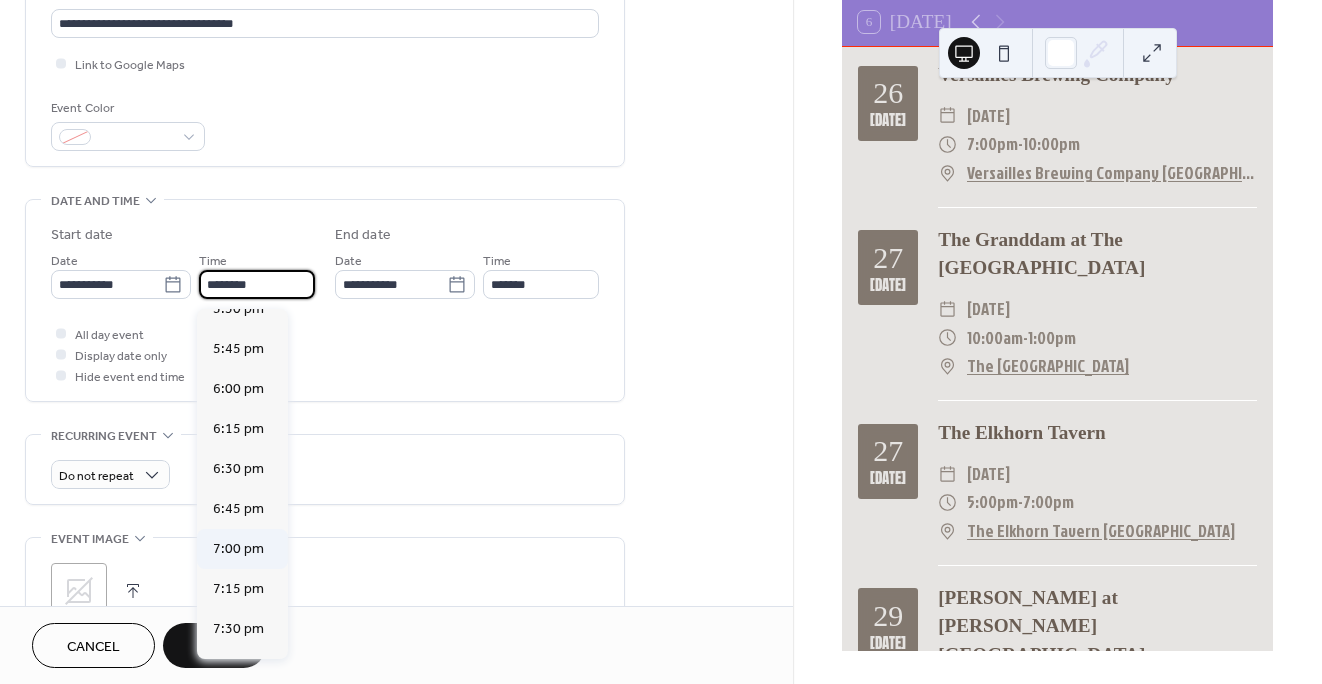 scroll, scrollTop: 2821, scrollLeft: 0, axis: vertical 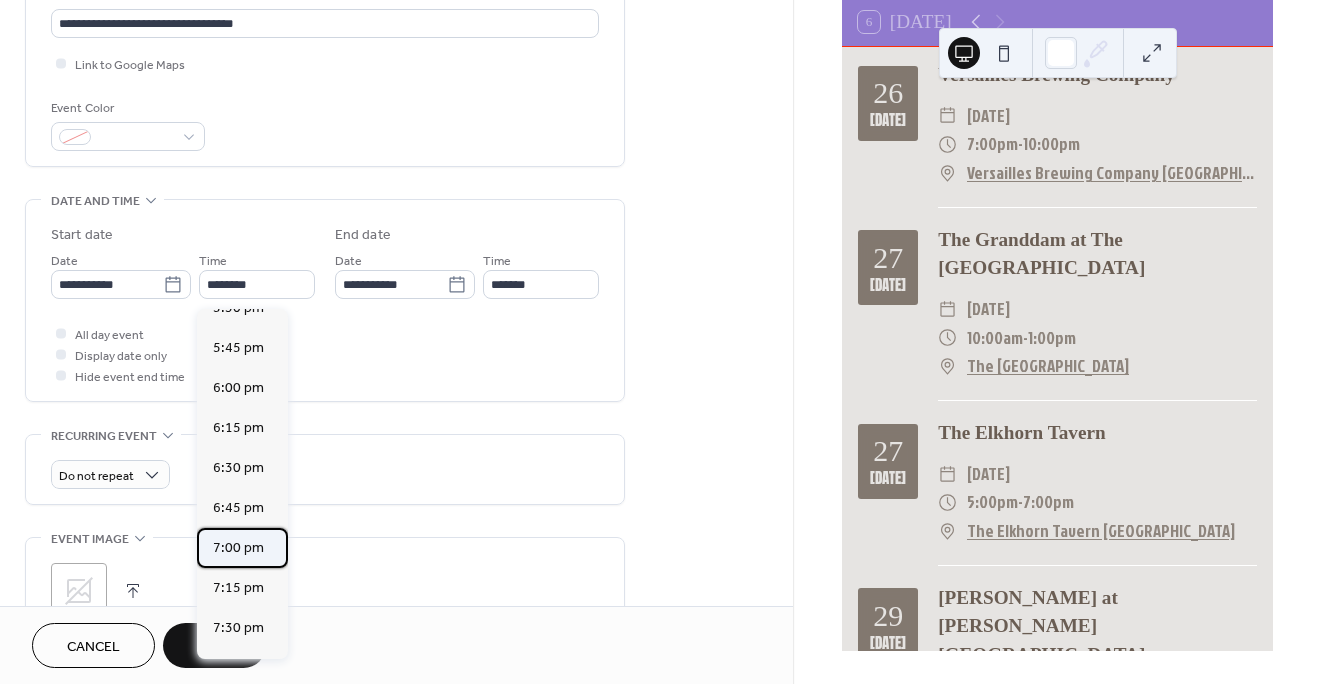 click on "7:00 pm" at bounding box center [238, 548] 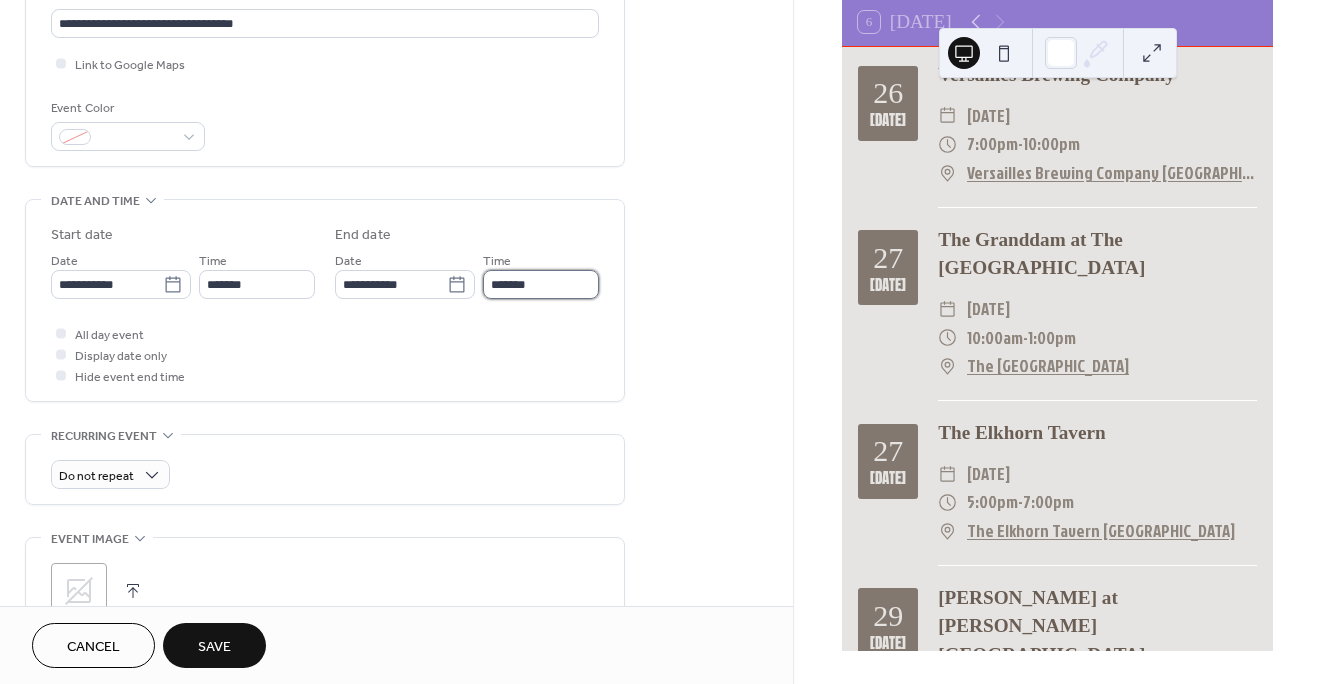 click on "*******" at bounding box center [541, 284] 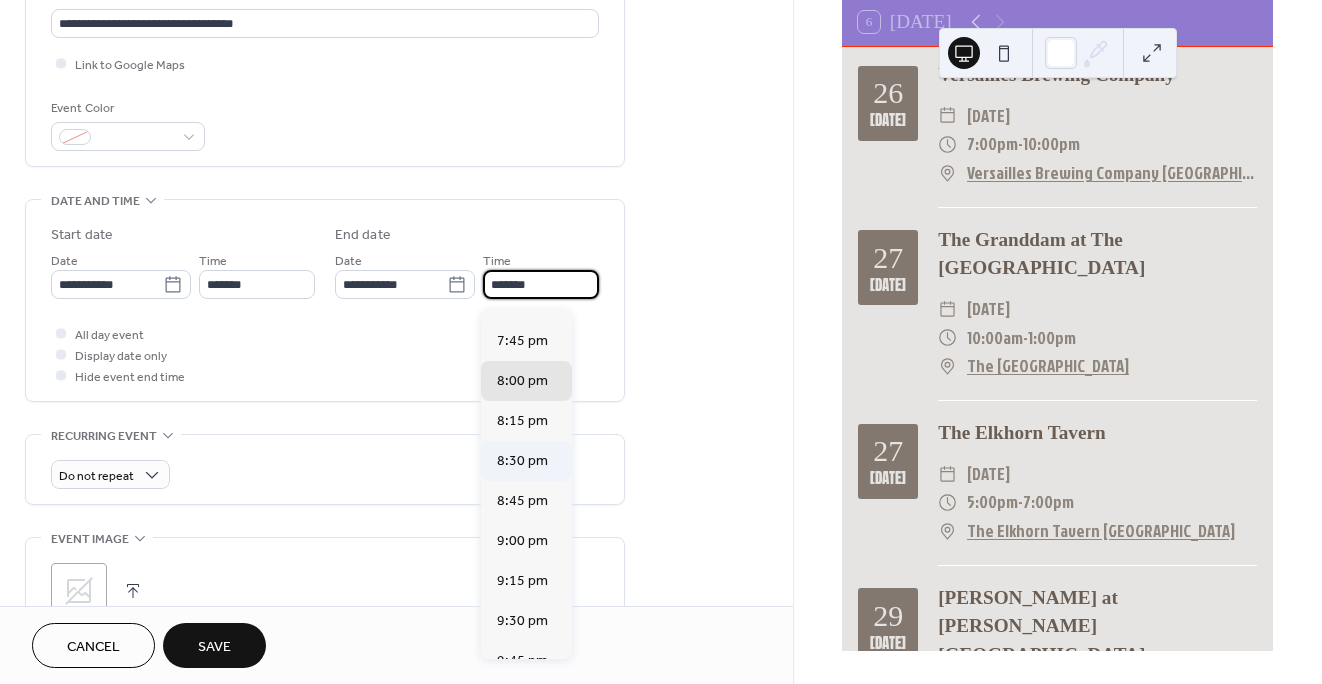 scroll, scrollTop: 79, scrollLeft: 0, axis: vertical 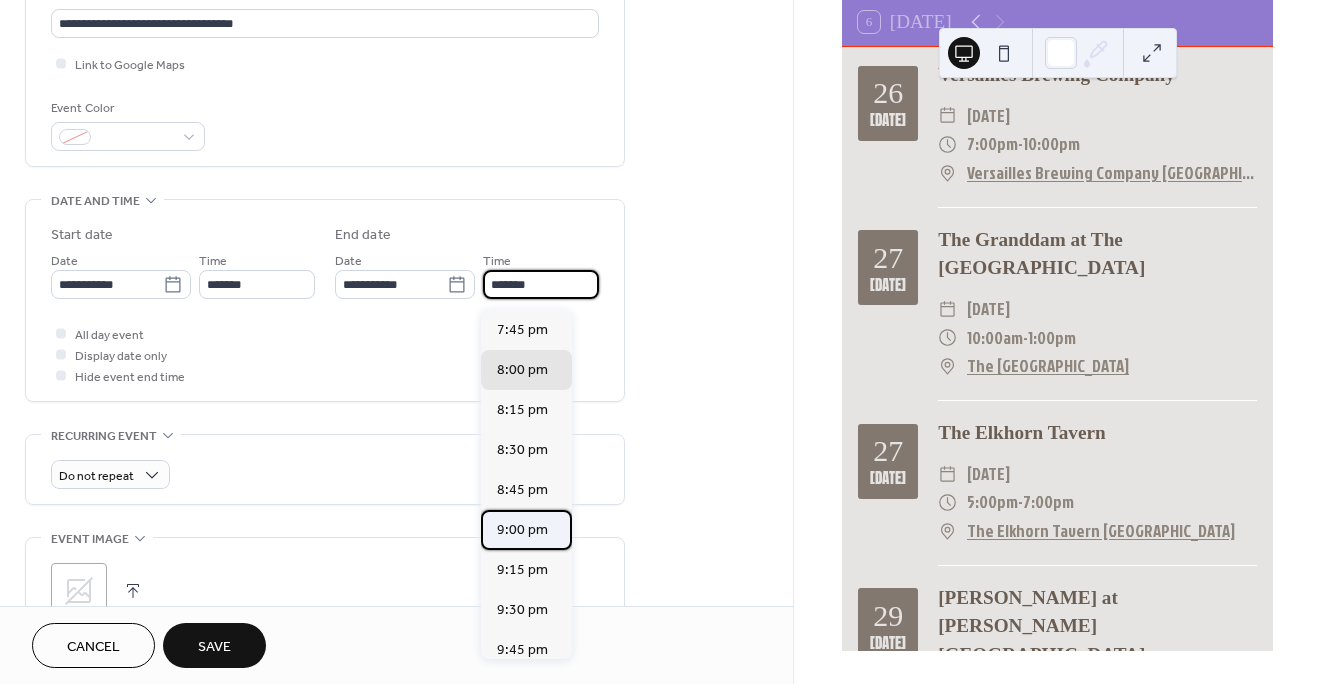 click on "9:00 pm" at bounding box center [522, 530] 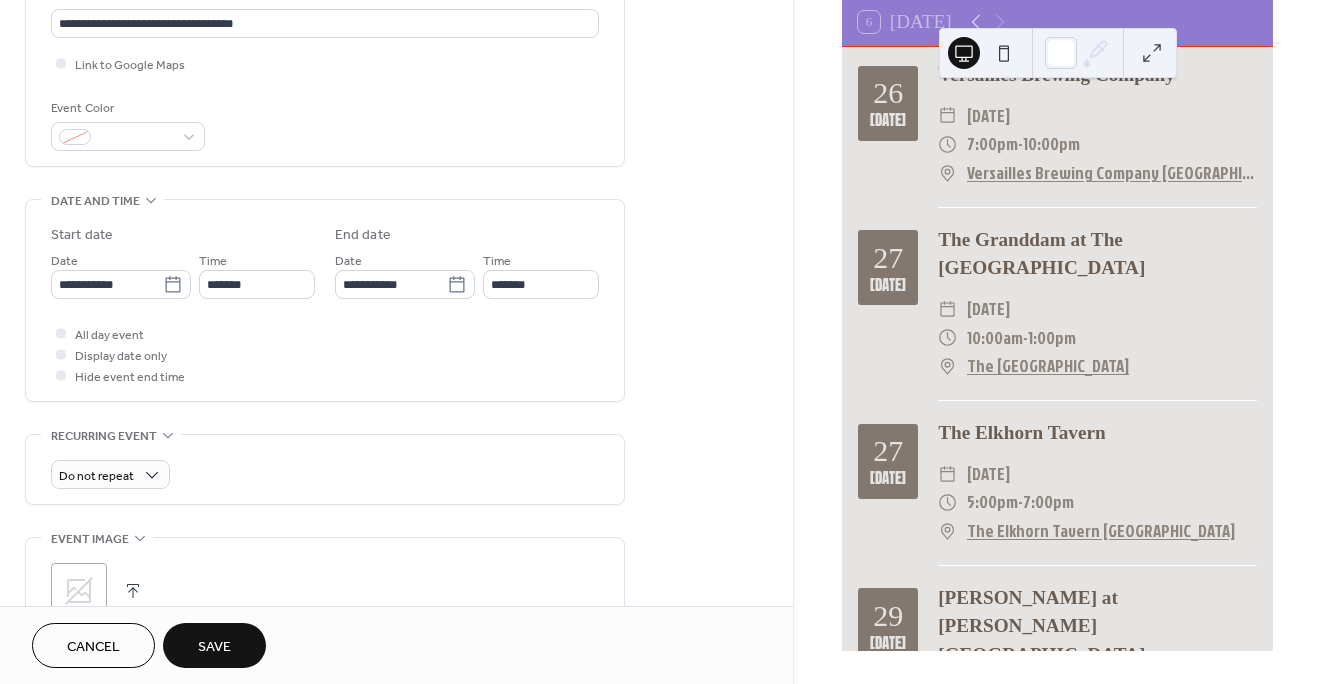 click on "Save" at bounding box center (214, 647) 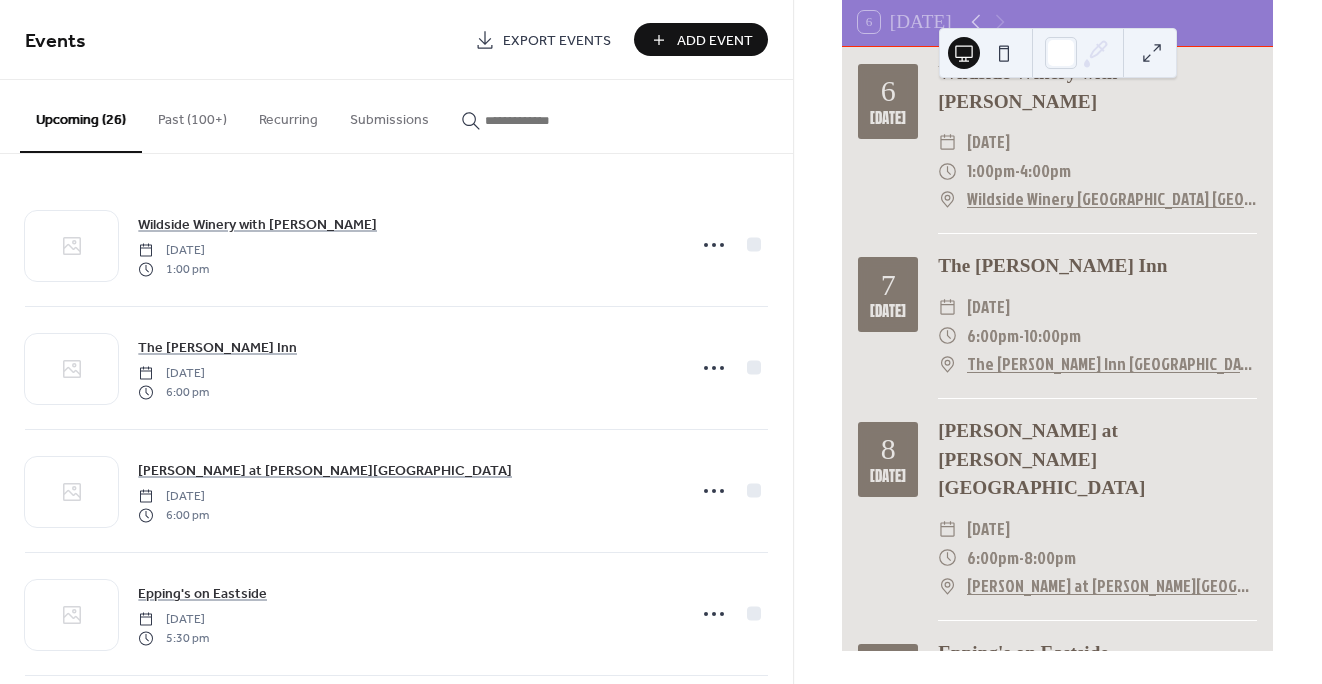 scroll, scrollTop: 0, scrollLeft: 0, axis: both 